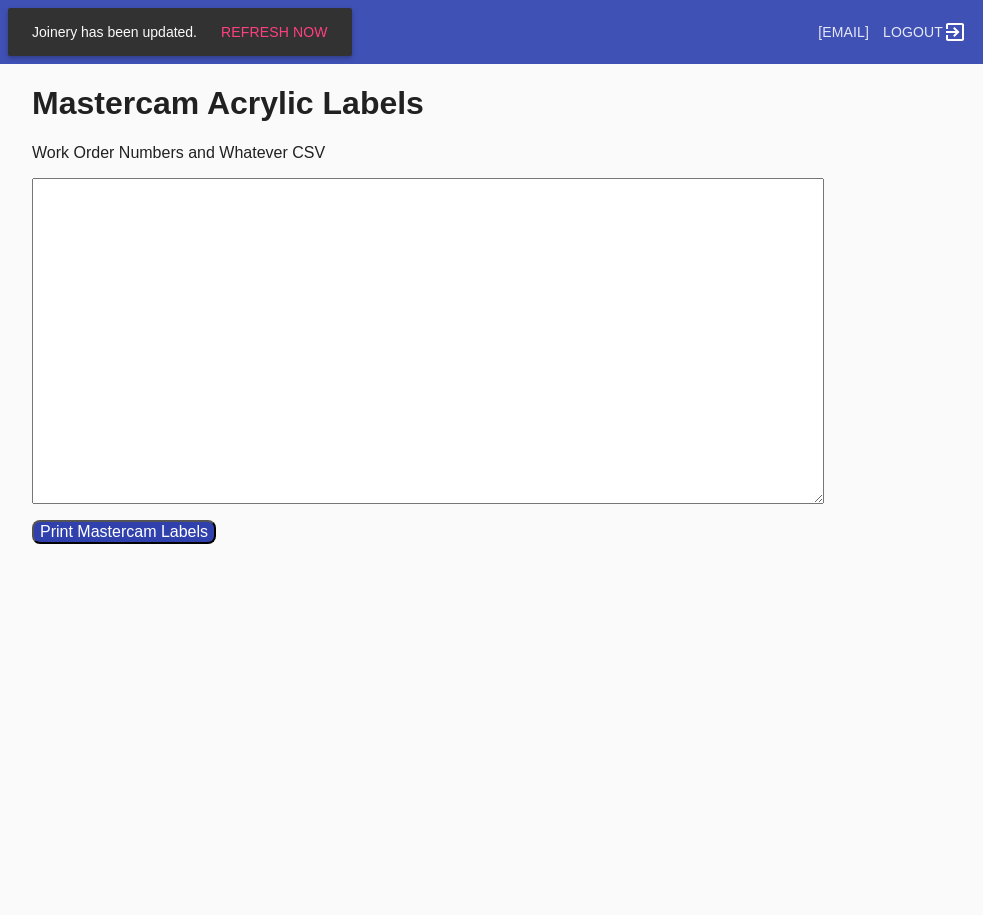 scroll, scrollTop: 0, scrollLeft: 0, axis: both 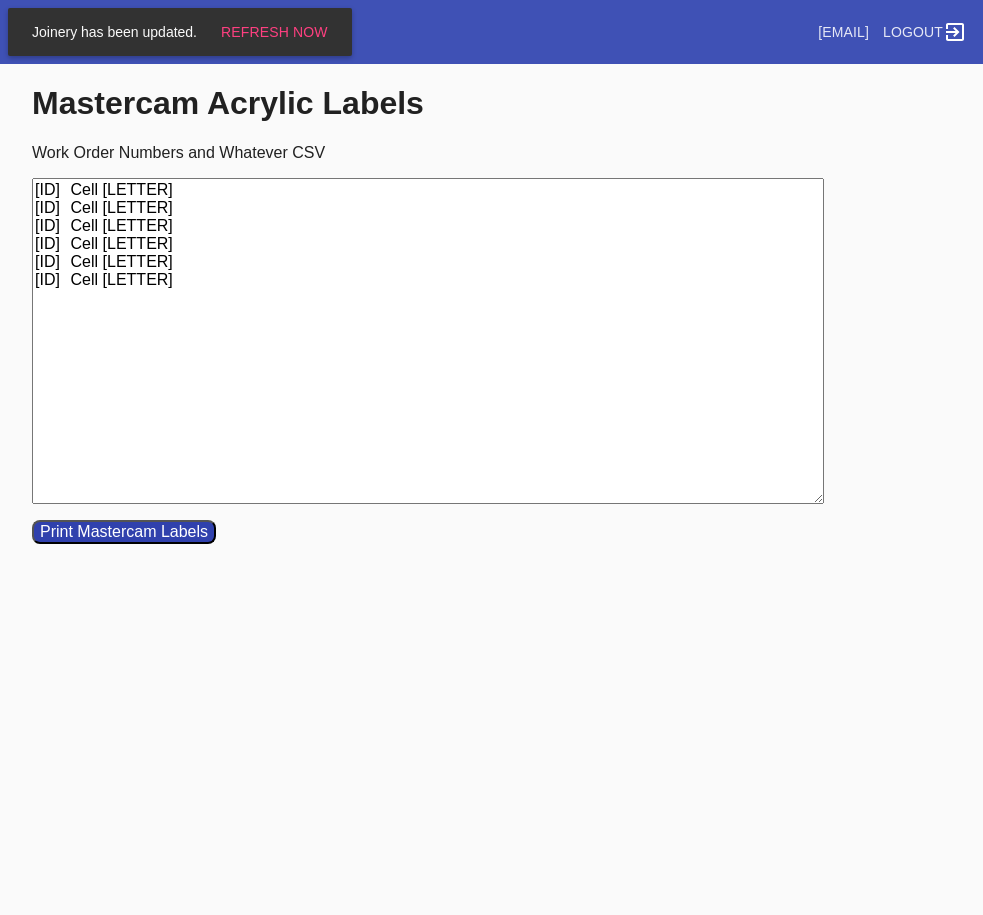 click on "[ID]	Cell [LETTER]
[ID]	Cell [LETTER]
[ID]	Cell [LETTER]
[ID]	Cell [LETTER]
[ID]	Cell [LETTER]
[ID]	Cell [LETTER]" at bounding box center [428, 341] 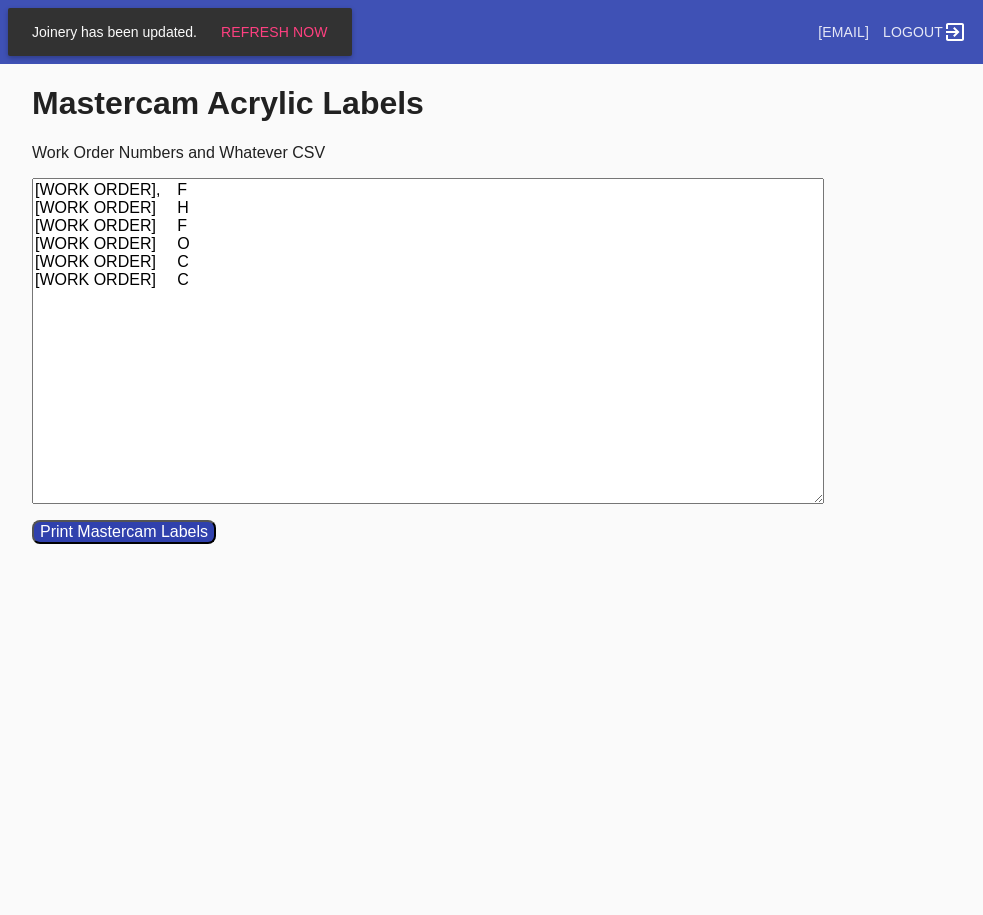 click on "[WORK ORDER],	F
[WORK ORDER]	H
[WORK ORDER]	F
[WORK ORDER]	O
[WORK ORDER]	C
[WORK ORDER]	C" at bounding box center [428, 341] 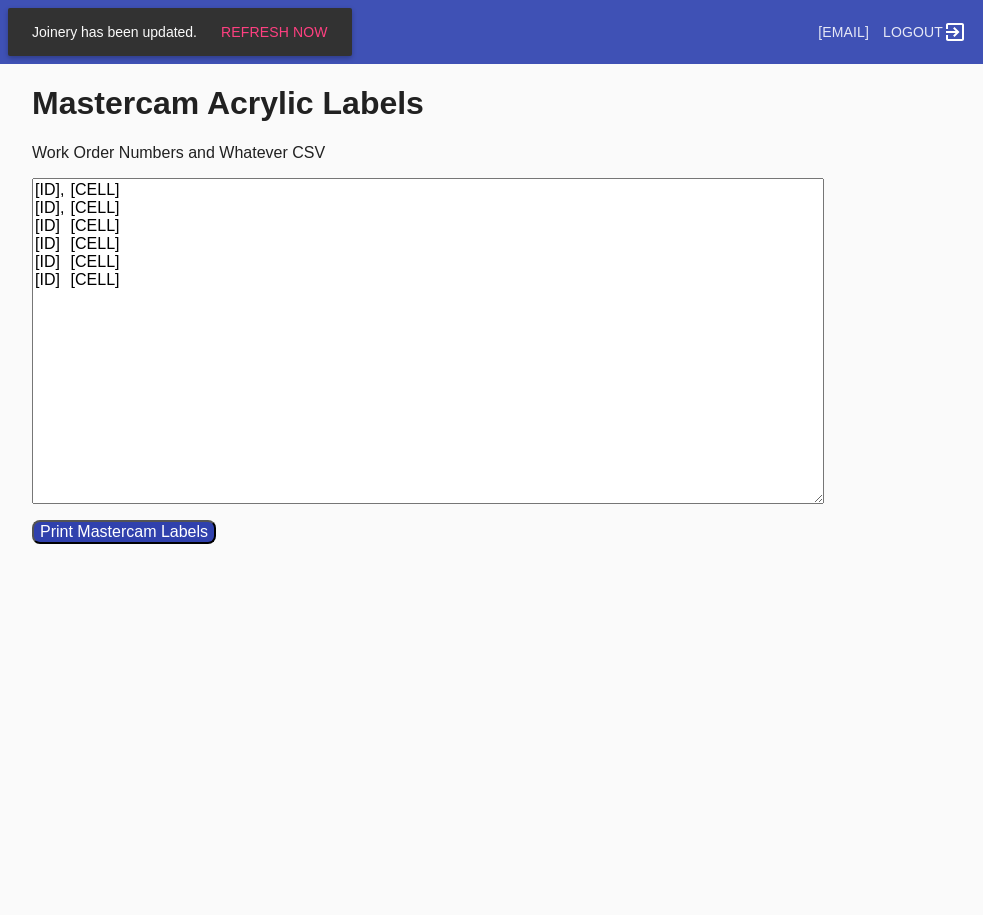 click on "[ID],	[CELL]
[ID],	[CELL]
[ID]	[CELL]
[ID]	[CELL]
[ID]	[CELL]
[ID]	[CELL]" at bounding box center (428, 341) 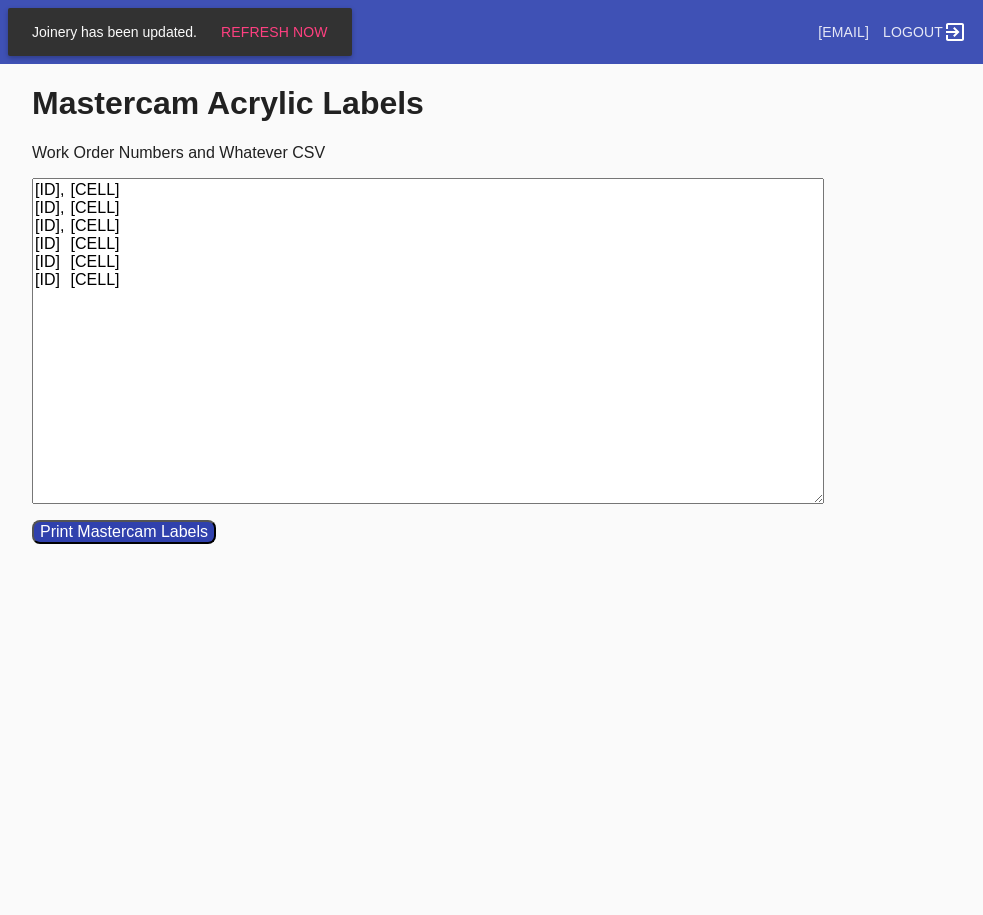 click on "[ID],	[CELL]
[ID],	[CELL]
[ID],	[CELL]
[ID]	[CELL]
[ID]	[CELL]
[ID]	[CELL]" at bounding box center [428, 341] 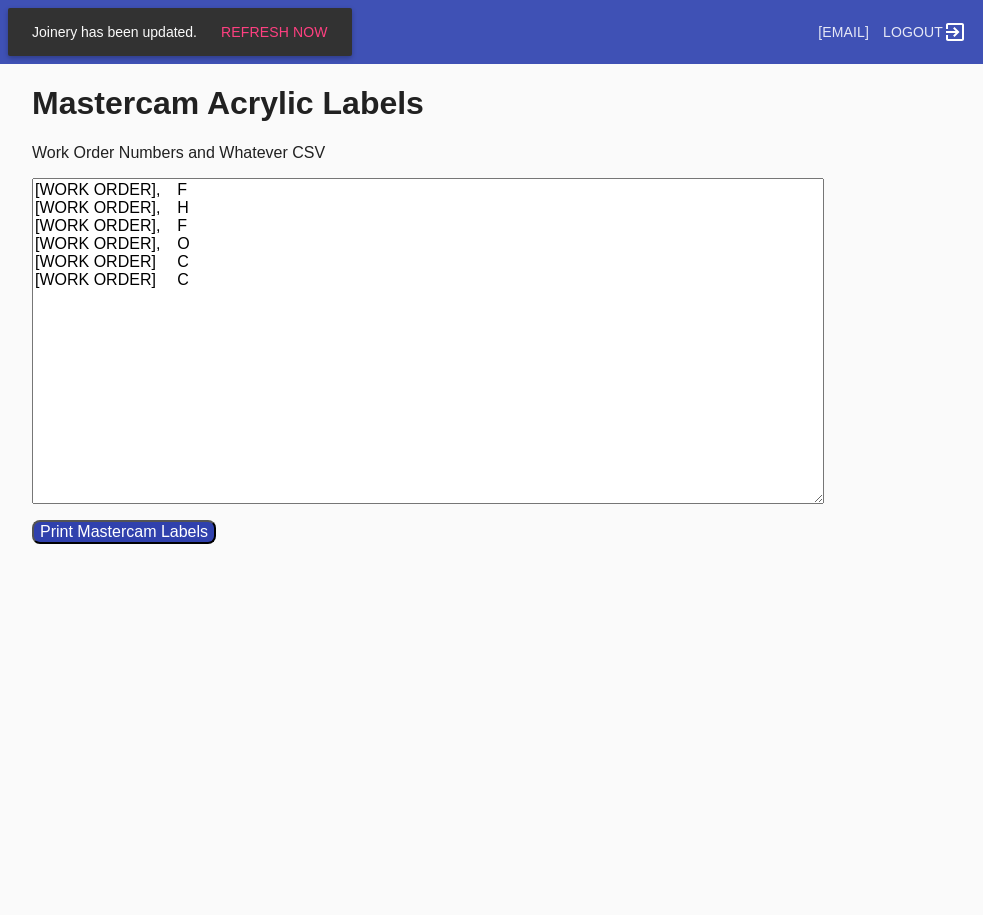 click on "[WORK ORDER],	F
[WORK ORDER],	H
[WORK ORDER],	F
[WORK ORDER],	O
[WORK ORDER]	C
[WORK ORDER]	C" at bounding box center (428, 341) 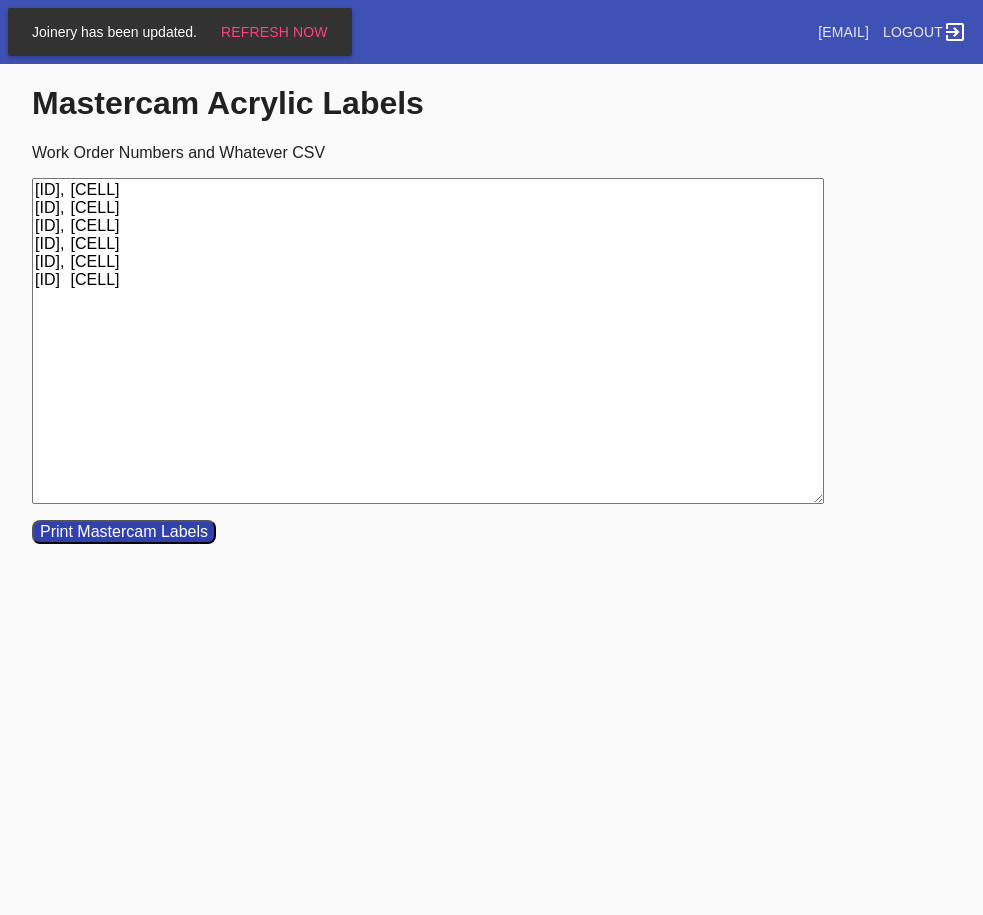 click on "[ID],	[CELL]
[ID],	[CELL]
[ID],	[CELL]
[ID],	[CELL]
[ID],	[CELL]
[ID]	[CELL]" at bounding box center (428, 341) 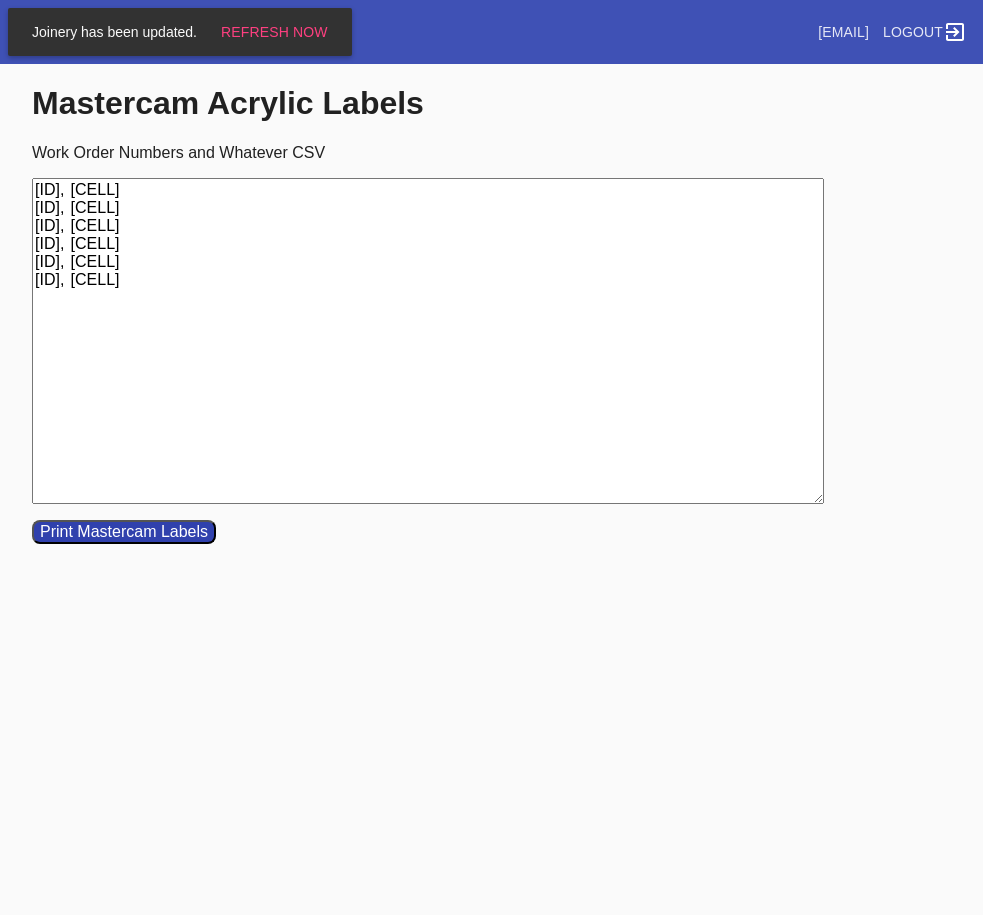 click on "[ID],	[CELL]
[ID],	[CELL]
[ID],	[CELL]
[ID],	[CELL]
[ID],	[CELL]
[ID],	[CELL]" at bounding box center [428, 341] 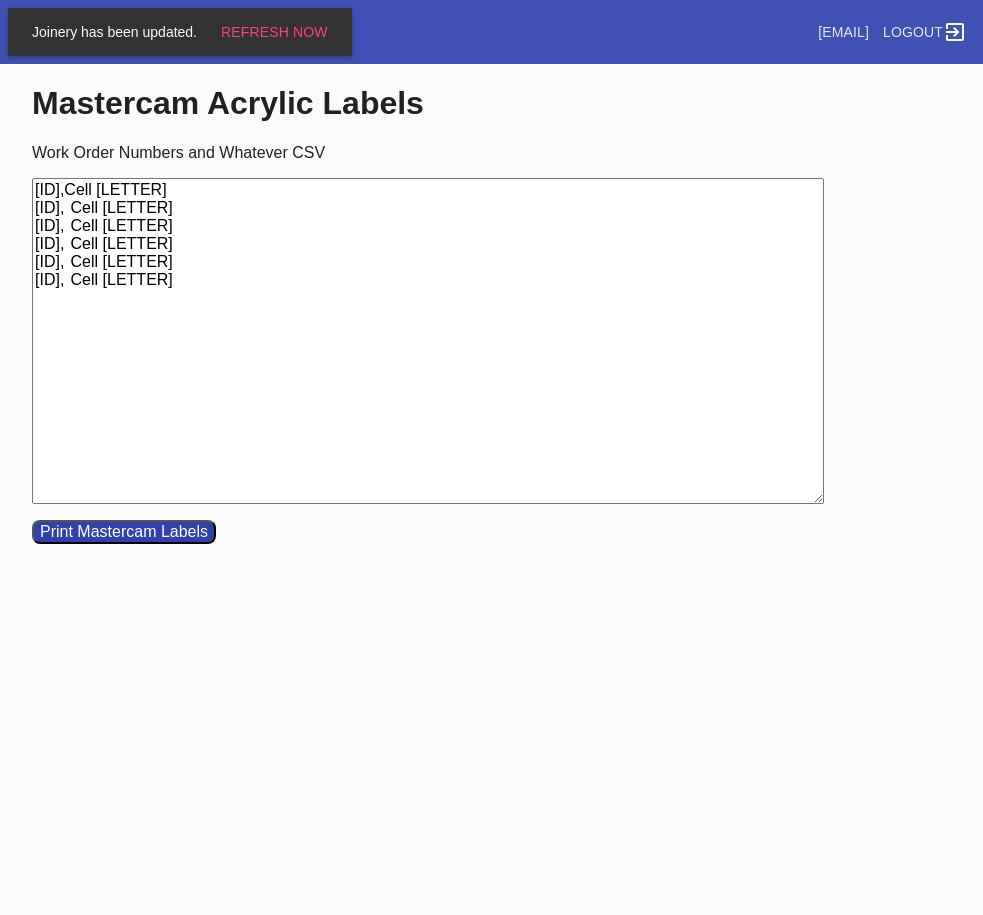 click on "[ID],Cell [LETTER]
[ID],	Cell [LETTER]
[ID],	Cell [LETTER]
[ID],	Cell [LETTER]
[ID],	Cell [LETTER]
[ID],	Cell [LETTER]" at bounding box center (428, 341) 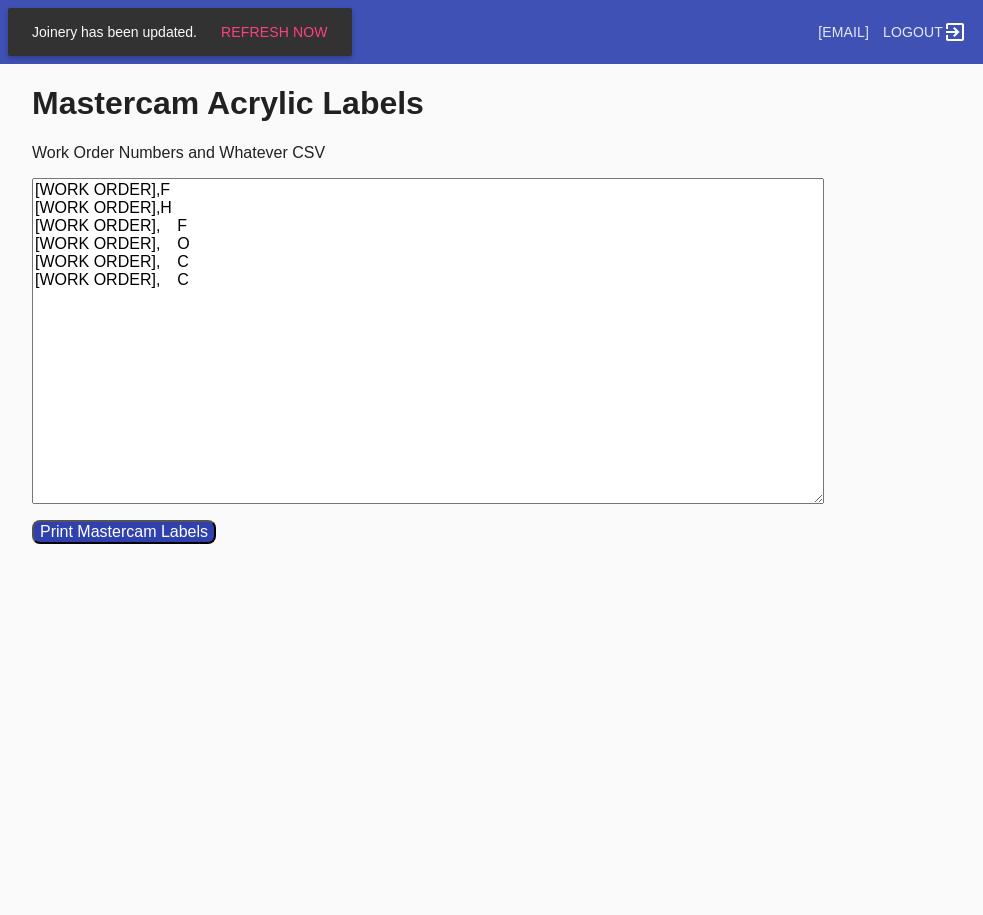click on "[WORK ORDER],F
[WORK ORDER],H
[WORK ORDER],	F
[WORK ORDER],	O
[WORK ORDER],	C
[WORK ORDER],	C" at bounding box center [428, 341] 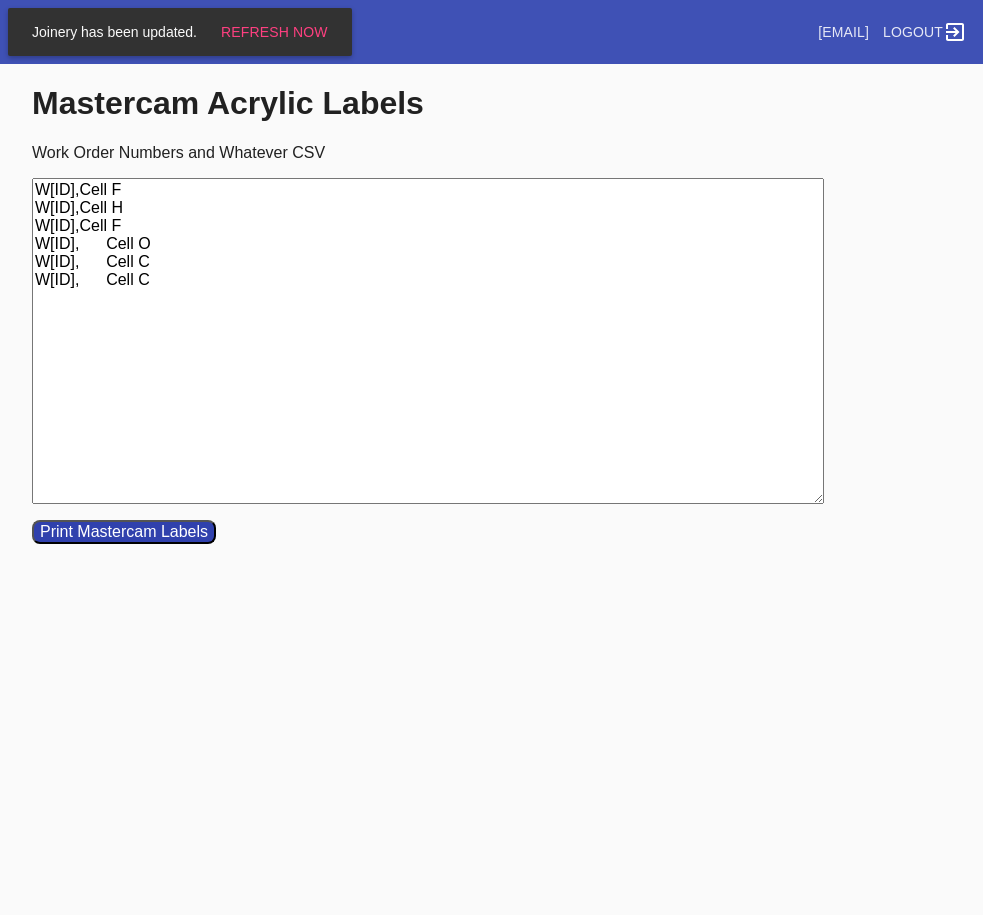 click on "W[ID],Cell F
W[ID],Cell H
W[ID],Cell F
W[ID],	Cell O
W[ID],	Cell C
W[ID],	Cell C" at bounding box center (428, 341) 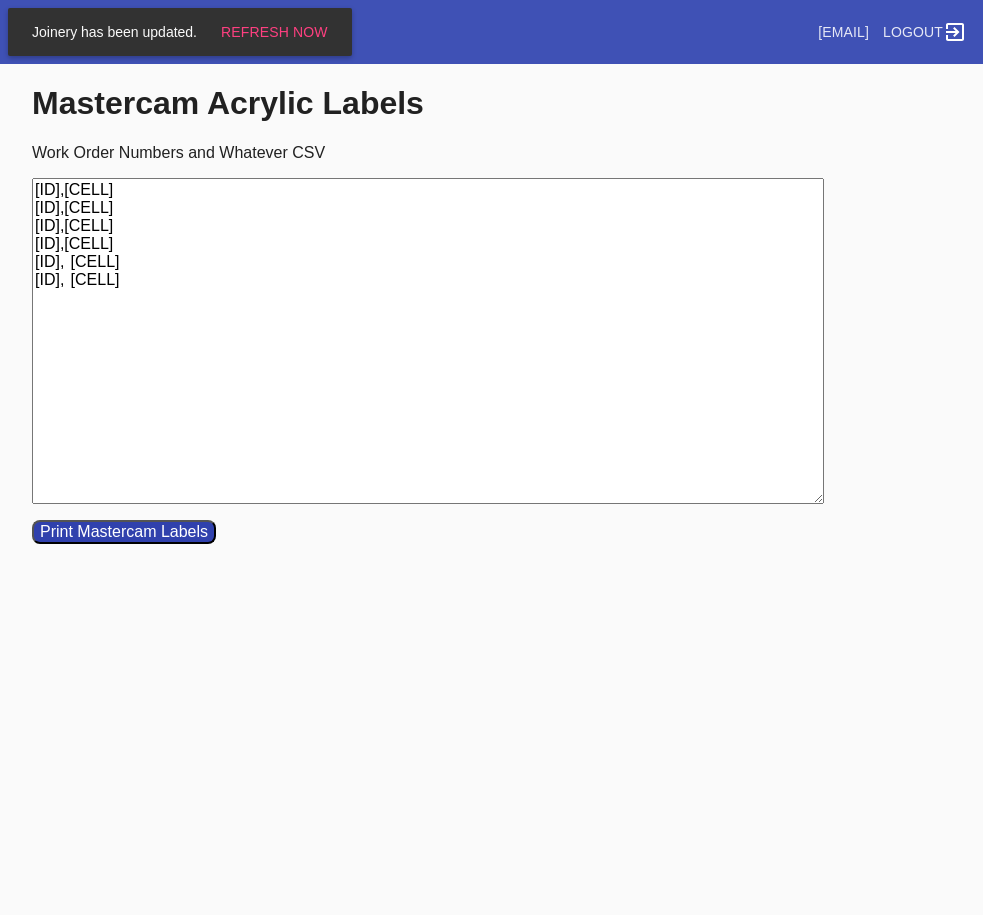 click on "[ID],[CELL]
[ID],[CELL]
[ID],[CELL]
[ID],[CELL]
[ID],	[CELL]
[ID],	[CELL]" at bounding box center (428, 341) 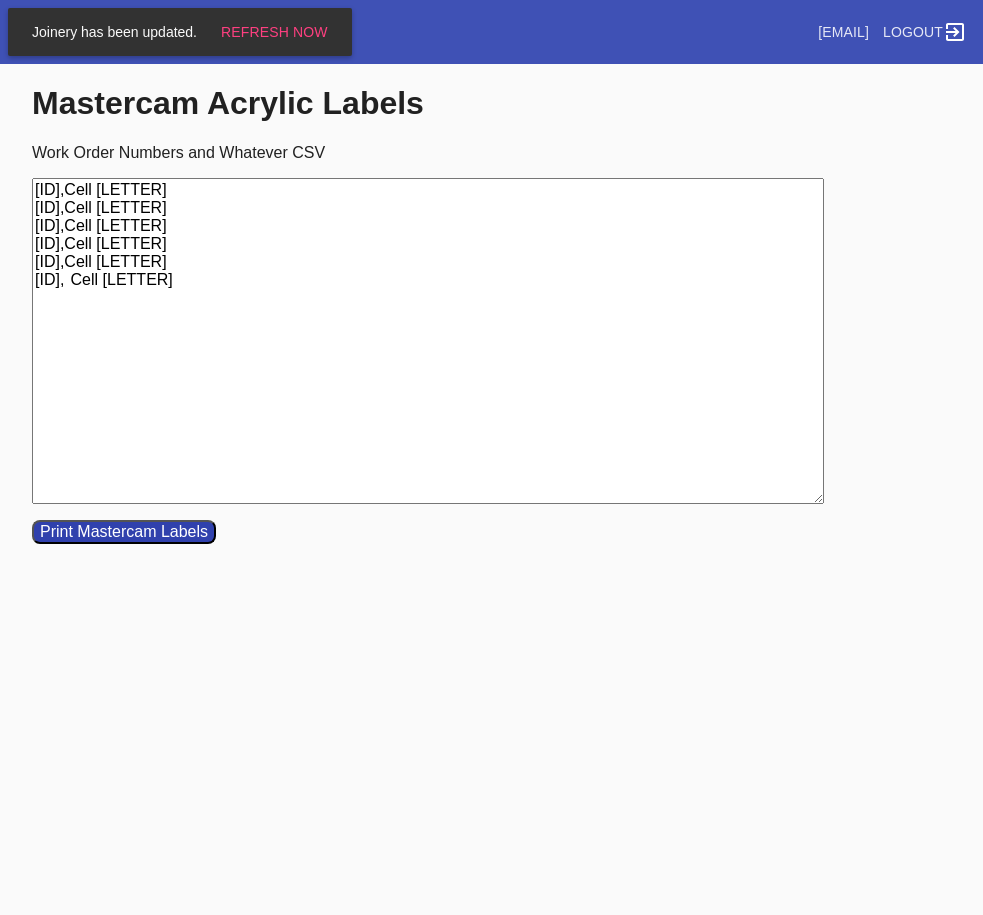 click on "[ID],Cell [LETTER]
[ID],Cell [LETTER]
[ID],Cell [LETTER]
[ID],Cell [LETTER]
[ID],Cell [LETTER]
[ID],	Cell [LETTER]" at bounding box center (428, 341) 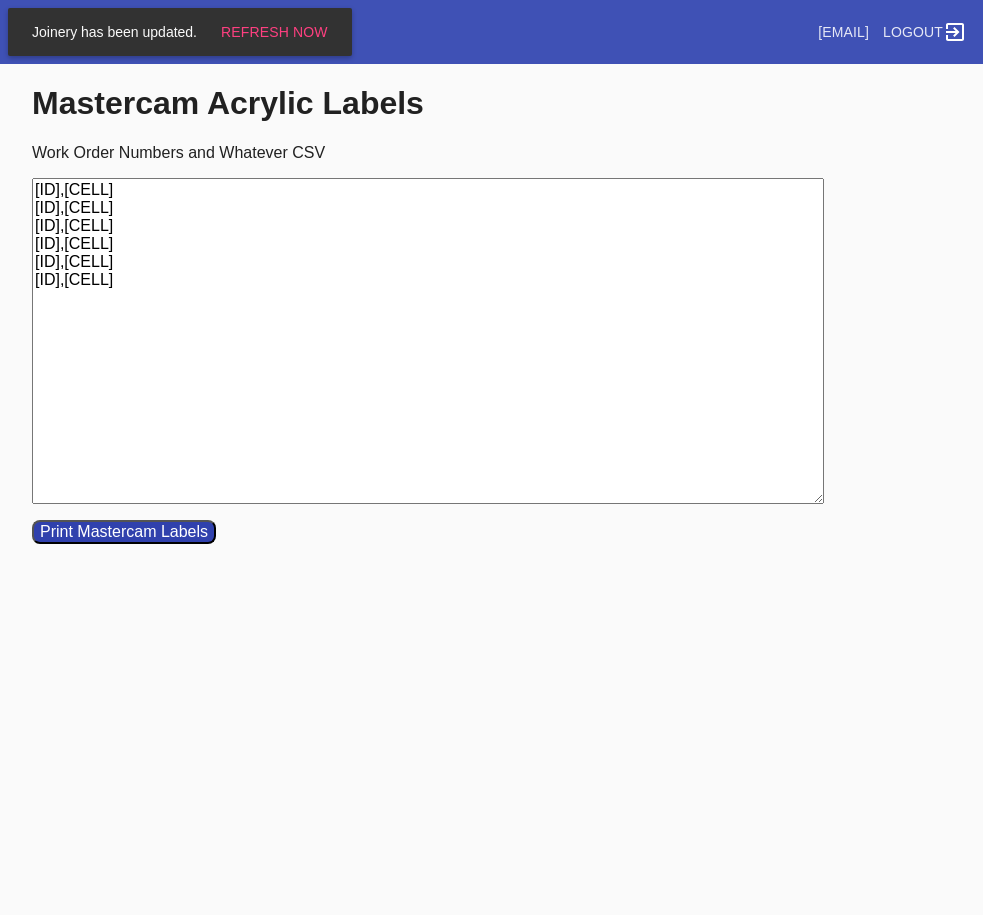 drag, startPoint x: 301, startPoint y: 325, endPoint x: -37, endPoint y: 183, distance: 366.61697 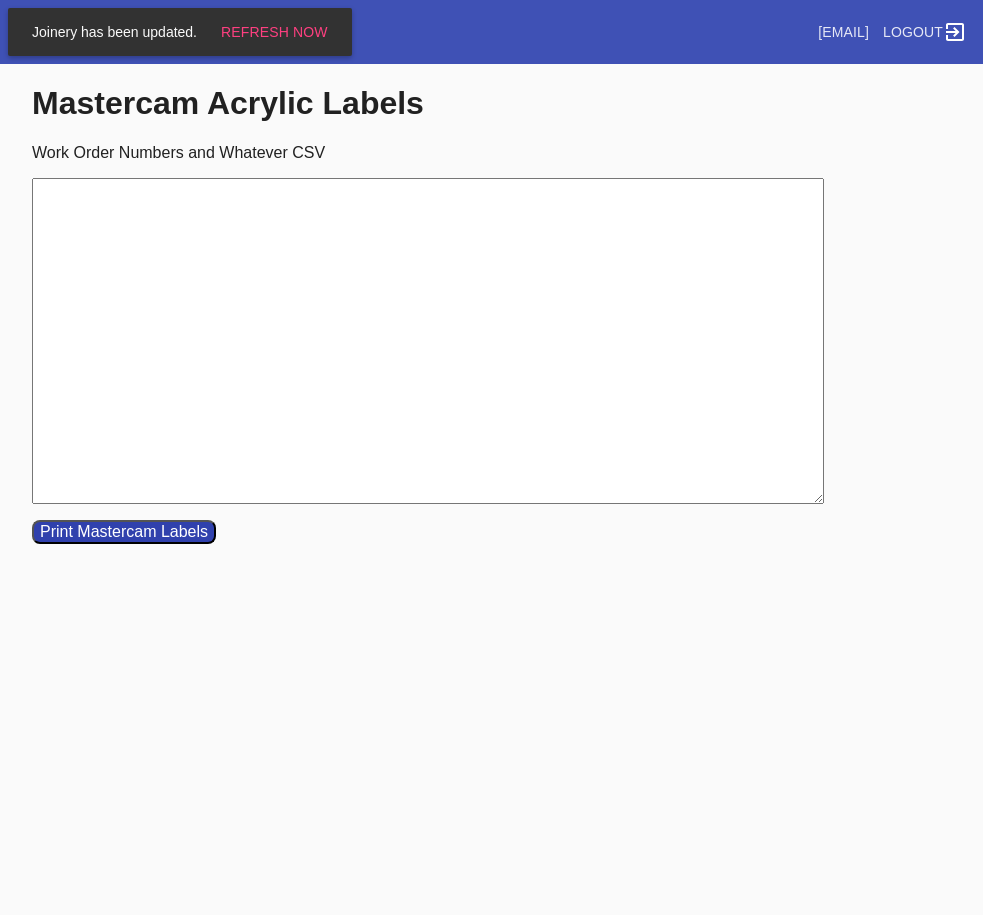 click on "Work Order Numbers and Whatever CSV" at bounding box center (428, 341) 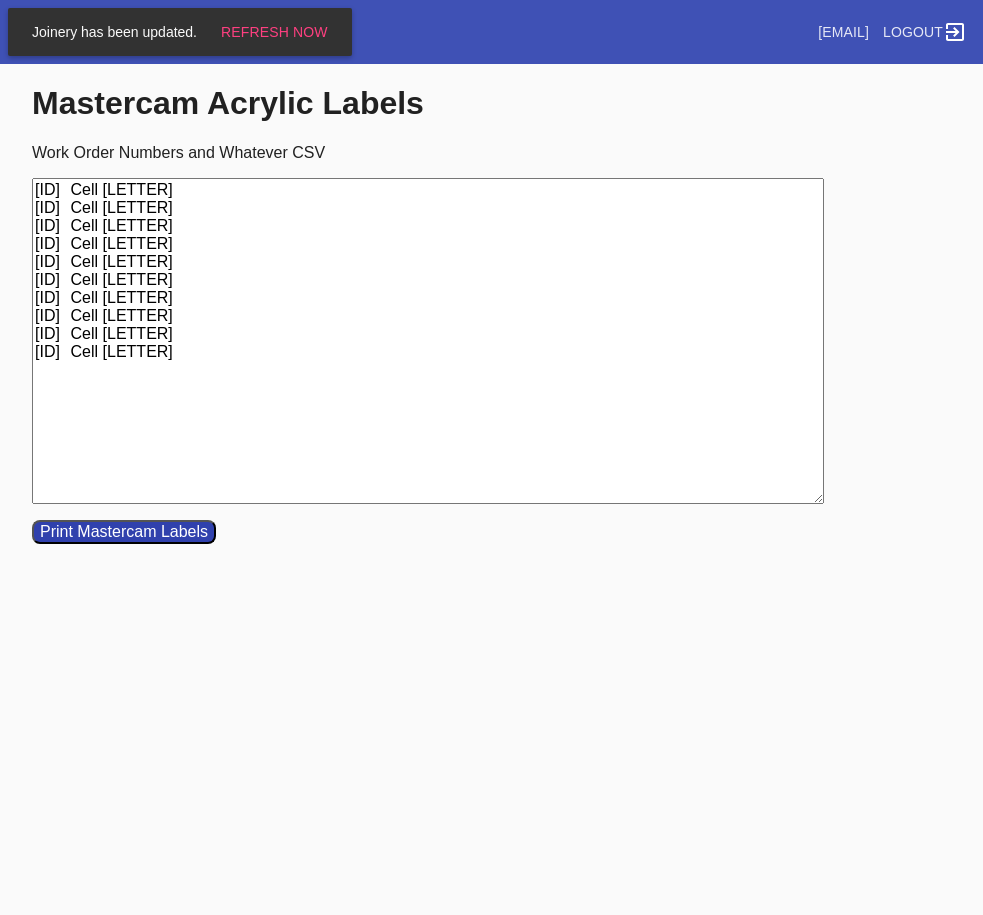 click on "[ID]	Cell [LETTER]
[ID]	Cell [LETTER]
[ID]	Cell [LETTER]
[ID]	Cell [LETTER]
[ID]	Cell [LETTER]
[ID]	Cell [LETTER]
[ID]	Cell [LETTER]
[ID]	Cell [LETTER]
[ID]	Cell [LETTER]
[ID]	Cell [LETTER]" at bounding box center [428, 341] 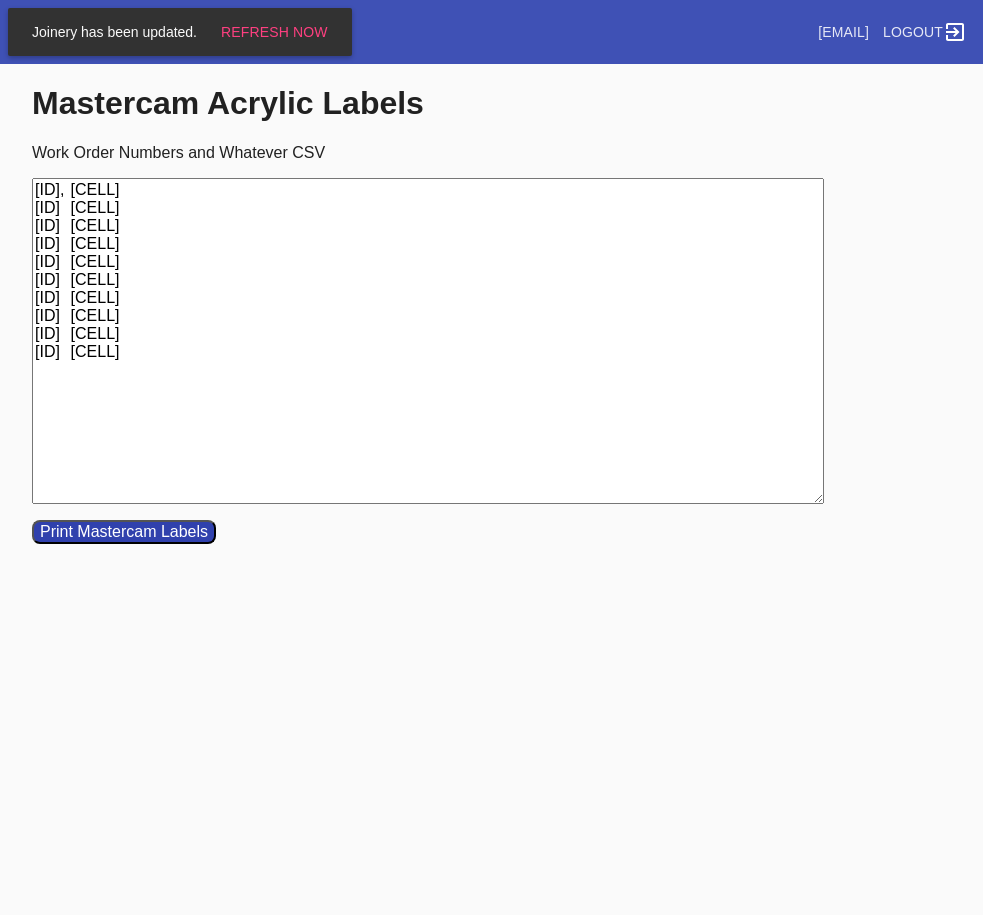 click on "[ID],	[CELL]
[ID]	[CELL]
[ID]	[CELL]
[ID]	[CELL]
[ID]	[CELL]
[ID]	[CELL]
[ID]	[CELL]
[ID]	[CELL]
[ID]	[CELL]
[ID]	[CELL]" at bounding box center (428, 341) 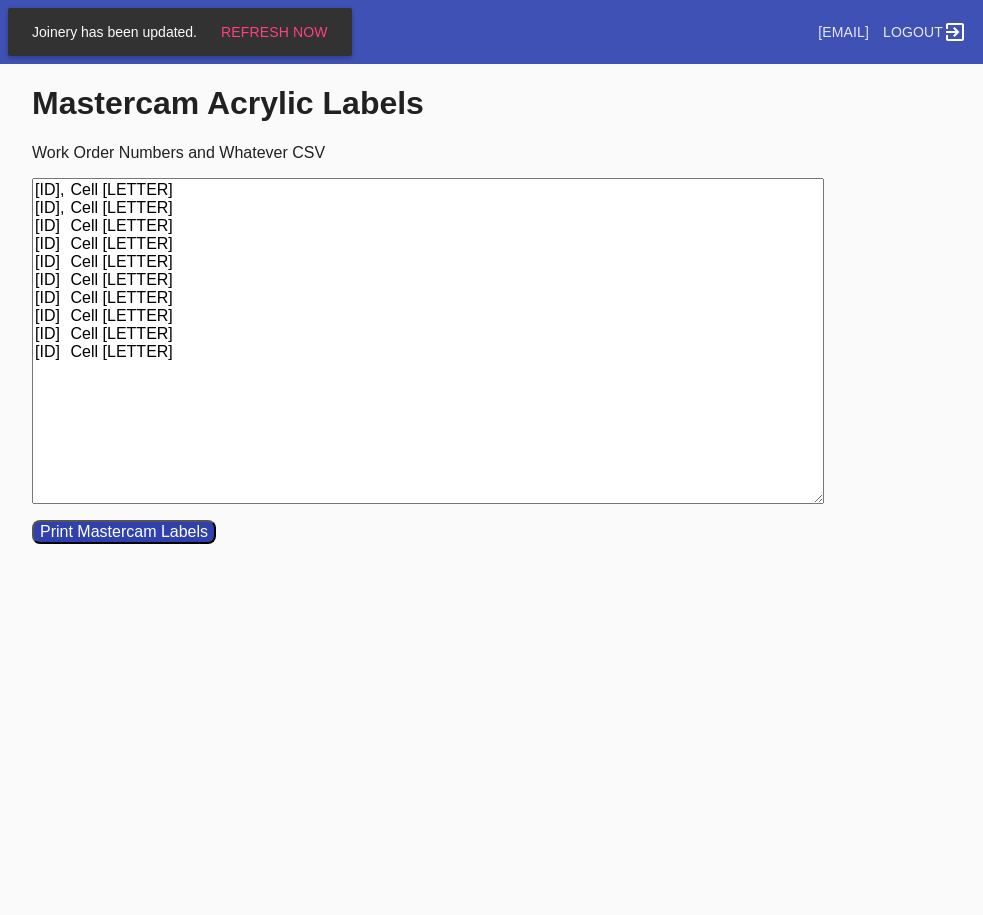 click on "[ID],	Cell [LETTER]
[ID],	Cell [LETTER]
[ID]	Cell [LETTER]
[ID]	Cell [LETTER]
[ID]	Cell [LETTER]
[ID]	Cell [LETTER]
[ID]	Cell [LETTER]
[ID]	Cell [LETTER]
[ID]	Cell [LETTER]
[ID]	Cell [LETTER]" at bounding box center (428, 341) 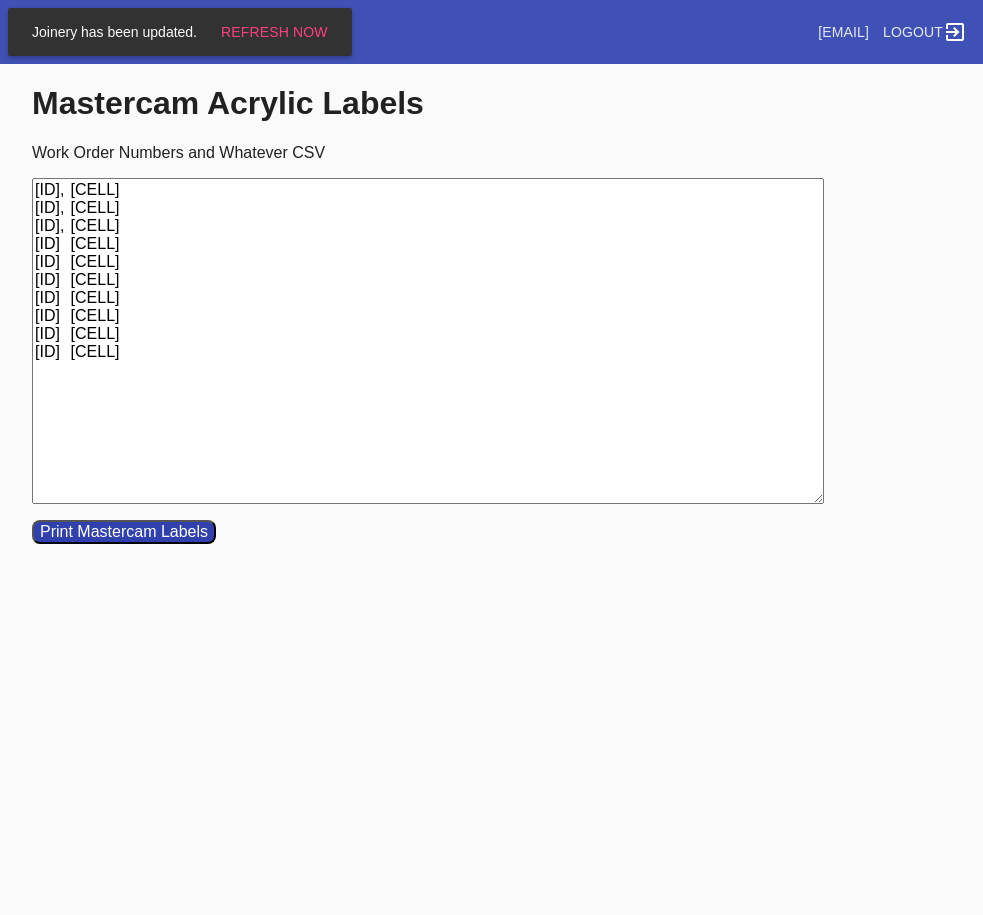 click on "[ID],	[CELL]
[ID],	[CELL]
[ID],	[CELL]
[ID]	[CELL]
[ID]	[CELL]
[ID]	[CELL]
[ID]	[CELL]
[ID]	[CELL]
[ID]	[CELL]
[ID]	[CELL]" at bounding box center (428, 341) 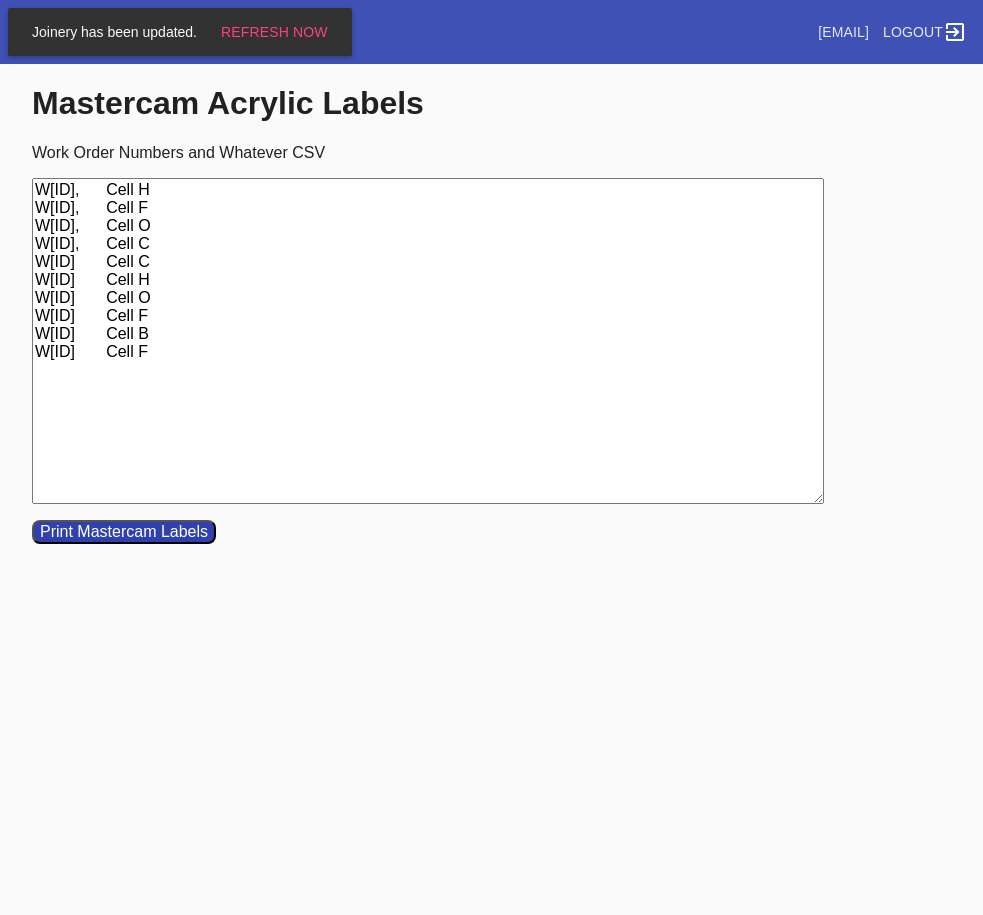 click on "W[ID],	Cell H
W[ID],	Cell F
W[ID],	Cell O
W[ID],	Cell C
W[ID]	Cell C
W[ID]	Cell H
W[ID]	Cell O
W[ID]	Cell F
W[ID]	Cell B
W[ID]	Cell F" at bounding box center (428, 341) 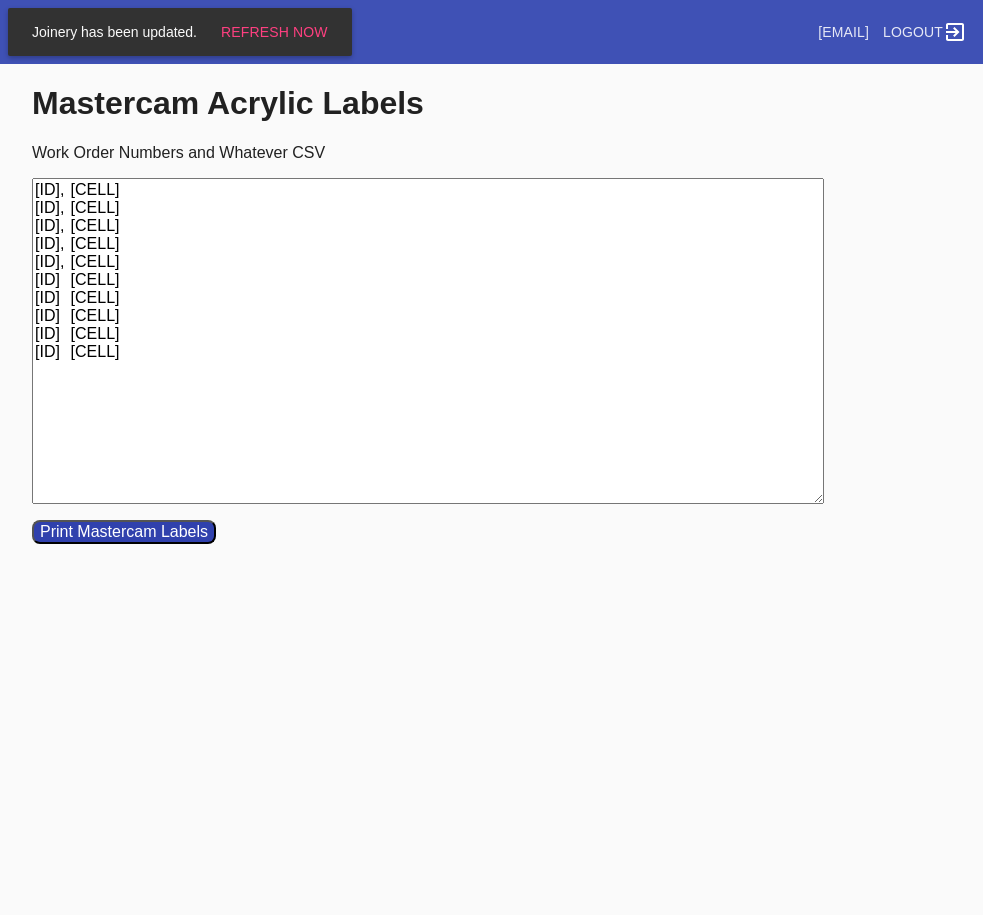 click on "[ID],	[CELL]
[ID],	[CELL]
[ID],	[CELL]
[ID],	[CELL]
[ID],	[CELL]
[ID]	[CELL]
[ID]	[CELL]
[ID]	[CELL]
[ID]	[CELL]
[ID]	[CELL]" at bounding box center [428, 341] 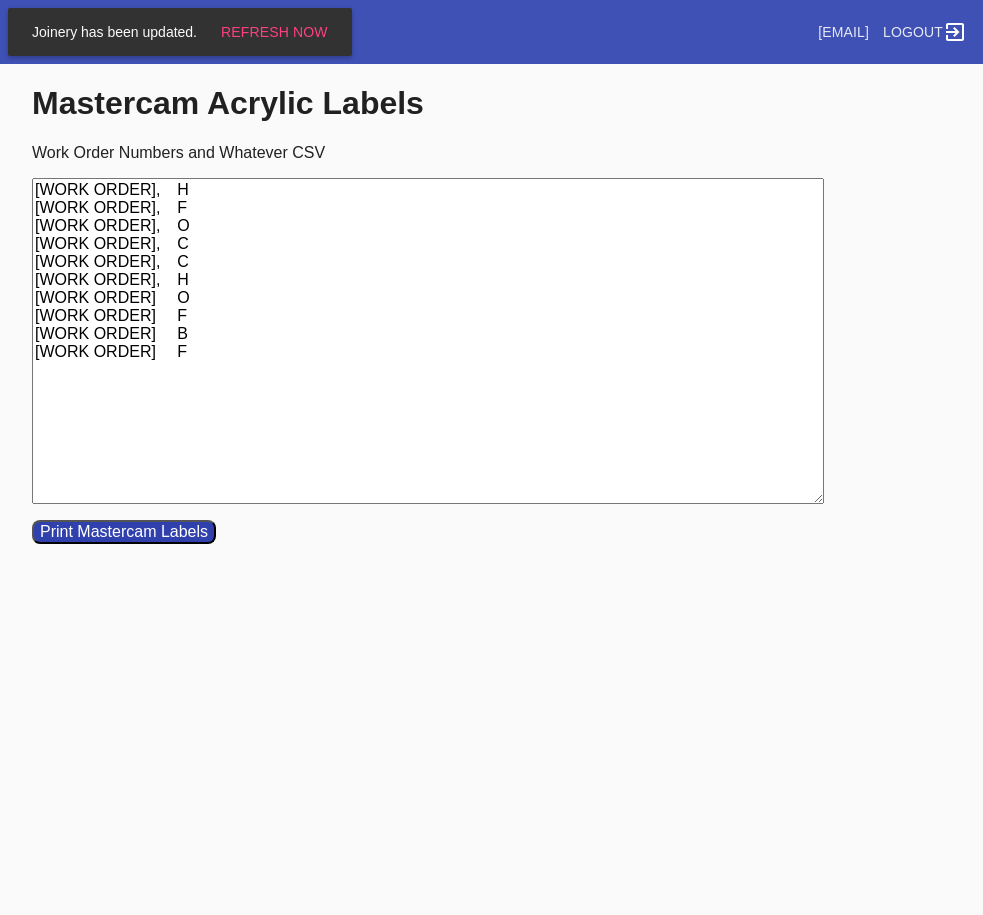 click on "[WORK ORDER],	H
[WORK ORDER],	F
[WORK ORDER],	O
[WORK ORDER],	C
[WORK ORDER],	C
[WORK ORDER],	H
[WORK ORDER]	O
[WORK ORDER]	F
[WORK ORDER]	B
[WORK ORDER]	F" at bounding box center [428, 341] 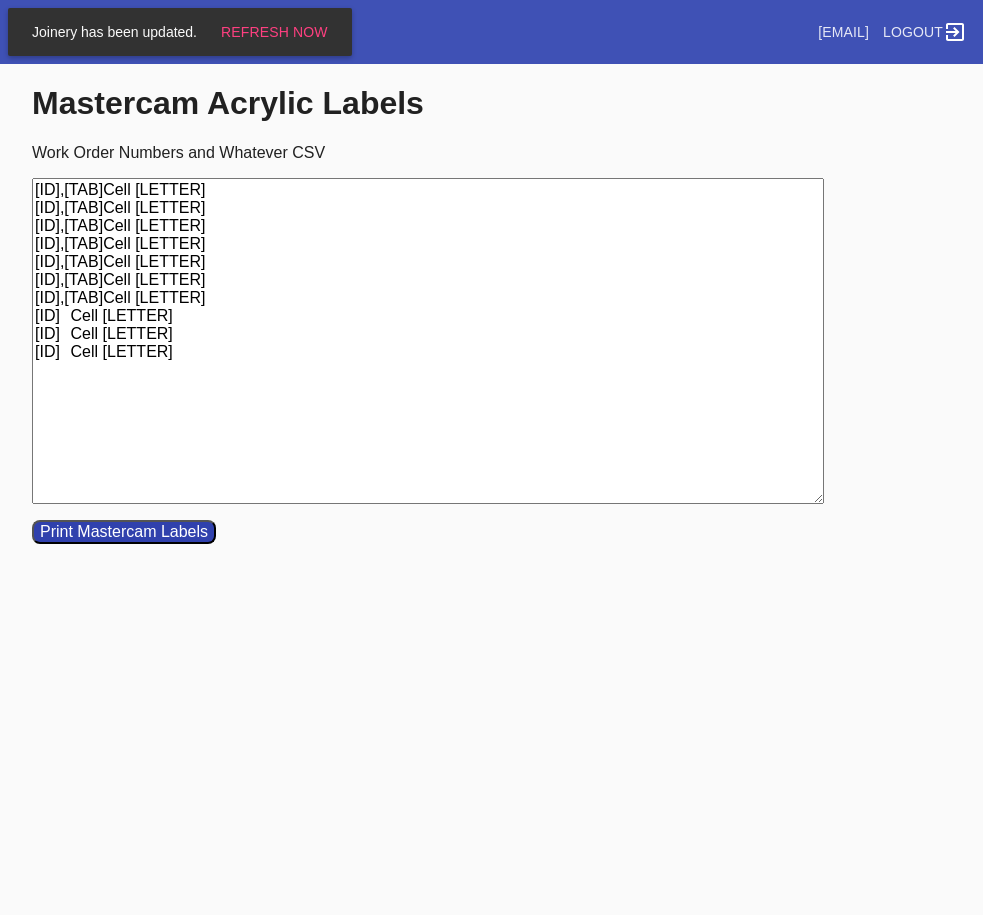 click on "[ID],[TAB]Cell [LETTER]
[ID],[TAB]Cell [LETTER]
[ID],[TAB]Cell [LETTER]
[ID],[TAB]Cell [LETTER]
[ID],[TAB]Cell [LETTER]
[ID],[TAB]Cell [LETTER]
[ID],[TAB]Cell [LETTER]
[ID]	Cell [LETTER]
[ID]	Cell [LETTER]
[ID]	Cell [LETTER]" at bounding box center [428, 341] 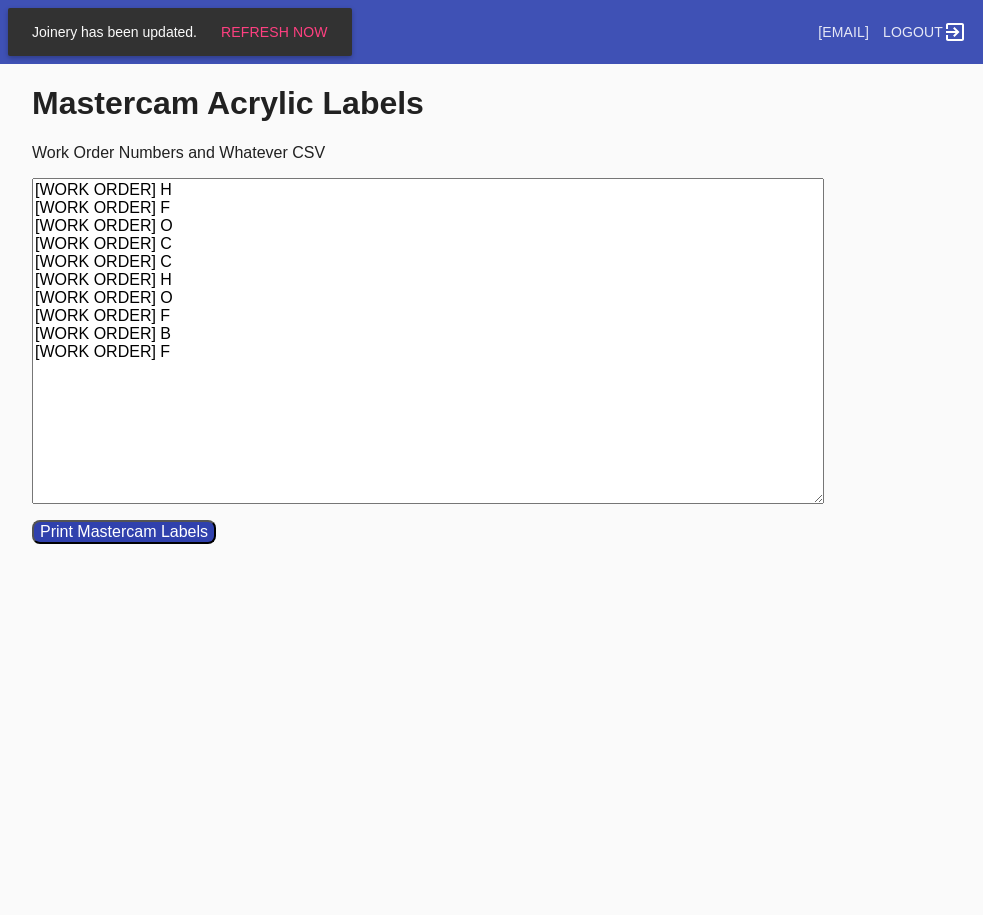 click on "[WORK ORDER] H
[WORK ORDER] F
[WORK ORDER] O
[WORK ORDER] C
[WORK ORDER] C
[WORK ORDER] H
[WORK ORDER] O
[WORK ORDER] F
[WORK ORDER] B
[WORK ORDER] F" at bounding box center [428, 341] 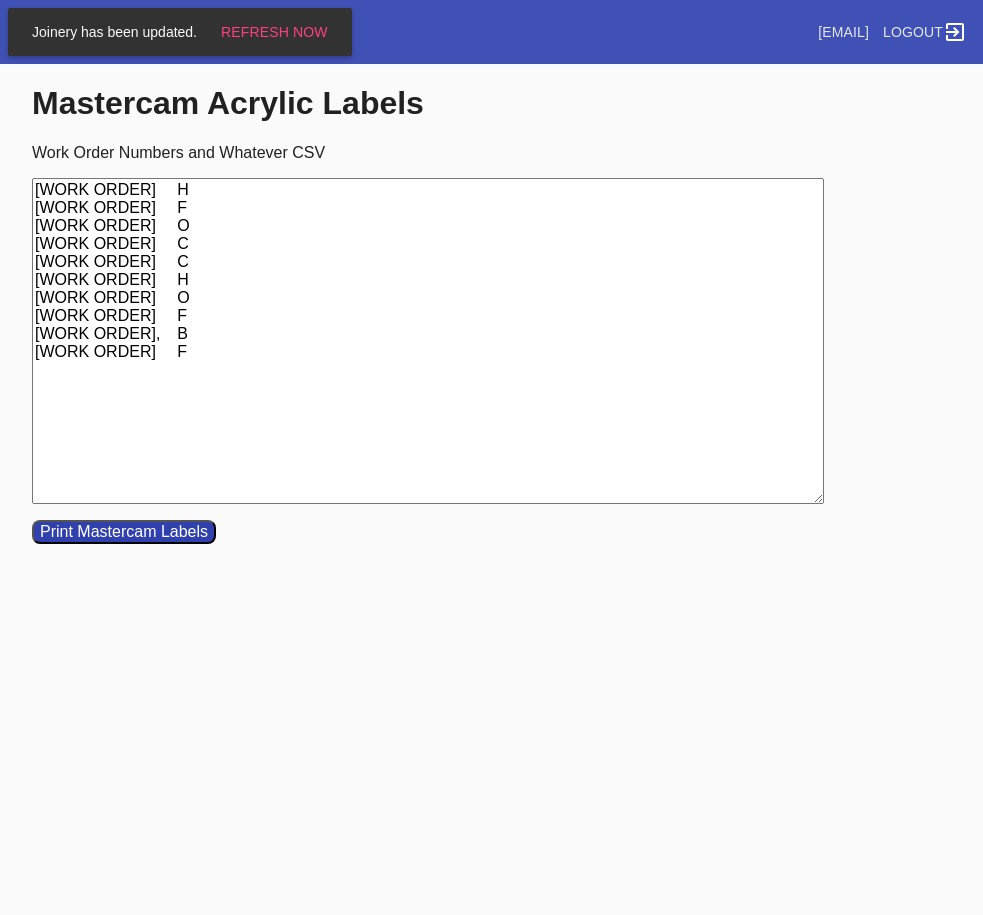 click on "[WORK ORDER]	H
[WORK ORDER]	F
[WORK ORDER]	O
[WORK ORDER]	C
[WORK ORDER]	C
[WORK ORDER]	H
[WORK ORDER]	O
[WORK ORDER]	F
[WORK ORDER],	B
[WORK ORDER]	F" at bounding box center [428, 341] 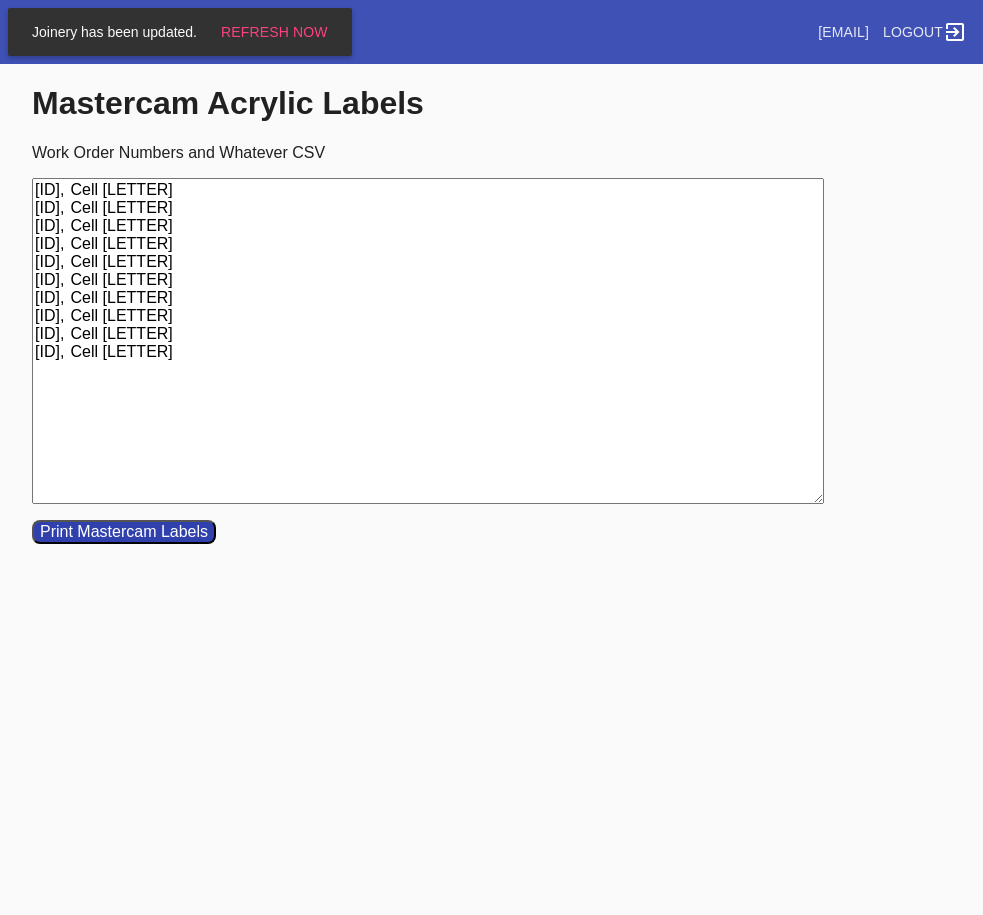 click on "[ID],	Cell [LETTER]
[ID],	Cell [LETTER]
[ID],	Cell [LETTER]
[ID],	Cell [LETTER]
[ID],	Cell [LETTER]
[ID],	Cell [LETTER]
[ID],	Cell [LETTER]
[ID],	Cell [LETTER]
[ID],	Cell [LETTER]
[ID],	Cell [LETTER]" at bounding box center [428, 341] 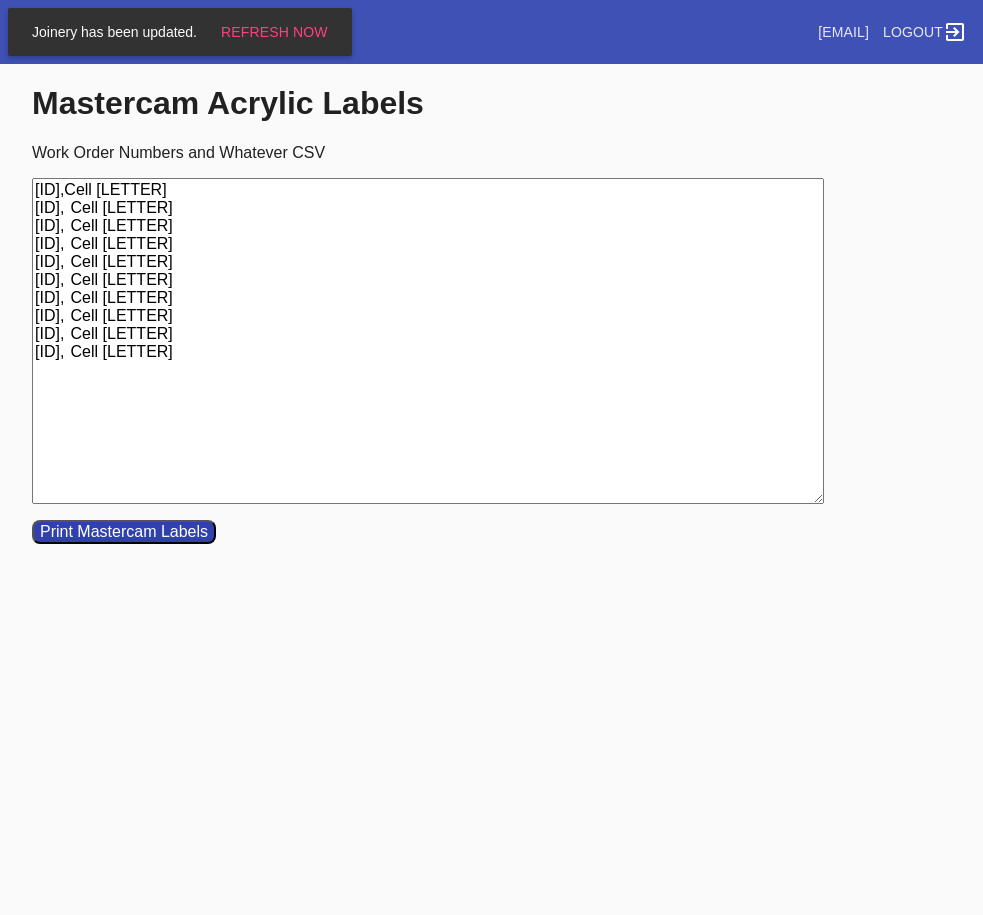 click on "[ID],Cell [LETTER]
[ID],	Cell [LETTER]
[ID],	Cell [LETTER]
[ID],	Cell [LETTER]
[ID],	Cell [LETTER]
[ID],	Cell [LETTER]
[ID],	Cell [LETTER]
[ID],	Cell [LETTER]
[ID],	Cell [LETTER]
[ID],	Cell [LETTER]" at bounding box center [428, 341] 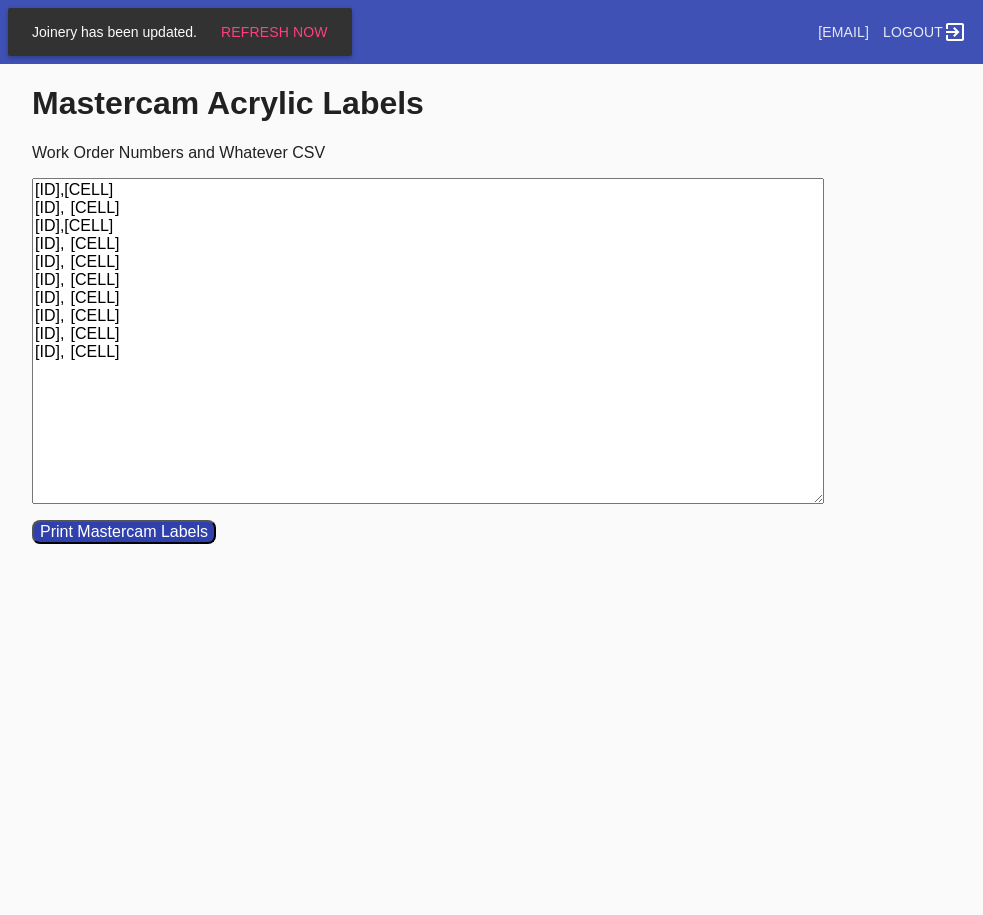 click on "[ID],[CELL]
[ID],	[CELL]
[ID],[CELL]
[ID],	[CELL]
[ID],	[CELL]
[ID],	[CELL]
[ID],	[CELL]
[ID],	[CELL]
[ID],	[CELL]
[ID],	[CELL]" at bounding box center [428, 341] 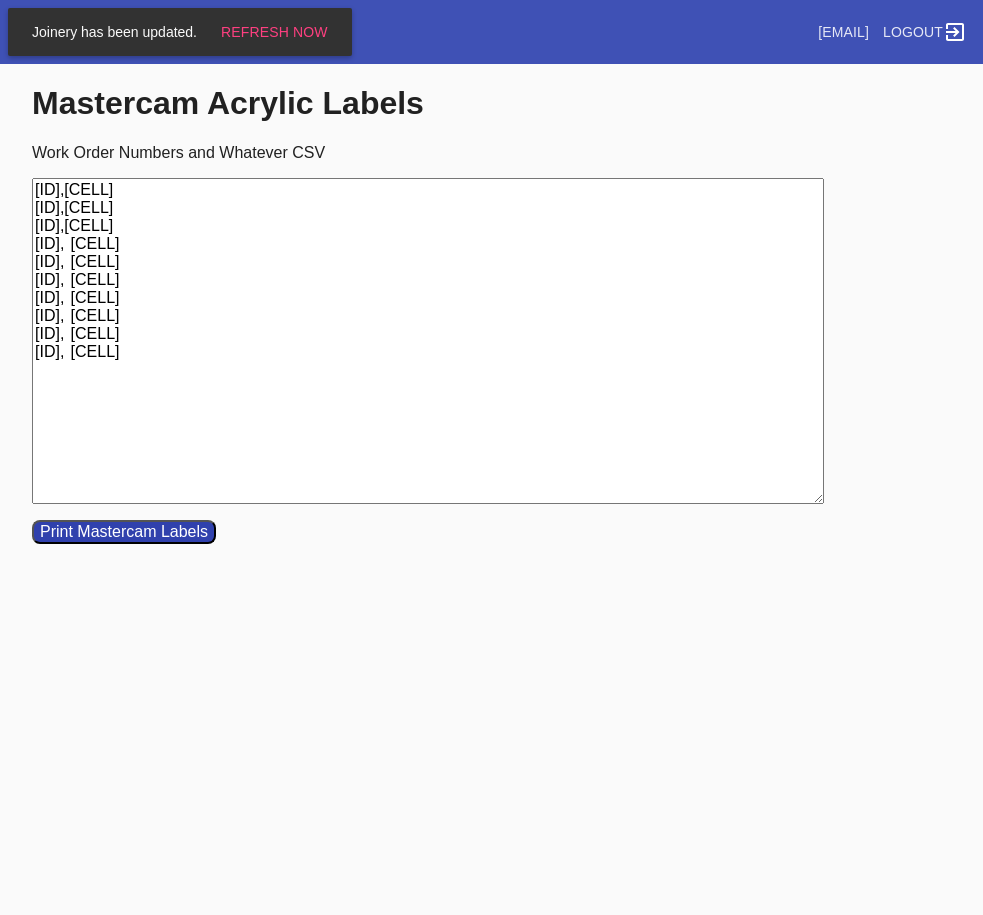 click on "[ID],[CELL]
[ID],[CELL]
[ID],[CELL]
[ID],	[CELL]
[ID],	[CELL]
[ID],	[CELL]
[ID],	[CELL]
[ID],	[CELL]
[ID],	[CELL]
[ID],	[CELL]" at bounding box center (428, 341) 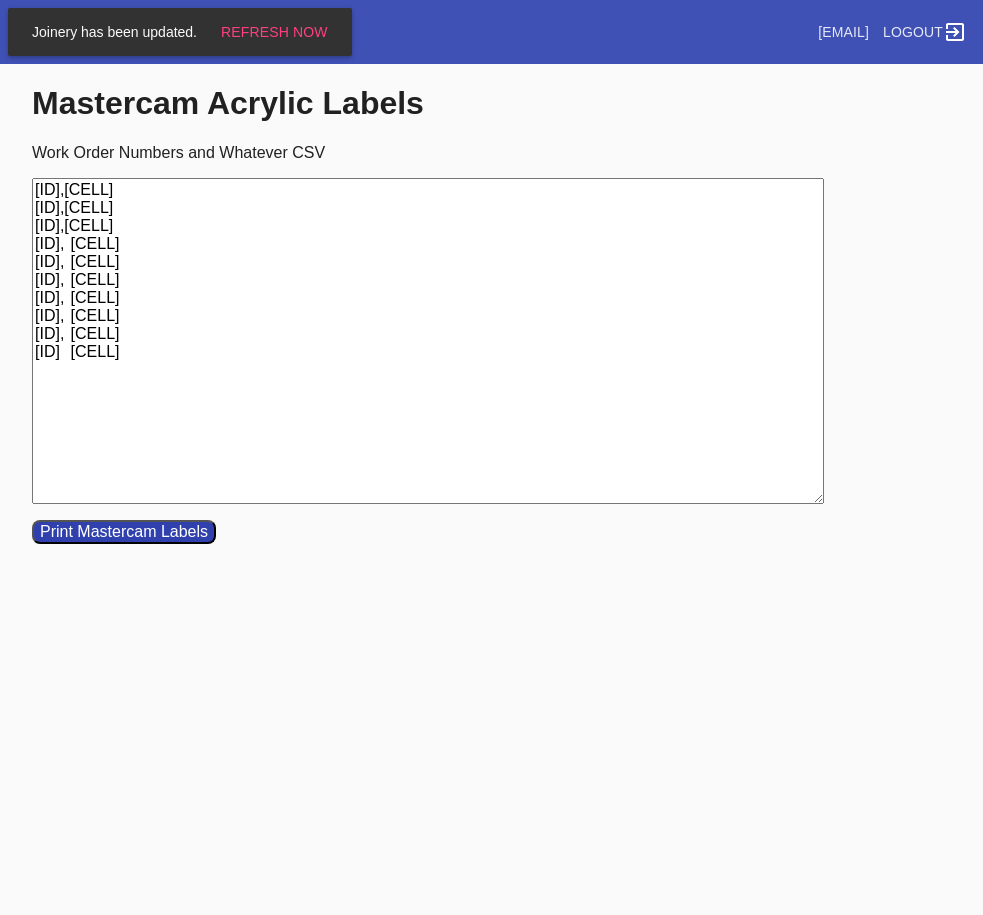 click on "[ID],[CELL]
[ID],[CELL]
[ID],[CELL]
[ID],	[CELL]
[ID],	[CELL]
[ID],	[CELL]
[ID],	[CELL]
[ID],	[CELL]
[ID],	[CELL]
[ID]	[CELL]" at bounding box center (428, 341) 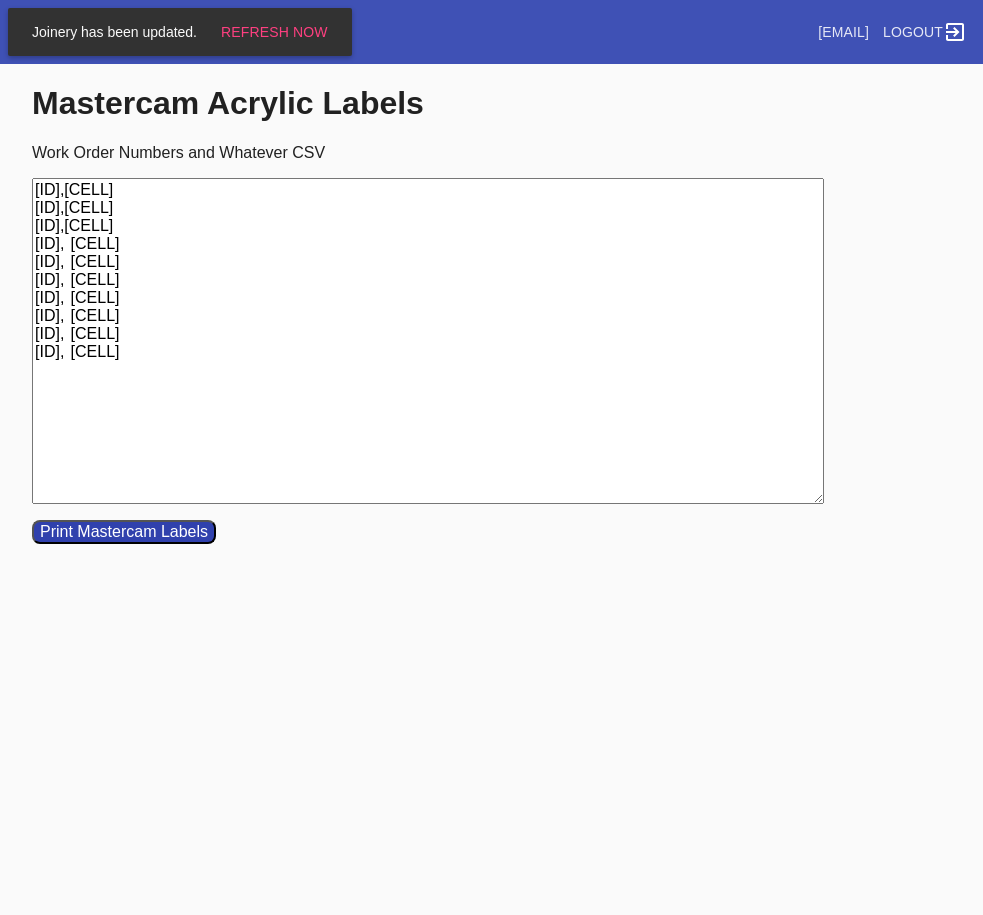 click on "[ID],[CELL]
[ID],[CELL]
[ID],[CELL]
[ID],	[CELL]
[ID],	[CELL]
[ID],	[CELL]
[ID],	[CELL]
[ID],	[CELL]
[ID],	[CELL]
[ID],	[CELL]" at bounding box center [428, 341] 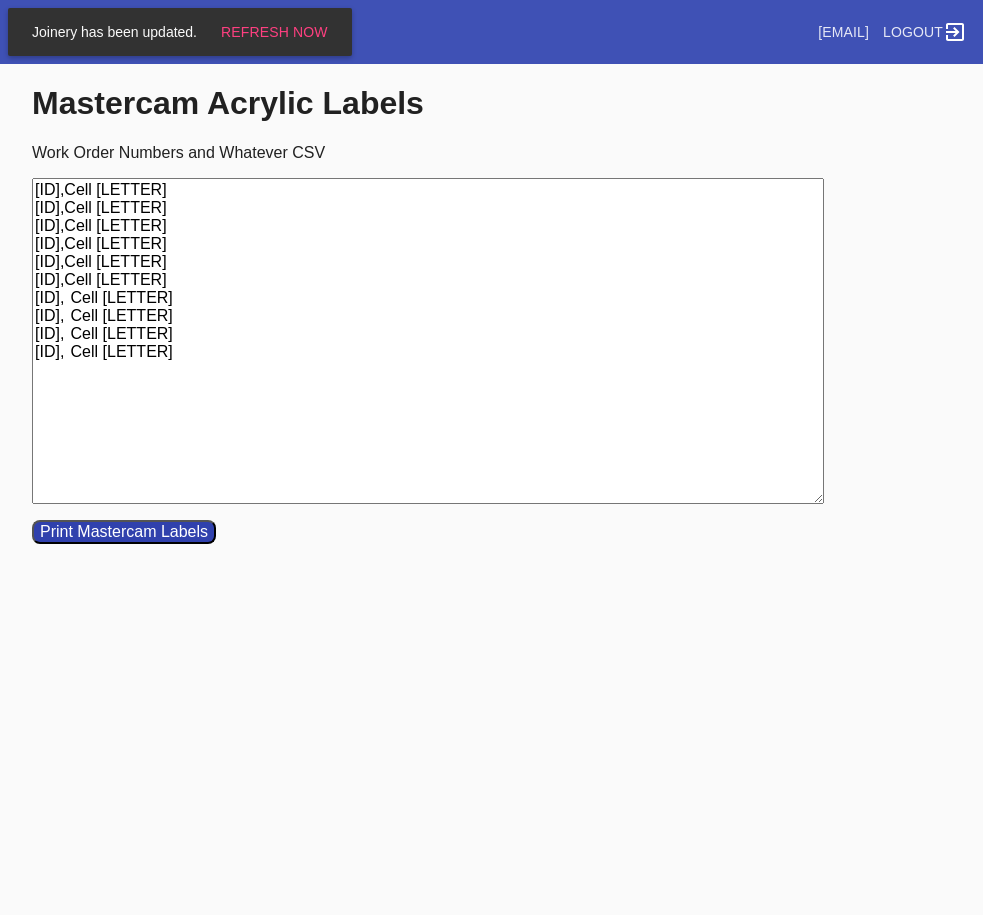 click on "[ID],Cell [LETTER]
[ID],Cell [LETTER]
[ID],Cell [LETTER]
[ID],Cell [LETTER]
[ID],Cell [LETTER]
[ID],Cell [LETTER]
[ID],	Cell [LETTER]
[ID],	Cell [LETTER]
[ID],	Cell [LETTER]
[ID],	Cell [LETTER]" at bounding box center [428, 341] 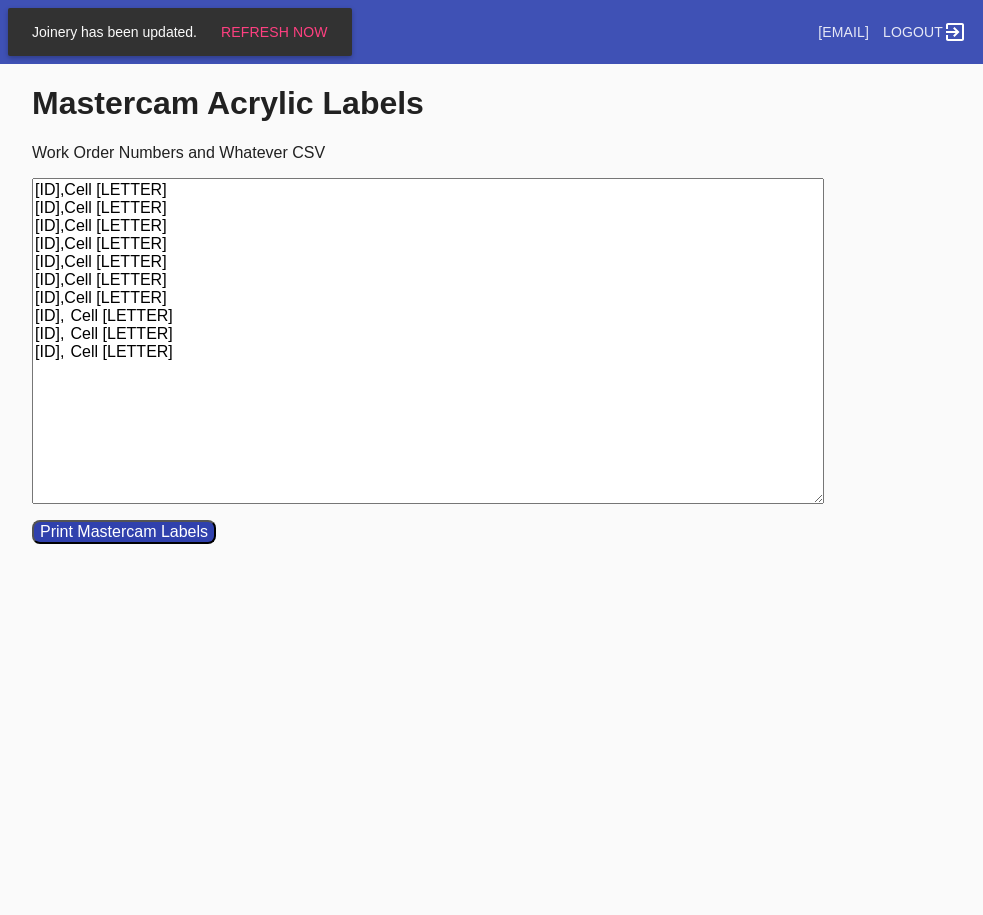 click on "[ID],Cell [LETTER]
[ID],Cell [LETTER]
[ID],Cell [LETTER]
[ID],Cell [LETTER]
[ID],Cell [LETTER]
[ID],Cell [LETTER]
[ID],Cell [LETTER]
[ID],	Cell [LETTER]
[ID],	Cell [LETTER]
[ID],	Cell [LETTER]" at bounding box center [428, 341] 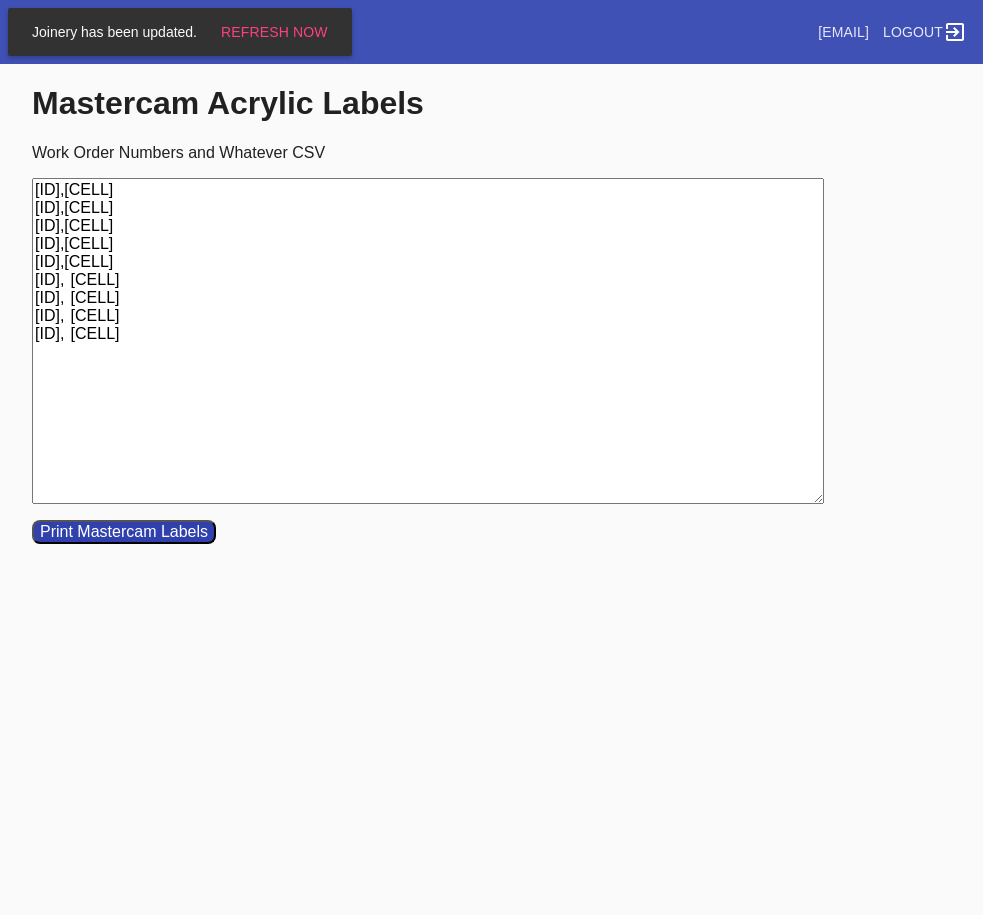 click on "[ID],[CELL]
[ID],[CELL]
[ID],[CELL]
[ID],[CELL]
[ID],[CELL]
[ID],	[CELL]
[ID],	[CELL]
[ID],	[CELL]
[ID],	[CELL]" at bounding box center (428, 341) 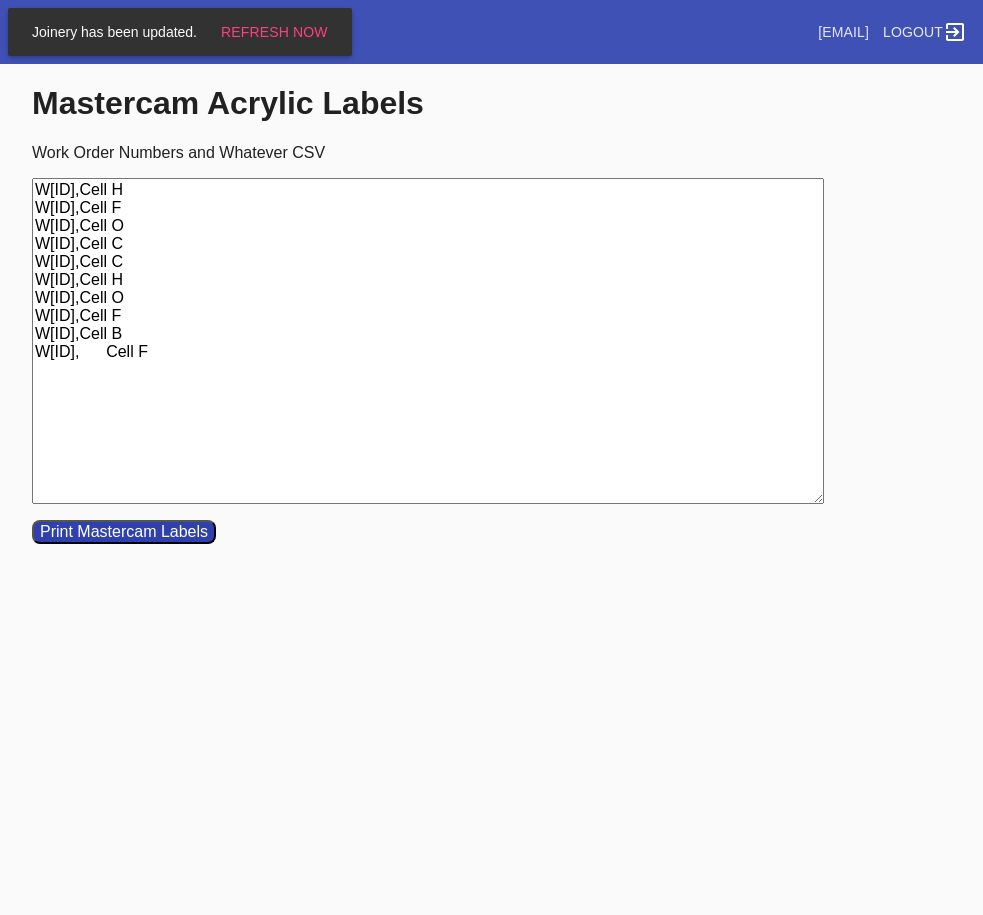 click on "W[ID],Cell H
W[ID],Cell F
W[ID],Cell O
W[ID],Cell C
W[ID],Cell C
W[ID],Cell H
W[ID],Cell O
W[ID],Cell F
W[ID],Cell B
W[ID],	Cell F" at bounding box center (428, 341) 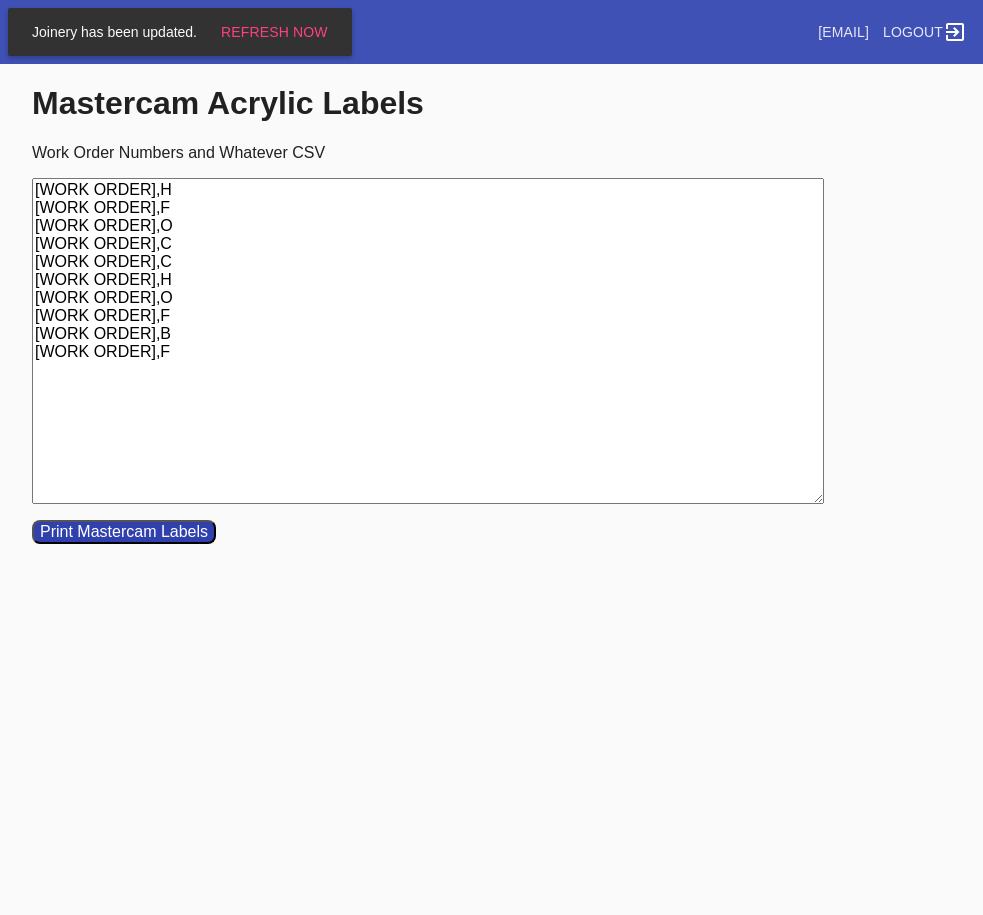 drag, startPoint x: 303, startPoint y: 390, endPoint x: 25, endPoint y: 129, distance: 381.32007 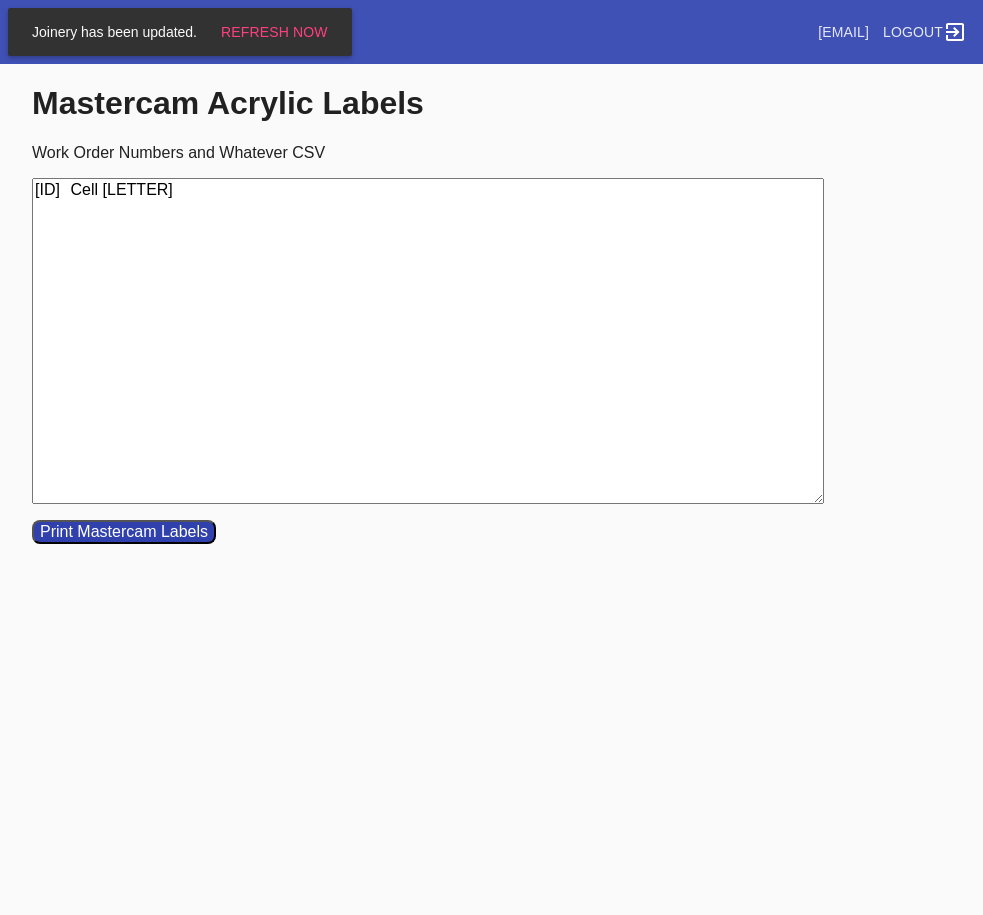 click on "[ID]	Cell [LETTER]" at bounding box center [428, 341] 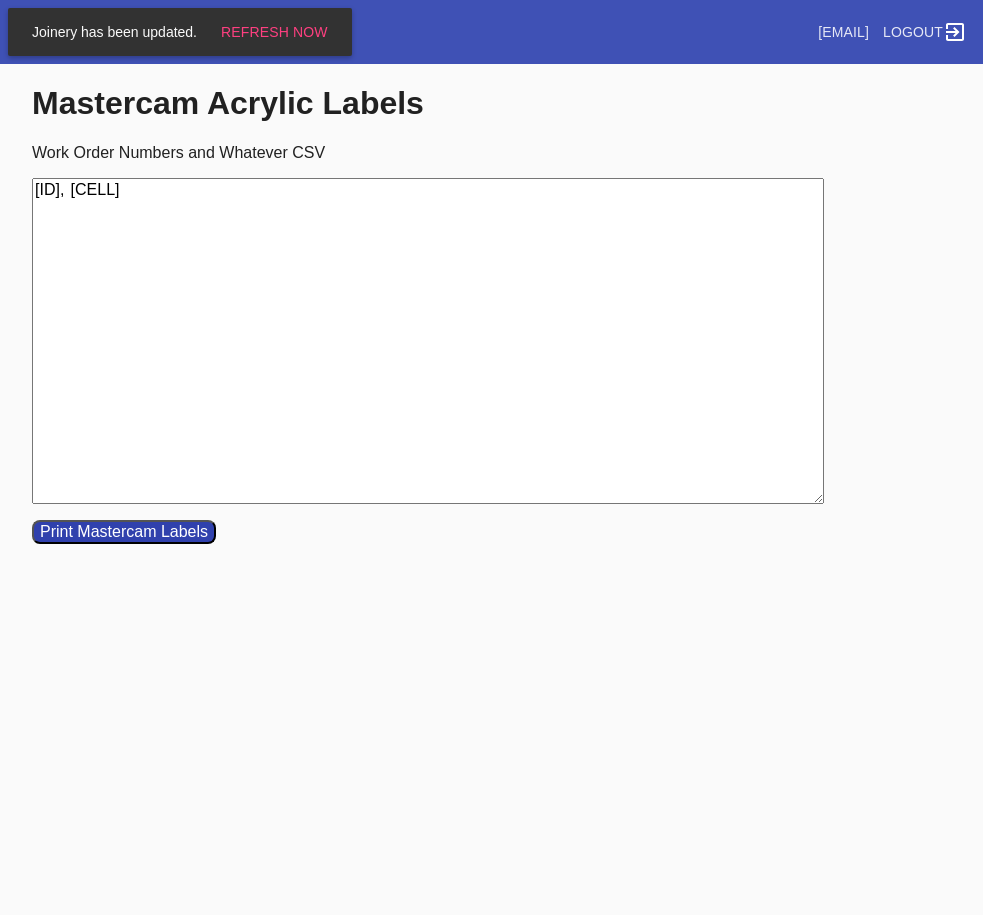 click on "[ID],	[CELL]" at bounding box center [428, 341] 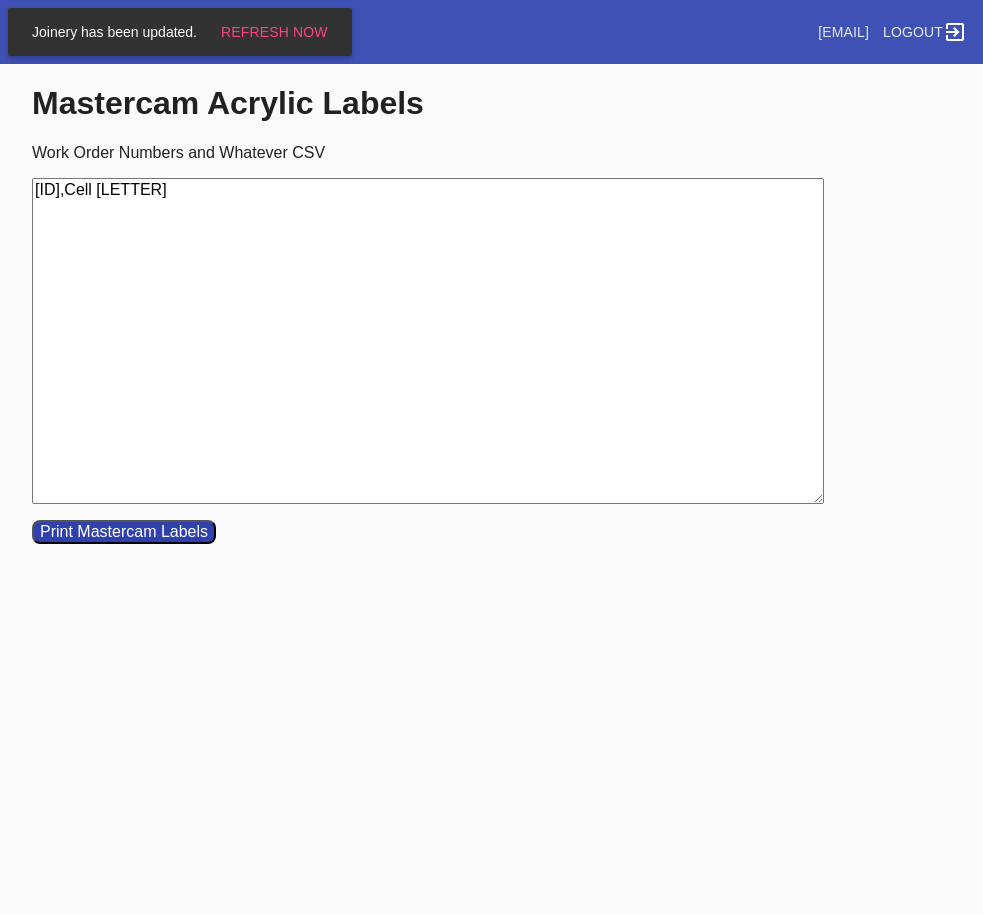 drag, startPoint x: 312, startPoint y: 211, endPoint x: -228, endPoint y: 136, distance: 545.1835 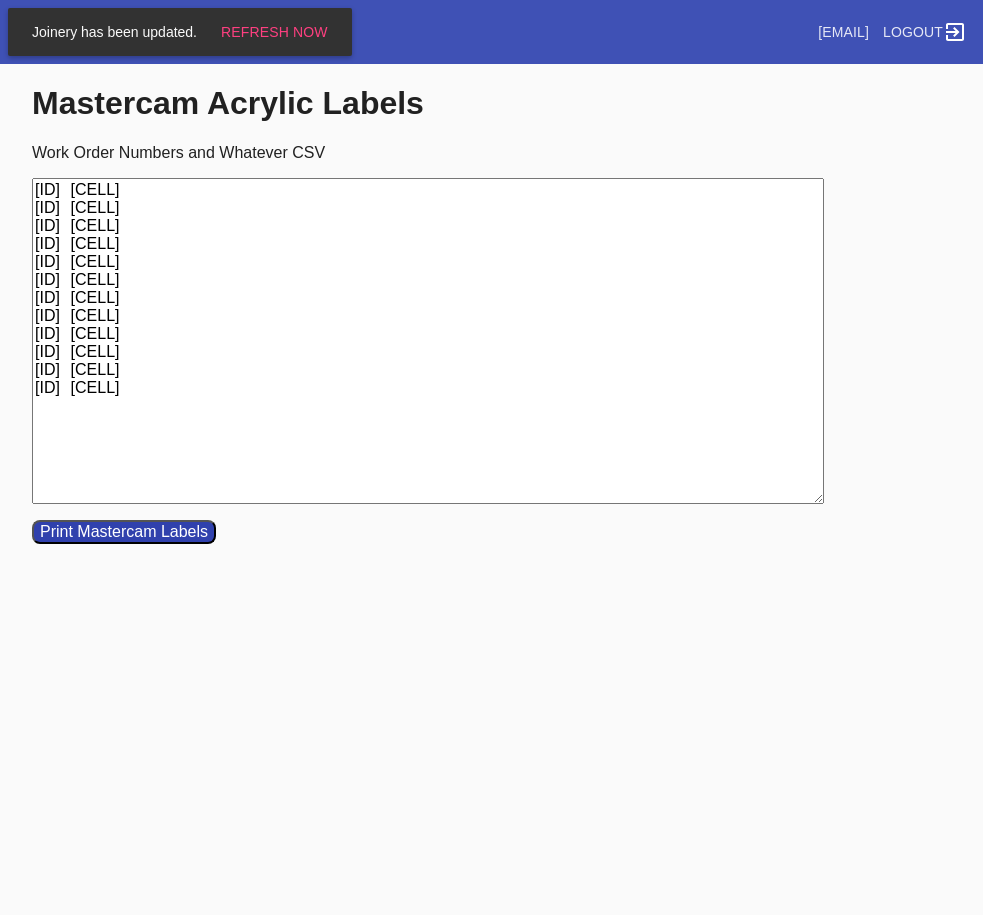 click on "[ID]	[CELL]
[ID]	[CELL]
[ID]	[CELL]
[ID]	[CELL]
[ID]	[CELL]
[ID]	[CELL]
[ID]	[CELL]
[ID]	[CELL]
[ID]	[CELL]
[ID]	[CELL]
[ID]	[CELL]
[ID]	[CELL]" at bounding box center (428, 341) 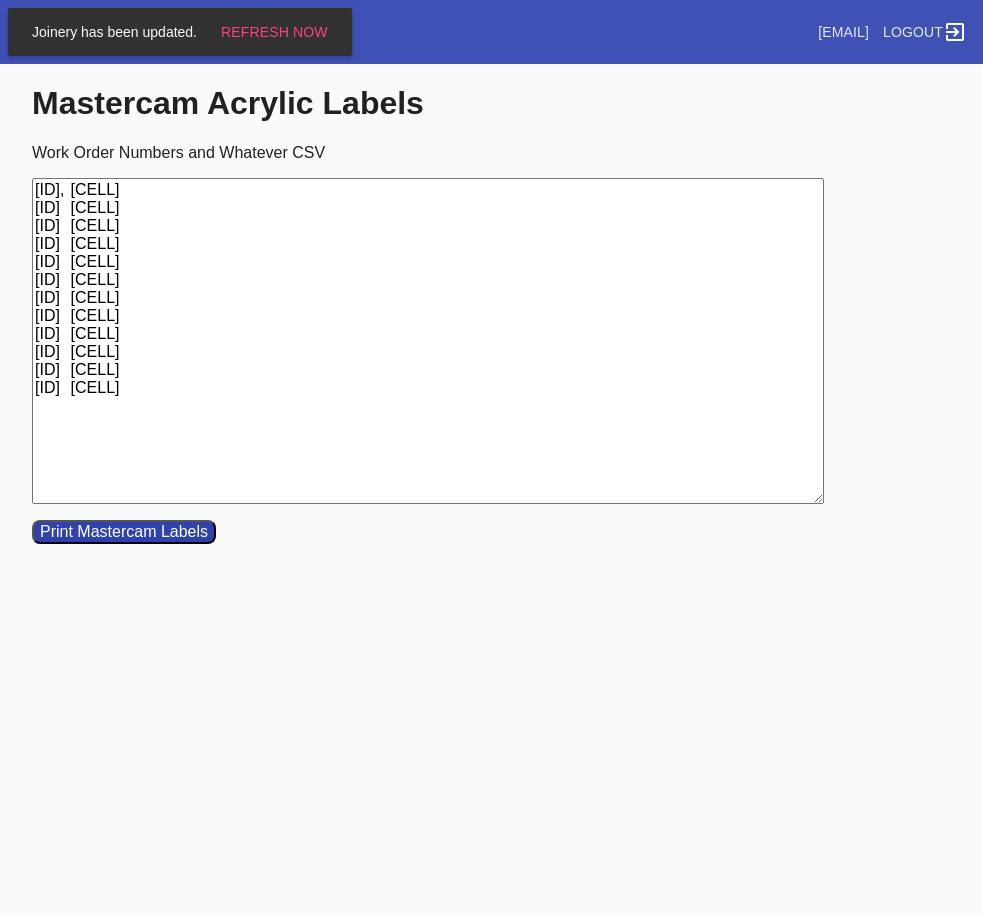 click on "[ID],	[CELL]
[ID]	[CELL]
[ID]	[CELL]
[ID]	[CELL]
[ID]	[CELL]
[ID]	[CELL]
[ID]	[CELL]
[ID]	[CELL]
[ID]	[CELL]
[ID]	[CELL]
[ID]	[CELL]
[ID]	[CELL]" at bounding box center [428, 341] 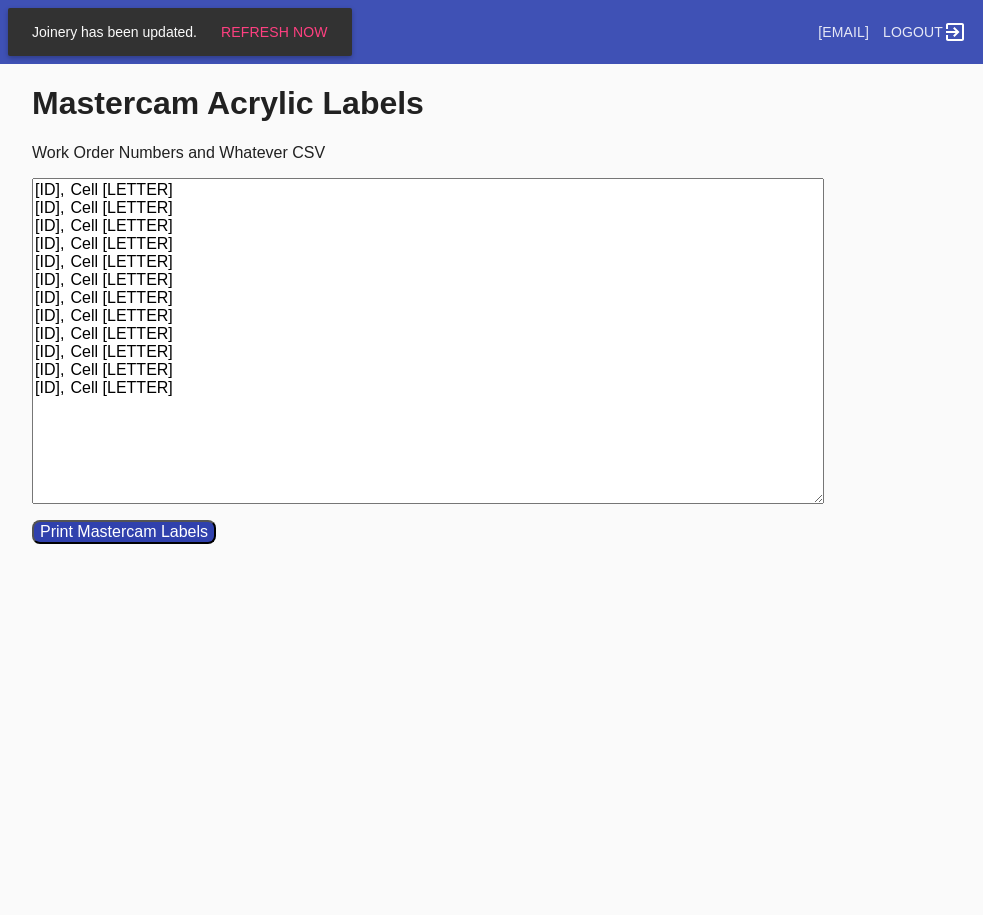 click on "[ID],	Cell [LETTER]
[ID],	Cell [LETTER]
[ID],	Cell [LETTER]
[ID],	Cell [LETTER]
[ID],	Cell [LETTER]
[ID],	Cell [LETTER]
[ID],	Cell [LETTER]
[ID],	Cell [LETTER]
[ID],	Cell [LETTER]
[ID],	Cell [LETTER]
[ID],	Cell [LETTER]
[ID],	Cell [LETTER]" at bounding box center (428, 341) 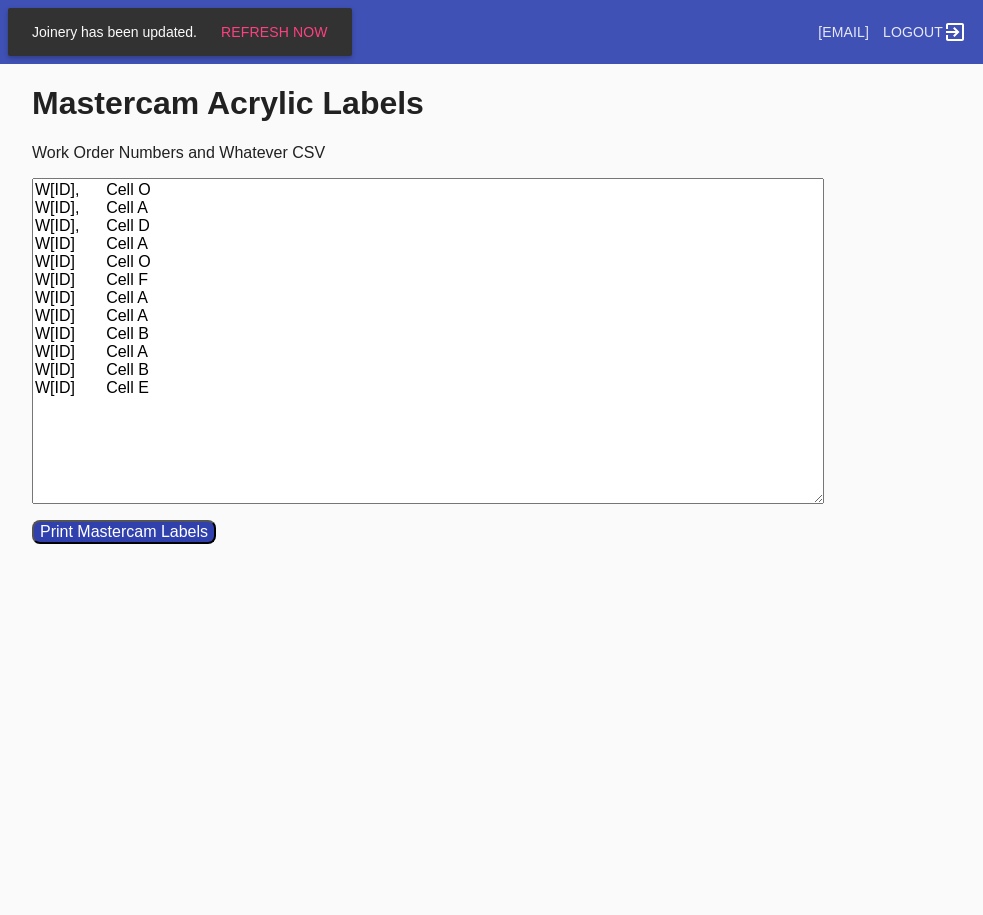 click on "W[ID],	Cell O
W[ID],	Cell A
W[ID],	Cell D
W[ID]	Cell A
W[ID]	Cell O
W[ID]	Cell F
W[ID]	Cell A
W[ID]	Cell A
W[ID]	Cell B
W[ID]	Cell A
W[ID]	Cell B
W[ID]	Cell E" at bounding box center [428, 341] 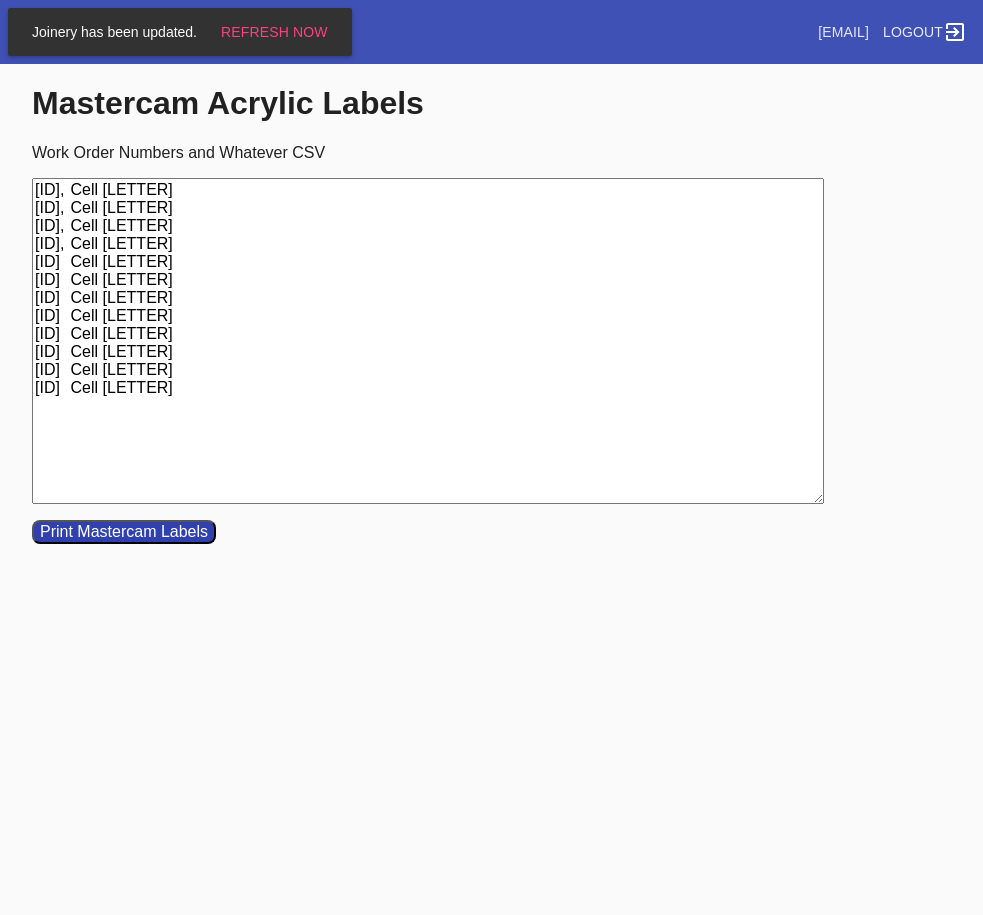 click on "[ID],	Cell [LETTER]
[ID],	Cell [LETTER]
[ID],	Cell [LETTER]
[ID],	Cell [LETTER]
[ID]	Cell [LETTER]
[ID]	Cell [LETTER]
[ID]	Cell [LETTER]
[ID]	Cell [LETTER]
[ID]	Cell [LETTER]
[ID]	Cell [LETTER]
[ID]	Cell [LETTER]
[ID]	Cell [LETTER]" at bounding box center (428, 341) 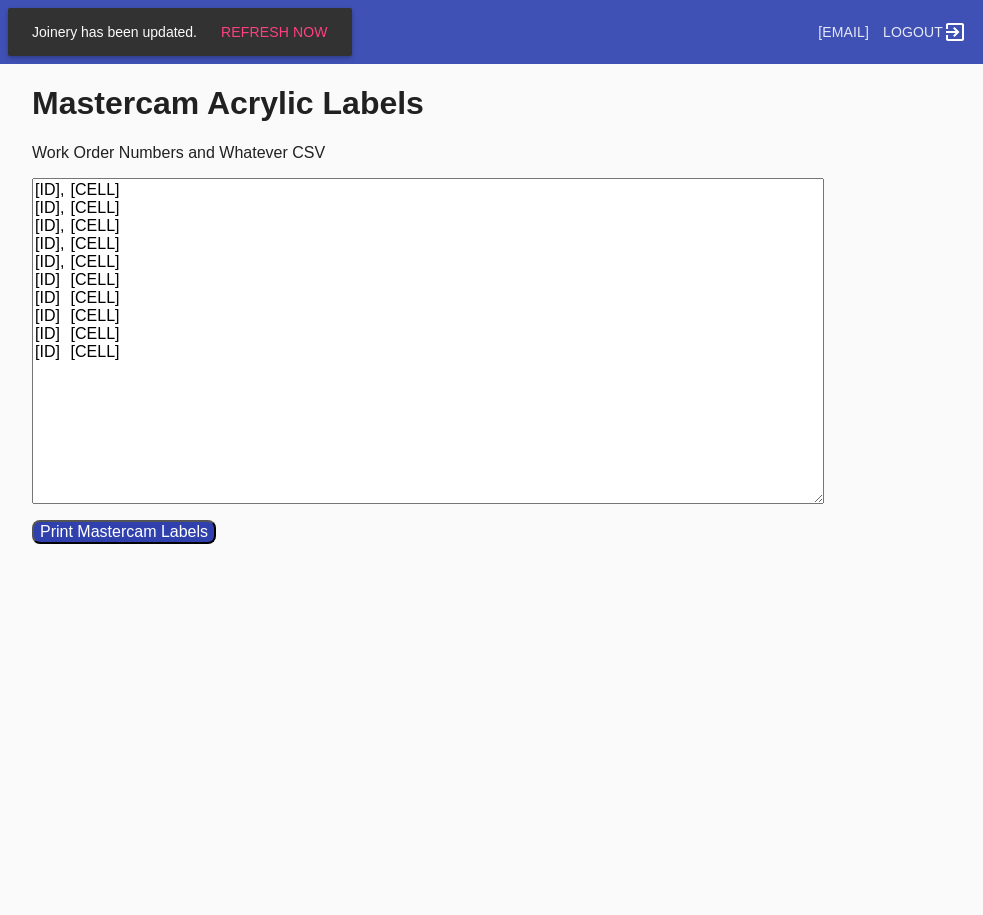 click on "[ID],	[CELL]
[ID],	[CELL]
[ID],	[CELL]
[ID],	[CELL]
[ID],	[CELL]
[ID]	[CELL]
[ID]	[CELL]
[ID]	[CELL]
[ID]	[CELL]
[ID]	[CELL]" at bounding box center [428, 341] 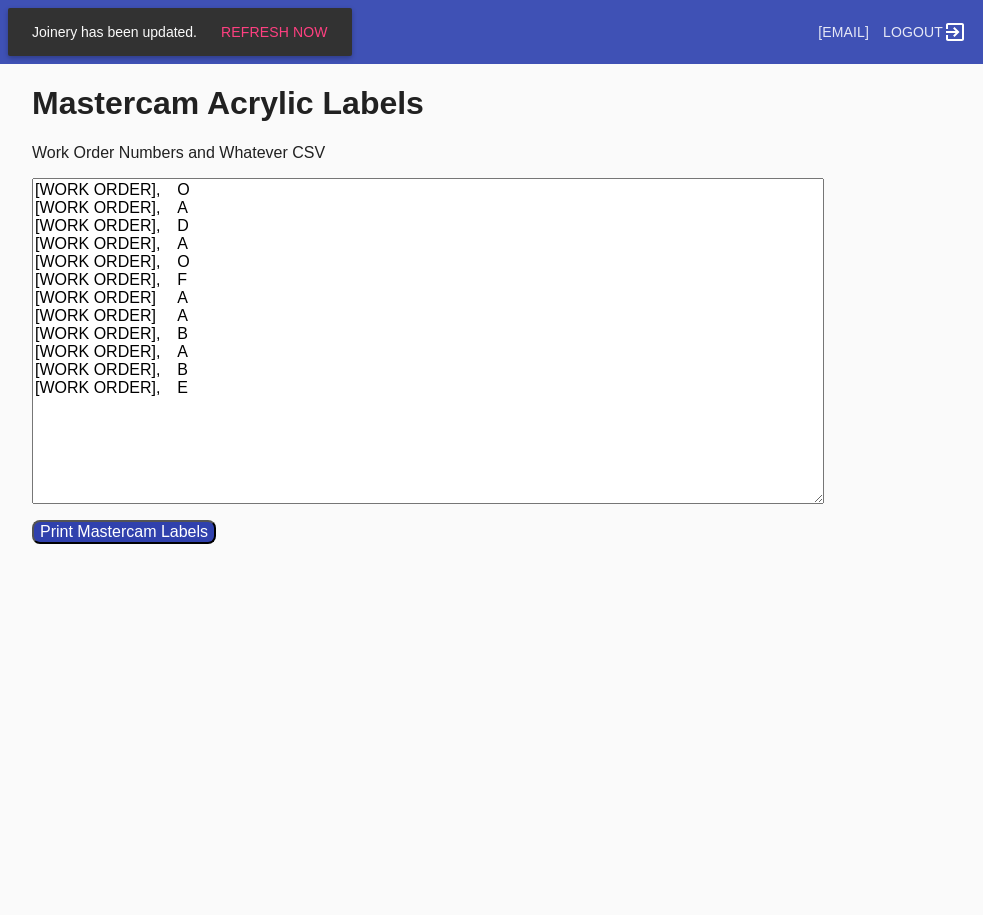 click on "[WORK ORDER],	O
[WORK ORDER],	A
[WORK ORDER],	D
[WORK ORDER],	A
[WORK ORDER],	O
[WORK ORDER],	F
[WORK ORDER]	A
[WORK ORDER]	A
[WORK ORDER],	B
[WORK ORDER],	A
[WORK ORDER],	B
[WORK ORDER],	E" at bounding box center [428, 341] 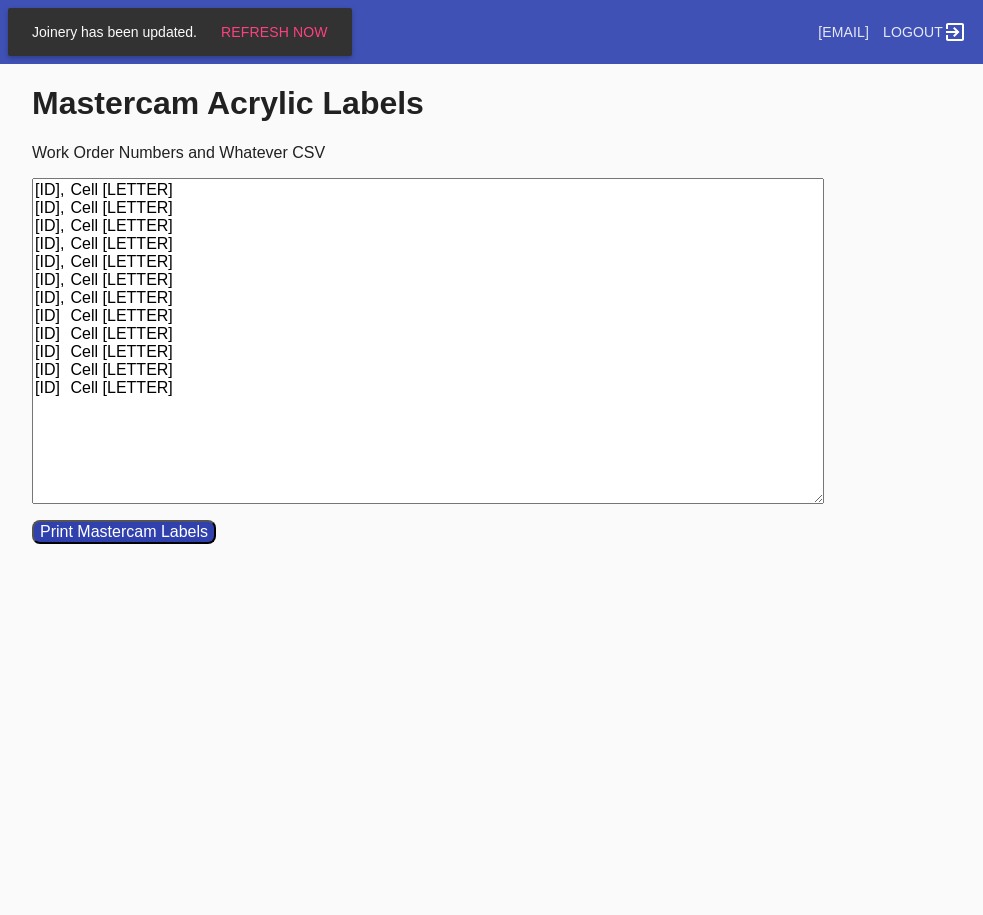 click on "[ID],	Cell [LETTER]
[ID],	Cell [LETTER]
[ID],	Cell [LETTER]
[ID],	Cell [LETTER]
[ID],	Cell [LETTER]
[ID],	Cell [LETTER]
[ID],	Cell [LETTER]
[ID]	Cell [LETTER]
[ID]	Cell [LETTER]
[ID]	Cell [LETTER]
[ID]	Cell [LETTER]
[ID]	Cell [LETTER]" at bounding box center [428, 341] 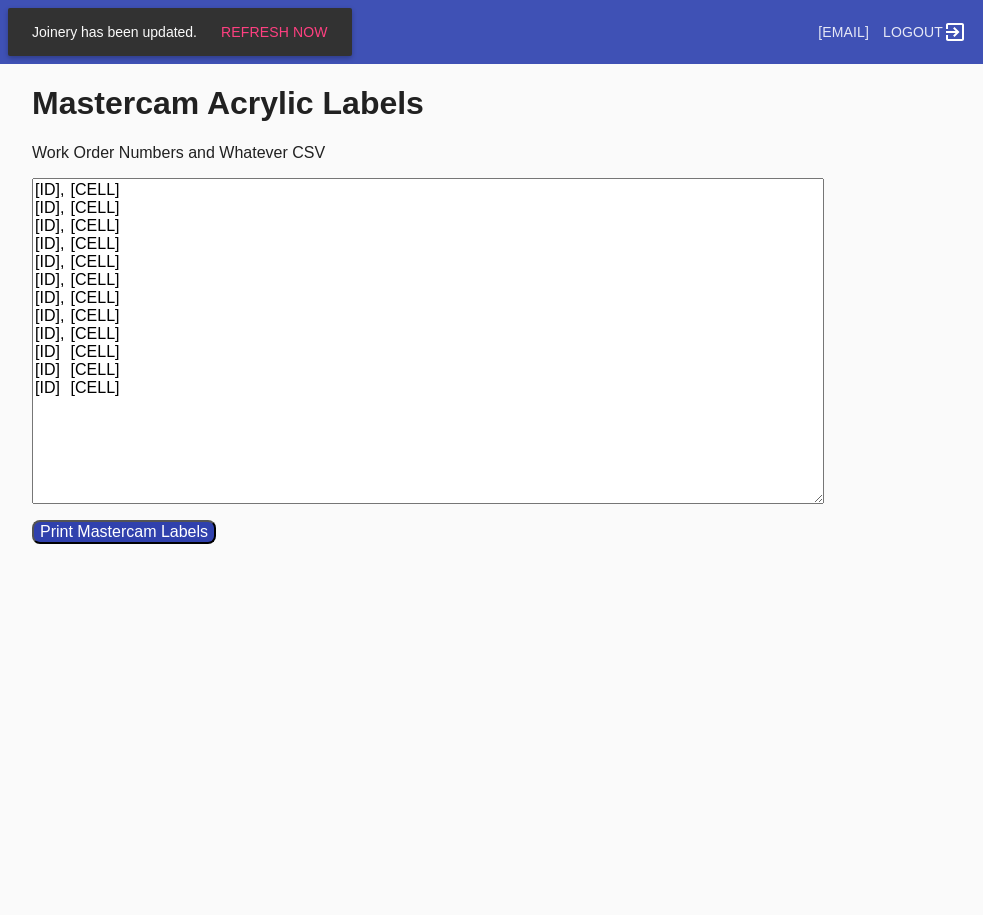 click on "[ID],	[CELL]
[ID],	[CELL]
[ID],	[CELL]
[ID],	[CELL]
[ID],	[CELL]
[ID],	[CELL]
[ID],	[CELL]
[ID],	[CELL]
[ID],	[CELL]
[ID]	[CELL]
[ID]	[CELL]
[ID]	[CELL]" at bounding box center (428, 341) 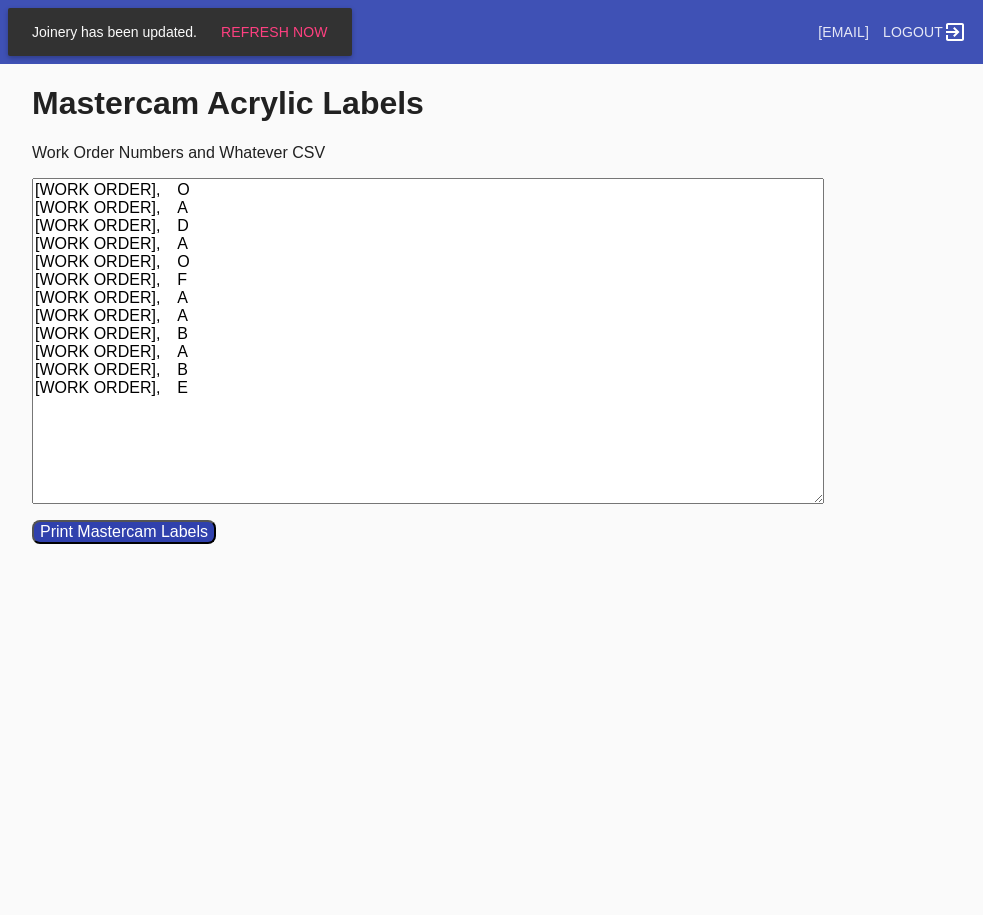 click on "[WORK ORDER],	O
[WORK ORDER],	A
[WORK ORDER],	D
[WORK ORDER],	A
[WORK ORDER],	O
[WORK ORDER],	F
[WORK ORDER],	A
[WORK ORDER],	A
[WORK ORDER],	B
[WORK ORDER],	A
[WORK ORDER],	B
[WORK ORDER],	E" at bounding box center [428, 341] 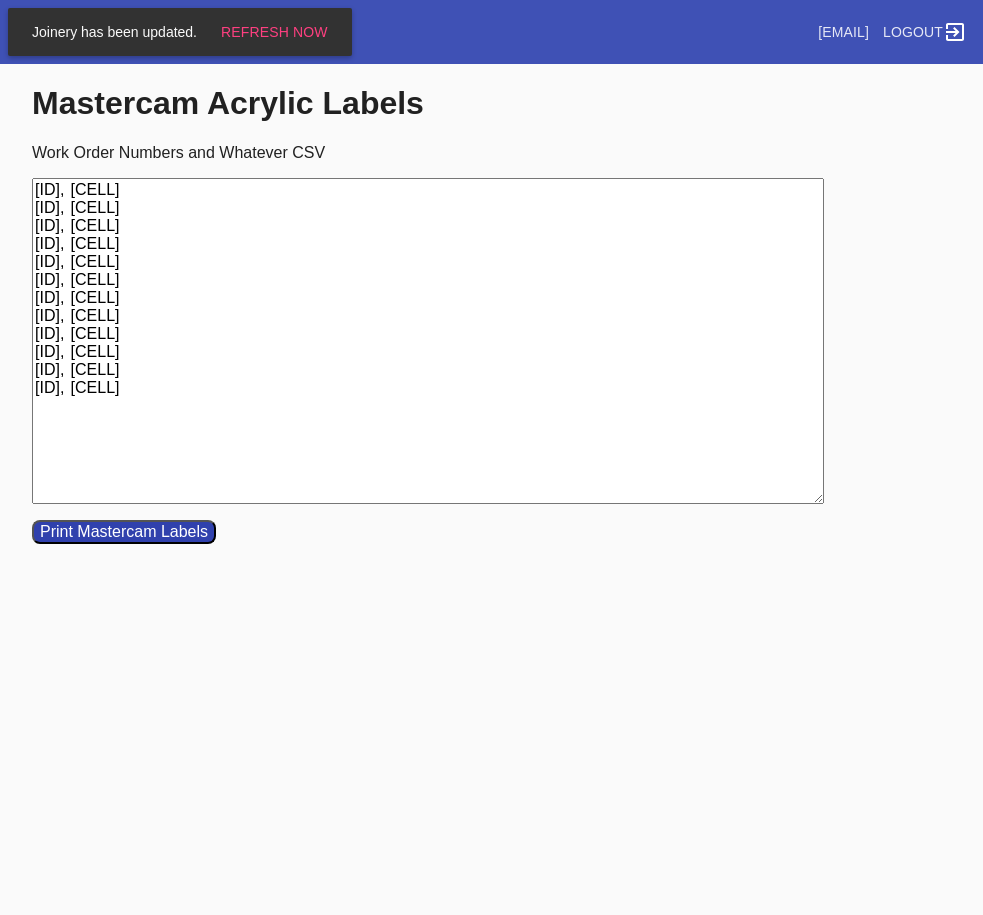 click on "[ID],	[CELL]
[ID],	[CELL]
[ID],	[CELL]
[ID],	[CELL]
[ID],	[CELL]
[ID],	[CELL]
[ID],	[CELL]
[ID],	[CELL]
[ID],	[CELL]
[ID],	[CELL]
[ID],	[CELL]
[ID],	[CELL]" at bounding box center (428, 341) 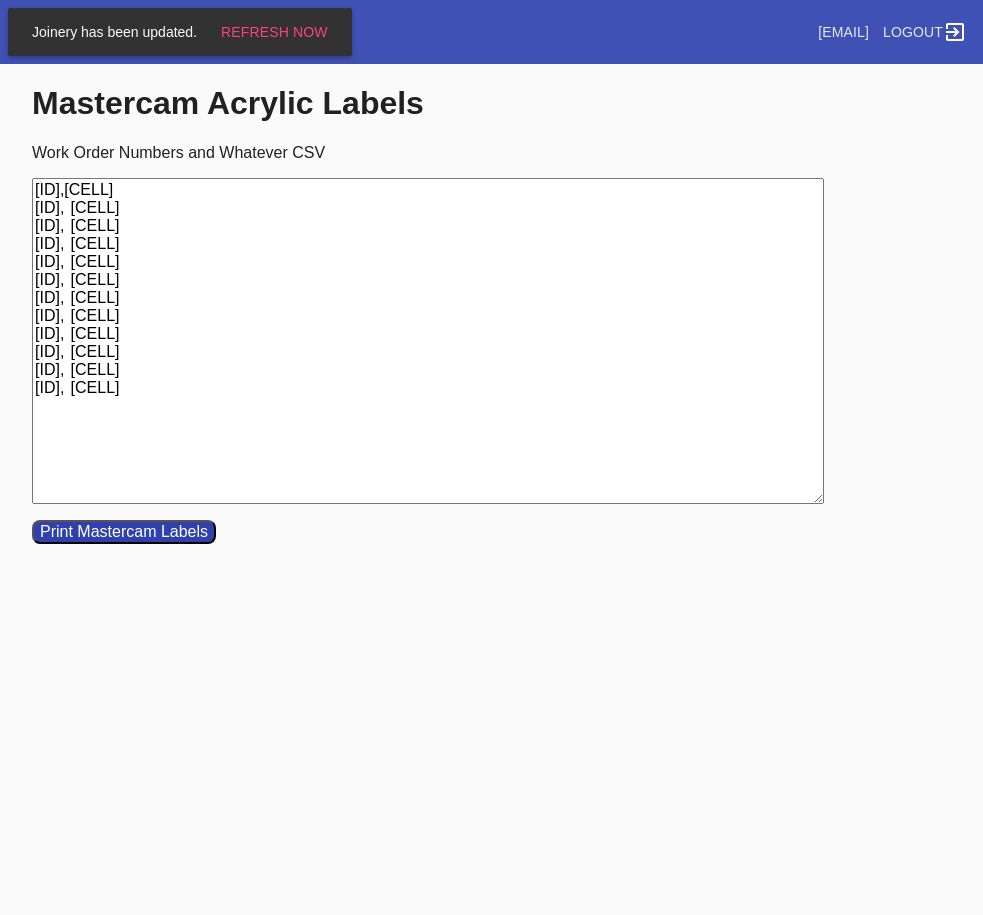 click on "[ID],[CELL]
[ID],	[CELL]
[ID],	[CELL]
[ID],	[CELL]
[ID],	[CELL]
[ID],	[CELL]
[ID],	[CELL]
[ID],	[CELL]
[ID],	[CELL]
[ID],	[CELL]
[ID],	[CELL]
[ID],	[CELL]" at bounding box center [428, 341] 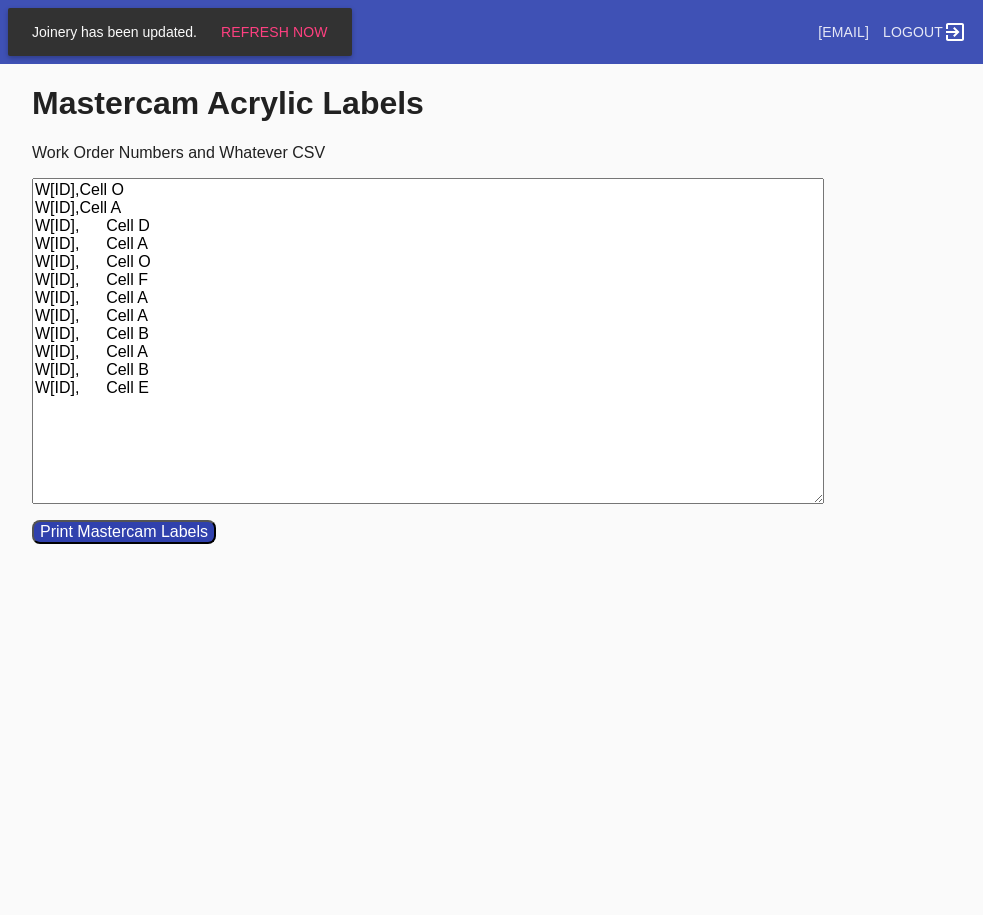 click on "W[ID],Cell O
W[ID],Cell A
W[ID],	Cell D
W[ID],	Cell A
W[ID],	Cell O
W[ID],	Cell F
W[ID],	Cell A
W[ID],	Cell A
W[ID],	Cell B
W[ID],	Cell A
W[ID],	Cell B
W[ID],	Cell E" at bounding box center [428, 341] 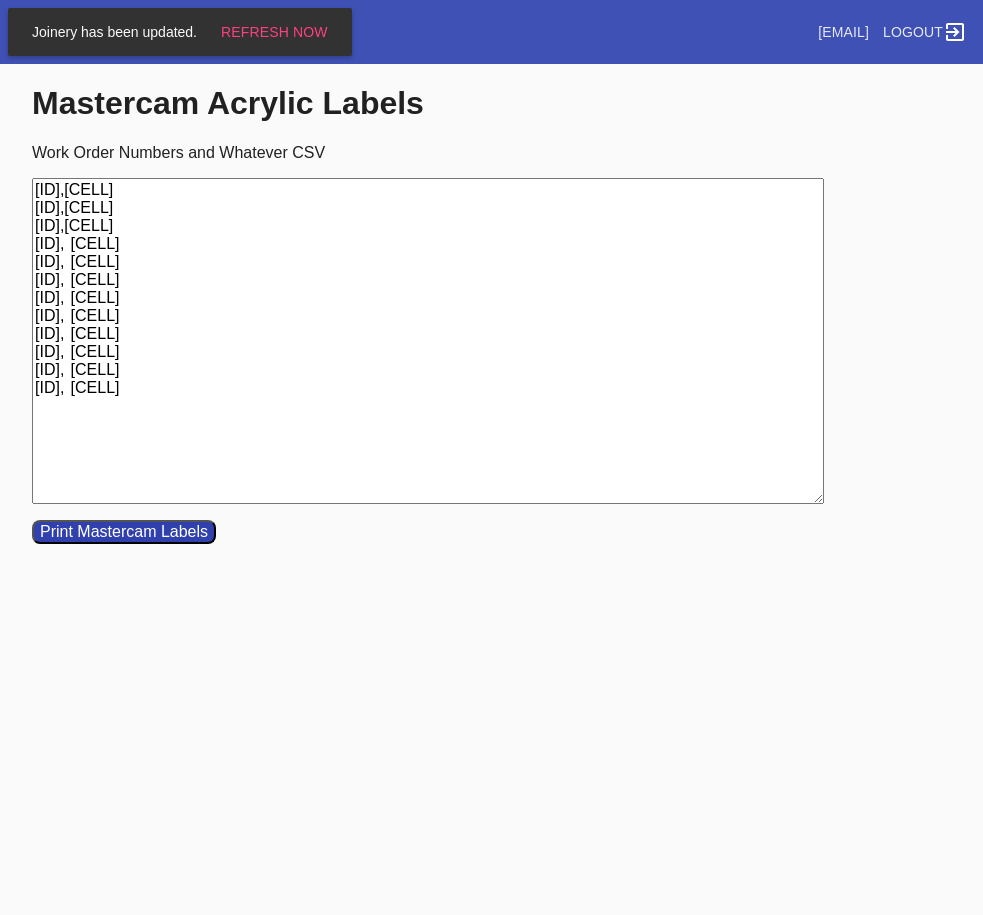 click on "[ID],[CELL]
[ID],[CELL]
[ID],[CELL]
[ID],	[CELL]
[ID],	[CELL]
[ID],	[CELL]
[ID],	[CELL]
[ID],	[CELL]
[ID],	[CELL]
[ID],	[CELL]
[ID],	[CELL]
[ID],	[CELL]" at bounding box center (428, 341) 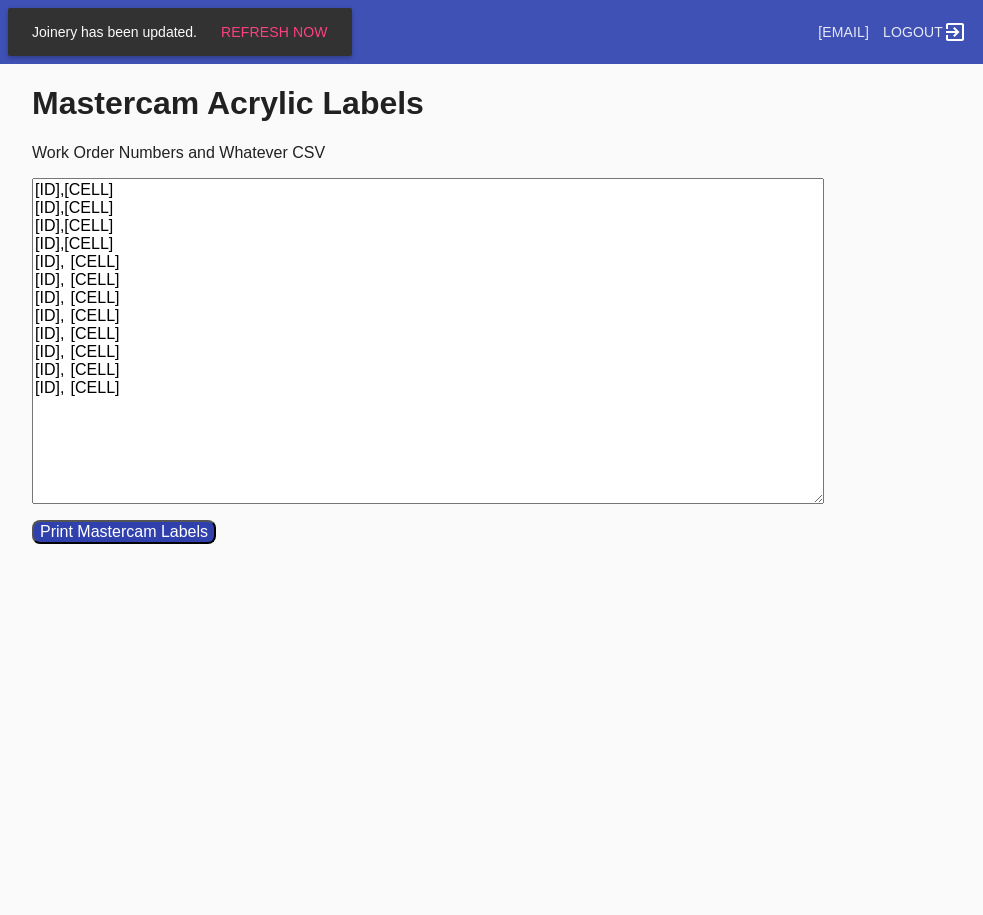 click on "[ID],[CELL]
[ID],[CELL]
[ID],[CELL]
[ID],[CELL]
[ID],	[CELL]
[ID],	[CELL]
[ID],	[CELL]
[ID],	[CELL]
[ID],	[CELL]
[ID],	[CELL]
[ID],	[CELL]
[ID],	[CELL]" at bounding box center (428, 341) 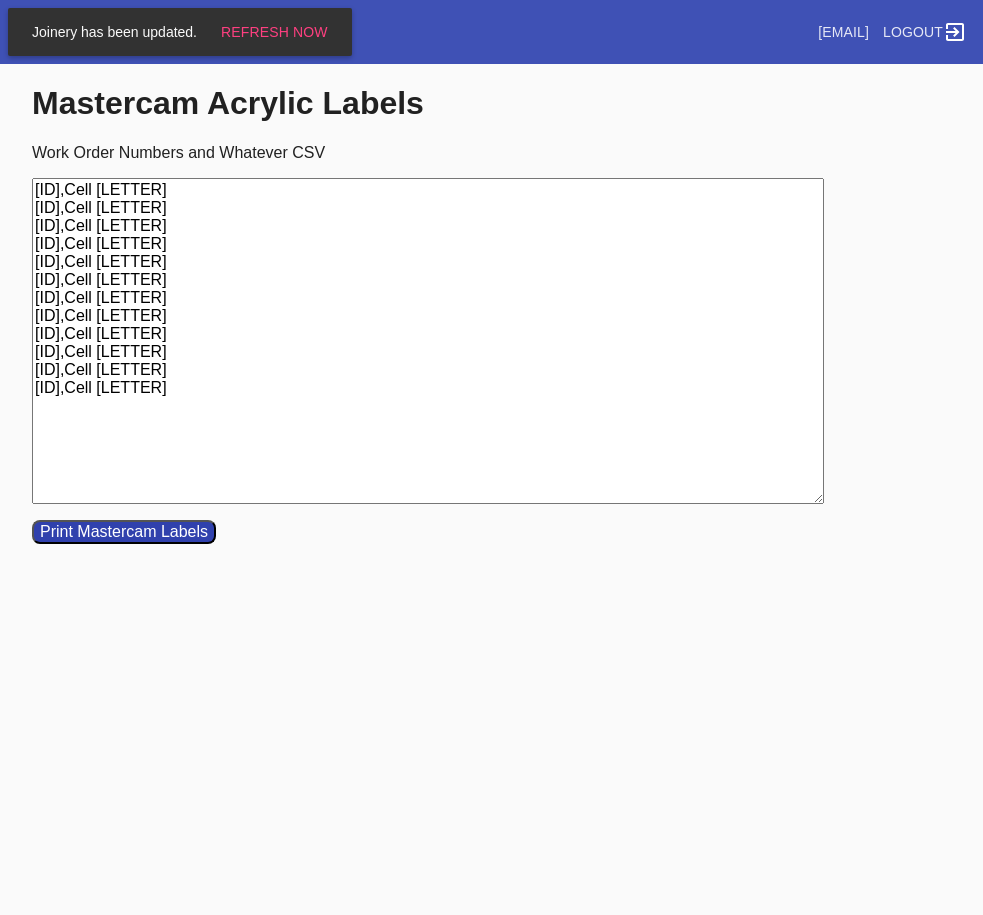 click on "[ID],Cell [LETTER]
[ID],Cell [LETTER]
[ID],Cell [LETTER]
[ID],Cell [LETTER]
[ID],Cell [LETTER]
[ID],Cell [LETTER]
[ID],Cell [LETTER]
[ID],Cell [LETTER]
[ID],Cell [LETTER]
[ID],Cell [LETTER]
[ID],Cell [LETTER]
[ID],Cell [LETTER]" at bounding box center [428, 341] 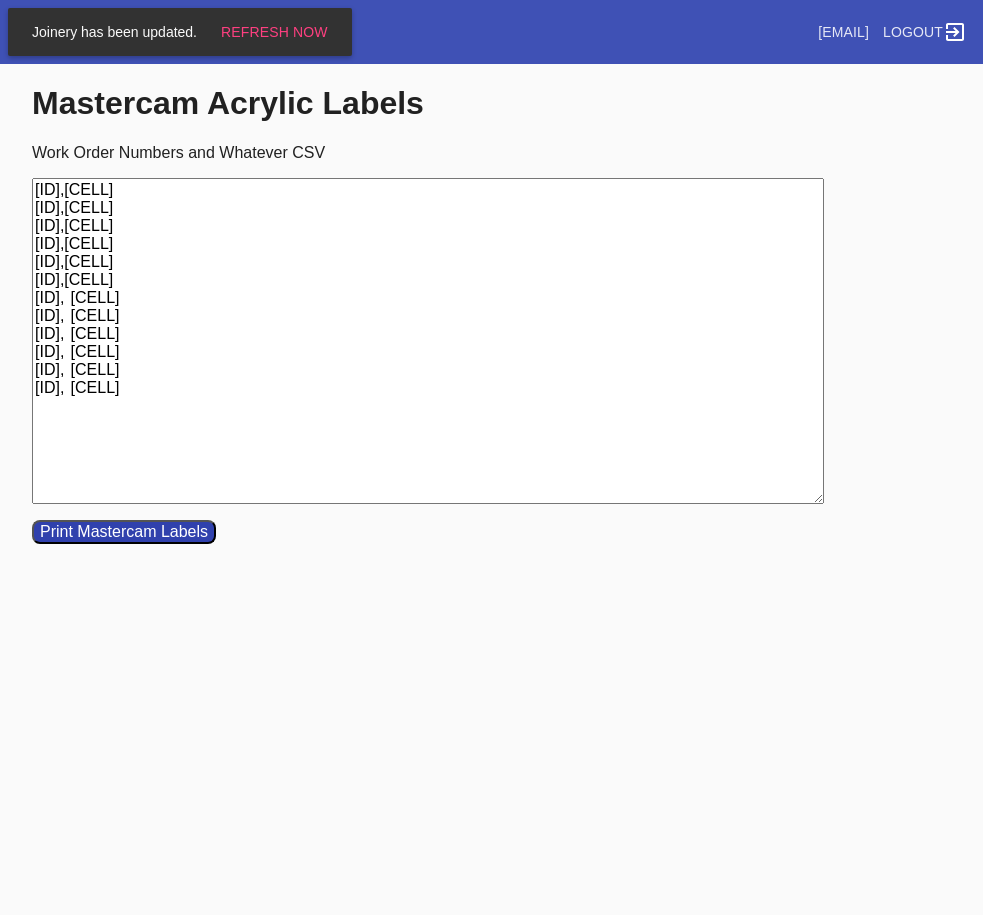 click on "[ID],[CELL]
[ID],[CELL]
[ID],[CELL]
[ID],[CELL]
[ID],[CELL]
[ID],[CELL]
[ID],	[CELL]
[ID],	[CELL]
[ID],	[CELL]
[ID],	[CELL]
[ID],	[CELL]
[ID],	[CELL]" at bounding box center (428, 341) 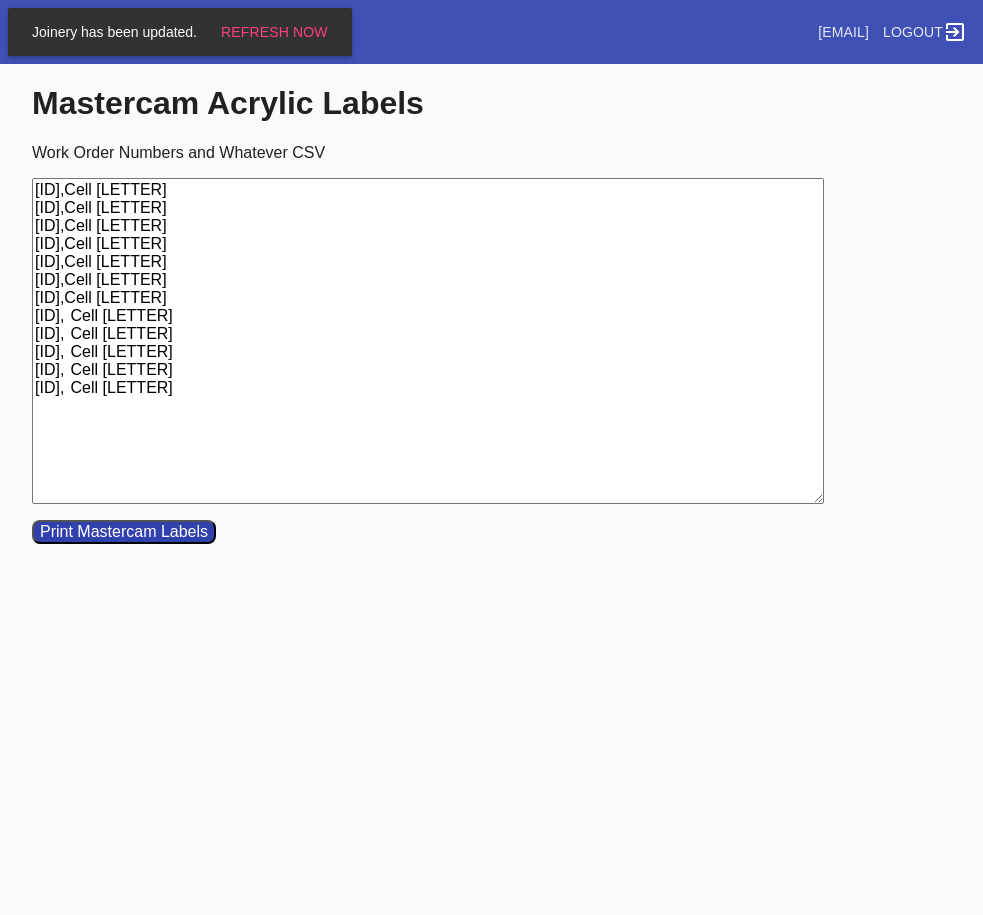 click on "[ID],Cell [LETTER]
[ID],Cell [LETTER]
[ID],Cell [LETTER]
[ID],Cell [LETTER]
[ID],Cell [LETTER]
[ID],Cell [LETTER]
[ID],Cell [LETTER]
[ID],	Cell [LETTER]
[ID],	Cell [LETTER]
[ID],	Cell [LETTER]
[ID],	Cell [LETTER]
[ID],	Cell [LETTER]" at bounding box center (428, 341) 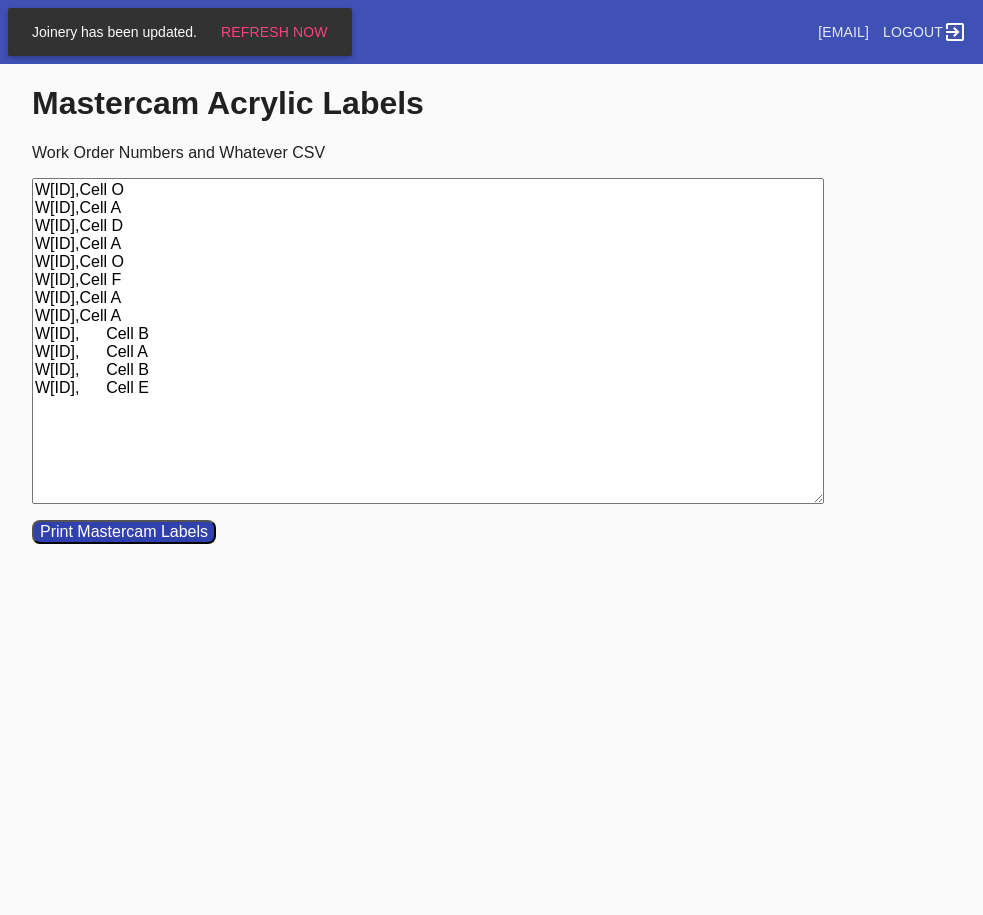 click on "W[ID],Cell O
W[ID],Cell A
W[ID],Cell D
W[ID],Cell A
W[ID],Cell O
W[ID],Cell F
W[ID],Cell A
W[ID],Cell A
W[ID],	Cell B
W[ID],	Cell A
W[ID],	Cell B
W[ID],	Cell E" at bounding box center (428, 341) 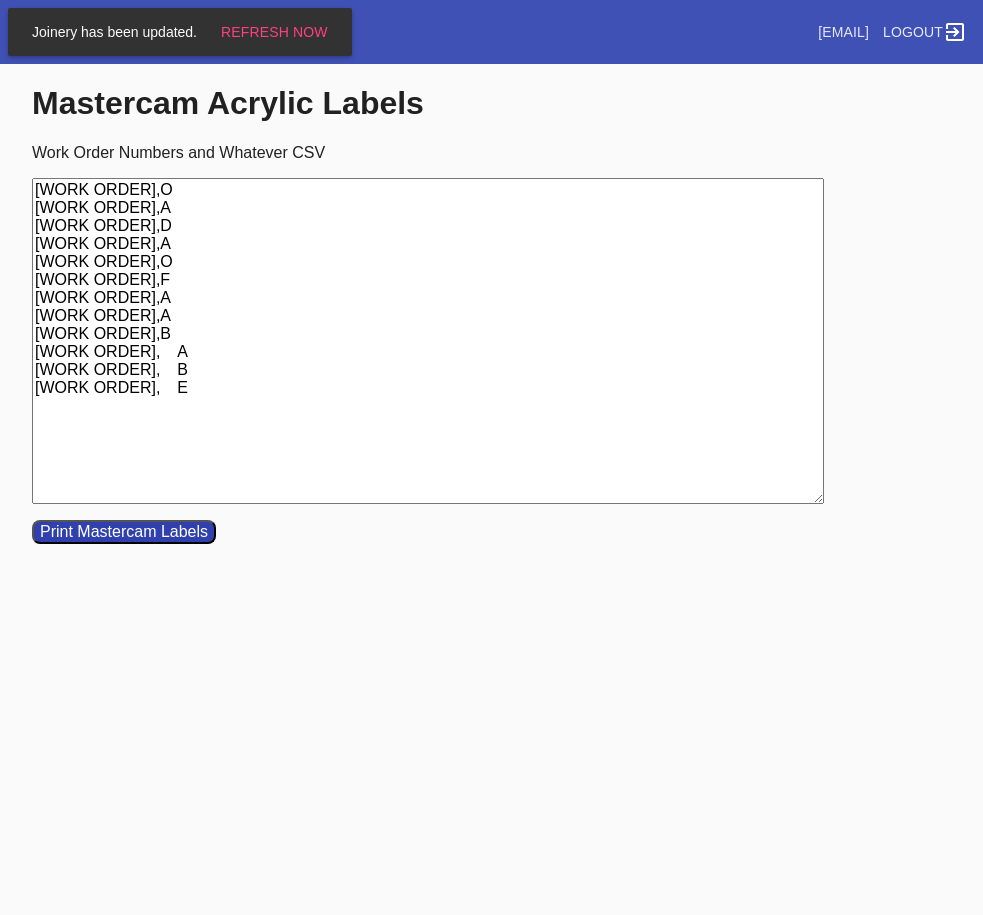 click on "[WORK ORDER],O
[WORK ORDER],A
[WORK ORDER],D
[WORK ORDER],A
[WORK ORDER],O
[WORK ORDER],F
[WORK ORDER],A
[WORK ORDER],A
[WORK ORDER],B
[WORK ORDER],	A
[WORK ORDER],	B
[WORK ORDER],	E" at bounding box center (428, 341) 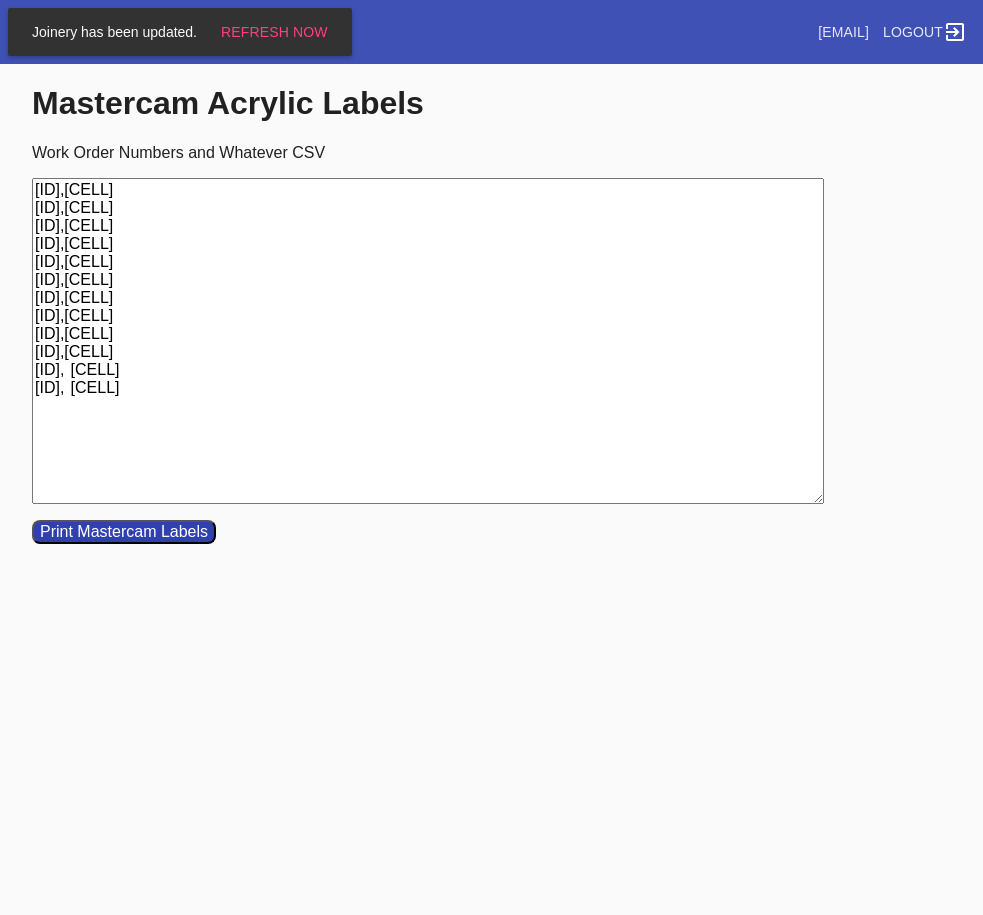 click on "[ID],[CELL]
[ID],[CELL]
[ID],[CELL]
[ID],[CELL]
[ID],[CELL]
[ID],[CELL]
[ID],[CELL]
[ID],[CELL]
[ID],[CELL]
[ID],[CELL]
[ID],	[CELL]
[ID],	[CELL]" at bounding box center [428, 341] 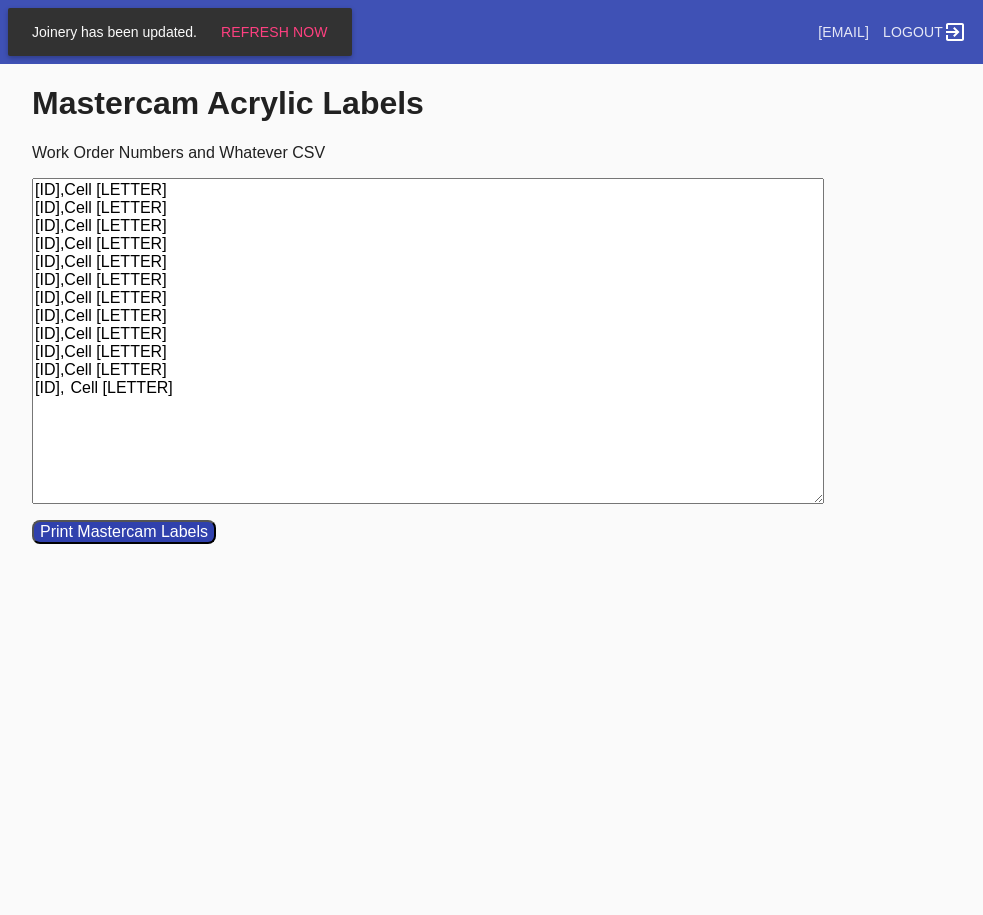 click on "[ID],Cell [LETTER]
[ID],Cell [LETTER]
[ID],Cell [LETTER]
[ID],Cell [LETTER]
[ID],Cell [LETTER]
[ID],Cell [LETTER]
[ID],Cell [LETTER]
[ID],Cell [LETTER]
[ID],Cell [LETTER]
[ID],Cell [LETTER]
[ID],Cell [LETTER]
[ID],	Cell [LETTER]" at bounding box center (428, 341) 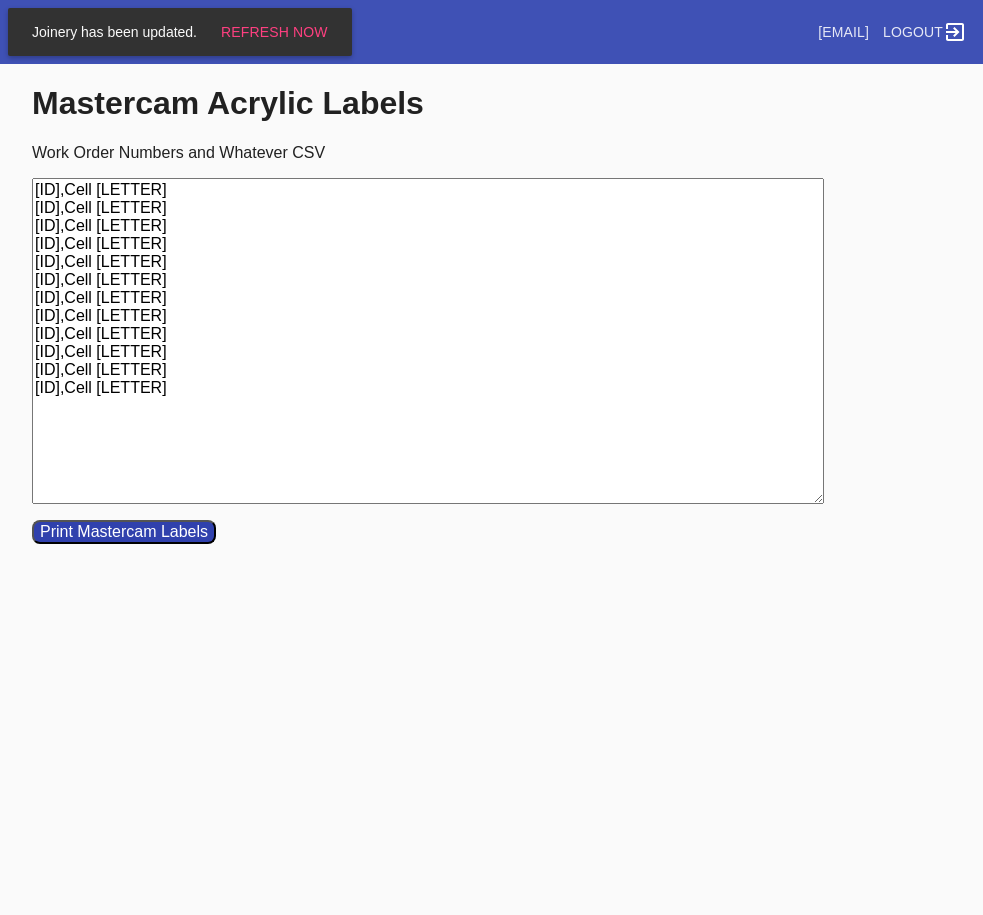 click on "[ID],Cell [LETTER]
[ID],Cell [LETTER]
[ID],Cell [LETTER]
[ID],Cell [LETTER]
[ID],Cell [LETTER]
[ID],Cell [LETTER]
[ID],Cell [LETTER]
[ID],Cell [LETTER]
[ID],Cell [LETTER]
[ID],Cell [LETTER]
[ID],Cell [LETTER]
[ID],Cell [LETTER]" at bounding box center [428, 341] 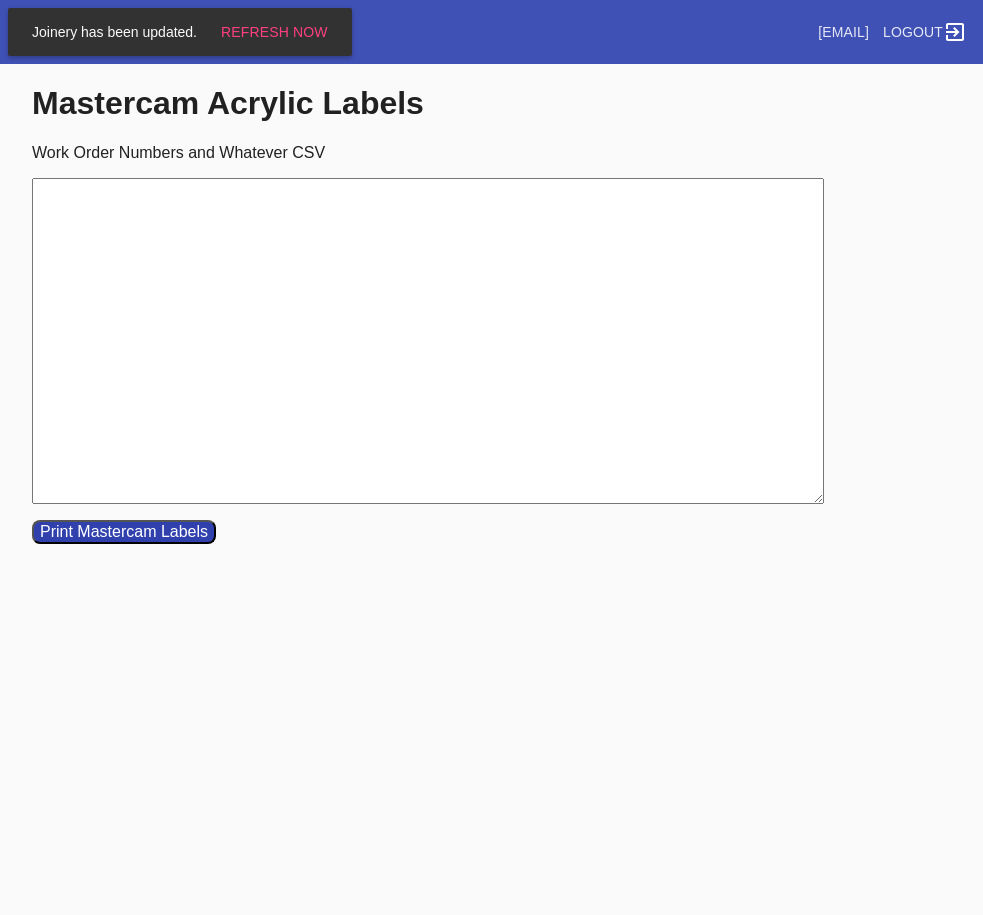 paste on "[ID]	[CELL]" 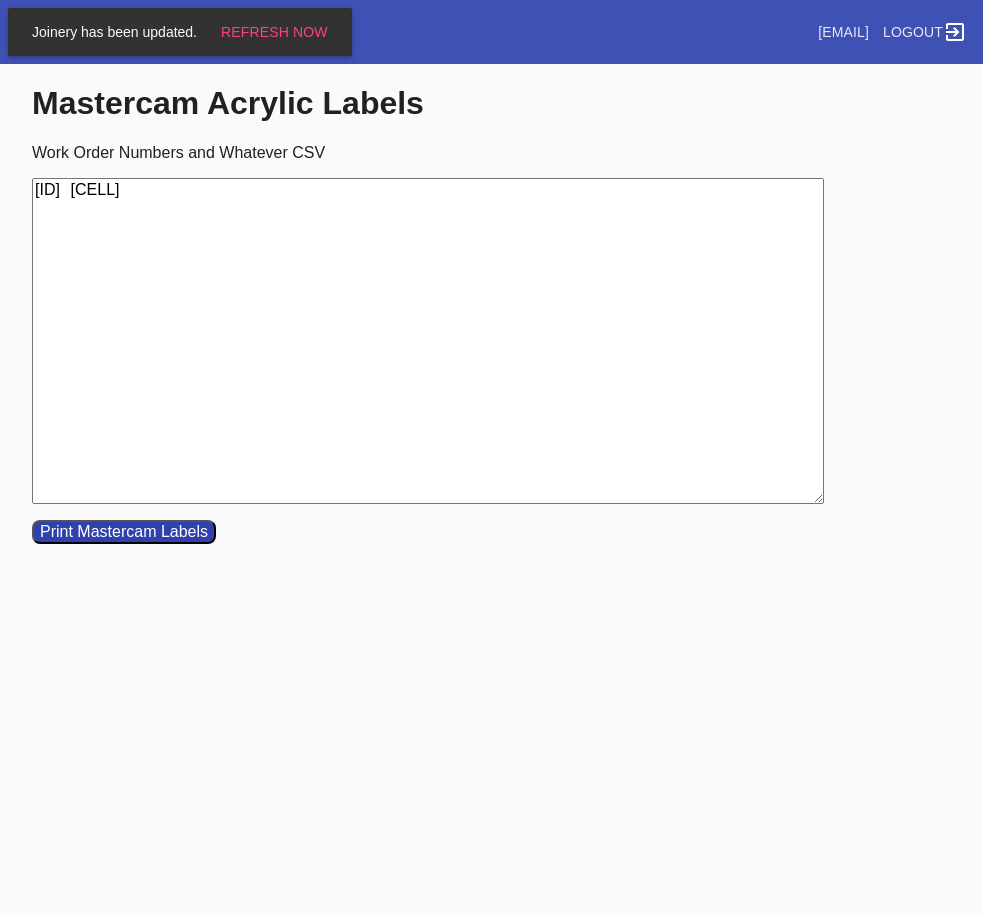 click on "[ID]	[CELL]" at bounding box center [428, 341] 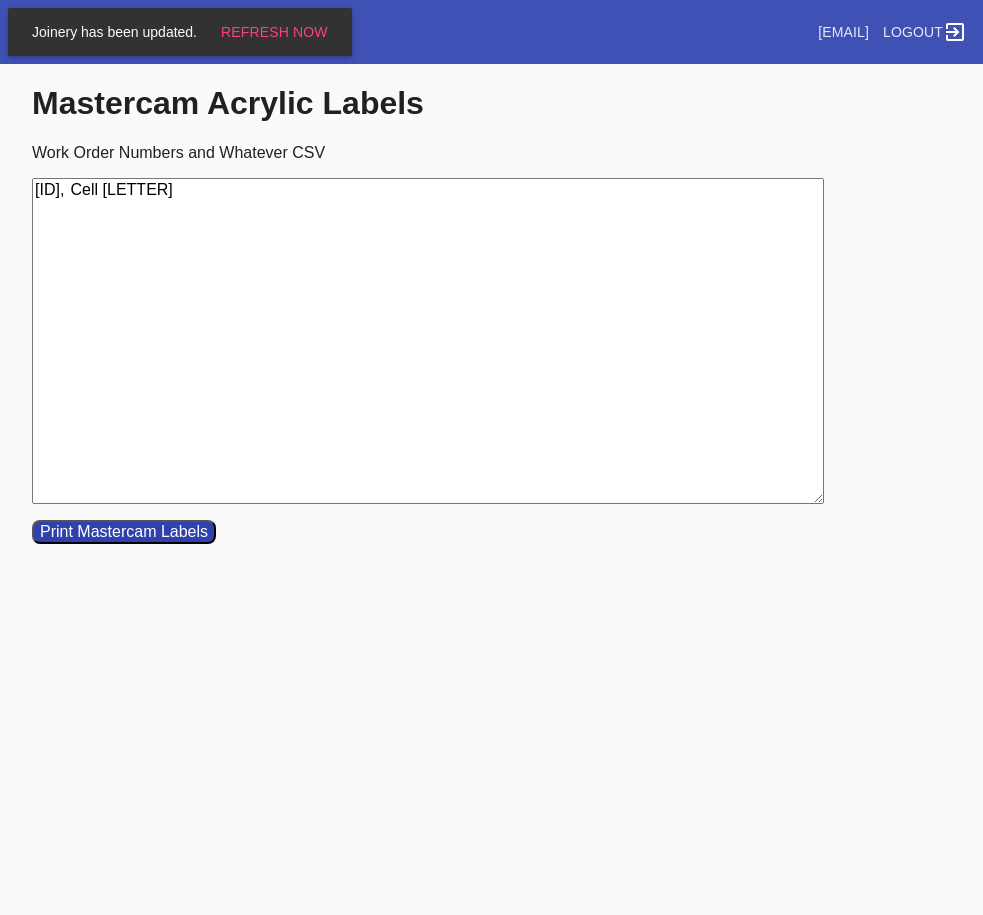 click on "[ID],	Cell [LETTER]" at bounding box center (428, 341) 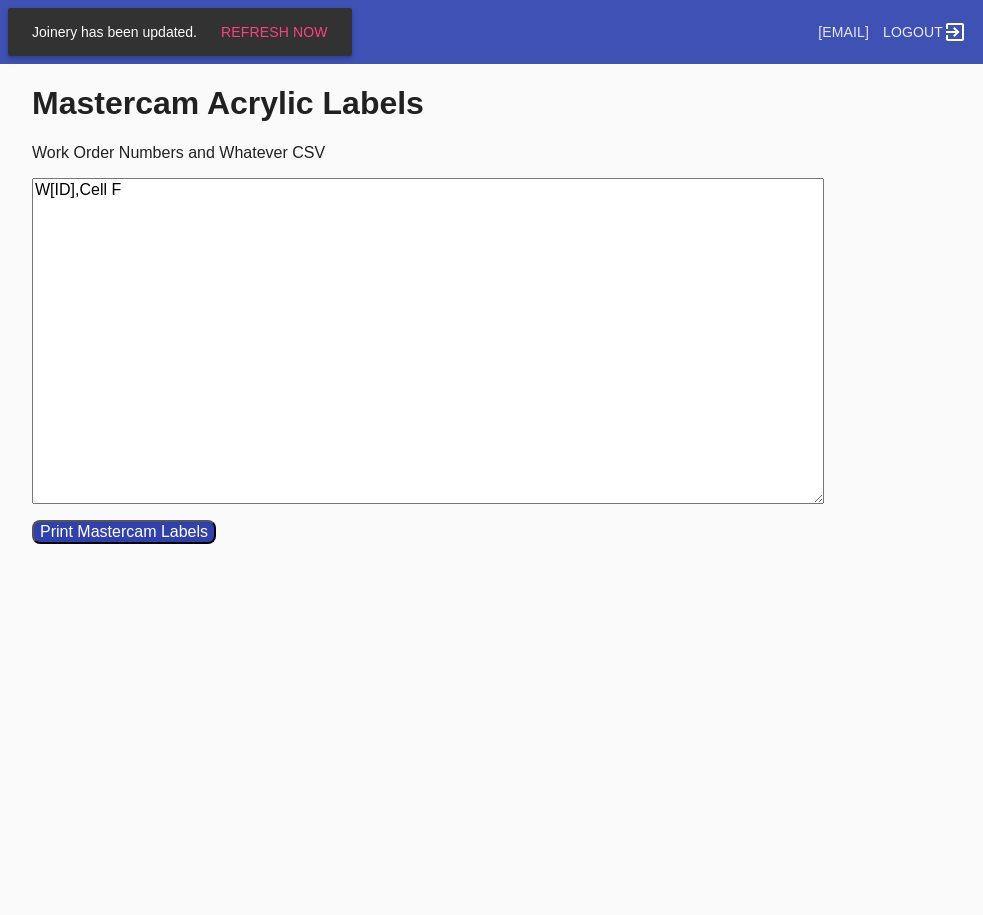 click on "Print Mastercam Labels" at bounding box center (124, 532) 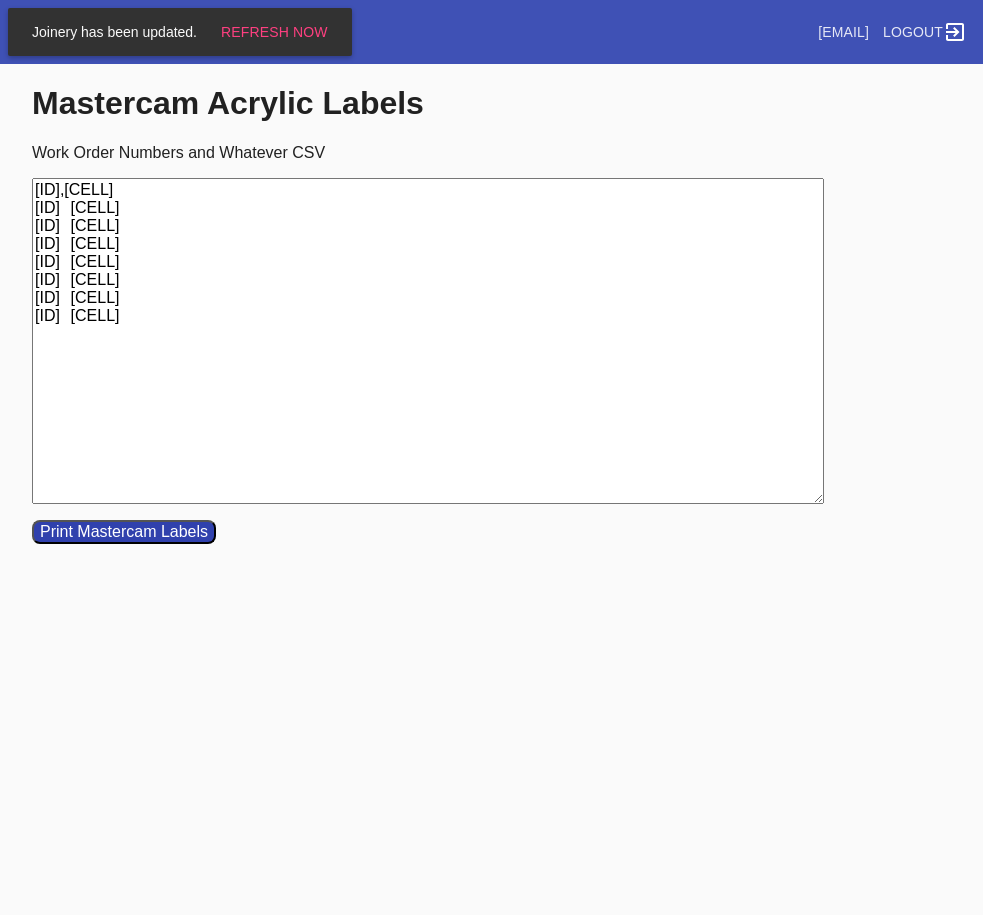 click on "[ID],[CELL]
[ID]	[CELL]
[ID]	[CELL]
[ID]	[CELL]
[ID]	[CELL]
[ID]	[CELL]
[ID]	[CELL]
[ID]	[CELL]" at bounding box center (428, 341) 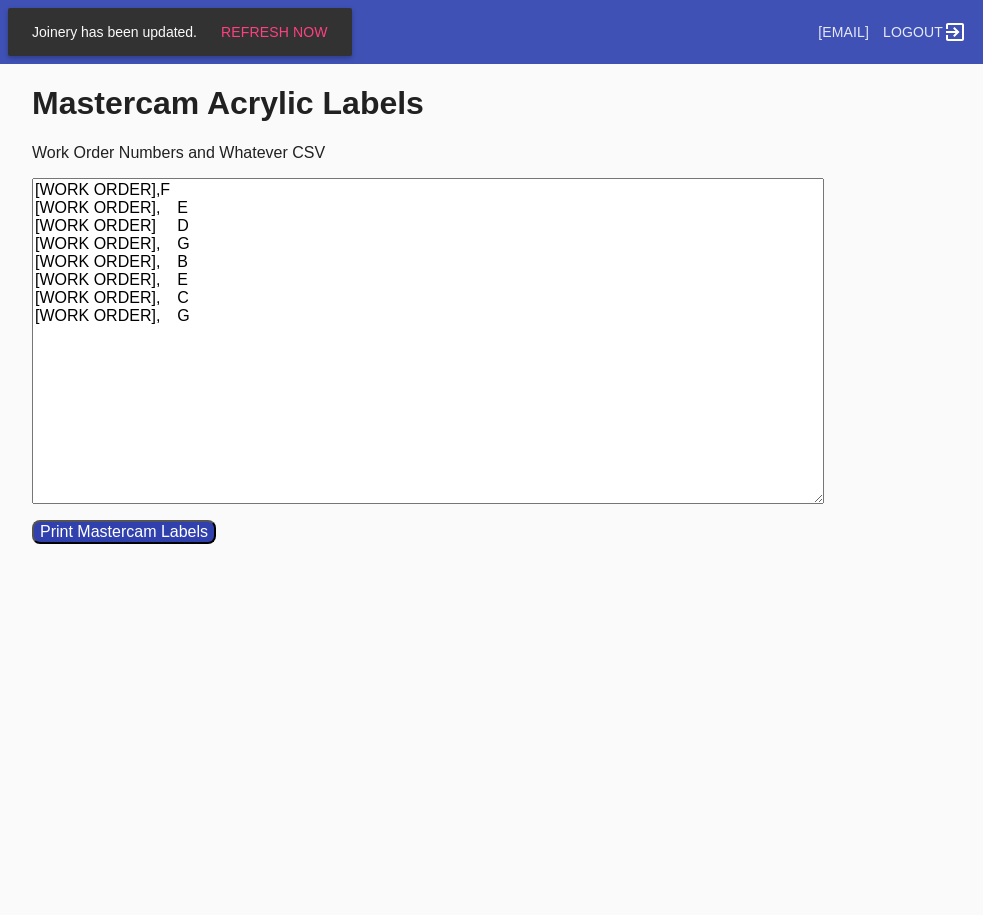 click on "[WORK ORDER],F
[WORK ORDER],	E
[WORK ORDER]	D
[WORK ORDER],	G
[WORK ORDER],	B
[WORK ORDER],	E
[WORK ORDER],	C
[WORK ORDER],	G" at bounding box center (428, 341) 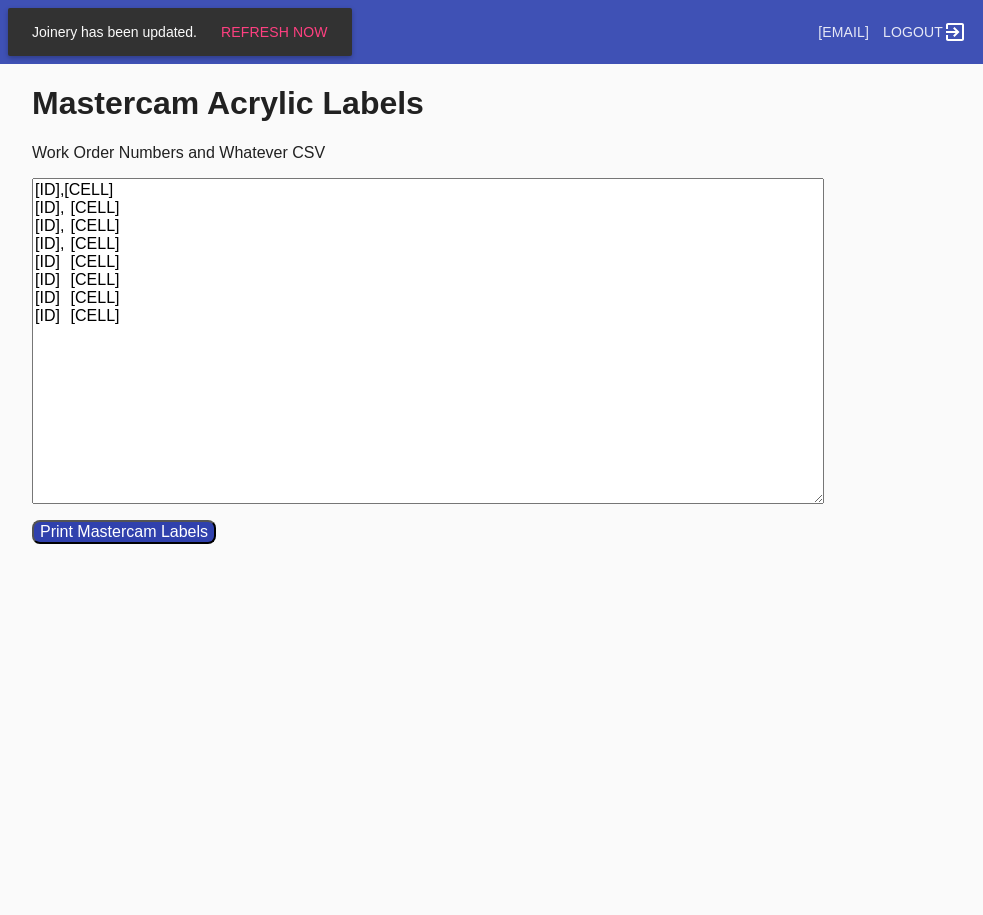 click on "[ID],[CELL]
[ID],	[CELL]
[ID],	[CELL]
[ID],	[CELL]
[ID]	[CELL]
[ID]	[CELL]
[ID]	[CELL]
[ID]	[CELL]" at bounding box center (428, 341) 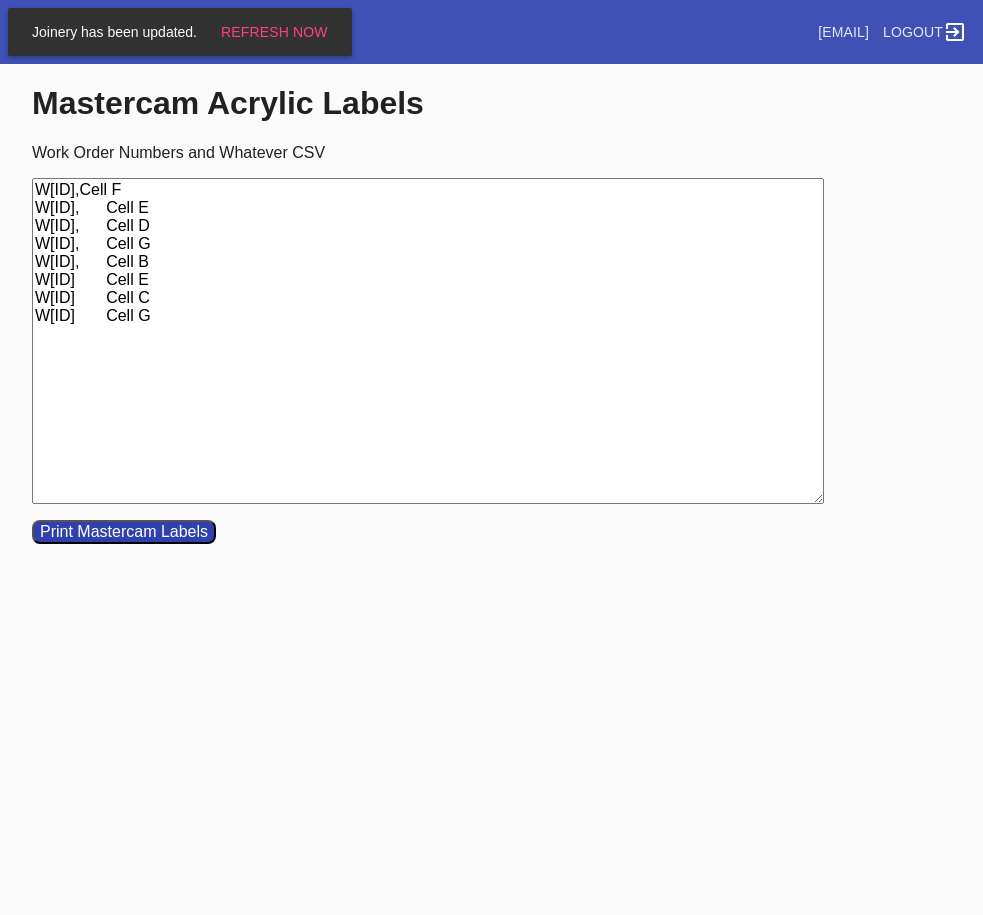 click on "W[ID],Cell F
W[ID],	Cell E
W[ID],	Cell D
W[ID],	Cell G
W[ID],	Cell B
W[ID]	Cell E
W[ID]	Cell C
W[ID]	Cell G" at bounding box center [428, 341] 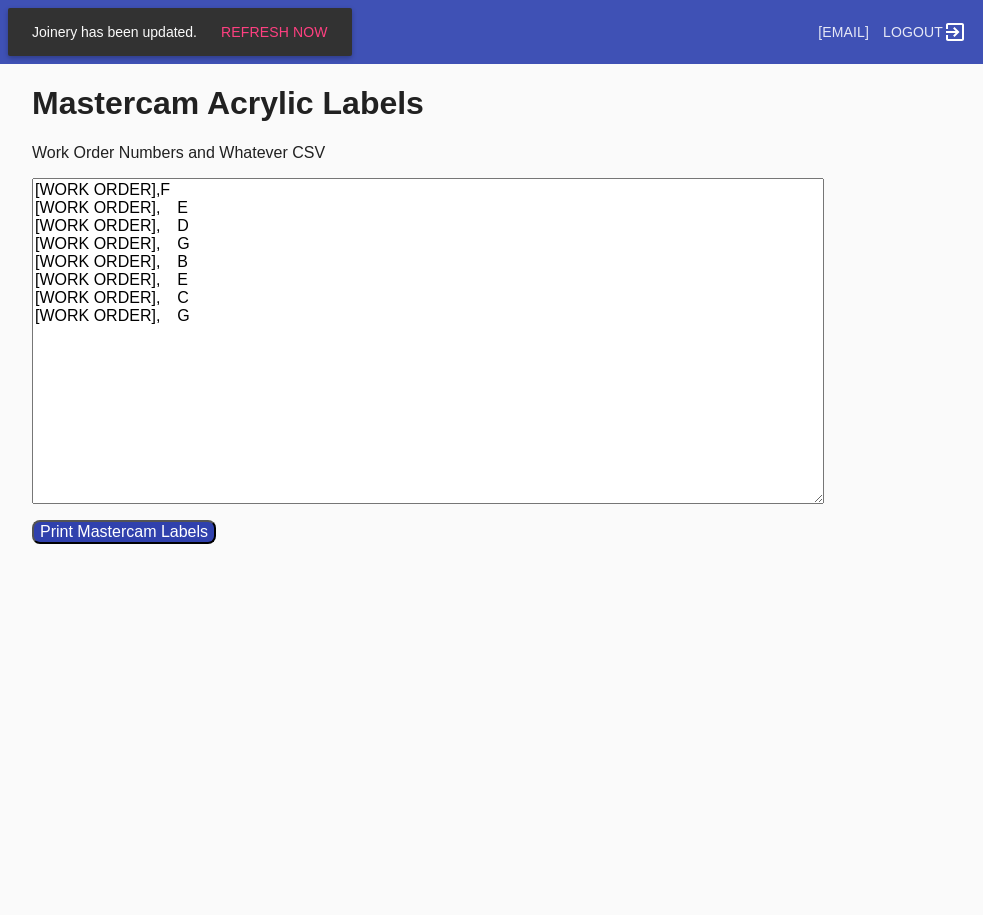 click on "[WORK ORDER],F
[WORK ORDER],	E
[WORK ORDER],	D
[WORK ORDER],	G
[WORK ORDER],	B
[WORK ORDER],	E
[WORK ORDER],	C
[WORK ORDER],	G" at bounding box center (428, 341) 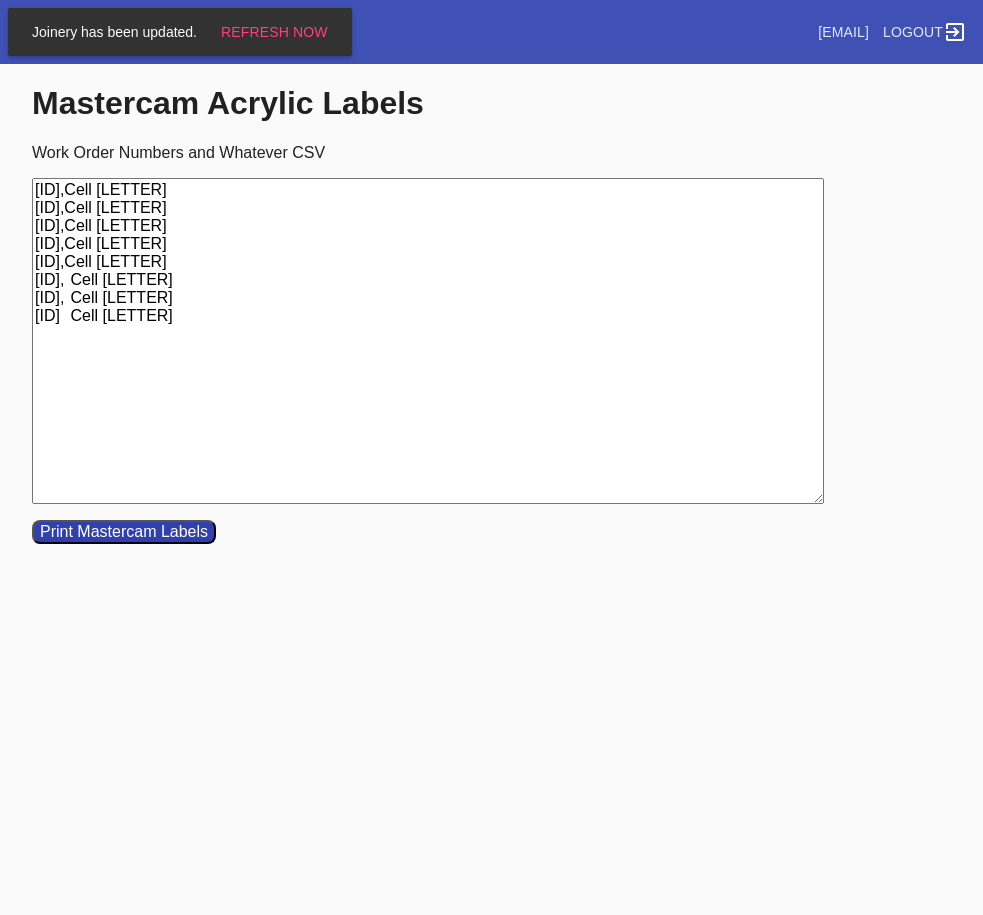 click on "[ID],Cell [LETTER]
[ID],Cell [LETTER]
[ID],Cell [LETTER]
[ID],Cell [LETTER]
[ID],Cell [LETTER]
[ID],	Cell [LETTER]
[ID],	Cell [LETTER]
[ID]	Cell [LETTER]" at bounding box center (428, 341) 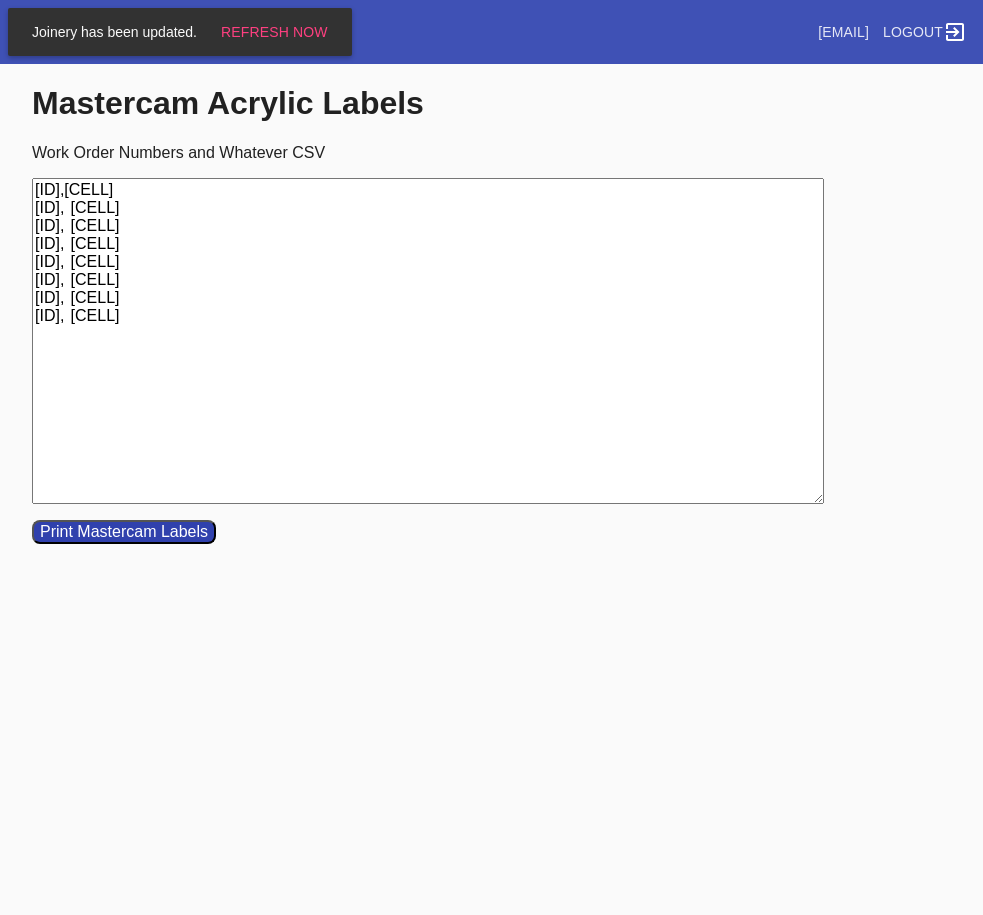 click on "[ID],[CELL]
[ID],	[CELL]
[ID],	[CELL]
[ID],	[CELL]
[ID],	[CELL]
[ID],	[CELL]
[ID],	[CELL]
[ID],	[CELL]" at bounding box center (428, 341) 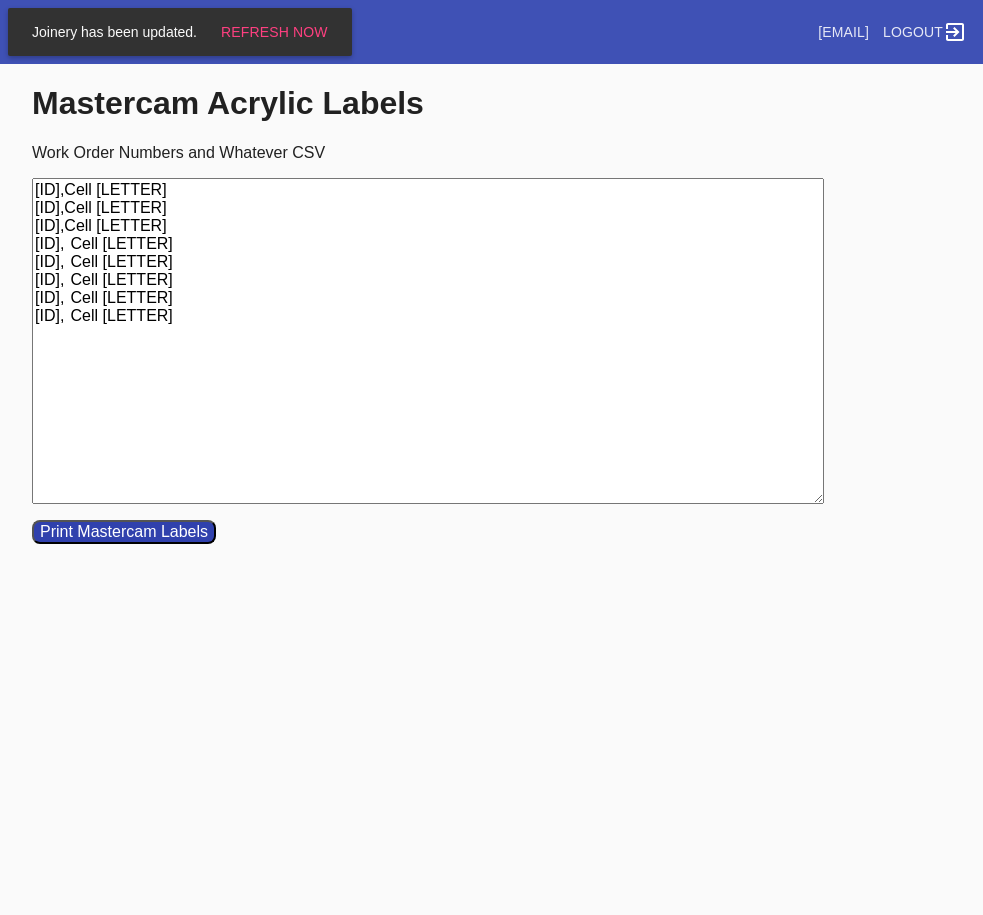 click on "[ID],Cell [LETTER]
[ID],Cell [LETTER]
[ID],Cell [LETTER]
[ID],	Cell [LETTER]
[ID],	Cell [LETTER]
[ID],	Cell [LETTER]
[ID],	Cell [LETTER]
[ID],	Cell [LETTER]" at bounding box center (428, 341) 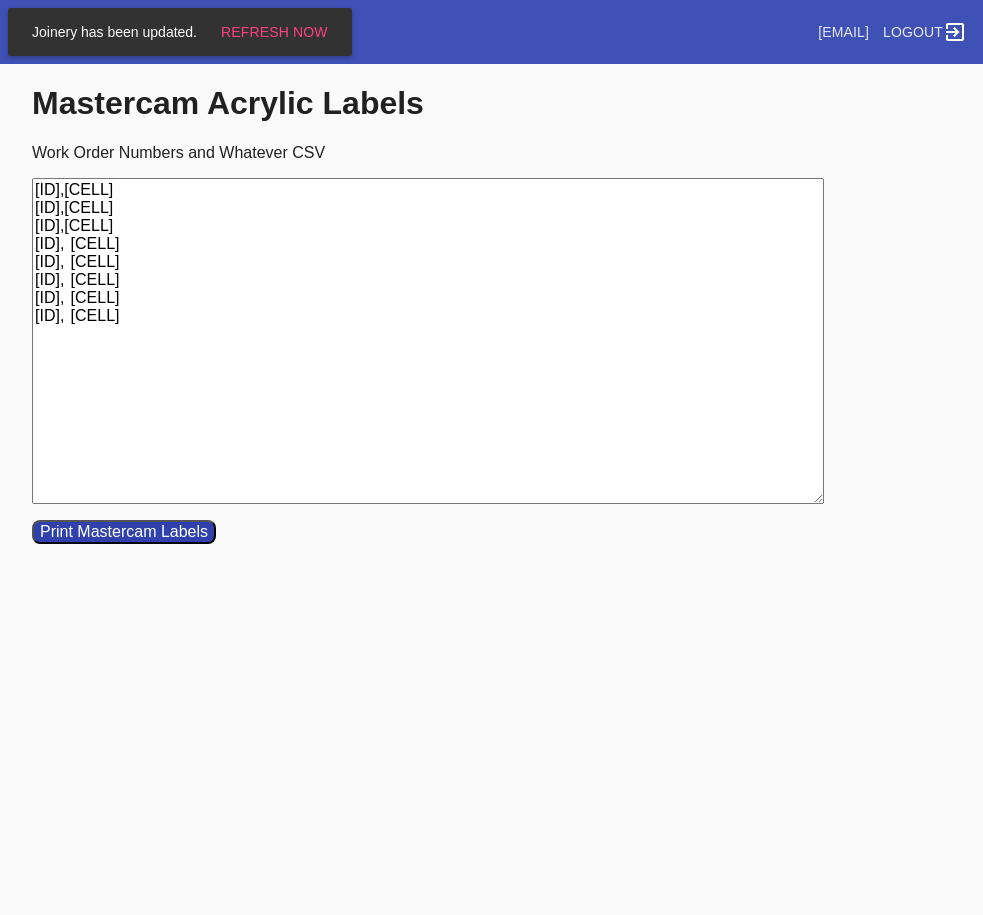 click on "[ID],[CELL]
[ID],[CELL]
[ID],[CELL]
[ID],	[CELL]
[ID],	[CELL]
[ID],	[CELL]
[ID],	[CELL]
[ID],	[CELL]" at bounding box center (428, 341) 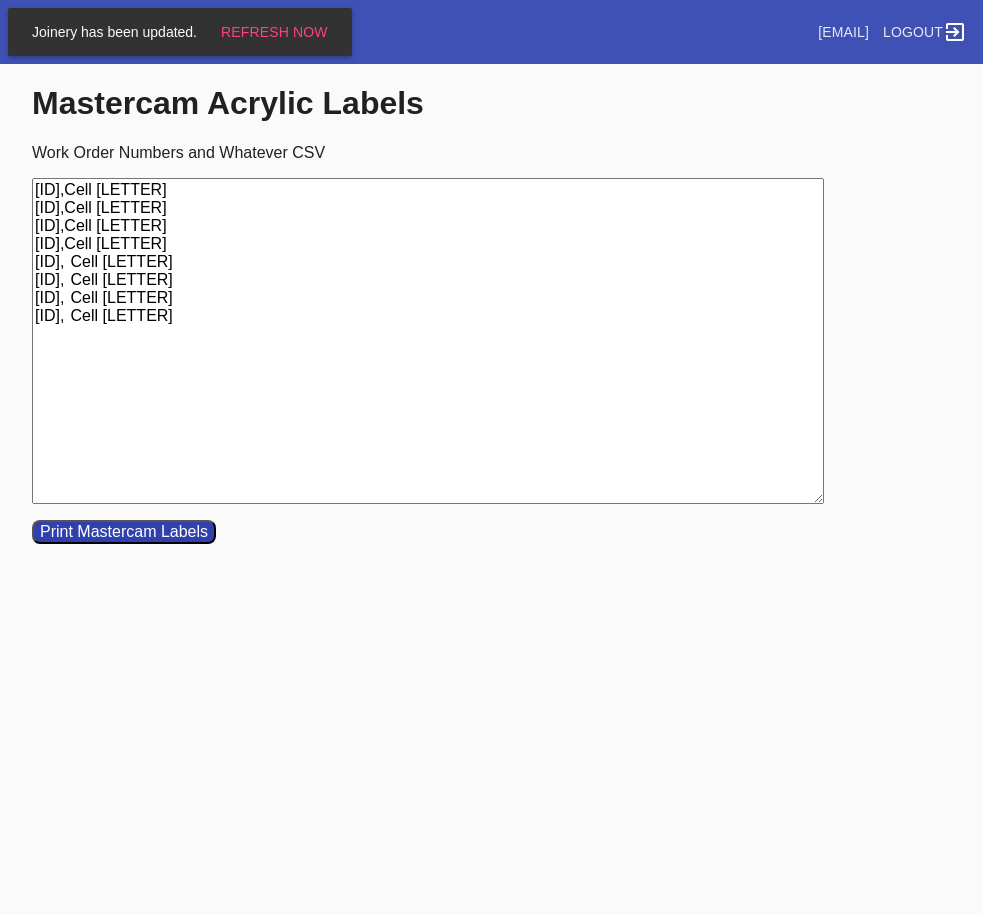 click on "[ID],Cell [LETTER]
[ID],Cell [LETTER]
[ID],Cell [LETTER]
[ID],Cell [LETTER]
[ID],	Cell [LETTER]
[ID],	Cell [LETTER]
[ID],	Cell [LETTER]
[ID],	Cell [LETTER]" at bounding box center [428, 341] 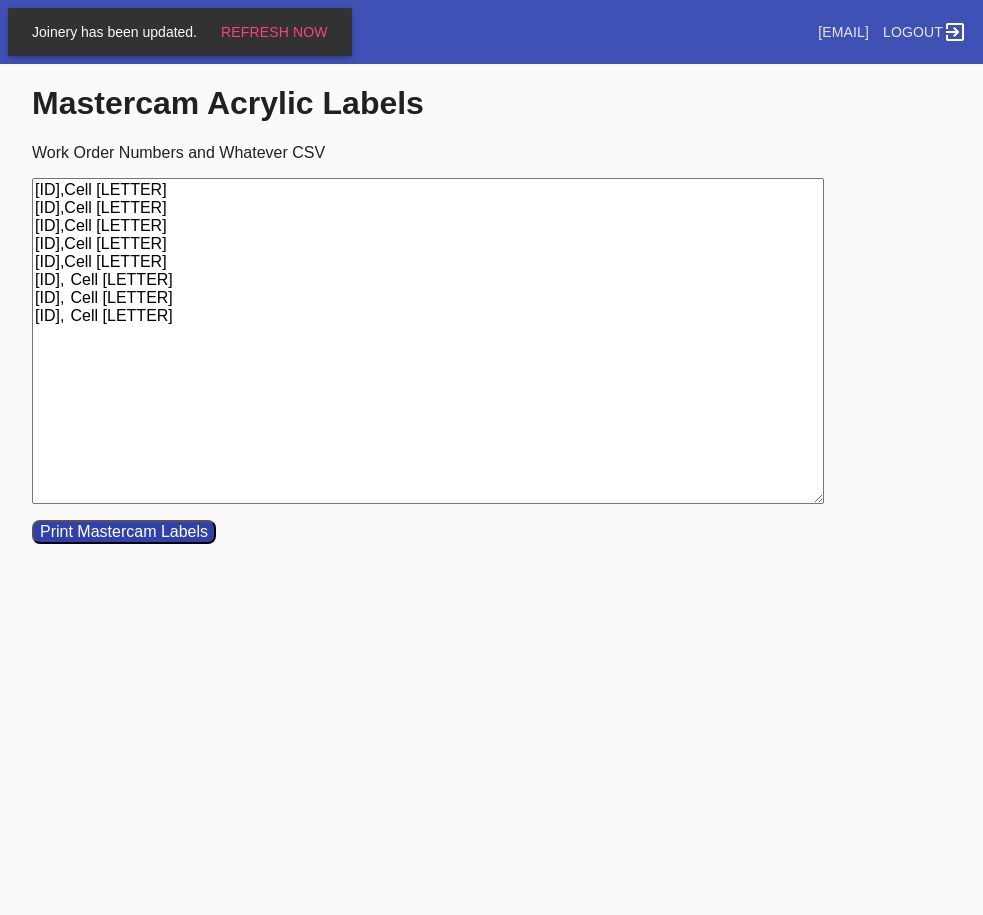 click on "[ID],Cell [LETTER]
[ID],Cell [LETTER]
[ID],Cell [LETTER]
[ID],Cell [LETTER]
[ID],Cell [LETTER]
[ID],	Cell [LETTER]
[ID],	Cell [LETTER]
[ID],	Cell [LETTER]" at bounding box center (428, 341) 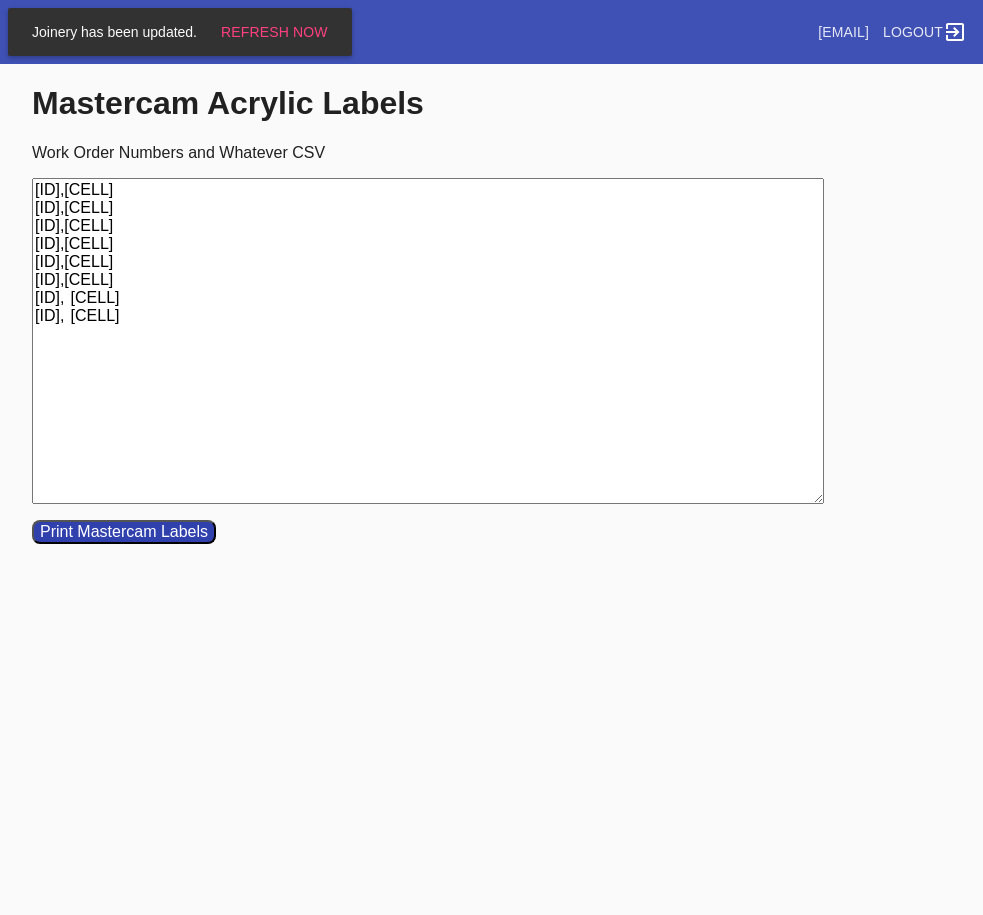click on "[ID],[CELL]
[ID],[CELL]
[ID],[CELL]
[ID],[CELL]
[ID],[CELL]
[ID],[CELL]
[ID],	[CELL]
[ID],	[CELL]" at bounding box center [428, 341] 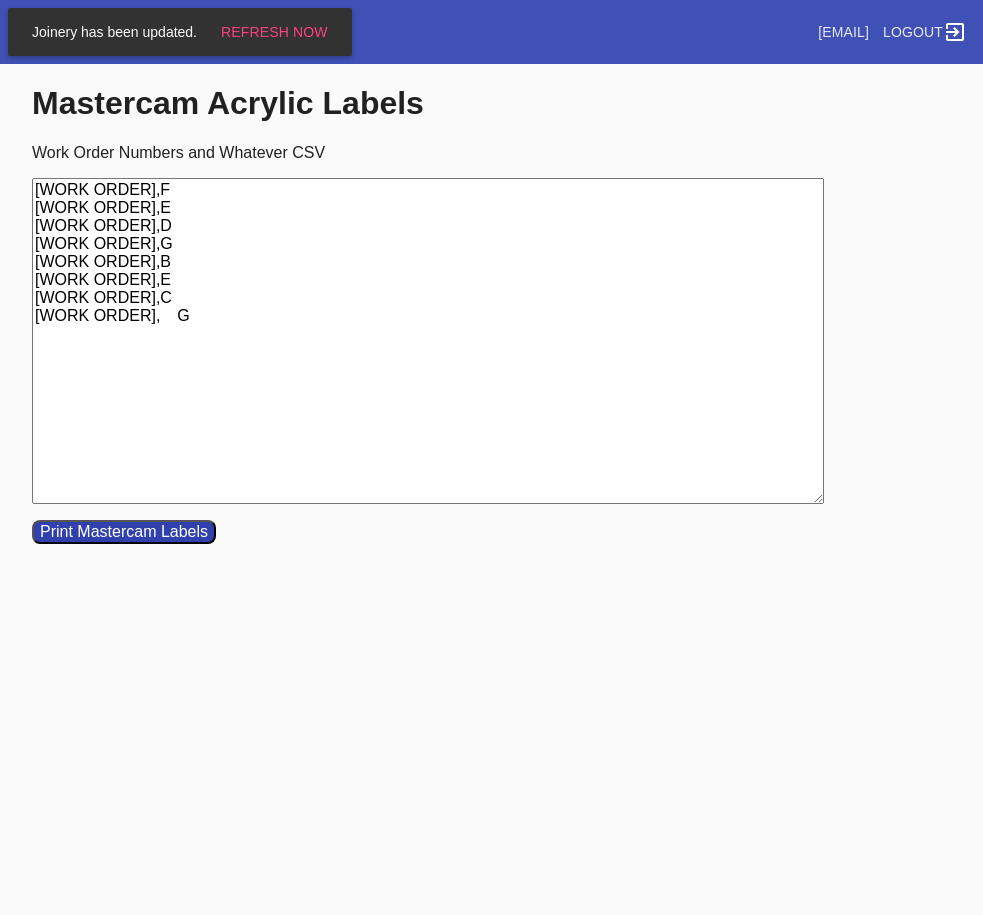 click on "[WORK ORDER],F
[WORK ORDER],E
[WORK ORDER],D
[WORK ORDER],G
[WORK ORDER],B
[WORK ORDER],E
[WORK ORDER],C
[WORK ORDER],	G" at bounding box center [428, 341] 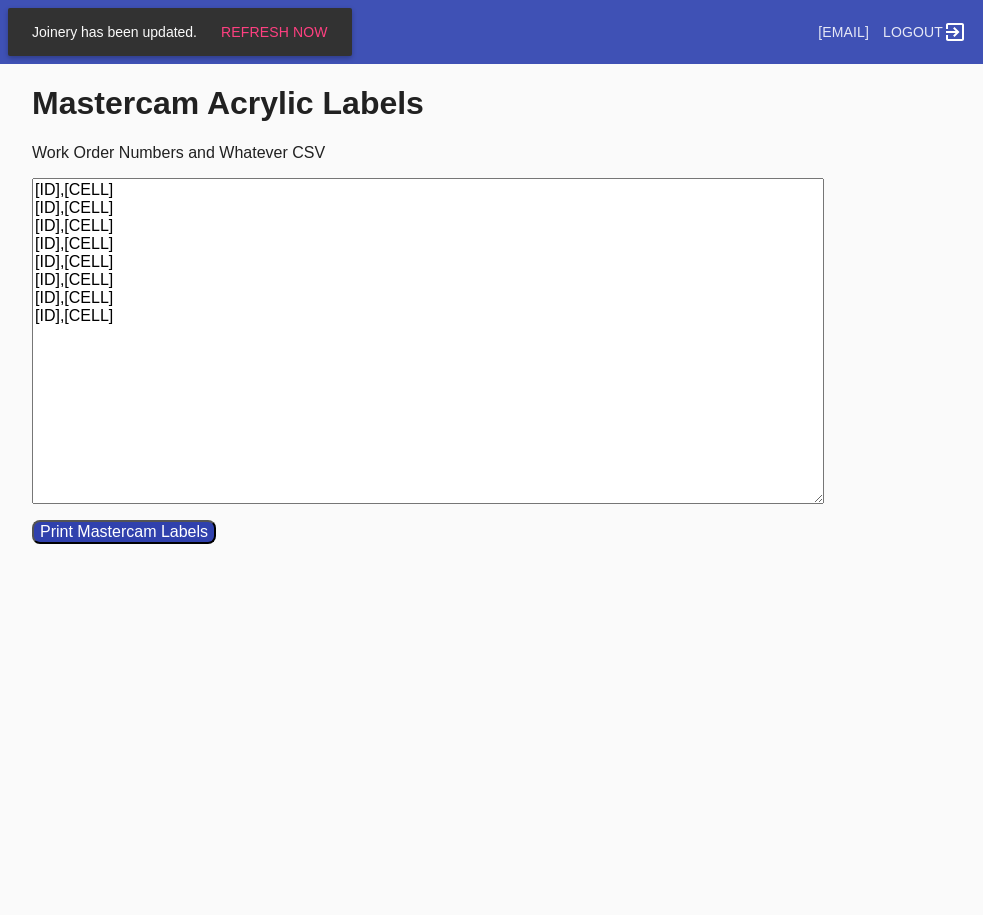 drag, startPoint x: 229, startPoint y: 288, endPoint x: 2, endPoint y: 151, distance: 265.1377 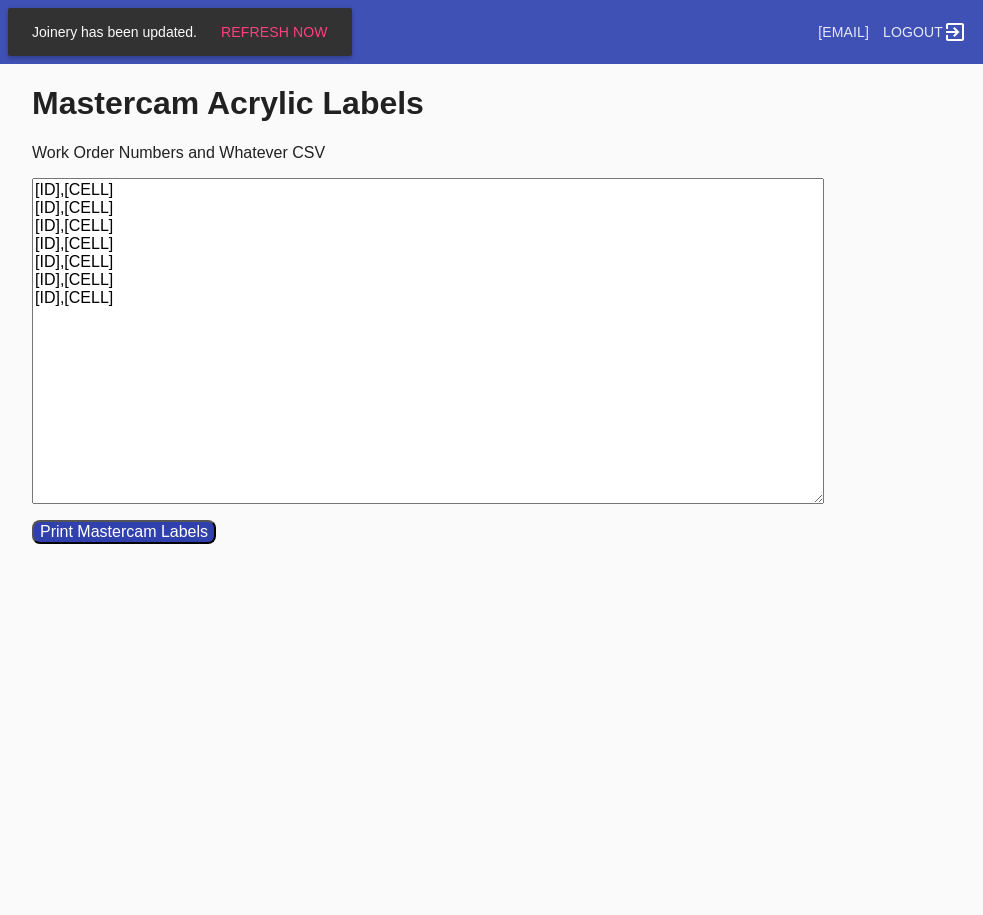 drag, startPoint x: 240, startPoint y: 281, endPoint x: 35, endPoint y: 266, distance: 205.54805 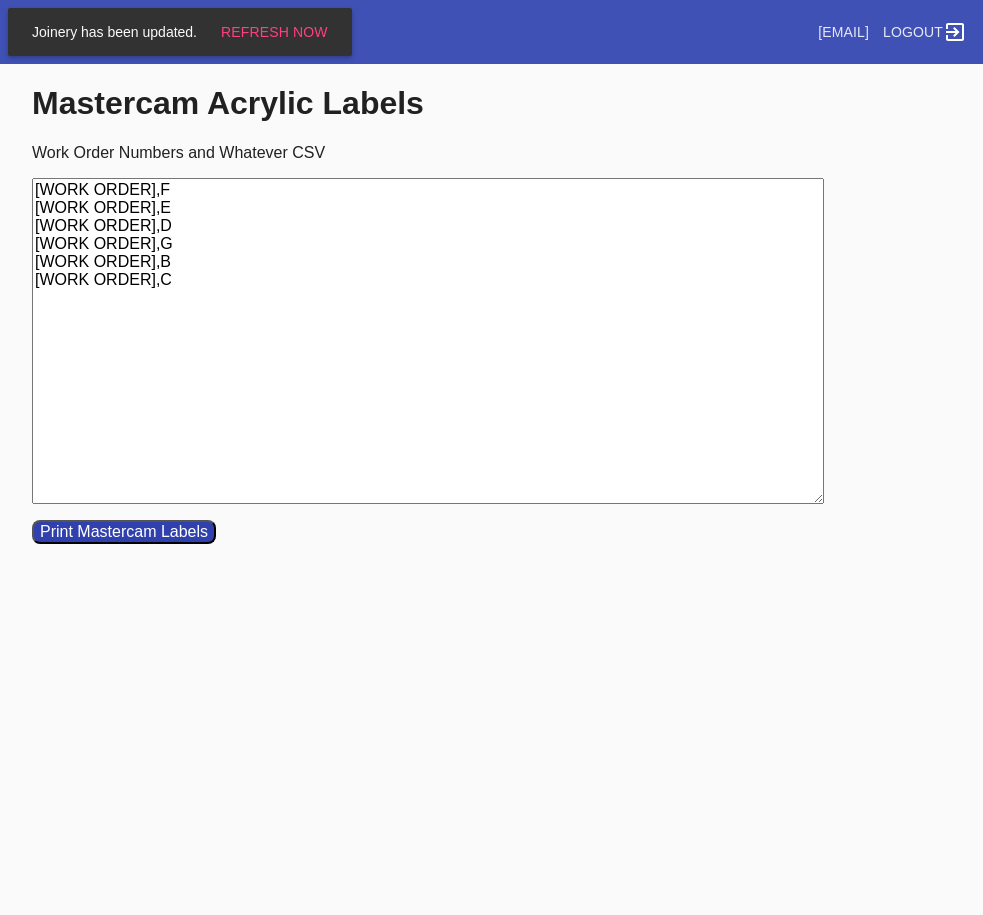 drag, startPoint x: 247, startPoint y: 245, endPoint x: 6, endPoint y: 247, distance: 241.0083 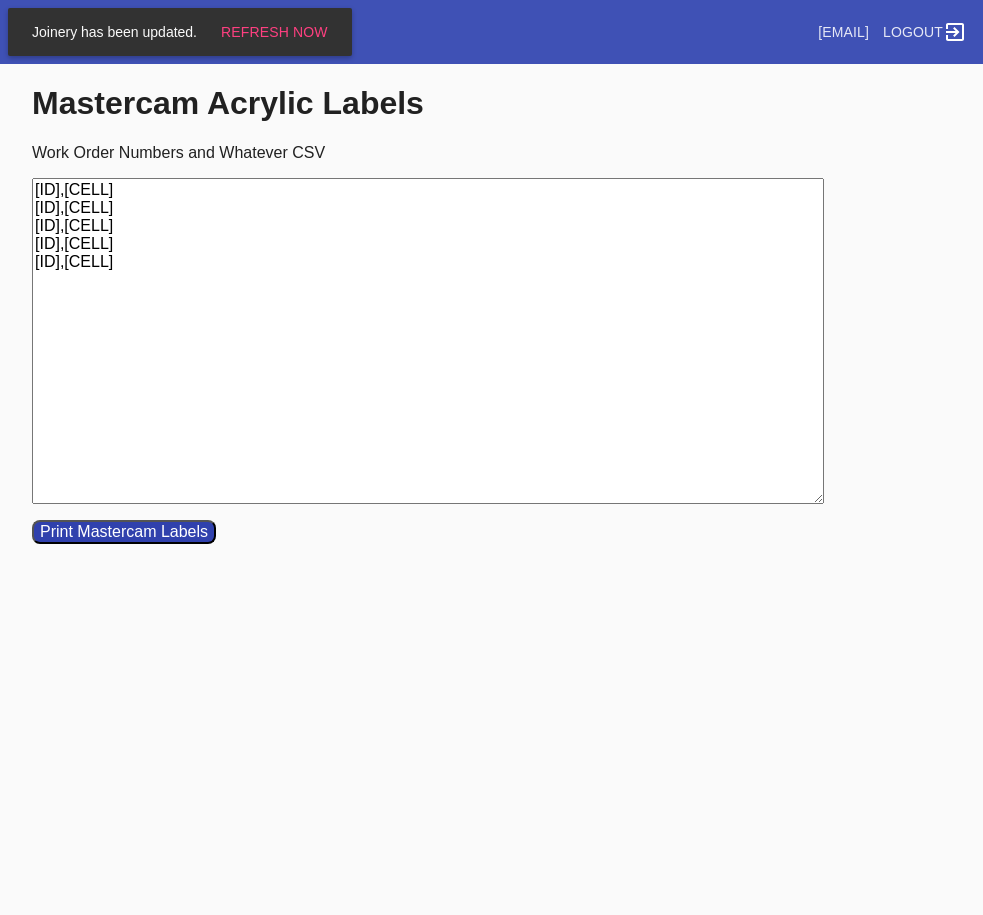 click on "[ID],[CELL]
[ID],[CELL]
[ID],[CELL]
[ID],[CELL]
[ID],[CELL]" at bounding box center (428, 341) 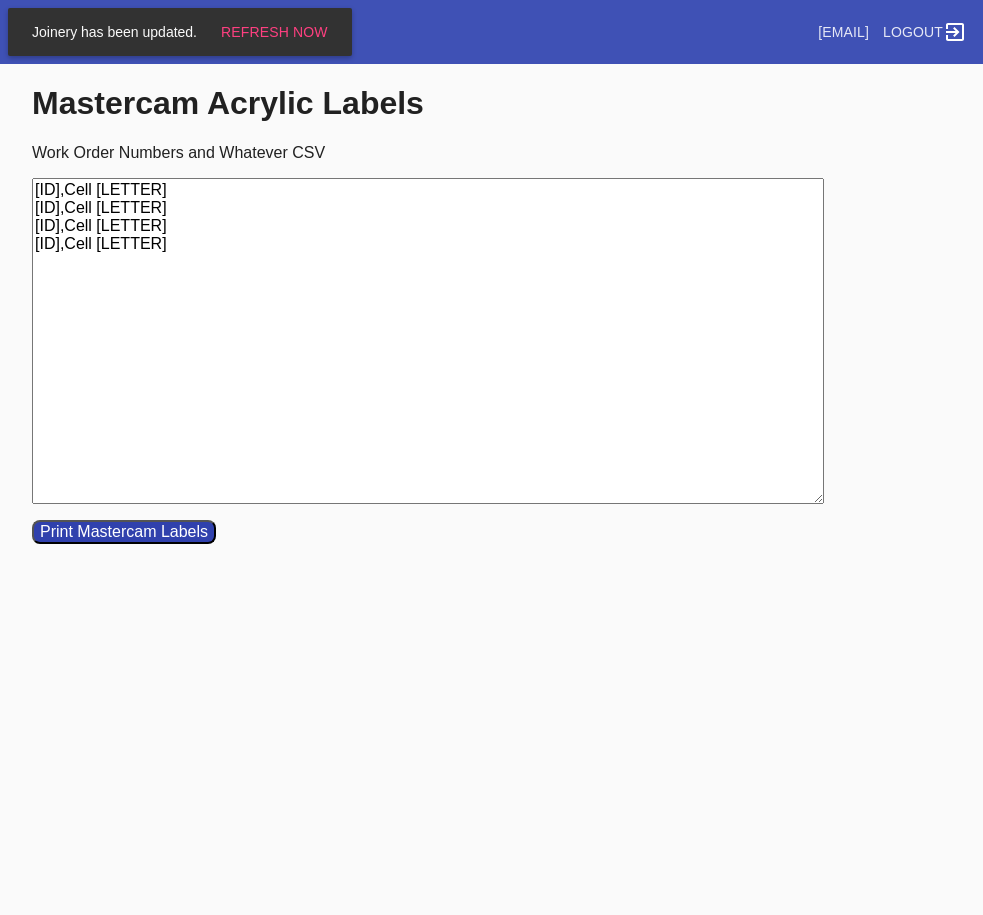 drag, startPoint x: 250, startPoint y: 194, endPoint x: 9, endPoint y: 184, distance: 241.20738 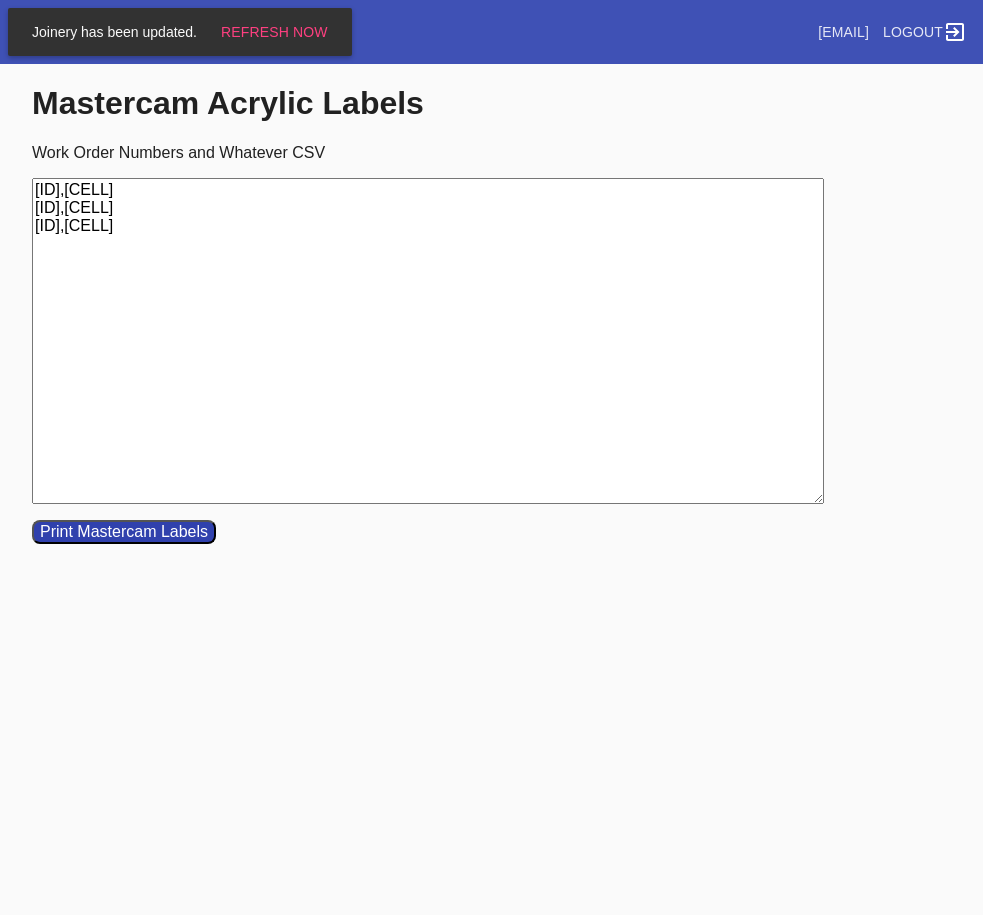 click on "[ID],[CELL]
[ID],[CELL]
[ID],[CELL]" at bounding box center [428, 341] 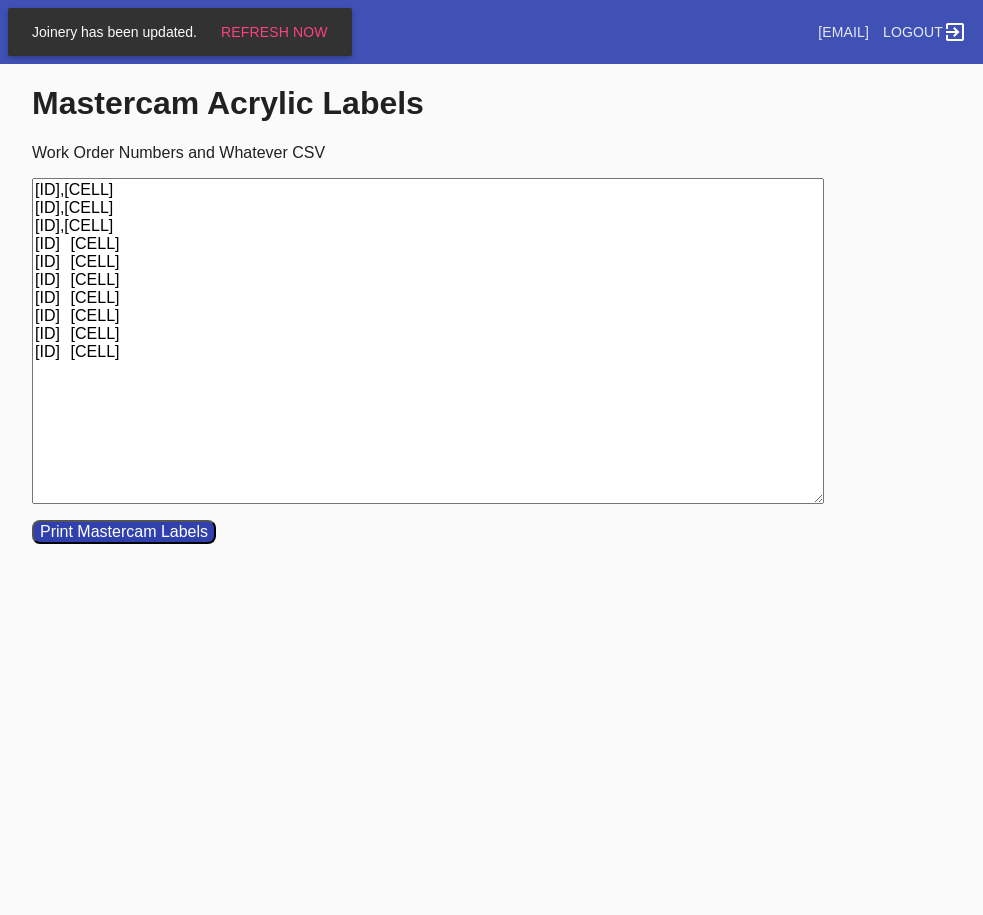 click on "[ID],[CELL]
[ID],[CELL]
[ID],[CELL]
[ID]	[CELL]
[ID]	[CELL]
[ID]	[CELL]
[ID]	[CELL]
[ID]	[CELL]
[ID]	[CELL]
[ID]	[CELL]" at bounding box center (428, 341) 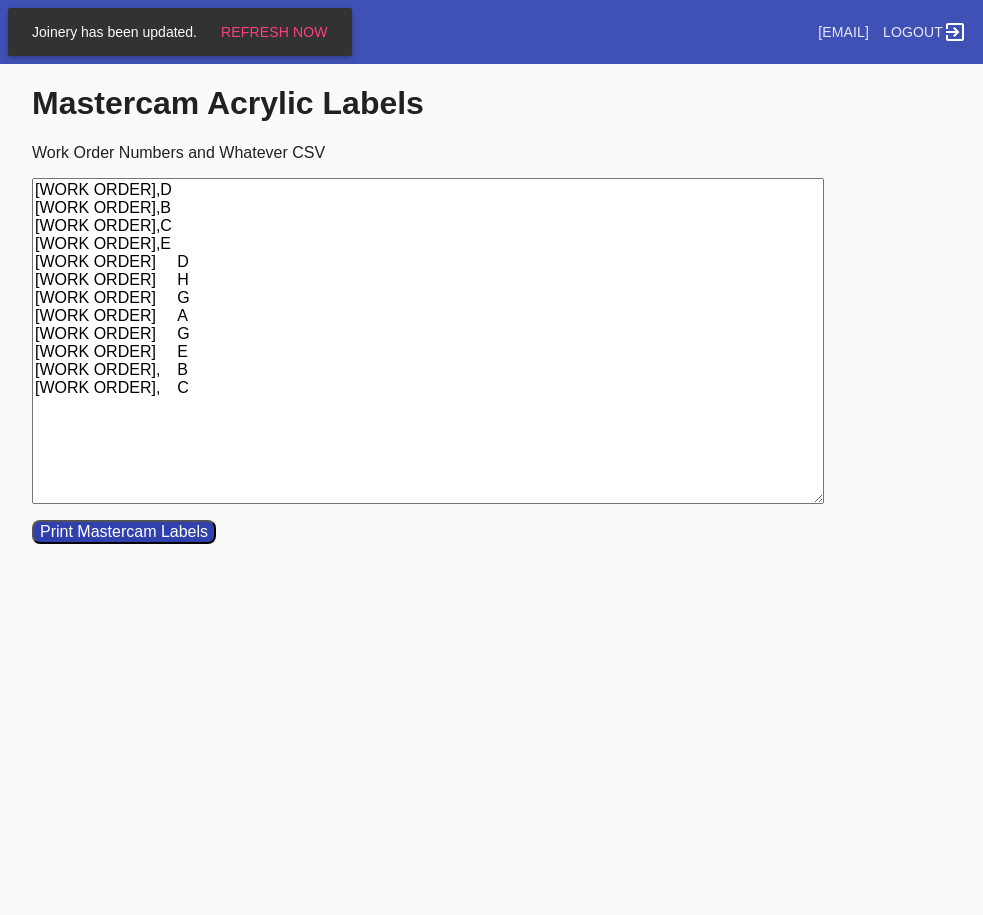 click on "[WORK ORDER],D
[WORK ORDER],B
[WORK ORDER],C
[WORK ORDER],E
[WORK ORDER]	D
[WORK ORDER]	H
[WORK ORDER]	G
[WORK ORDER]	A
[WORK ORDER]	G
[WORK ORDER]	E
[WORK ORDER],	B
[WORK ORDER],	C" at bounding box center (428, 341) 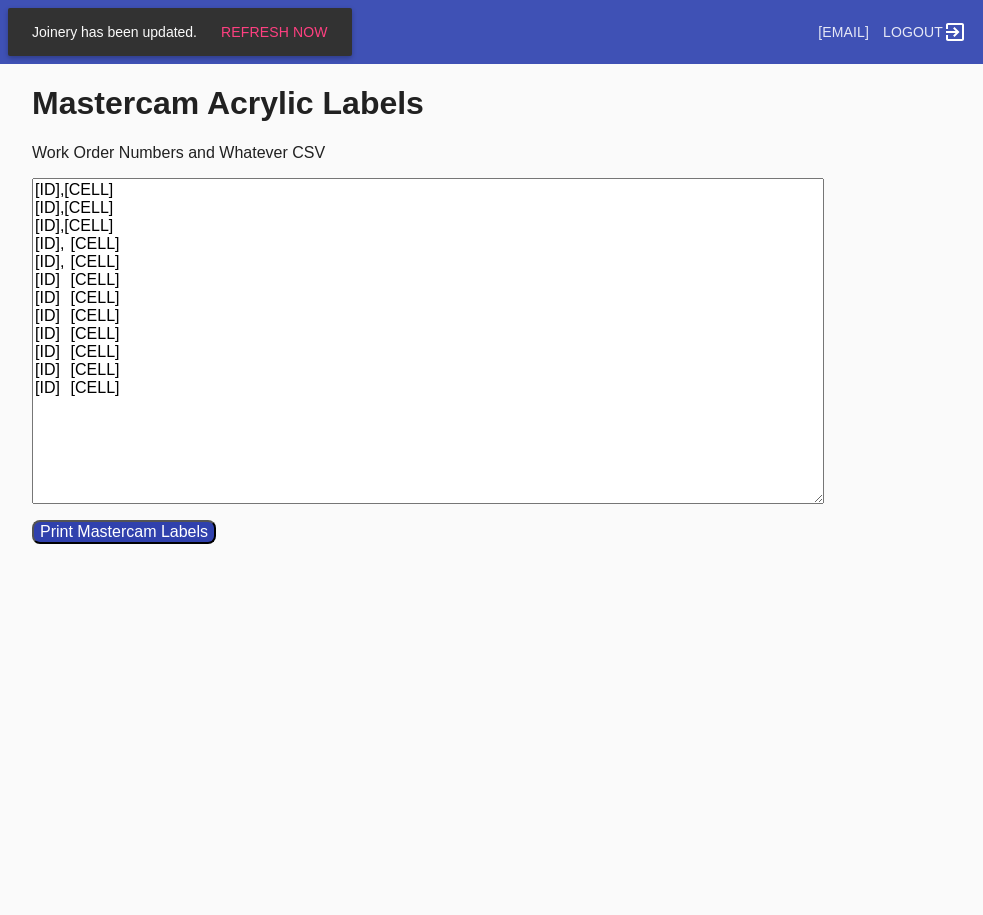 click on "[ID],[CELL]
[ID],[CELL]
[ID],[CELL]
[ID],	[CELL]
[ID],	[CELL]
[ID]	[CELL]
[ID]	[CELL]
[ID]	[CELL]
[ID]	[CELL]
[ID]	[CELL]
[ID]	[CELL]
[ID]	[CELL]" at bounding box center (428, 341) 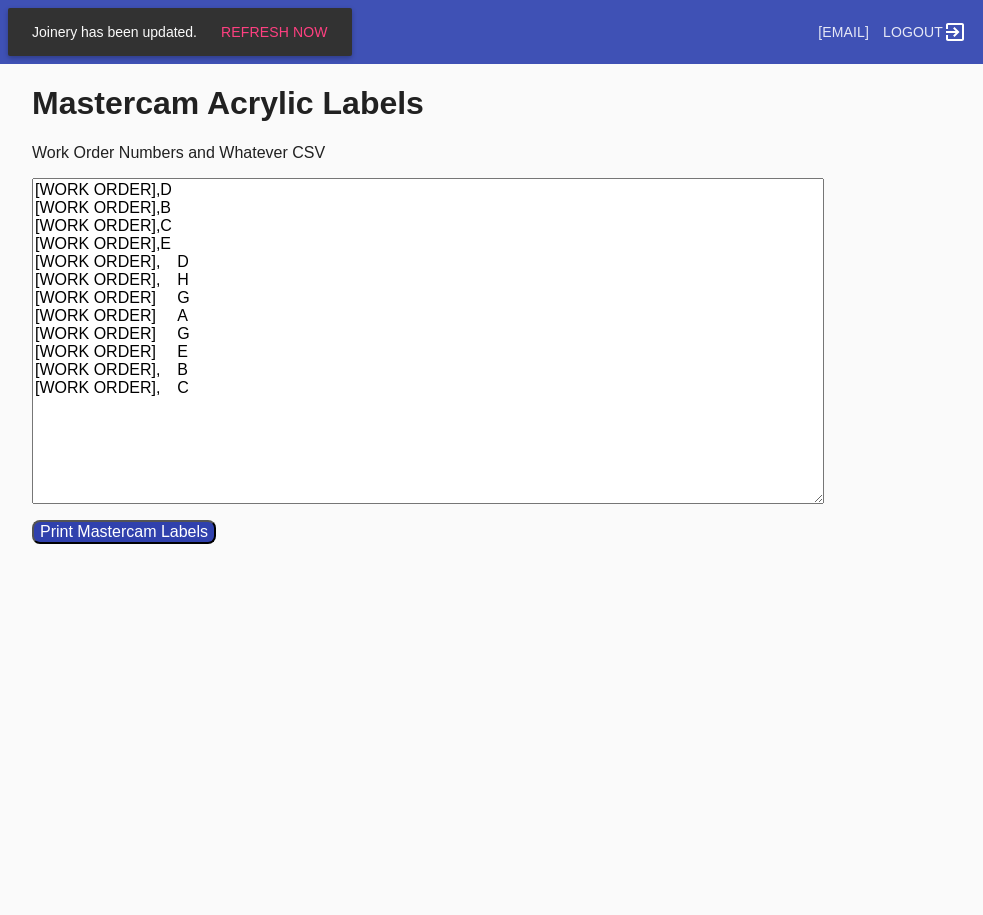 click on "[WORK ORDER],D
[WORK ORDER],B
[WORK ORDER],C
[WORK ORDER],E
[WORK ORDER],	D
[WORK ORDER],	H
[WORK ORDER]	G
[WORK ORDER]	A
[WORK ORDER]	G
[WORK ORDER]	E
[WORK ORDER],	B
[WORK ORDER],	C" at bounding box center (428, 341) 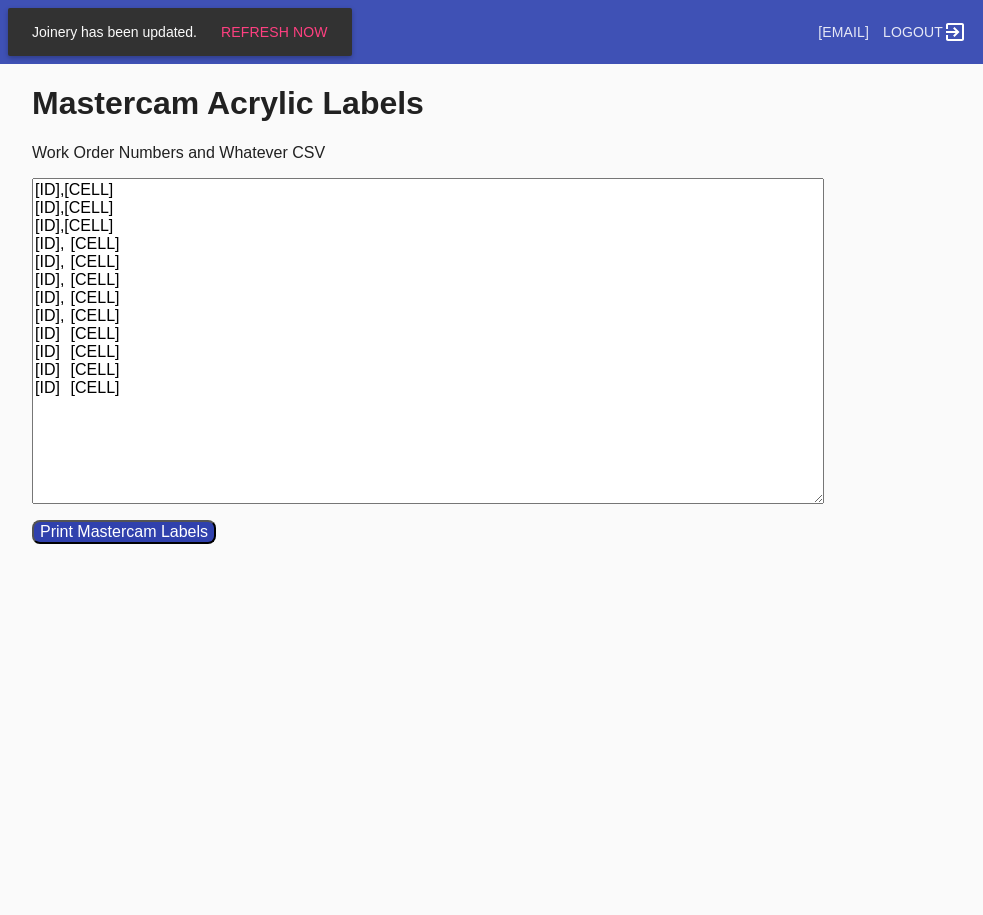 click on "[ID],[CELL]
[ID],[CELL]
[ID],[CELL]
[ID],	[CELL]
[ID],	[CELL]
[ID],	[CELL]
[ID],	[CELL]
[ID],	[CELL]
[ID]	[CELL]
[ID]	[CELL]
[ID]	[CELL]
[ID]	[CELL]" at bounding box center [428, 341] 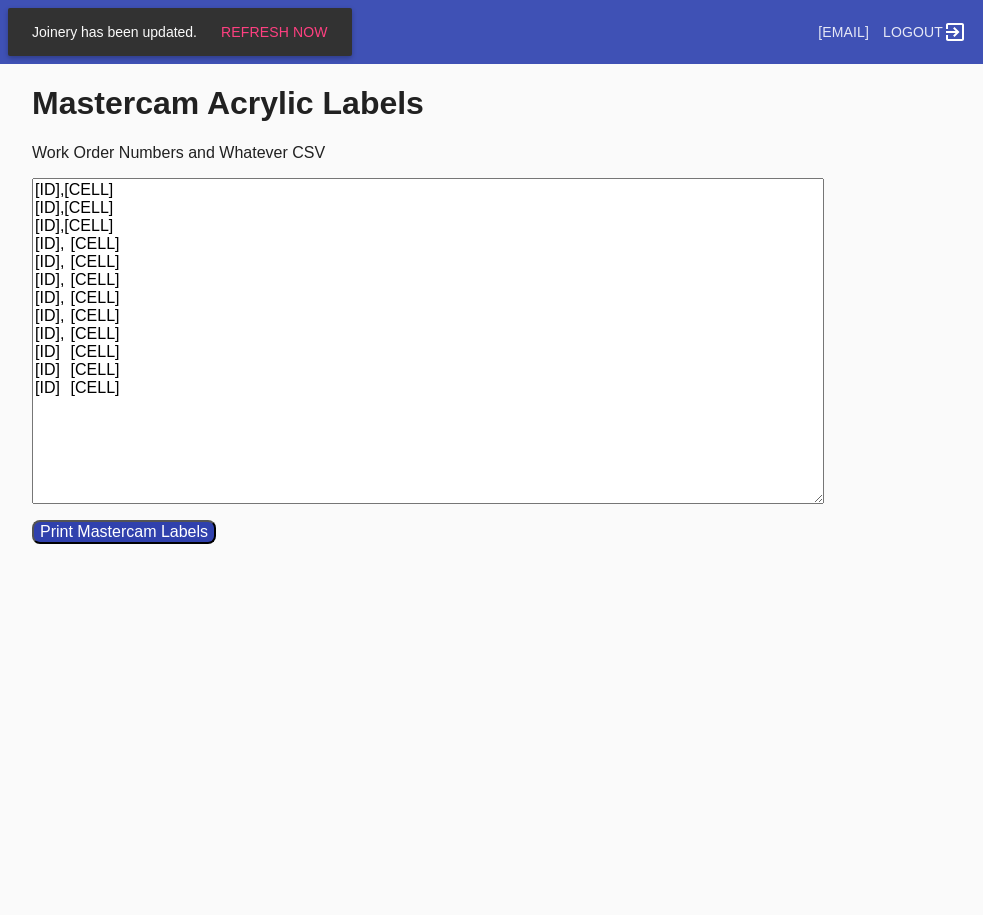 click on "[ID],[CELL]
[ID],[CELL]
[ID],[CELL]
[ID],	[CELL]
[ID],	[CELL]
[ID],	[CELL]
[ID],	[CELL]
[ID],	[CELL]
[ID],	[CELL]
[ID]	[CELL]
[ID]	[CELL]
[ID]	[CELL]" at bounding box center [428, 341] 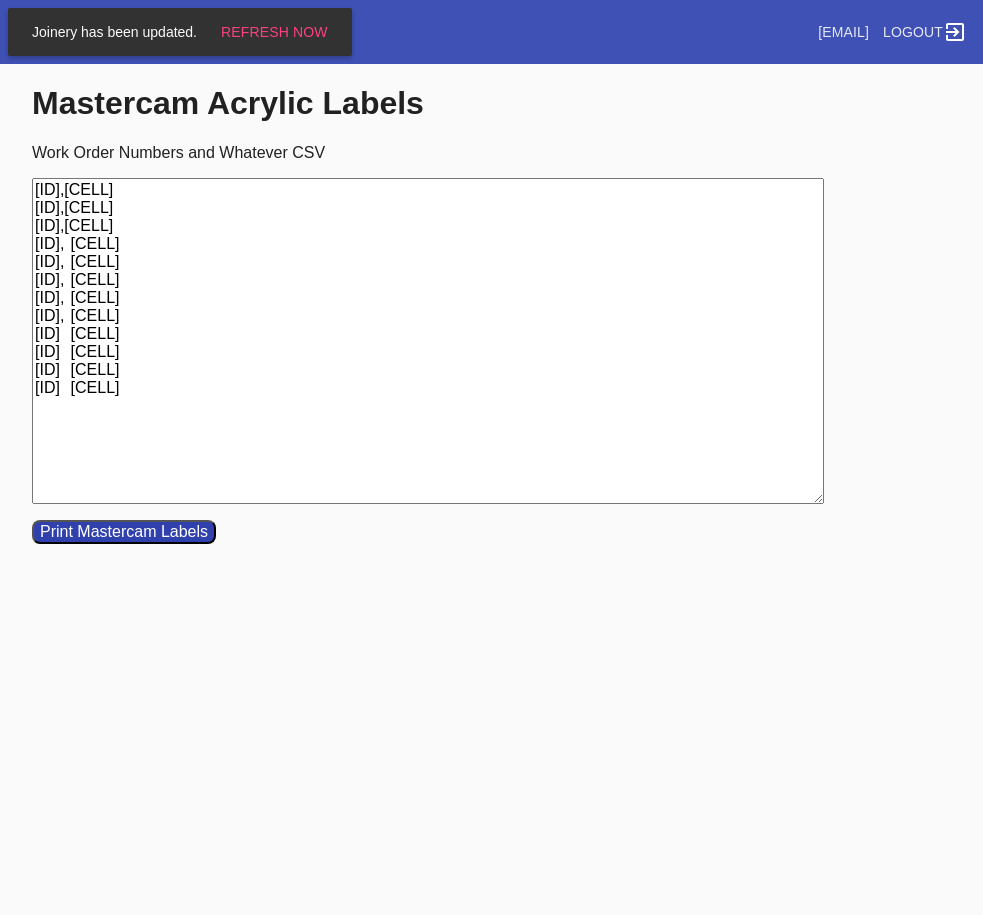 click on "[ID],[CELL]
[ID],[CELL]
[ID],[CELL]
[ID],	[CELL]
[ID],	[CELL]
[ID],	[CELL]
[ID],	[CELL]
[ID],	[CELL]
[ID]	[CELL]
[ID]	[CELL]
[ID]	[CELL]
[ID]	[CELL]" at bounding box center (428, 341) 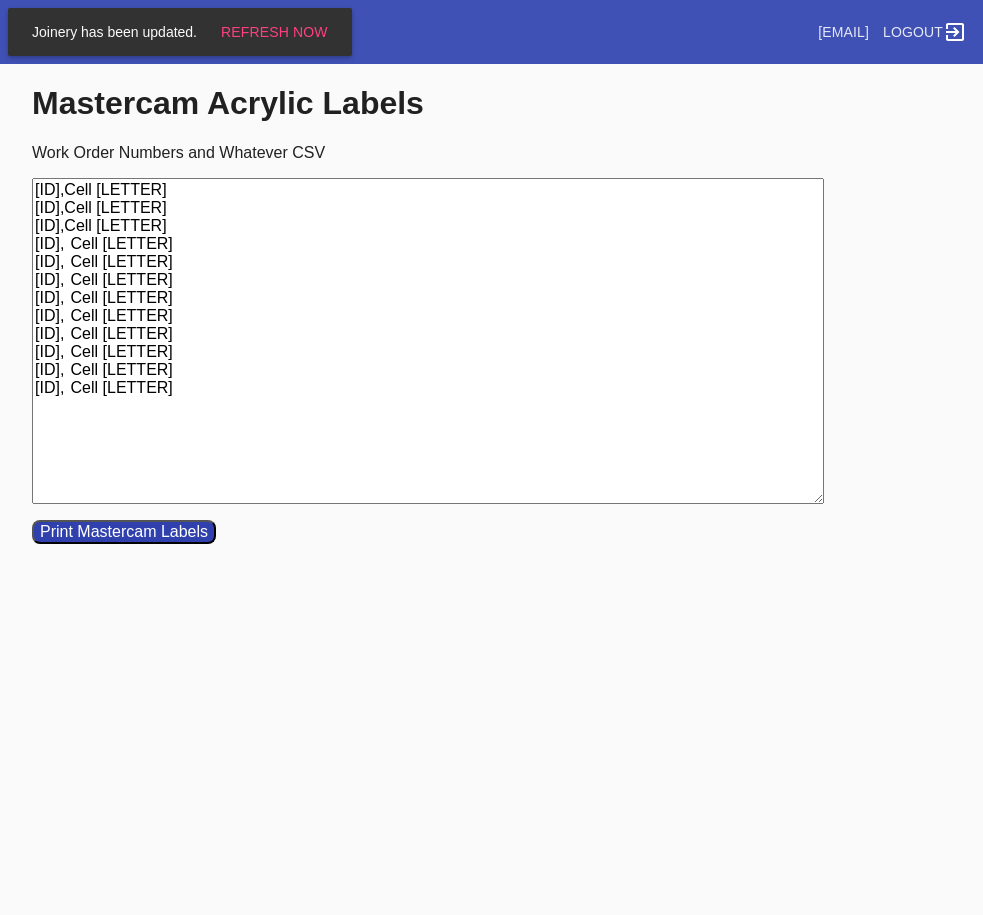 click on "[ID],Cell [LETTER]
[ID],Cell [LETTER]
[ID],Cell [LETTER]
[ID],	Cell [LETTER]
[ID],	Cell [LETTER]
[ID],	Cell [LETTER]
[ID],	Cell [LETTER]
[ID],	Cell [LETTER]
[ID],	Cell [LETTER]
[ID],	Cell [LETTER]
[ID],	Cell [LETTER]
[ID],	Cell [LETTER]" at bounding box center (428, 341) 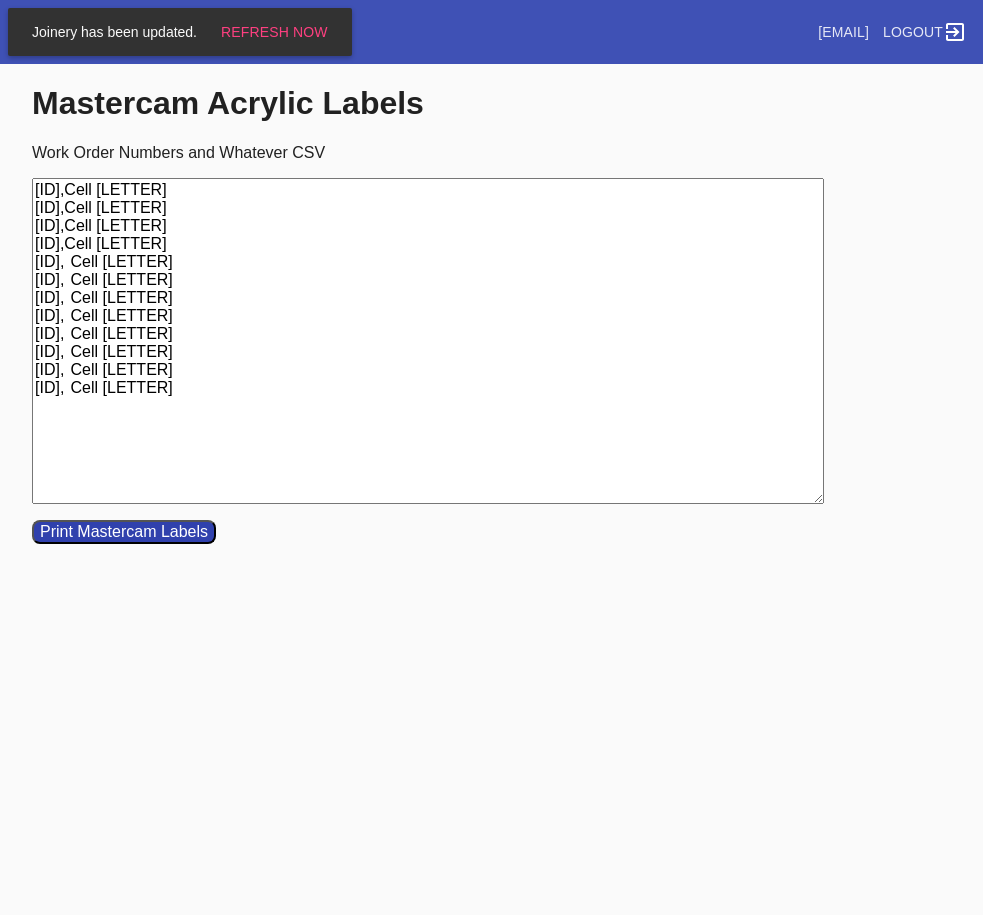 click on "[ID],Cell [LETTER]
[ID],Cell [LETTER]
[ID],Cell [LETTER]
[ID],Cell [LETTER]
[ID],	Cell [LETTER]
[ID],	Cell [LETTER]
[ID],	Cell [LETTER]
[ID],	Cell [LETTER]
[ID],	Cell [LETTER]
[ID],	Cell [LETTER]
[ID],	Cell [LETTER]
[ID],	Cell [LETTER]" at bounding box center [428, 341] 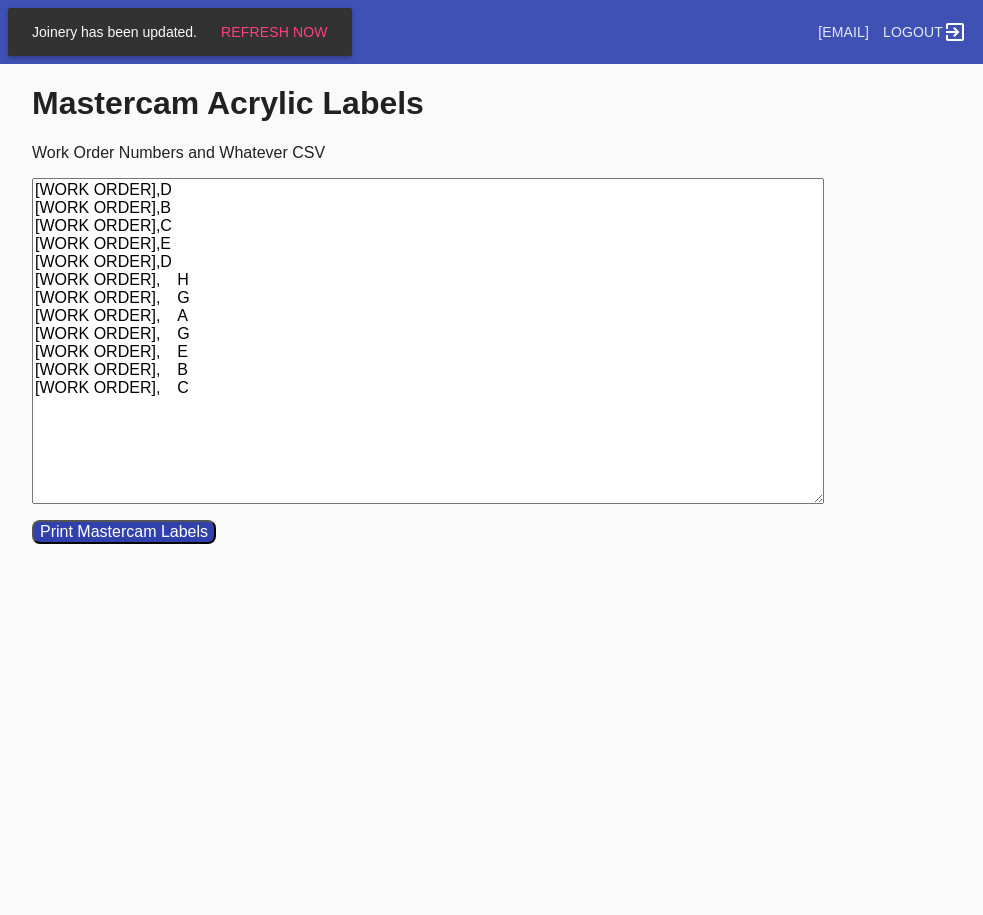 click on "[WORK ORDER],D
[WORK ORDER],B
[WORK ORDER],C
[WORK ORDER],E
[WORK ORDER],D
[WORK ORDER],	H
[WORK ORDER],	G
[WORK ORDER],	A
[WORK ORDER],	G
[WORK ORDER],	E
[WORK ORDER],	B
[WORK ORDER],	C" at bounding box center (428, 341) 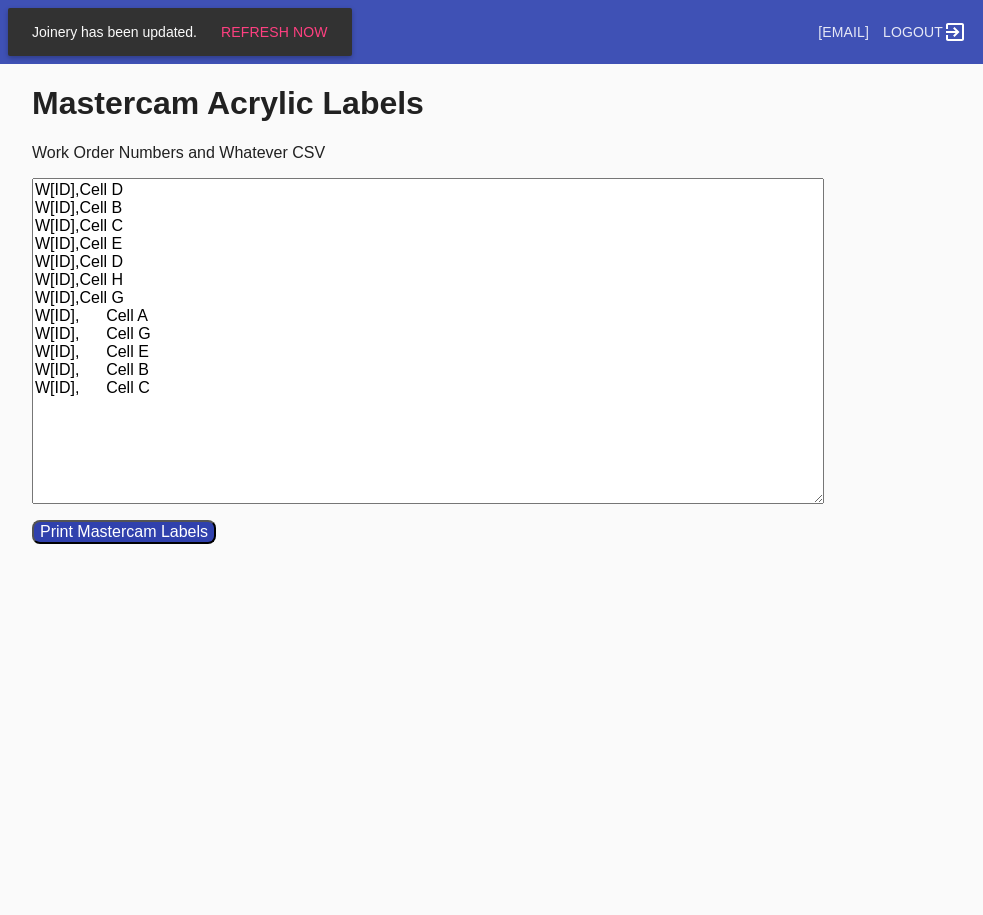click on "W[ID],Cell D
W[ID],Cell B
W[ID],Cell C
W[ID],Cell E
W[ID],Cell D
W[ID],Cell H
W[ID],Cell G
W[ID],	Cell A
W[ID],	Cell G
W[ID],	Cell E
W[ID],	Cell B
W[ID],	Cell C" at bounding box center (428, 341) 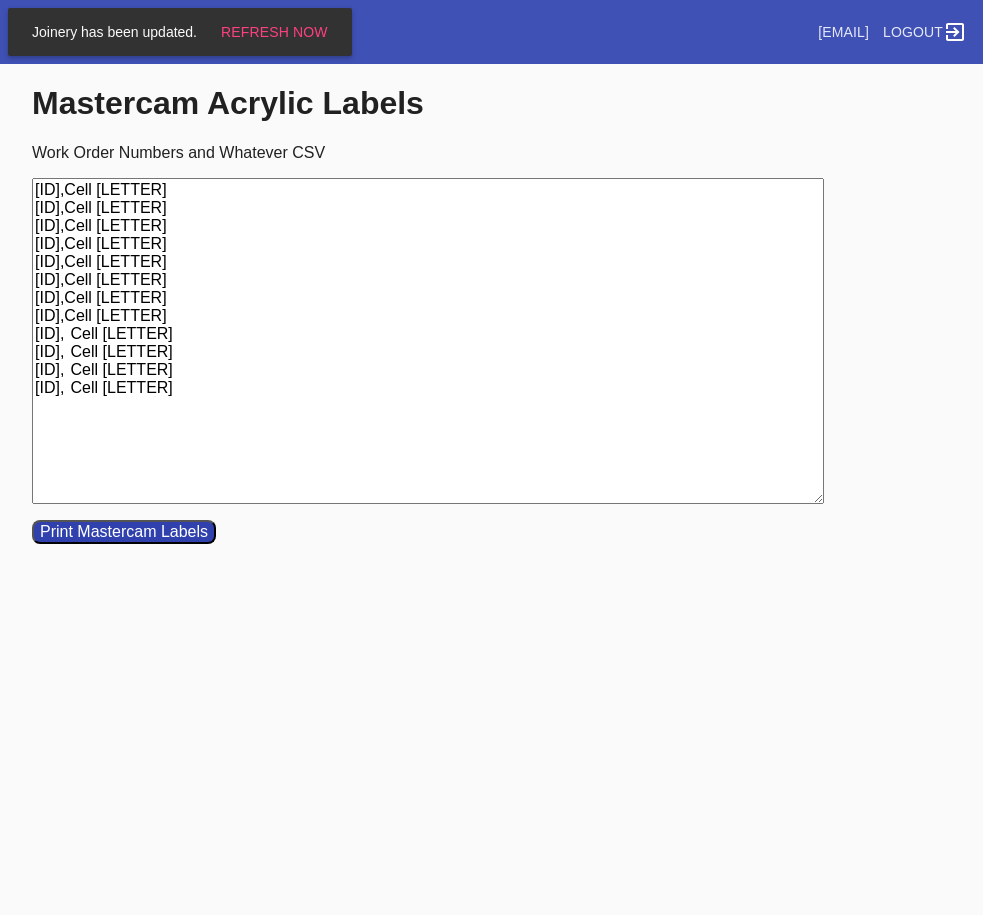 click on "[ID],Cell [LETTER]
[ID],Cell [LETTER]
[ID],Cell [LETTER]
[ID],Cell [LETTER]
[ID],Cell [LETTER]
[ID],Cell [LETTER]
[ID],Cell [LETTER]
[ID],Cell [LETTER]
[ID],	Cell [LETTER]
[ID],	Cell [LETTER]
[ID],	Cell [LETTER]
[ID],	Cell [LETTER]" at bounding box center (428, 341) 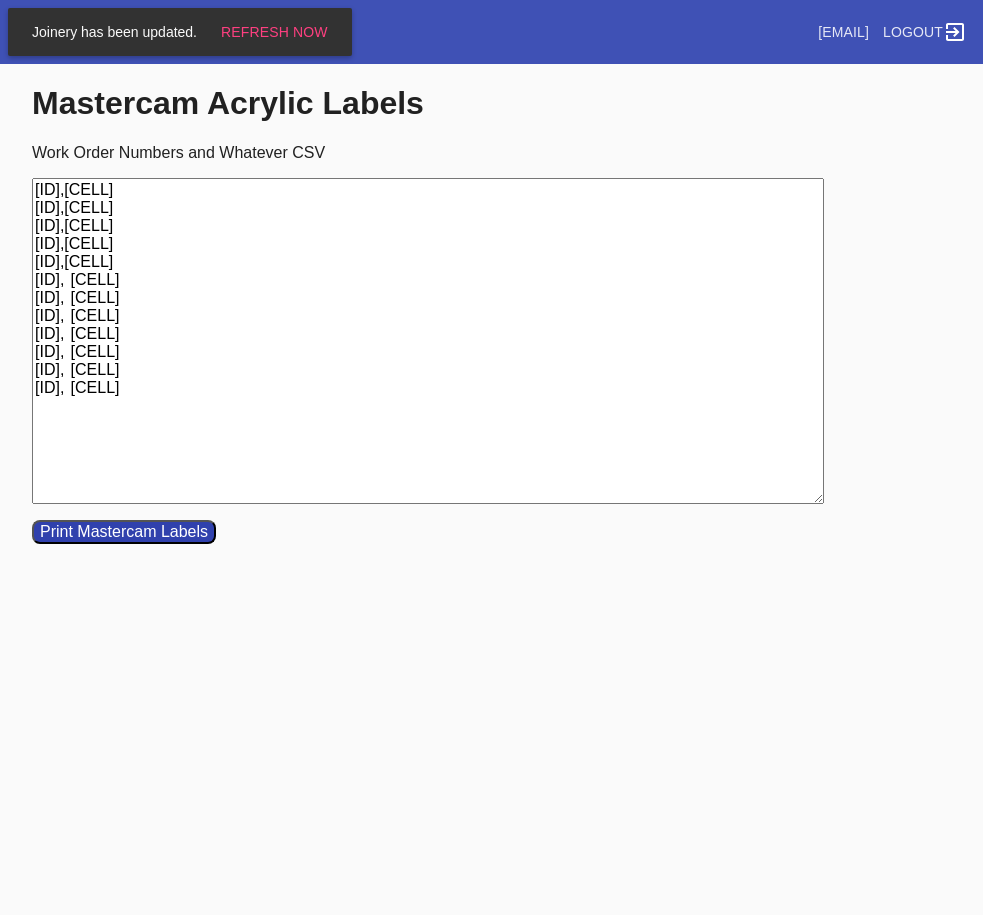 click on "[ID],[CELL]
[ID],[CELL]
[ID],[CELL]
[ID],[CELL]
[ID],[CELL]
[ID],	[CELL]
[ID],	[CELL]
[ID],	[CELL]
[ID],	[CELL]
[ID],	[CELL]
[ID],	[CELL]
[ID],	[CELL]" at bounding box center (428, 341) 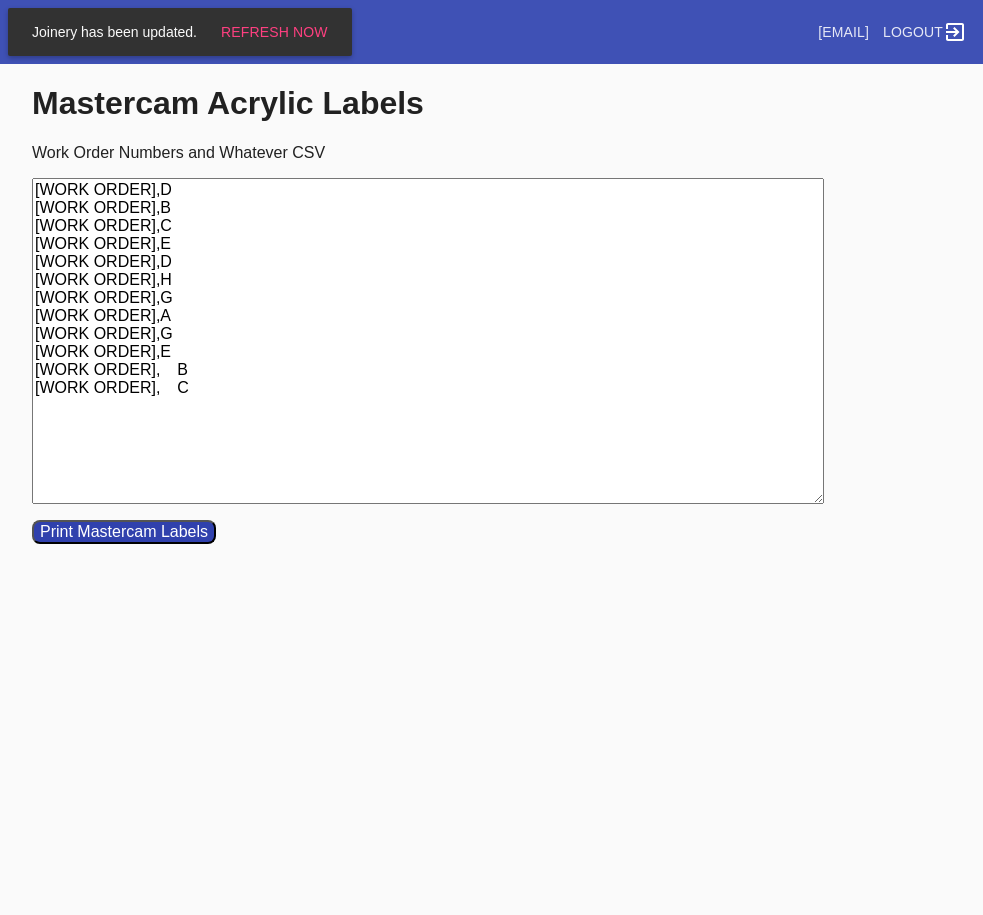 click on "[WORK ORDER],D
[WORK ORDER],B
[WORK ORDER],C
[WORK ORDER],E
[WORK ORDER],D
[WORK ORDER],H
[WORK ORDER],G
[WORK ORDER],A
[WORK ORDER],G
[WORK ORDER],E
[WORK ORDER],	B
[WORK ORDER],	C" at bounding box center (428, 341) 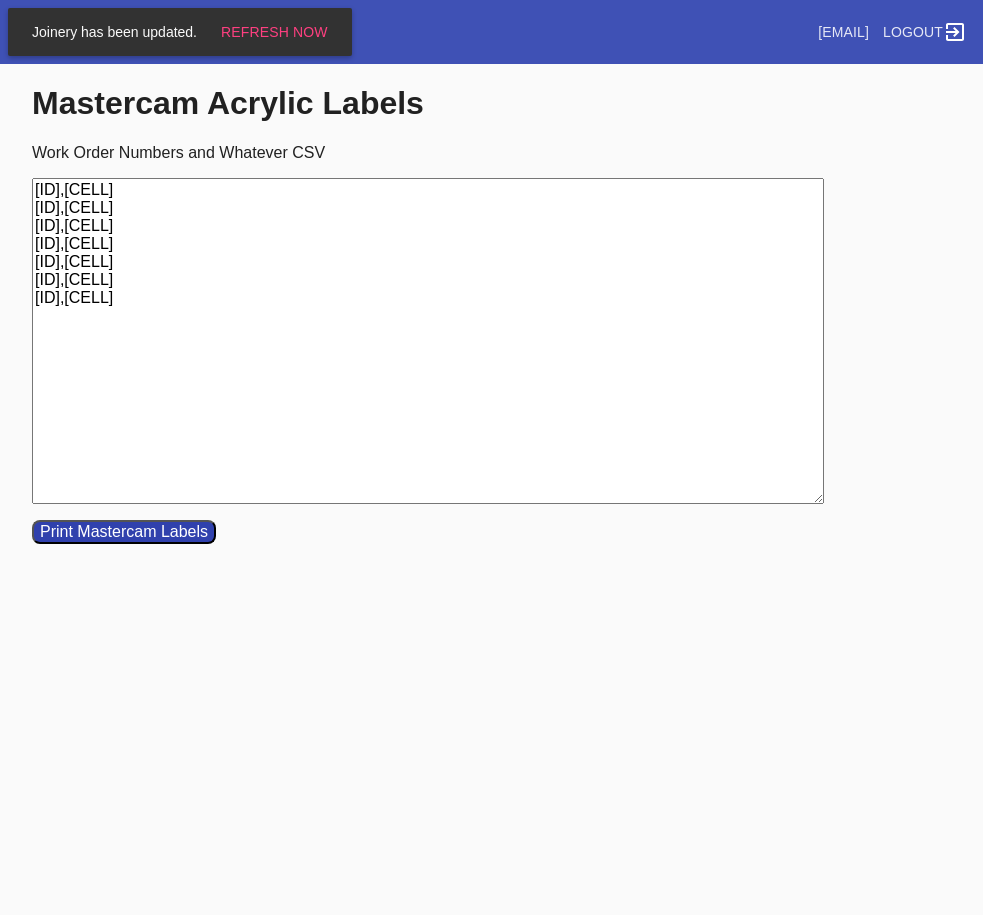 click on "[ID],[CELL]
[ID],[CELL]
[ID],[CELL]
[ID],[CELL]
[ID],[CELL]
[ID],[CELL]
[ID],[CELL]" at bounding box center (428, 341) 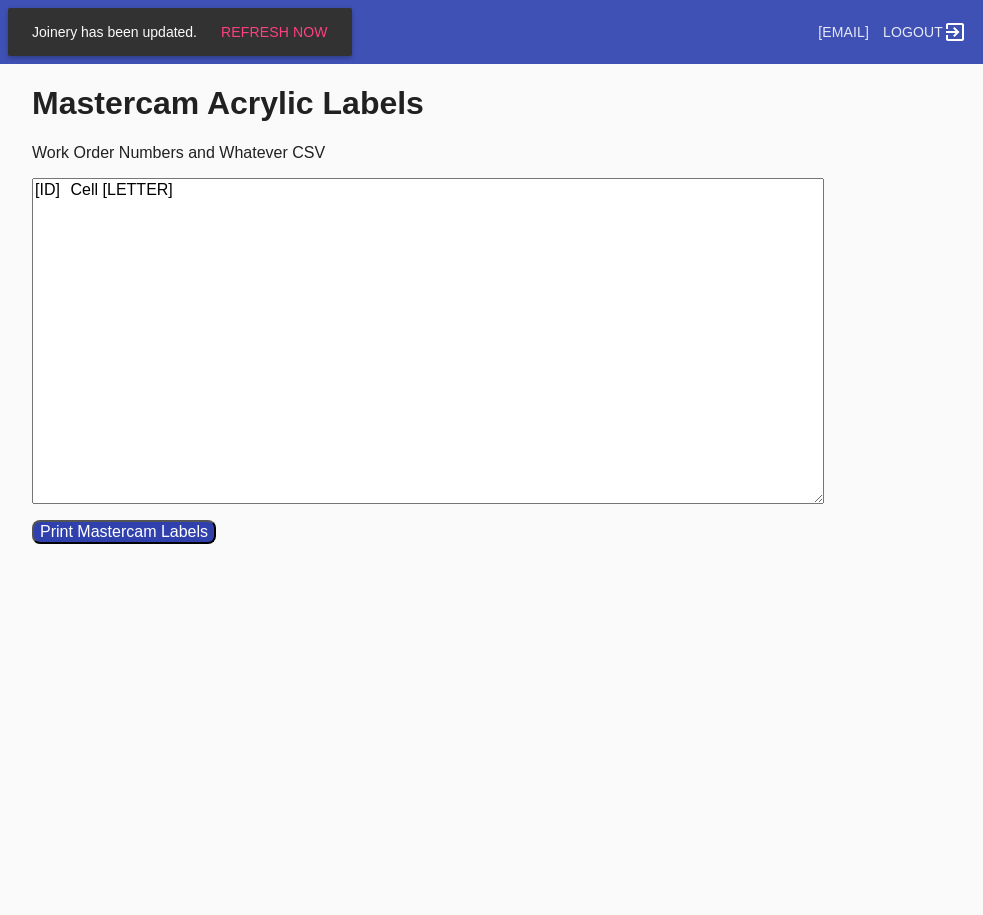 click on "[ID]	Cell [LETTER]" at bounding box center [428, 341] 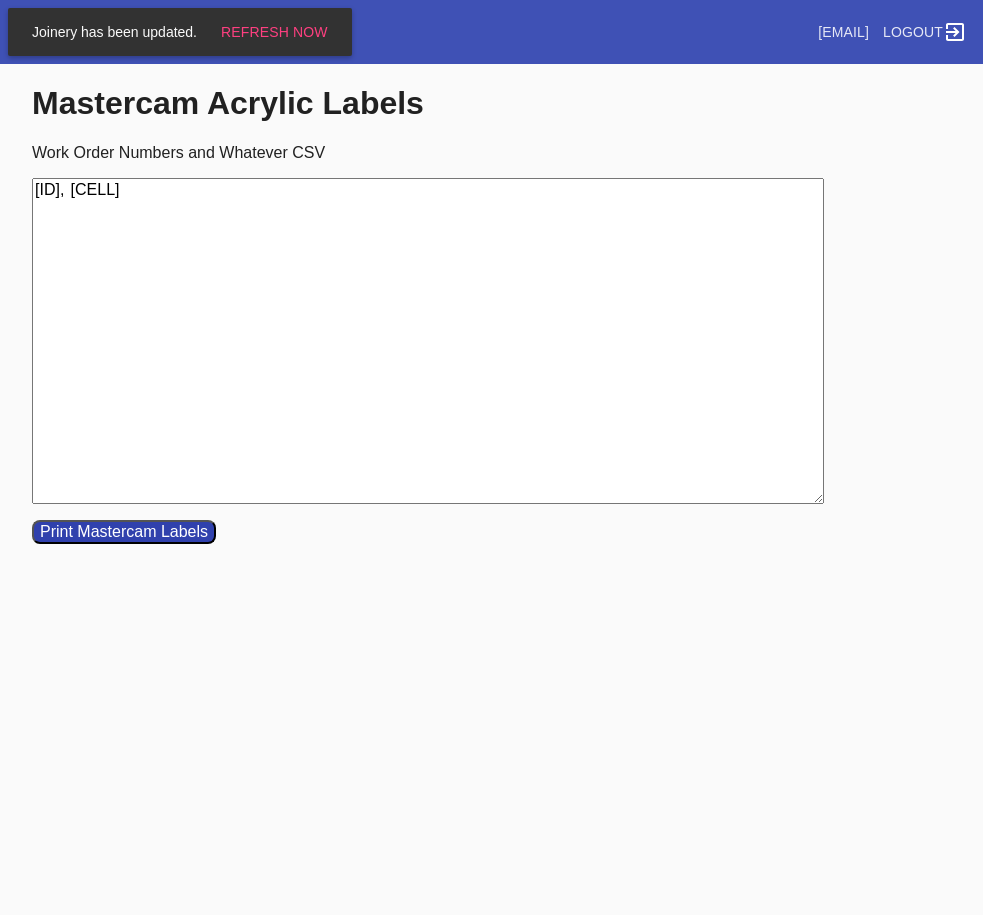 click on "[ID],	[CELL]" at bounding box center [428, 341] 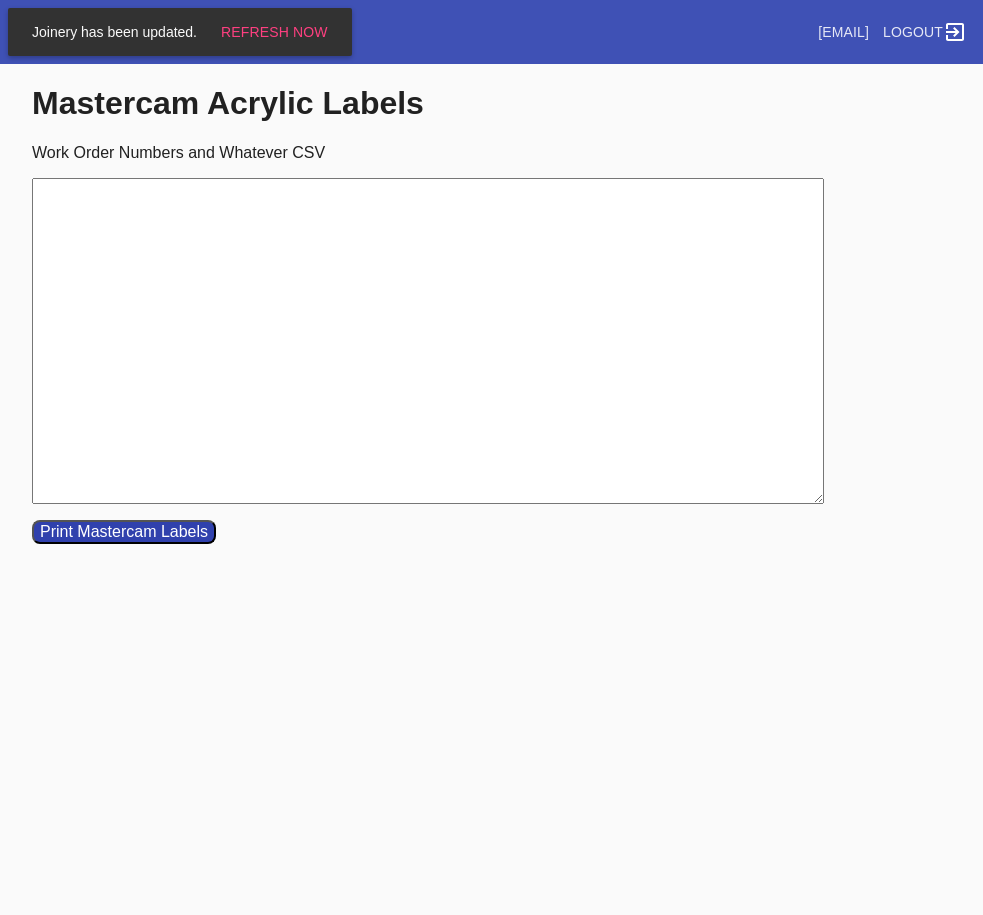 click on "Work Order Numbers and Whatever CSV" at bounding box center (428, 341) 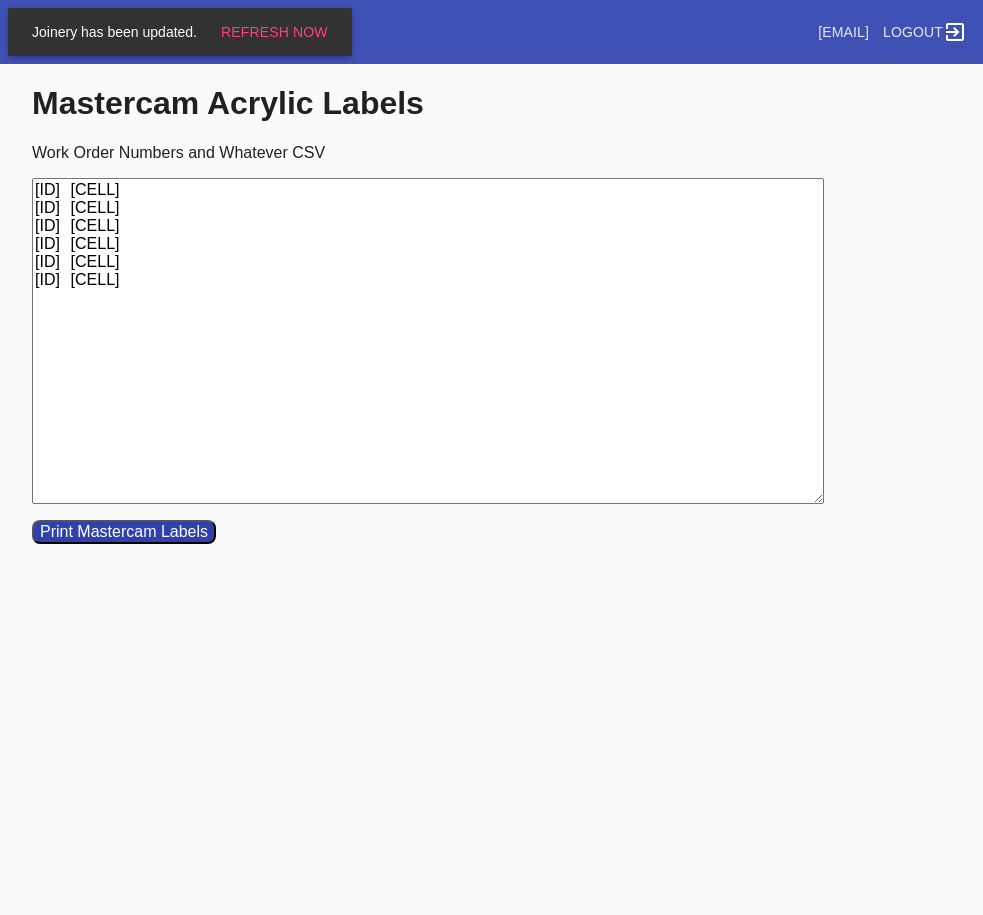 click on "[ID]	[CELL]
[ID]	[CELL]
[ID]	[CELL]
[ID]	[CELL]
[ID]	[CELL]
[ID]	[CELL]" at bounding box center (428, 341) 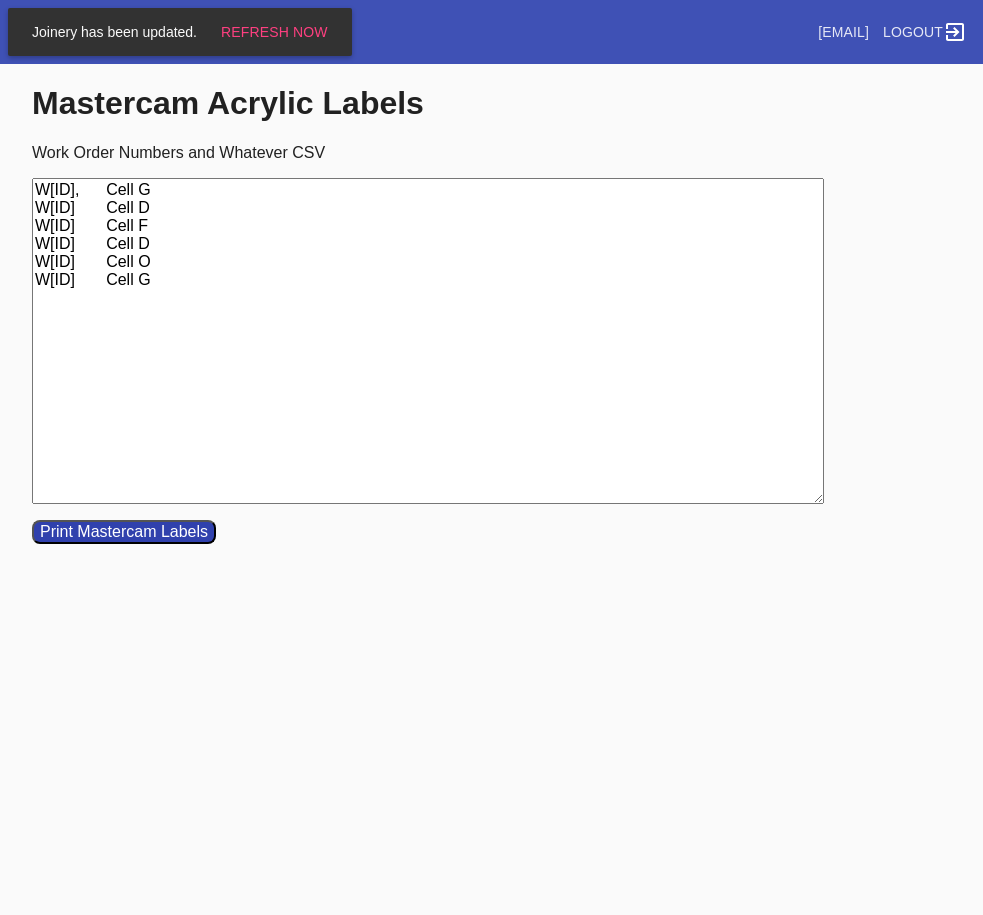 click on "W[ID],	Cell G
W[ID]	Cell D
W[ID]	Cell F
W[ID]	Cell D
W[ID]	Cell O
W[ID]	Cell G" at bounding box center [428, 341] 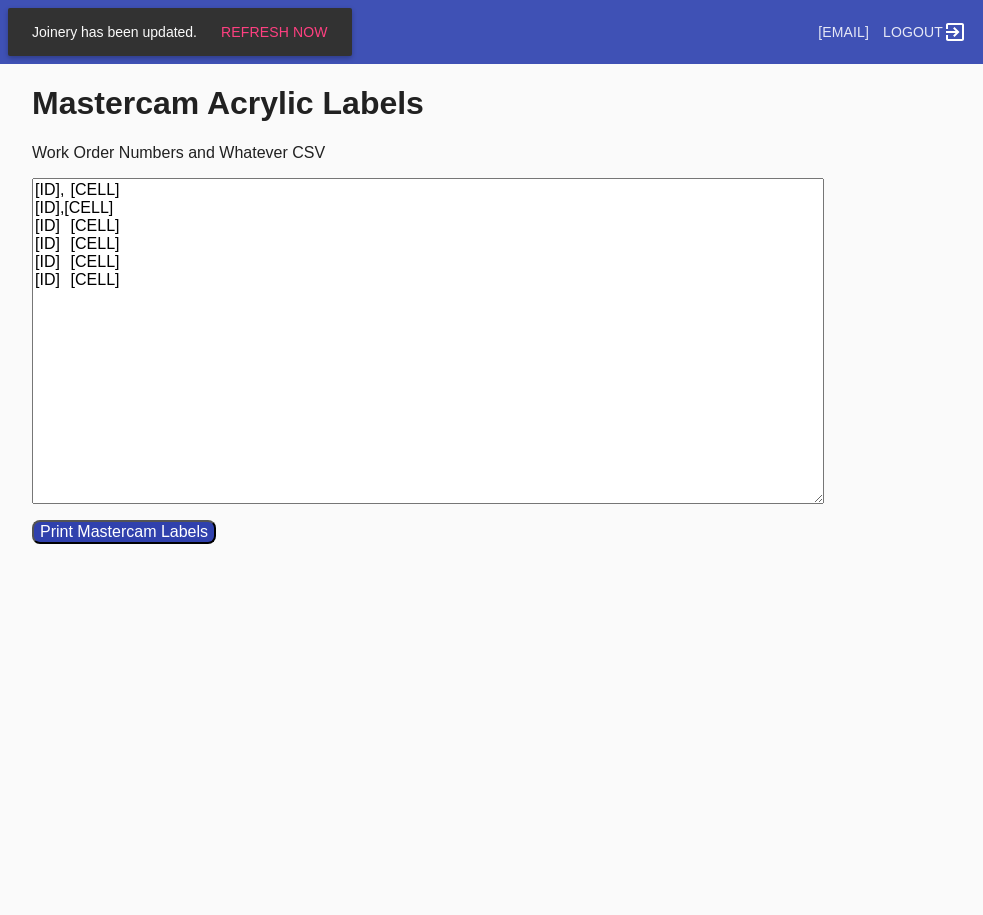 click on "[ID],	[CELL]
[ID],[CELL]
[ID]	[CELL]
[ID]	[CELL]
[ID]	[CELL]
[ID]	[CELL]" at bounding box center (428, 341) 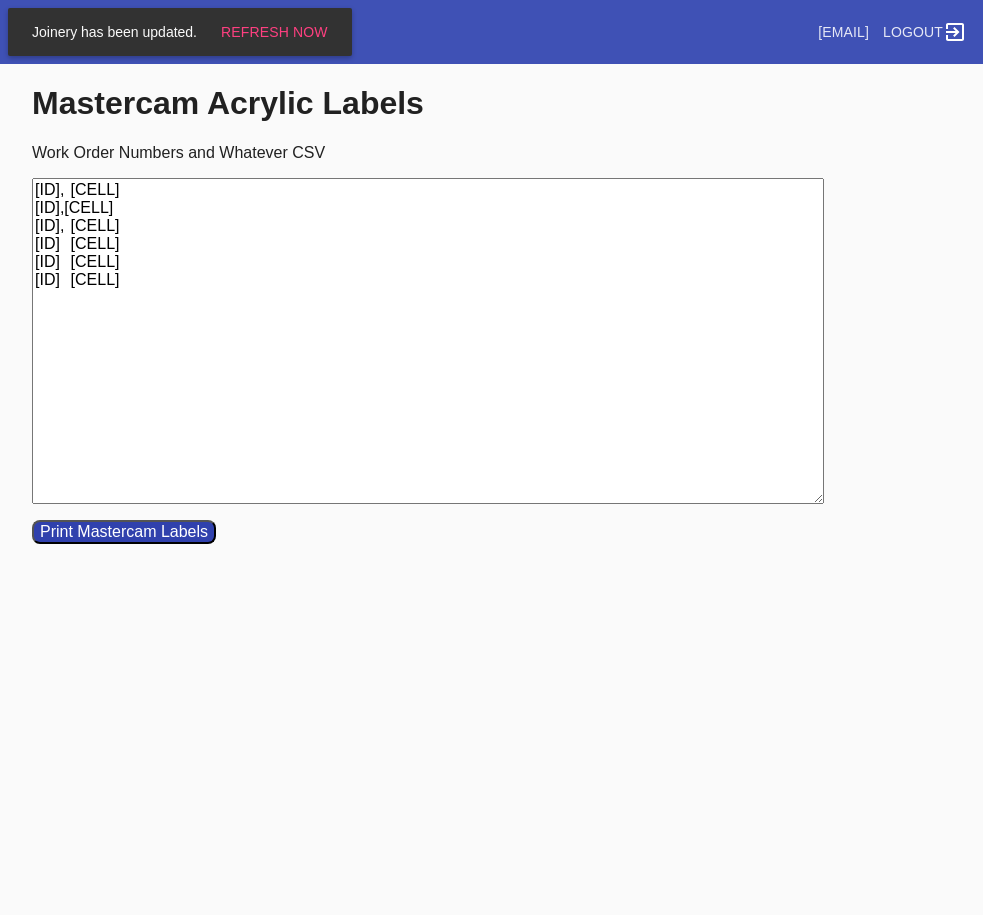 click on "[ID],	[CELL]
[ID],[CELL]
[ID],	[CELL]
[ID]	[CELL]
[ID]	[CELL]
[ID]	[CELL]" at bounding box center [428, 341] 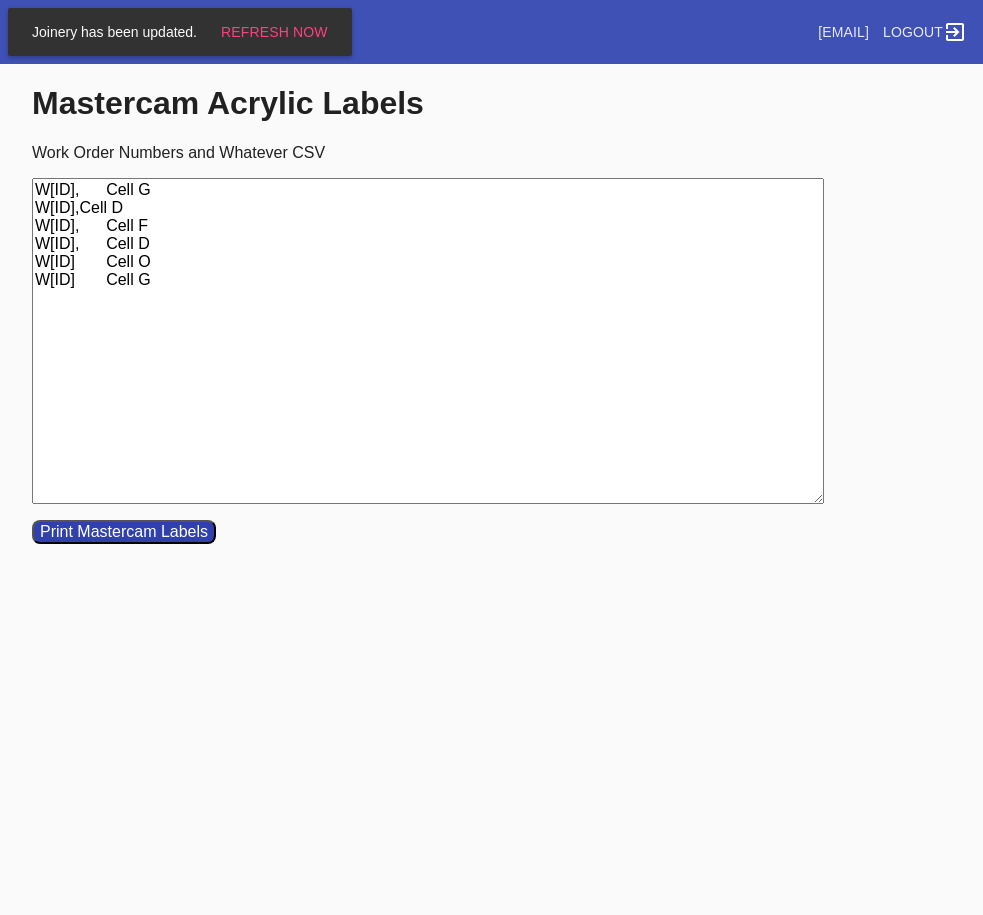 click on "W[ID],	Cell G
W[ID],Cell D
W[ID],	Cell F
W[ID],	Cell D
W[ID]	Cell O
W[ID]	Cell G" at bounding box center [428, 341] 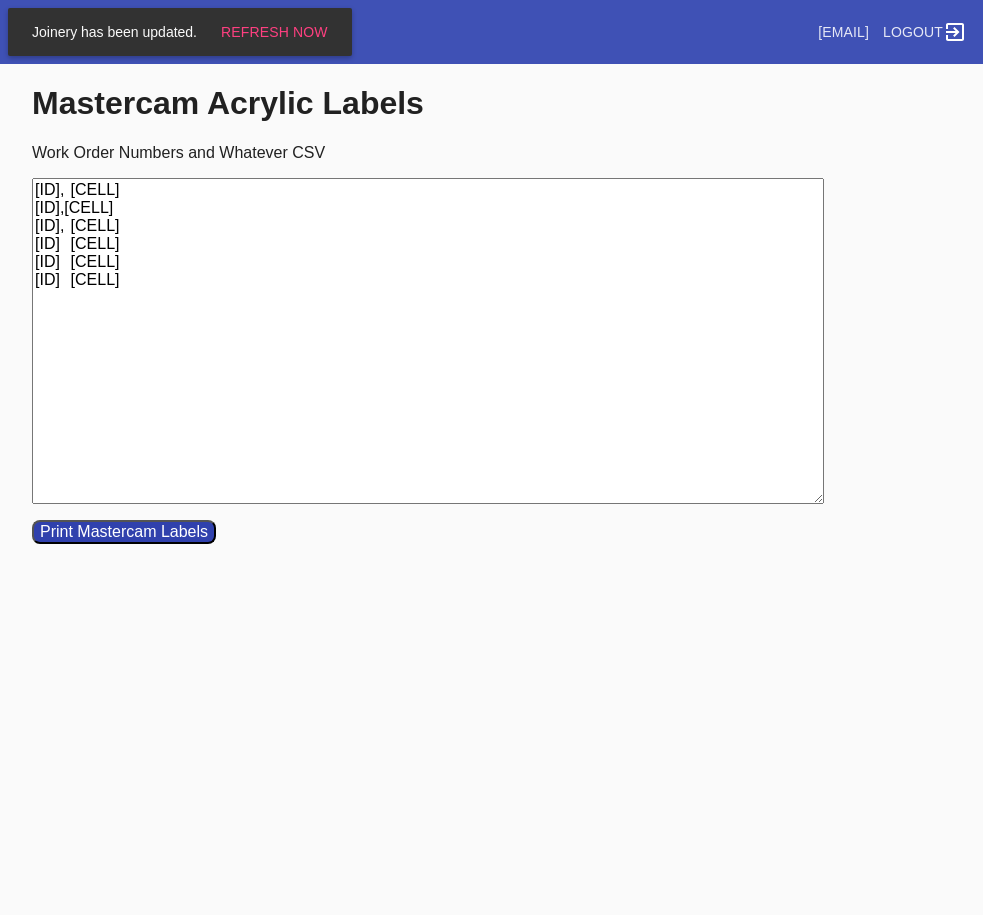 click on "[ID],	[CELL]
[ID],[CELL]
[ID],	[CELL]
[ID]	[CELL]
[ID]	[CELL]
[ID]	[CELL]" at bounding box center (428, 341) 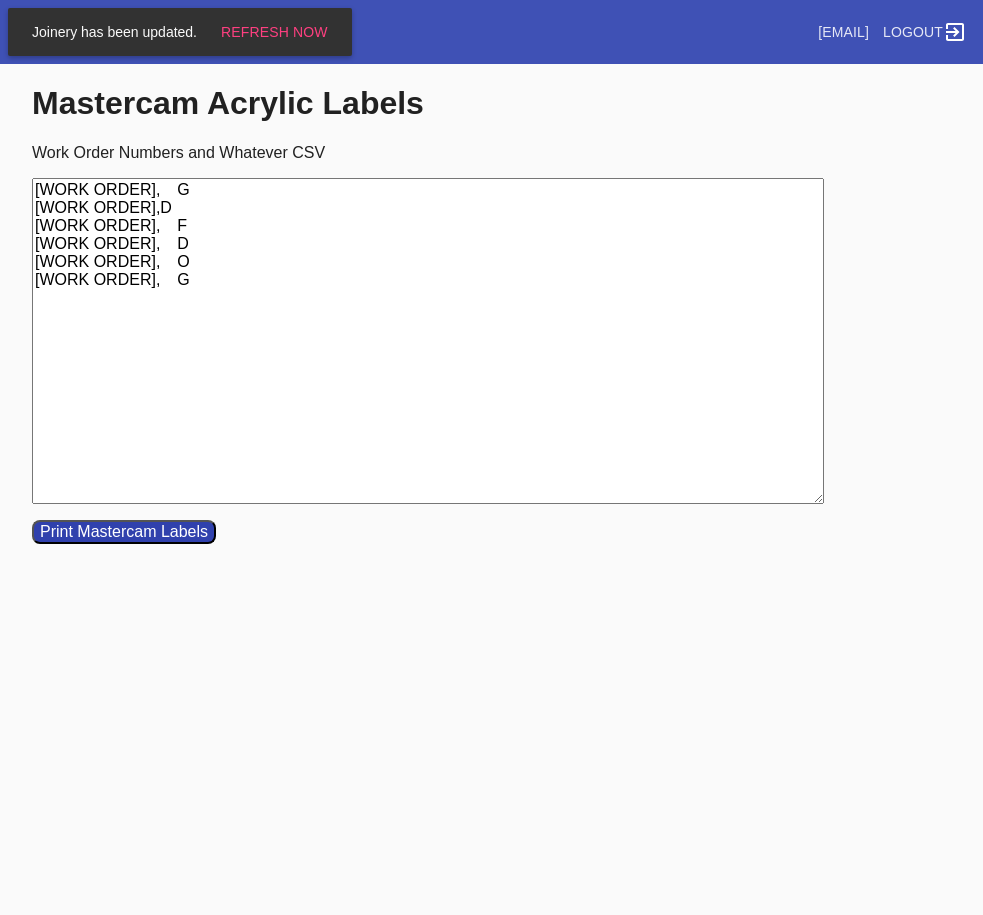 click on "[WORK ORDER],	G
[WORK ORDER],D
[WORK ORDER],	F
[WORK ORDER],	D
[WORK ORDER],	O
[WORK ORDER],	G" at bounding box center (428, 341) 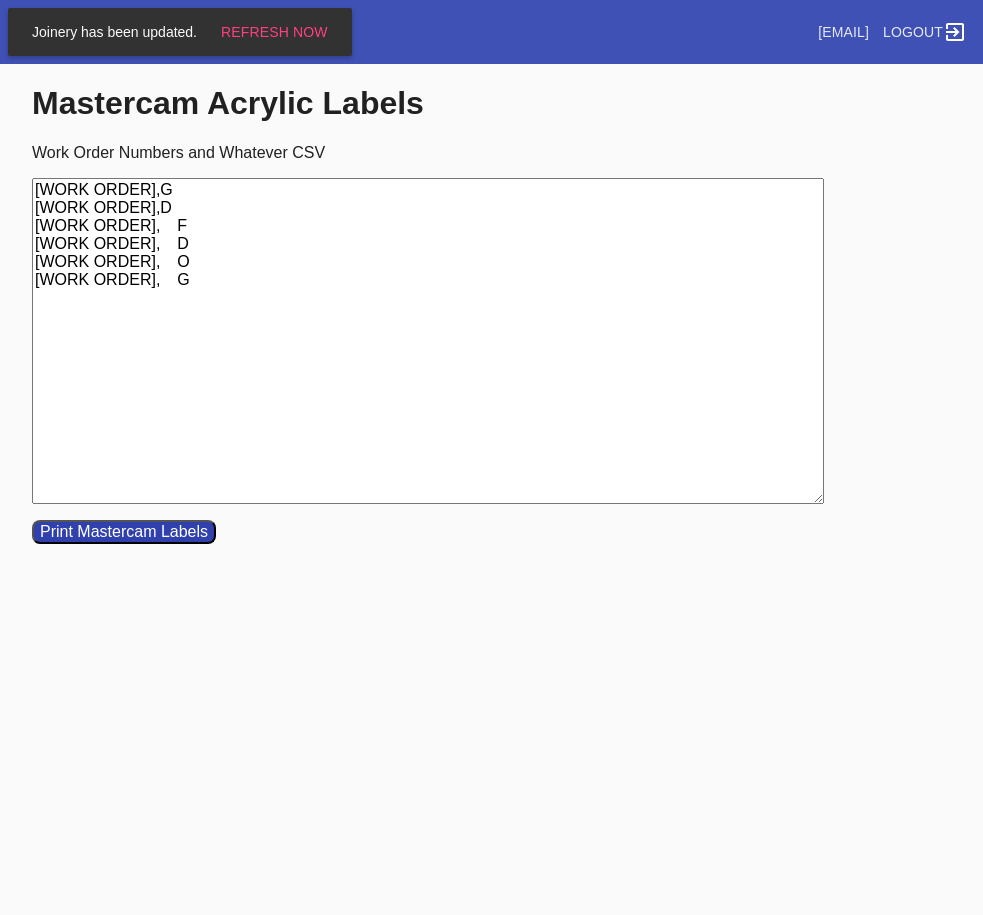click on "[WORK ORDER],G
[WORK ORDER],D
[WORK ORDER],	F
[WORK ORDER],	D
[WORK ORDER],	O
[WORK ORDER],	G" at bounding box center (428, 341) 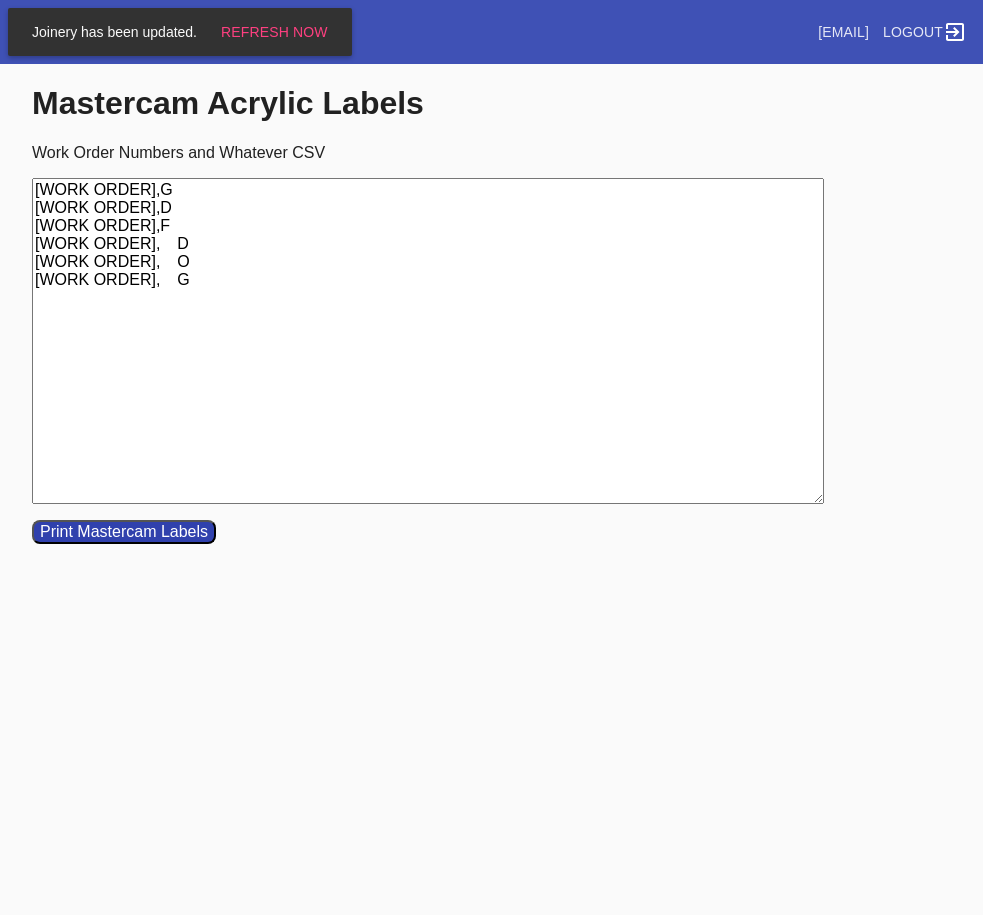 click on "[WORK ORDER],G
[WORK ORDER],D
[WORK ORDER],F
[WORK ORDER],	D
[WORK ORDER],	O
[WORK ORDER],	G" at bounding box center [428, 341] 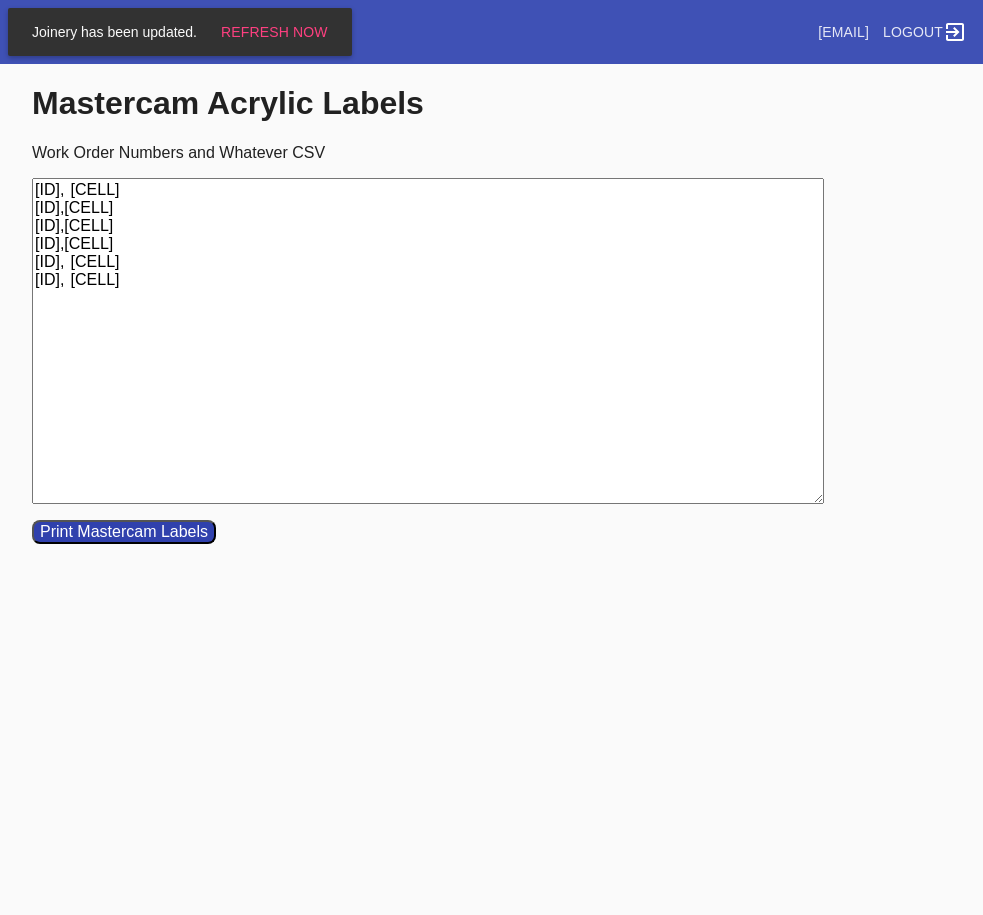 click on "[ID],	[CELL]
[ID],[CELL]
[ID],[CELL]
[ID],[CELL]
[ID],	[CELL]
[ID],	[CELL]" at bounding box center [428, 341] 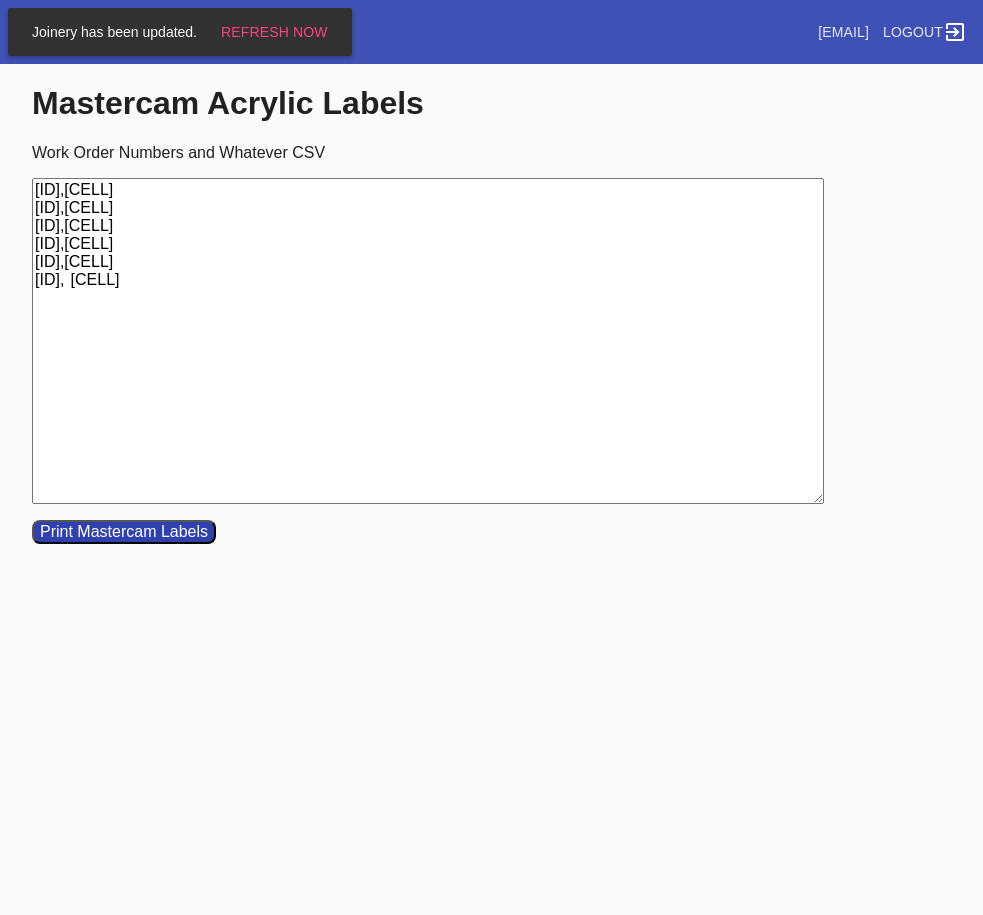 click on "[ID],[CELL]
[ID],[CELL]
[ID],[CELL]
[ID],[CELL]
[ID],[CELL]
[ID],	[CELL]" at bounding box center [428, 341] 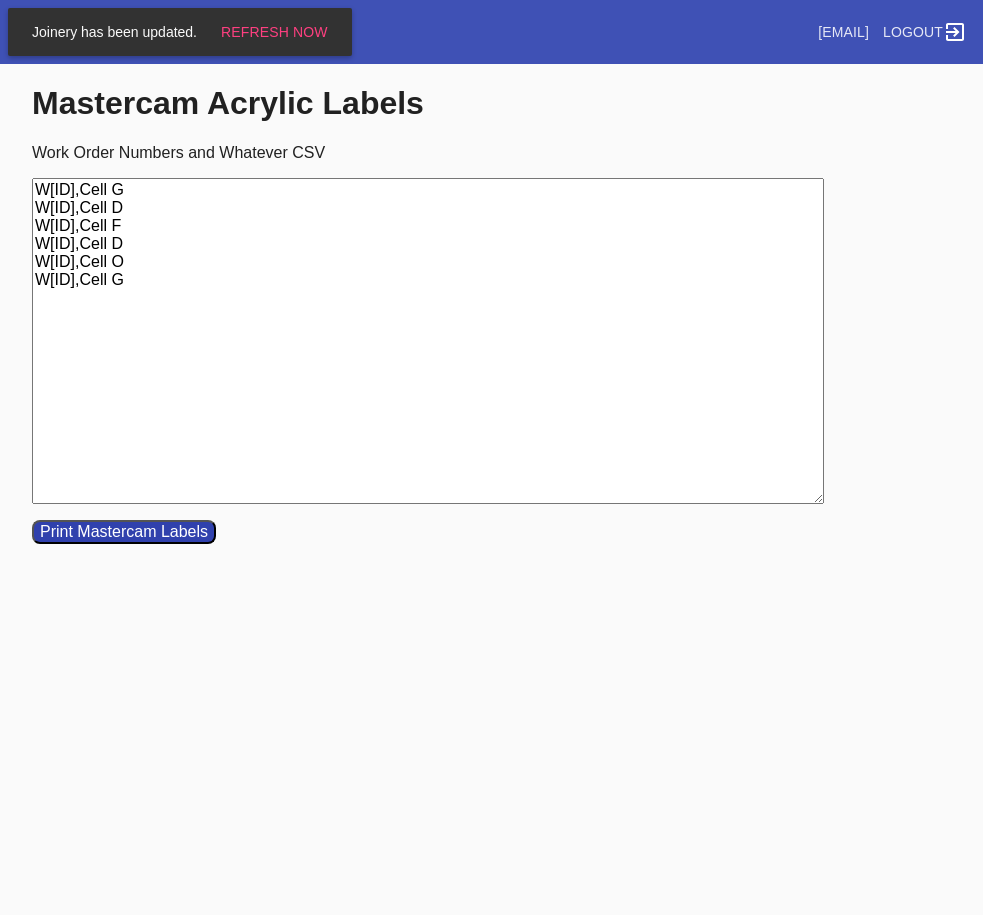 click on "W[ID],Cell G
W[ID],Cell D
W[ID],Cell F
W[ID],Cell D
W[ID],Cell O
W[ID],Cell G" at bounding box center (428, 341) 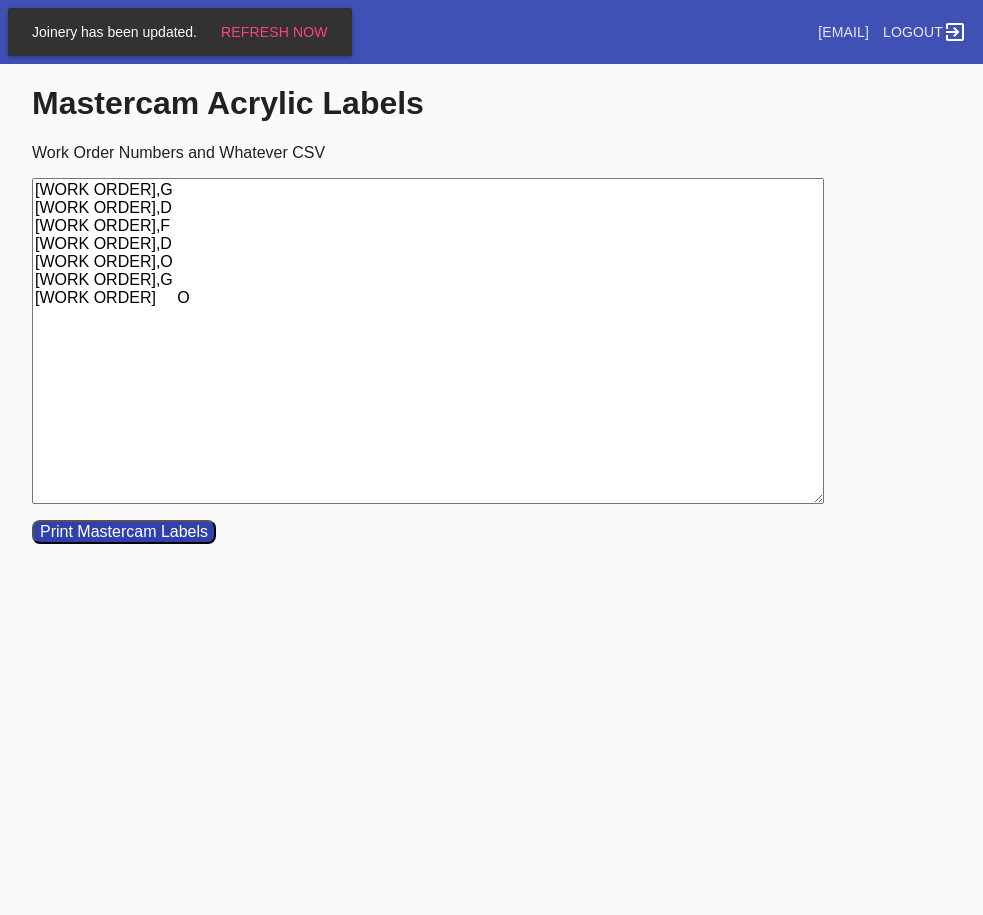 click on "[WORK ORDER],G
[WORK ORDER],D
[WORK ORDER],F
[WORK ORDER],D
[WORK ORDER],O
[WORK ORDER],G
[WORK ORDER]	O" at bounding box center [428, 341] 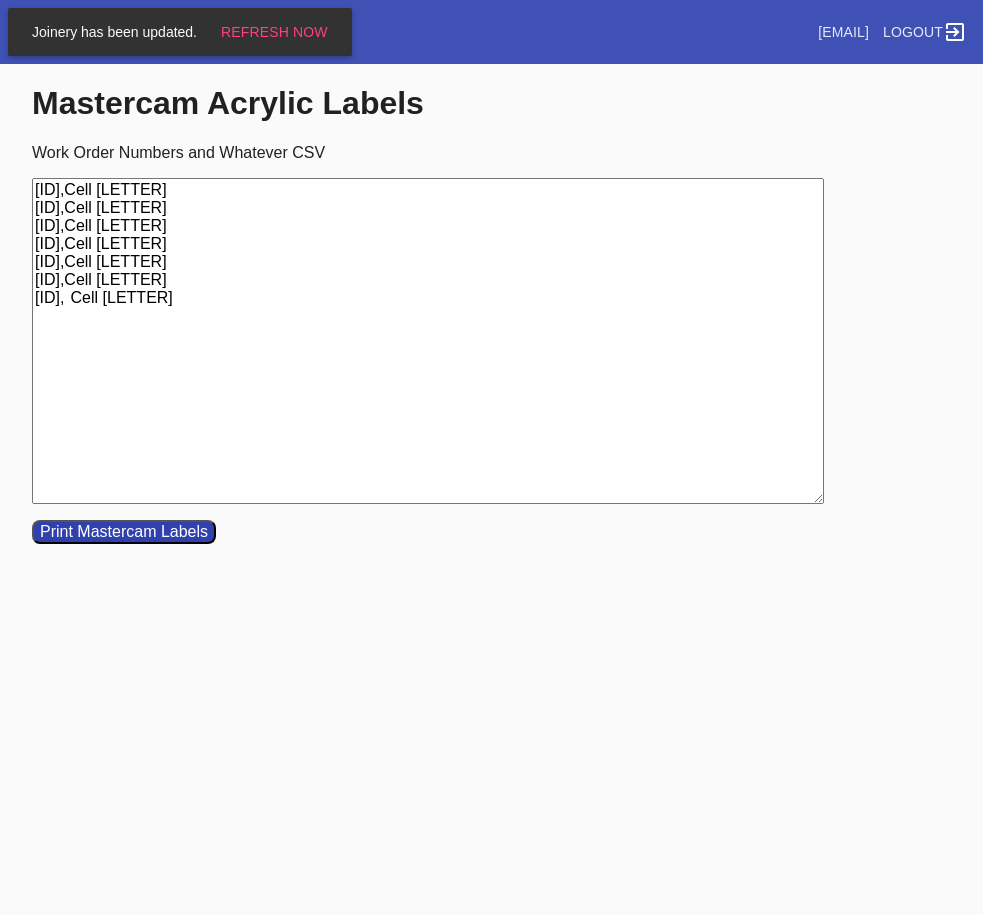 click on "[ID],Cell [LETTER]
[ID],Cell [LETTER]
[ID],Cell [LETTER]
[ID],Cell [LETTER]
[ID],Cell [LETTER]
[ID],Cell [LETTER]
[ID],	Cell [LETTER]" at bounding box center [428, 341] 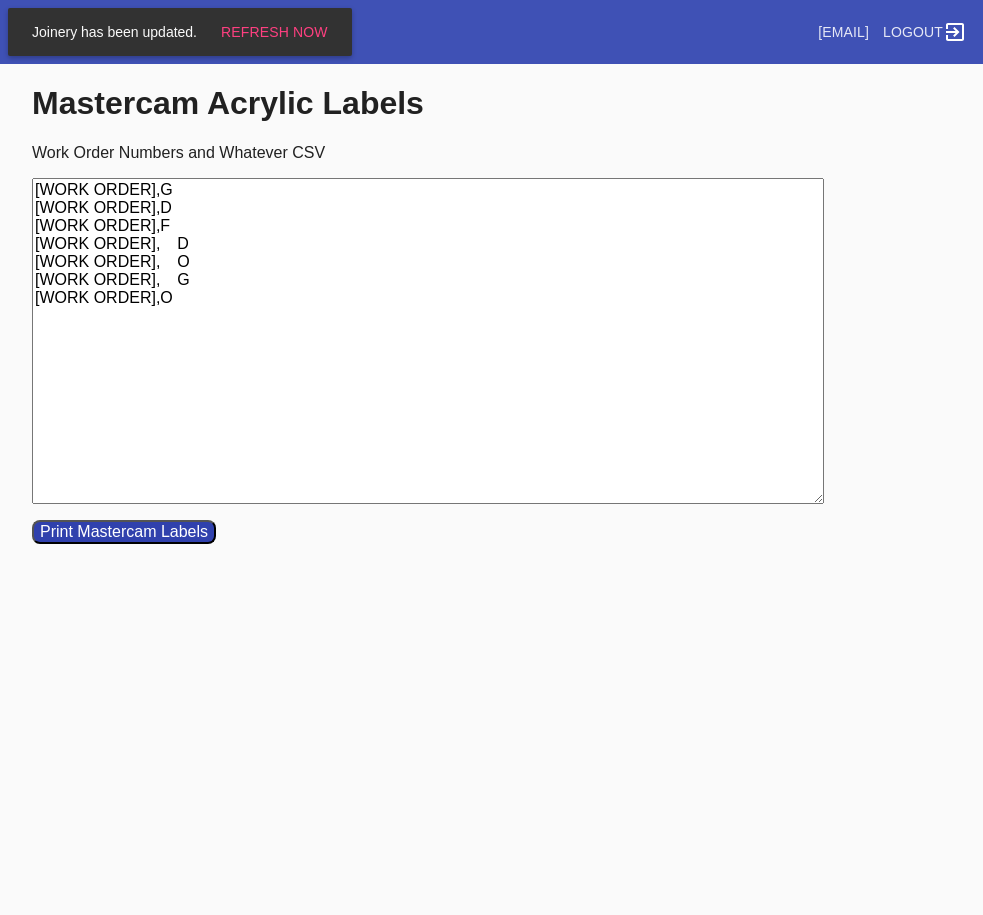 click on "[WORK ORDER],G
[WORK ORDER],D
[WORK ORDER],F
[WORK ORDER],	D
[WORK ORDER],	O
[WORK ORDER],	G
[WORK ORDER],O" at bounding box center [428, 341] 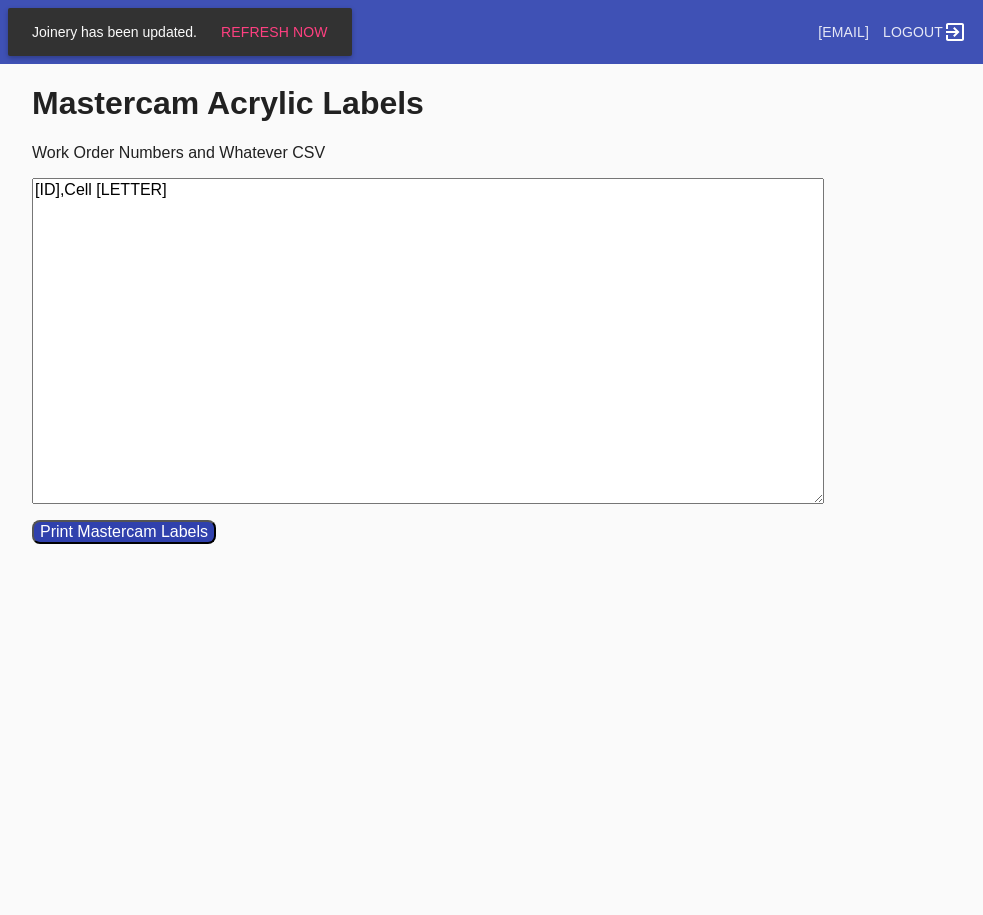 click on "[ID],Cell [LETTER]" at bounding box center [428, 341] 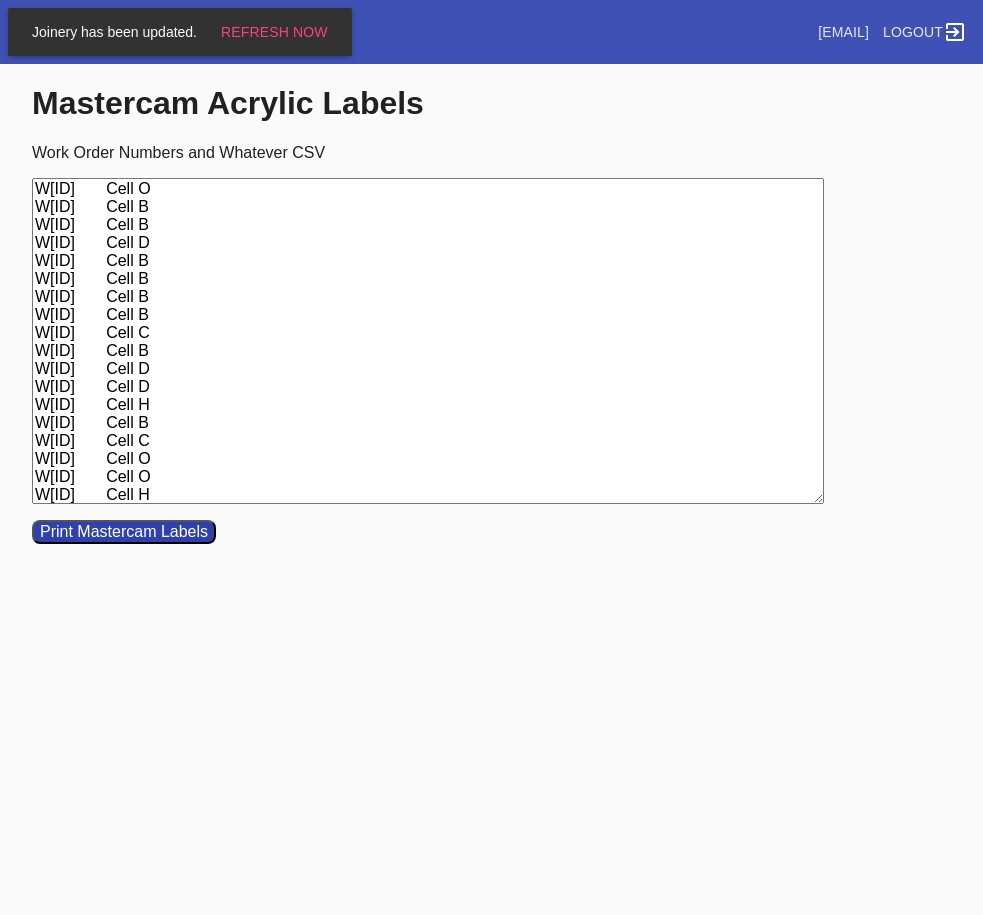 scroll, scrollTop: 0, scrollLeft: 0, axis: both 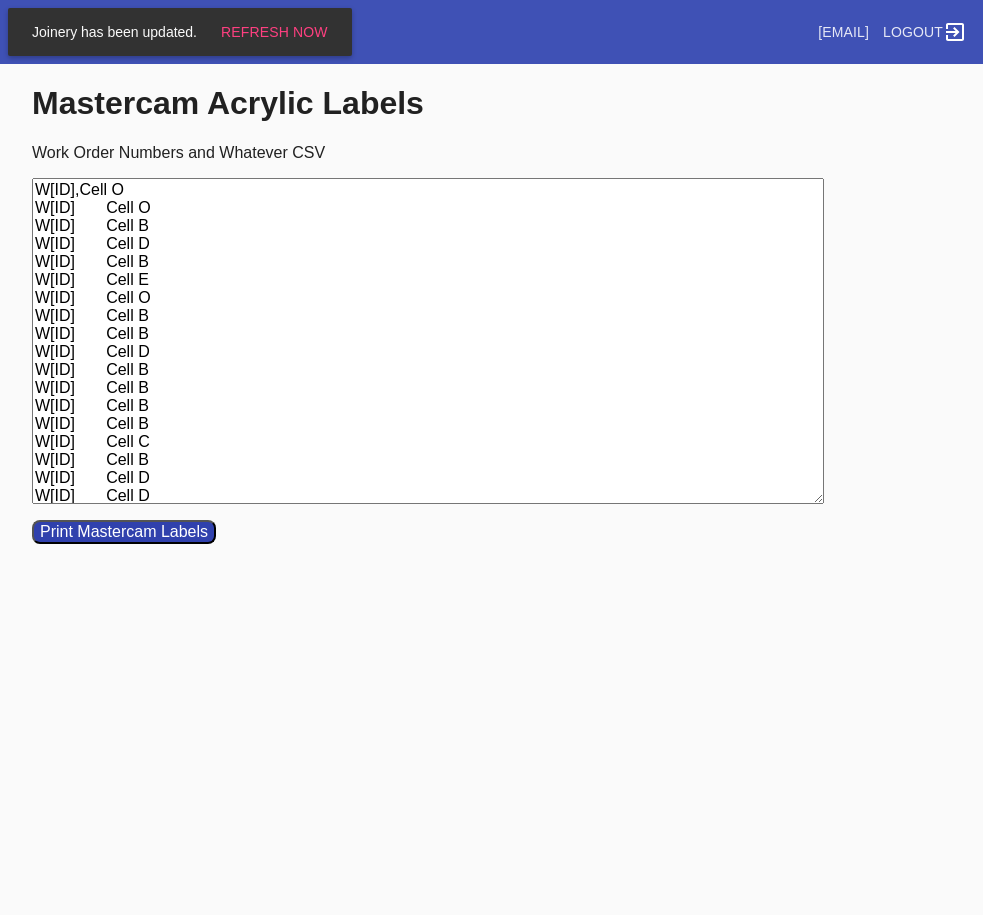 click on "W[ID],Cell O
W[ID]	Cell O
W[ID]	Cell B
W[ID]	Cell D
W[ID]	Cell B
W[ID]	Cell E
W[ID]	Cell O
W[ID]	Cell B
W[ID]	Cell B
W[ID]	Cell D
W[ID]	Cell B
W[ID]	Cell B
W[ID]	Cell B
W[ID]	Cell B
W[ID]	Cell C
W[ID]	Cell B
W[ID]	Cell D
W[ID]	Cell D
W[ID]	Cell H
W[ID]	Cell B
W[ID]	Cell C
W[ID]	Cell O
W[ID]	Cell O
W[ID]	Cell H" at bounding box center (428, 341) 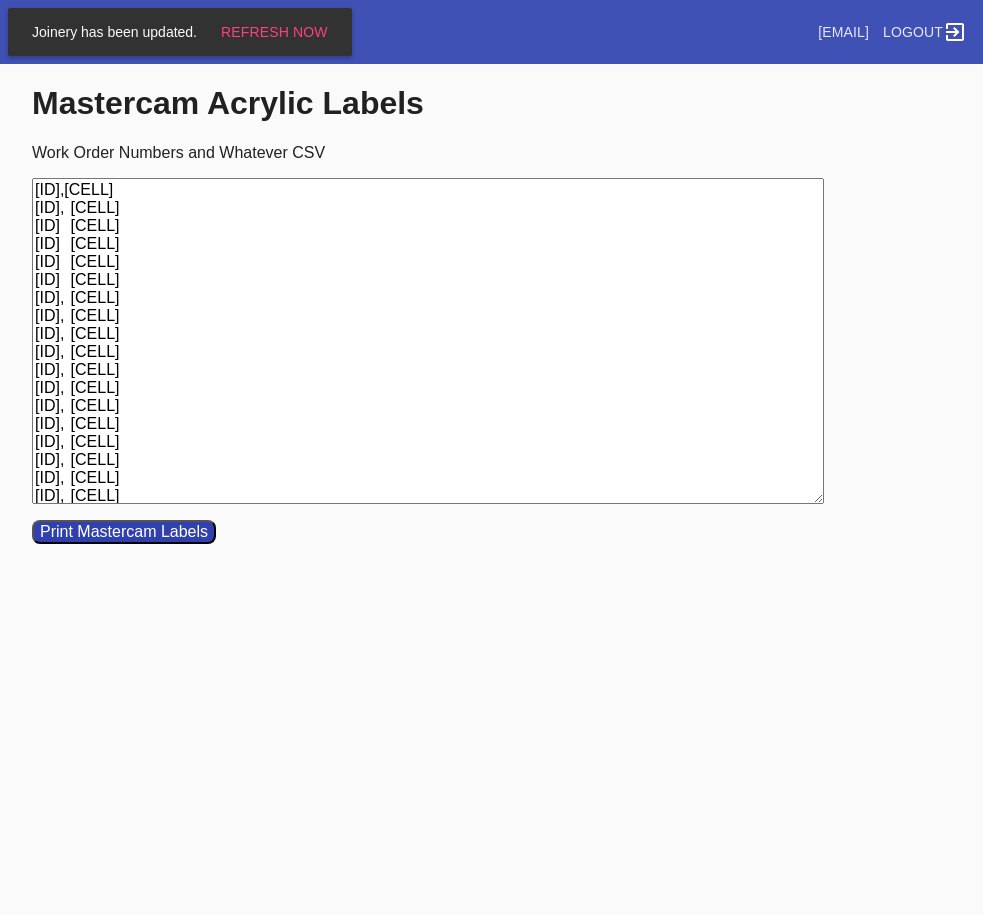 click on "[ID],[CELL]
[ID],	[CELL]
[ID]	[CELL]
[ID]	[CELL]
[ID]	[CELL]
[ID]	[CELL]
[ID],	[CELL]
[ID],	[CELL]
[ID],	[CELL]
[ID],	[CELL]
[ID],	[CELL]
[ID],	[CELL]
[ID],	[CELL]
[ID],	[CELL]
[ID],	[CELL]
[ID],	[CELL]
[ID],	[CELL]
[ID],	[CELL]
[ID],	[CELL]
[ID],	[CELL]
[ID],	[CELL]
[ID],	[CELL]
[ID],	[CELL]
[ID],	[CELL]" at bounding box center (428, 341) 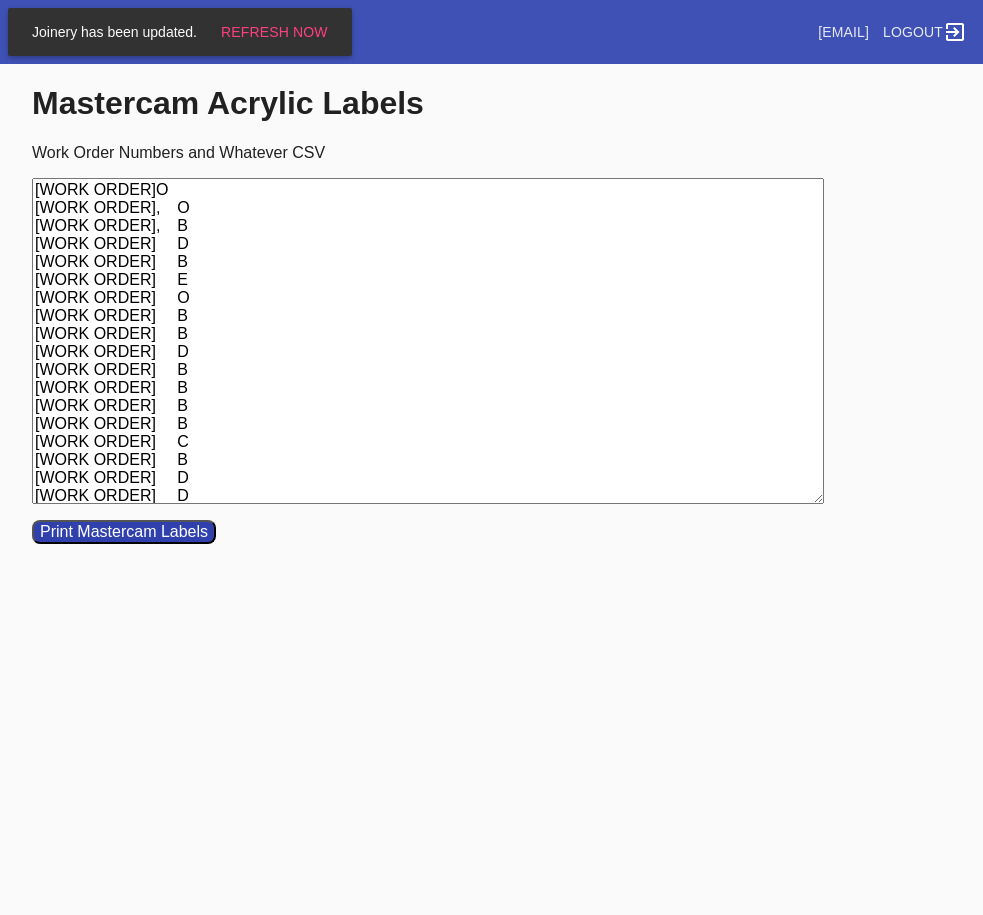 click on "[WORK ORDER]O
[WORK ORDER],	O
[WORK ORDER],	B
[WORK ORDER]	D
[WORK ORDER]	B
[WORK ORDER]	E
[WORK ORDER]	O
[WORK ORDER]	B
[WORK ORDER]	B
[WORK ORDER]	D
[WORK ORDER]	B
[WORK ORDER]	B
[WORK ORDER]	B
[WORK ORDER]	B
[WORK ORDER]	C
[WORK ORDER]	B
[WORK ORDER]	D
[WORK ORDER]	D
[WORK ORDER]	H
[WORK ORDER]	B
[WORK ORDER]	C
[WORK ORDER]	O
[WORK ORDER]	O
[WORK ORDER]	H" at bounding box center [428, 341] 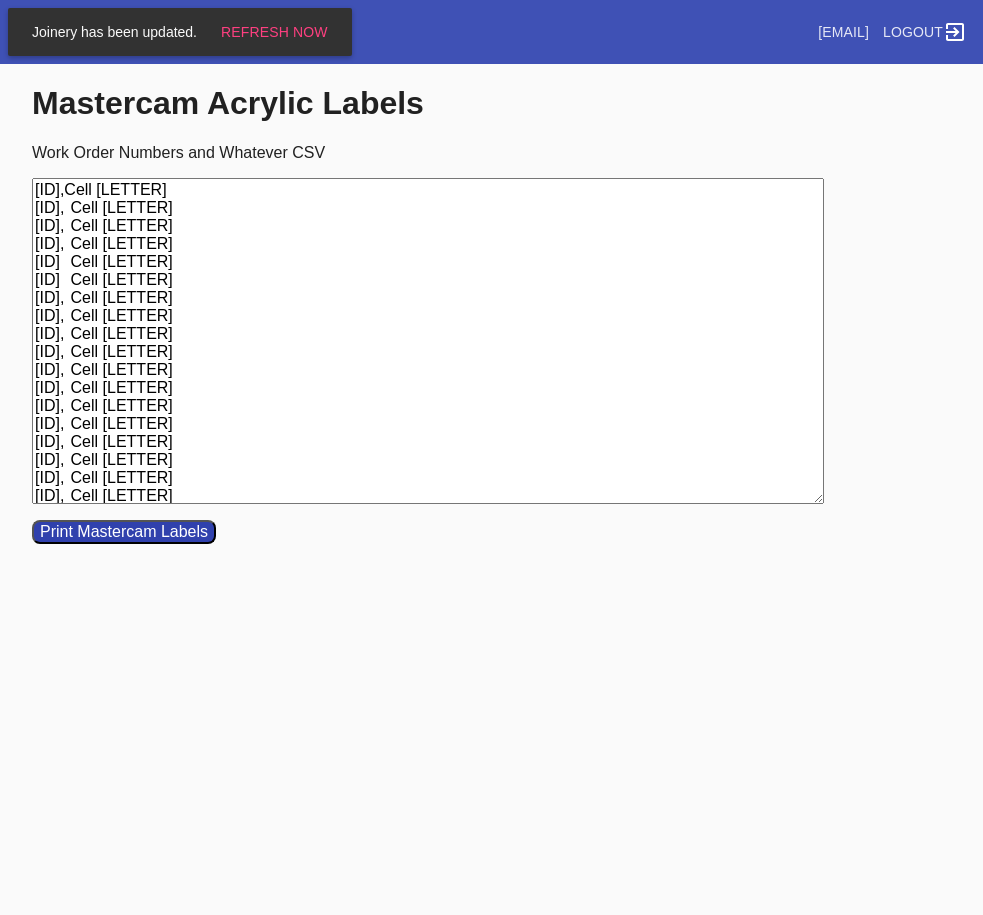 click on "[ID],Cell [LETTER]
[ID],	Cell [LETTER]
[ID],	Cell [LETTER]
[ID],	Cell [LETTER]
[ID]	Cell [LETTER]
[ID]	Cell [LETTER]
[ID],	Cell [LETTER]
[ID],	Cell [LETTER]
[ID],	Cell [LETTER]
[ID],	Cell [LETTER]
[ID],	Cell [LETTER]
[ID],	Cell [LETTER]
[ID],	Cell [LETTER]
[ID],	Cell [LETTER]
[ID],	Cell [LETTER]
[ID],	Cell [LETTER]
[ID],	Cell [LETTER]
[ID],	Cell [LETTER]
[ID],	Cell [LETTER]
[ID],	Cell [LETTER]
[ID],	Cell [LETTER]
[ID],	Cell [LETTER]
[ID],	Cell [LETTER]
[ID],	Cell [LETTER]" at bounding box center (428, 341) 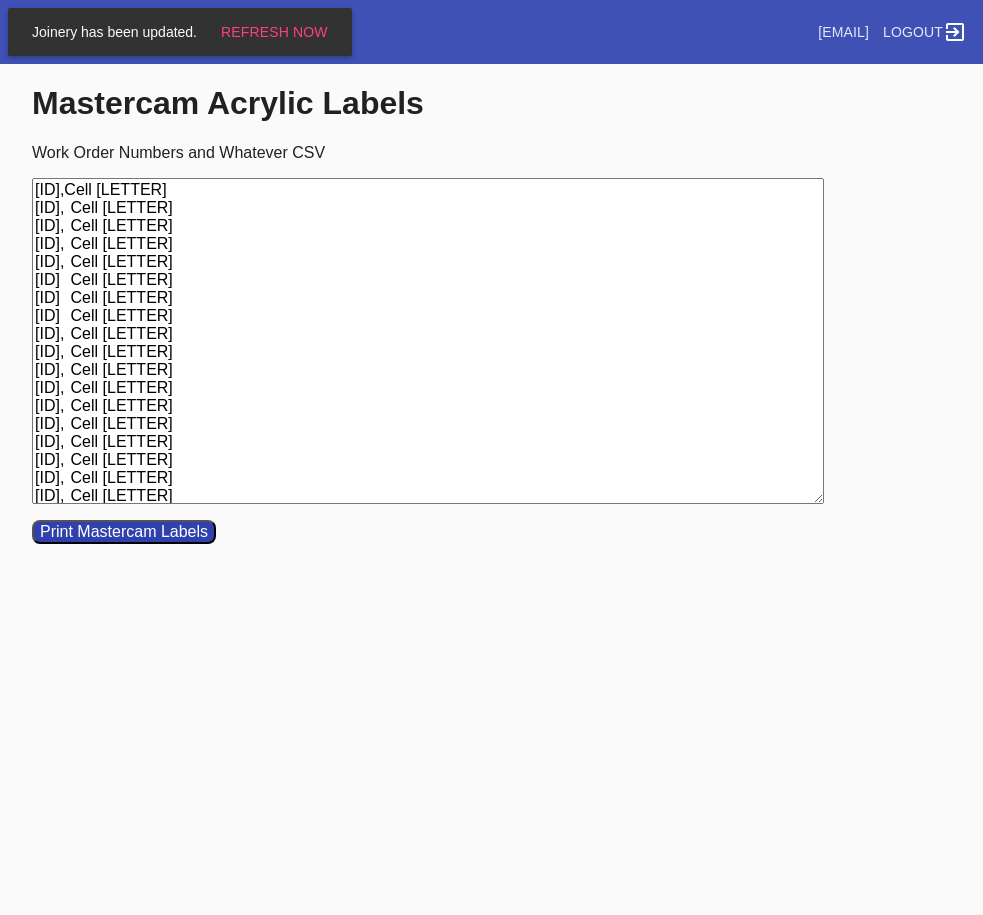 click on "[ID],Cell [LETTER]
[ID],	Cell [LETTER]
[ID],	Cell [LETTER]
[ID],	Cell [LETTER]
[ID],	Cell [LETTER]
[ID]	Cell [LETTER]
[ID]	Cell [LETTER]
[ID]	Cell [LETTER]
[ID],	Cell [LETTER]
[ID],	Cell [LETTER]
[ID],	Cell [LETTER]
[ID],	Cell [LETTER]
[ID],	Cell [LETTER]
[ID],	Cell [LETTER]
[ID],	Cell [LETTER]
[ID],	Cell [LETTER]
[ID],	Cell [LETTER]
[ID],	Cell [LETTER]
[ID],	Cell [LETTER]
[ID],	Cell [LETTER]
[ID],	Cell [LETTER]
[ID],	Cell [LETTER]
[ID],	Cell [LETTER]
[ID],	Cell [LETTER]" at bounding box center [428, 341] 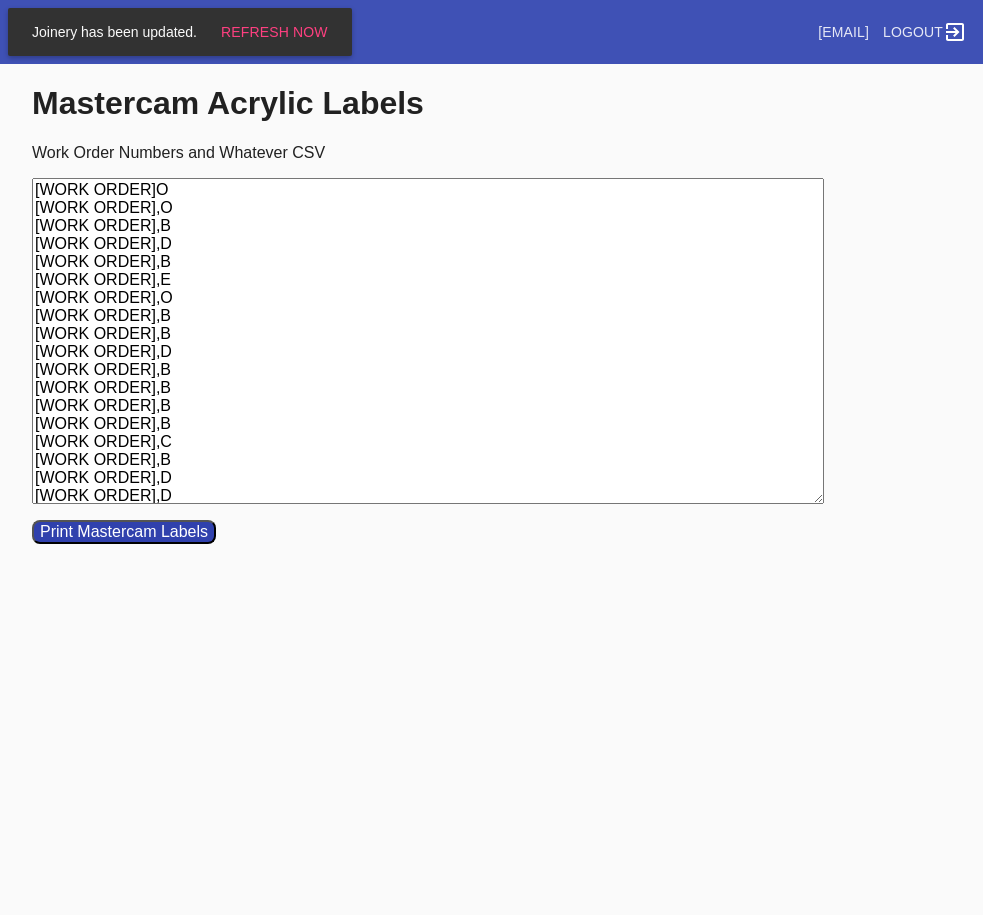 click on "[WORK ORDER]O
[WORK ORDER],O
[WORK ORDER],B
[WORK ORDER],D
[WORK ORDER],B
[WORK ORDER],E
[WORK ORDER],O
[WORK ORDER],B
[WORK ORDER],B
[WORK ORDER],D
[WORK ORDER],B
[WORK ORDER],B
[WORK ORDER],B
[WORK ORDER],B
[WORK ORDER],C
[WORK ORDER],B
[WORK ORDER],D
[WORK ORDER],D
[WORK ORDER],H
[WORK ORDER],B
[WORK ORDER],C
[WORK ORDER],O
[WORK ORDER],O
[WORK ORDER],H" at bounding box center [428, 341] 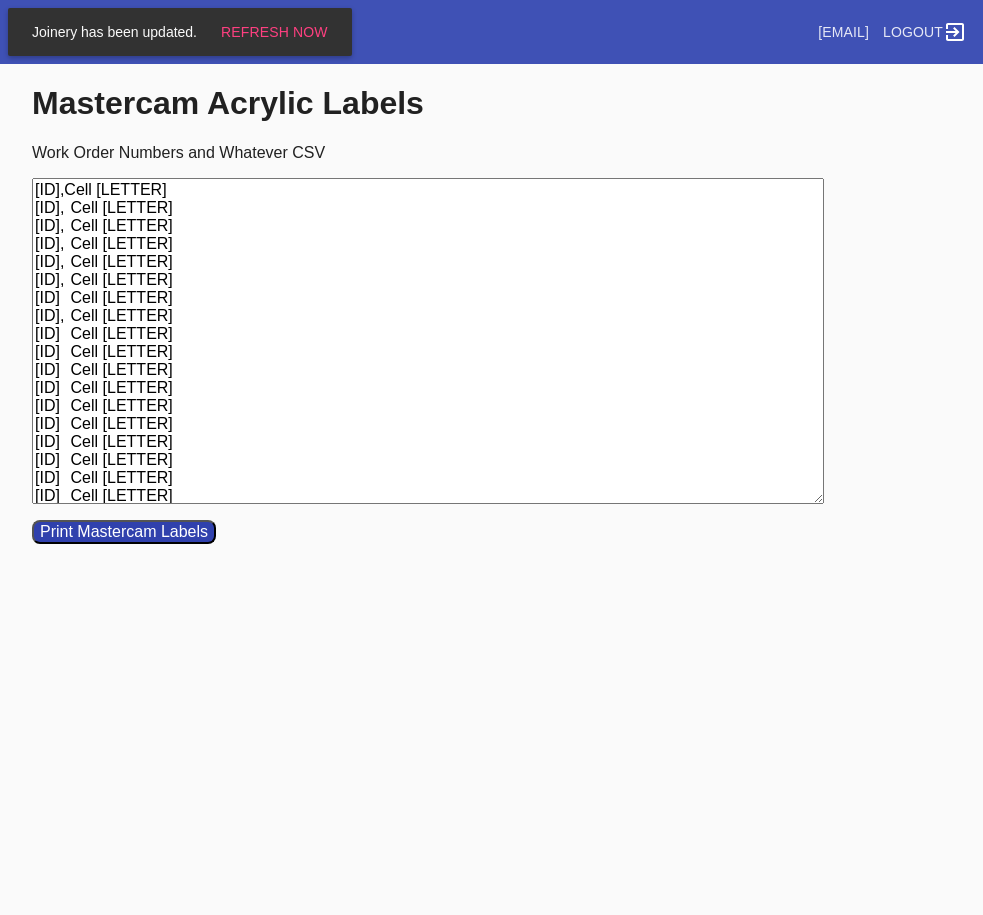 click on "[ID],Cell [LETTER]
[ID],	Cell [LETTER]
[ID],	Cell [LETTER]
[ID],	Cell [LETTER]
[ID],	Cell [LETTER]
[ID],	Cell [LETTER]
[ID]	Cell [LETTER]
[ID],	Cell [LETTER]
[ID]	Cell [LETTER]
[ID]	Cell [LETTER]
[ID]	Cell [LETTER]
[ID]	Cell [LETTER]
[ID]	Cell [LETTER]
[ID]	Cell [LETTER]
[ID]	Cell [LETTER]
[ID]	Cell [LETTER]
[ID]	Cell [LETTER]
[ID]	Cell [LETTER]
[ID]	Cell [LETTER]
[ID]	Cell [LETTER]
[ID]	Cell [LETTER]
[ID]	Cell [LETTER]
[ID]	Cell [LETTER]
[ID]	Cell [LETTER]" at bounding box center [428, 341] 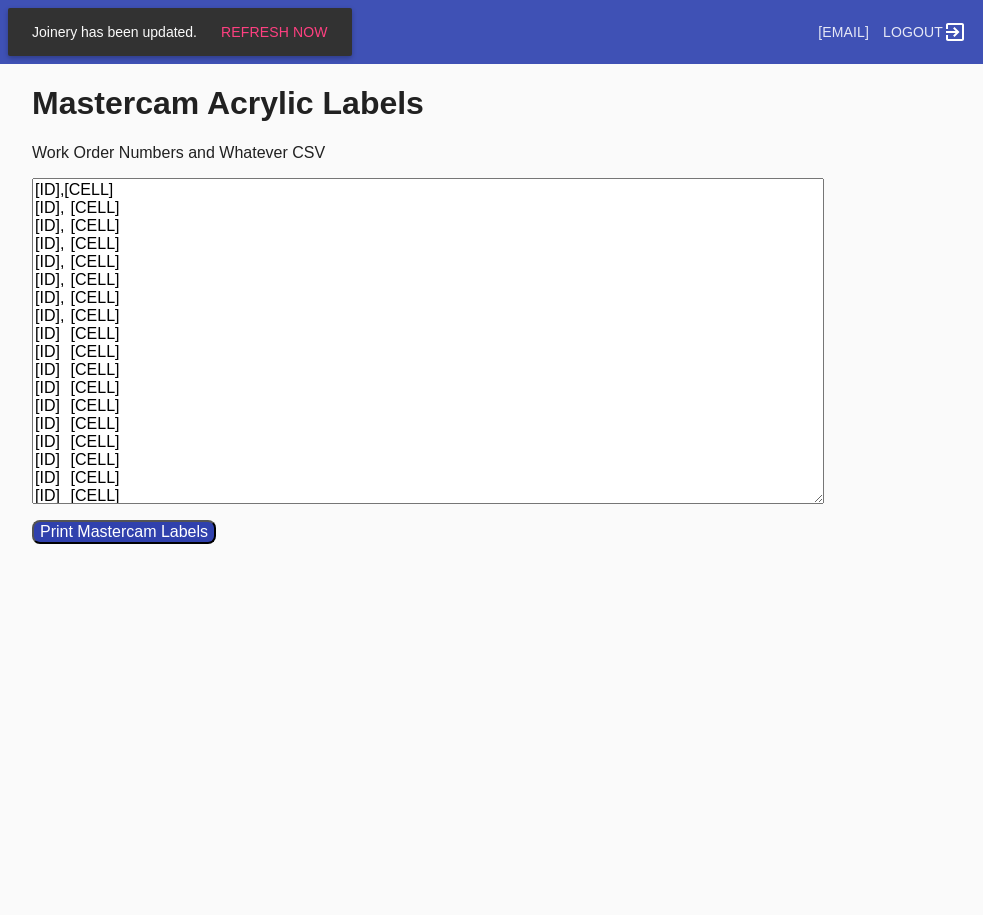click on "[ID],[CELL]
[ID],	[CELL]
[ID],	[CELL]
[ID],	[CELL]
[ID],	[CELL]
[ID],	[CELL]
[ID],	[CELL]
[ID],	[CELL]
[ID]	[CELL]
[ID]	[CELL]
[ID]	[CELL]
[ID]	[CELL]
[ID]	[CELL]
[ID]	[CELL]
[ID]	[CELL]
[ID]	[CELL]
[ID]	[CELL]
[ID]	[CELL]
[ID]	[CELL]
[ID]	[CELL]
[ID]	[CELL]
[ID]	[CELL]
[ID]	[CELL]
[ID]	[CELL]" at bounding box center [428, 341] 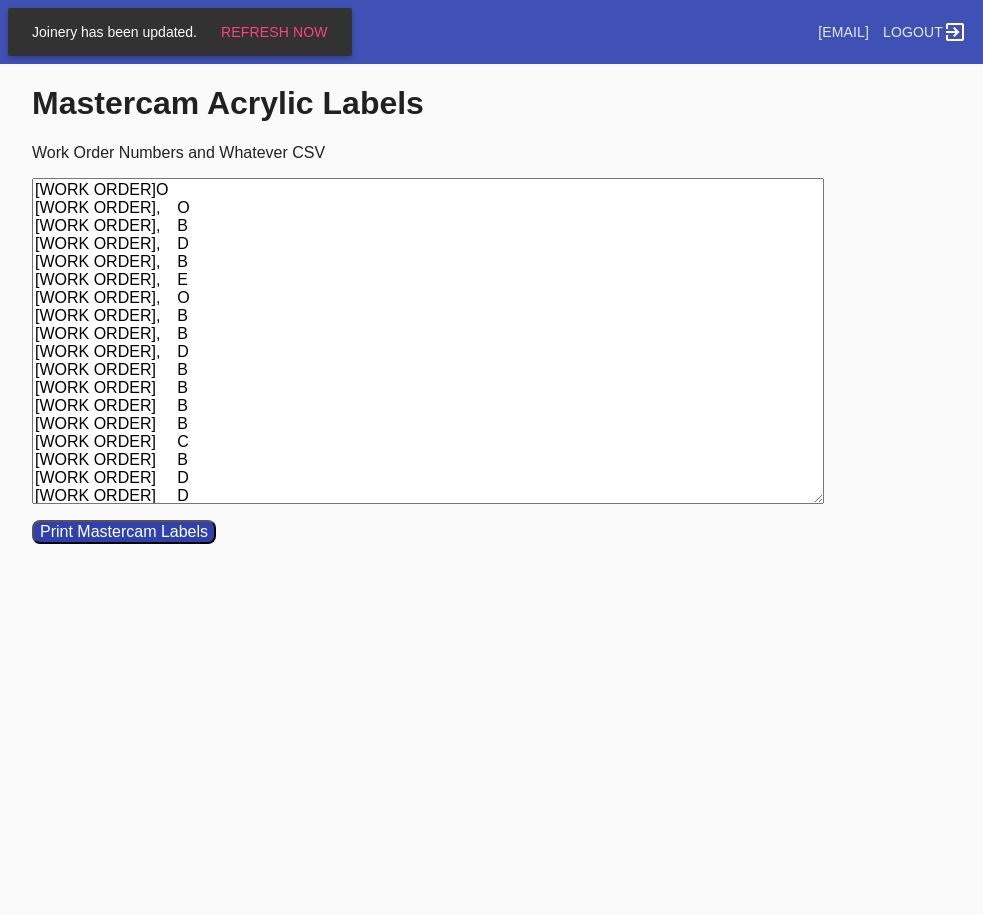 click on "[WORK ORDER]O
[WORK ORDER],	O
[WORK ORDER],	B
[WORK ORDER],	D
[WORK ORDER],	B
[WORK ORDER],	E
[WORK ORDER],	O
[WORK ORDER],	B
[WORK ORDER],	B
[WORK ORDER],	D
[WORK ORDER]	B
[WORK ORDER]	B
[WORK ORDER]	B
[WORK ORDER]	B
[WORK ORDER]	C
[WORK ORDER]	B
[WORK ORDER]	D
[WORK ORDER]	D
[WORK ORDER]	H
[WORK ORDER]	B
[WORK ORDER]	C
[WORK ORDER]	O
[WORK ORDER]	O
[WORK ORDER]	H" at bounding box center (428, 341) 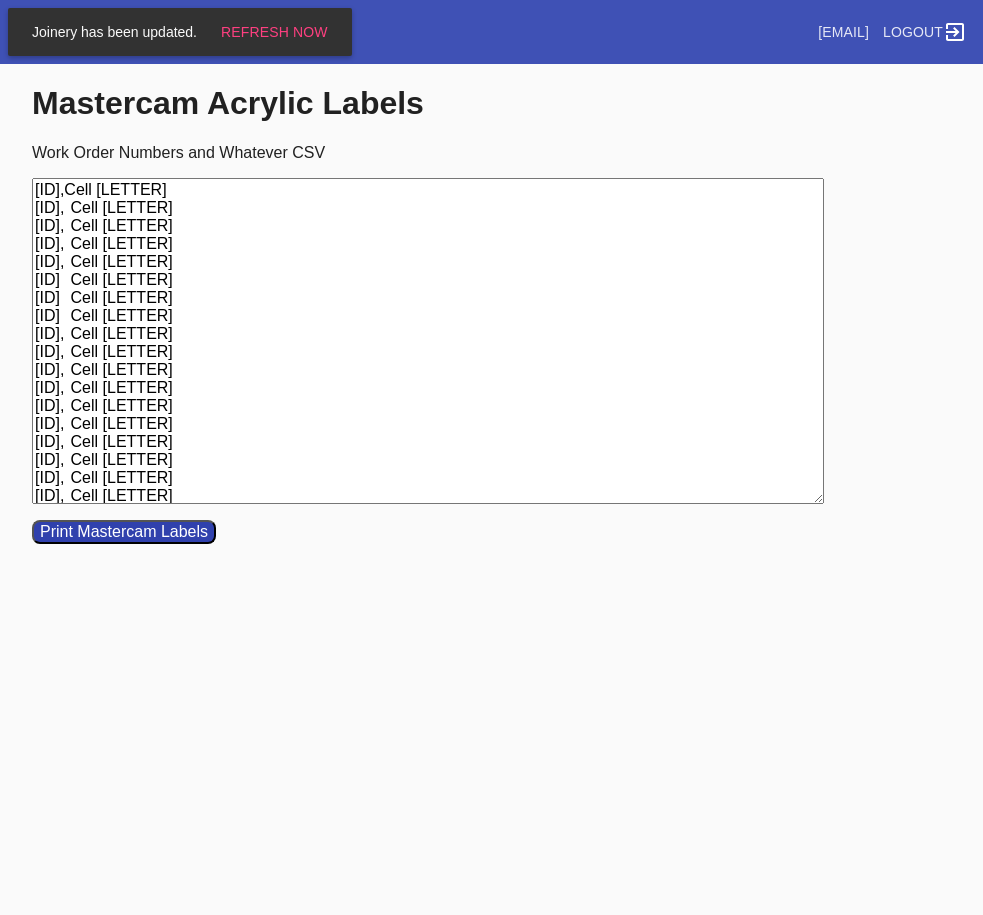 click on "[ID],Cell [LETTER]
[ID],	Cell [LETTER]
[ID],	Cell [LETTER]
[ID],	Cell [LETTER]
[ID],	Cell [LETTER]
[ID]	Cell [LETTER]
[ID]	Cell [LETTER]
[ID]	Cell [LETTER]
[ID],	Cell [LETTER]
[ID],	Cell [LETTER]
[ID],	Cell [LETTER]
[ID],	Cell [LETTER]
[ID],	Cell [LETTER]
[ID],	Cell [LETTER]
[ID],	Cell [LETTER]
[ID],	Cell [LETTER]
[ID],	Cell [LETTER]
[ID],	Cell [LETTER]
[ID],	Cell [LETTER]
[ID],	Cell [LETTER]
[ID],	Cell [LETTER]
[ID],	Cell [LETTER]
[ID],	Cell [LETTER]
[ID],	Cell [LETTER]" at bounding box center (428, 341) 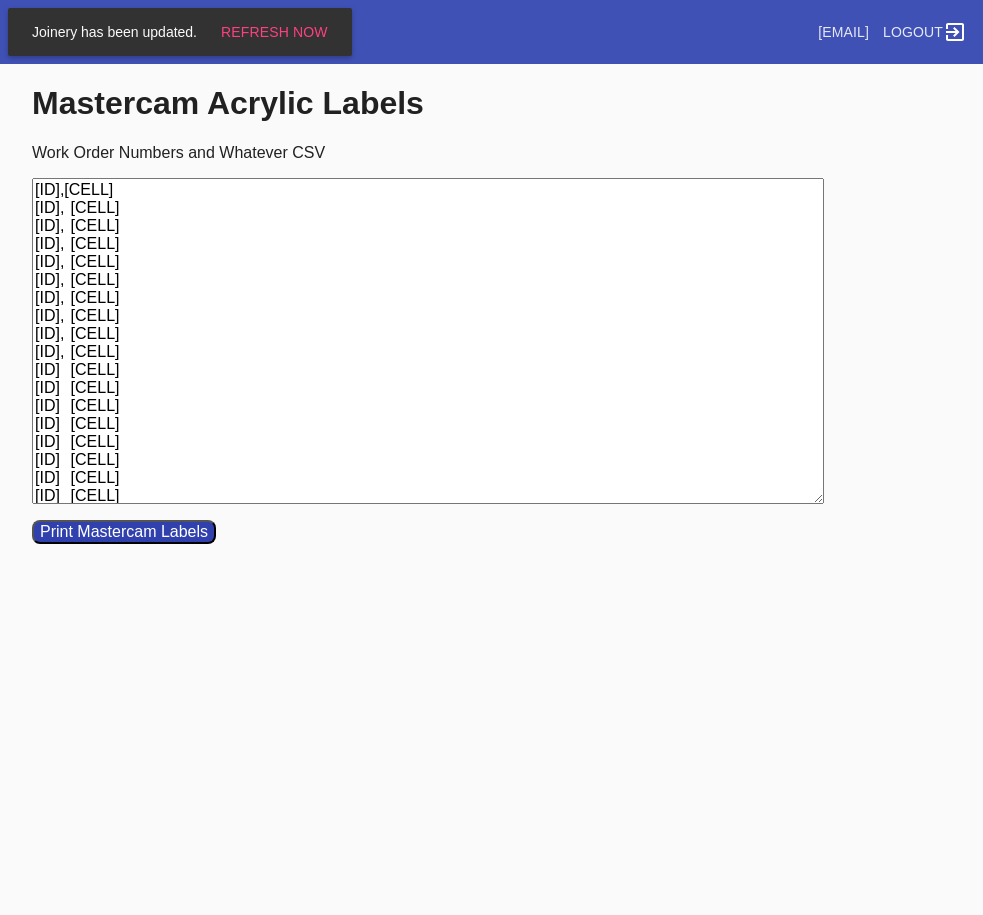 click on "[ID],[CELL]
[ID],	[CELL]
[ID],	[CELL]
[ID],	[CELL]
[ID],	[CELL]
[ID],	[CELL]
[ID],	[CELL]
[ID],	[CELL]
[ID],	[CELL]
[ID],	[CELL]
[ID]	[CELL]
[ID]	[CELL]
[ID]	[CELL]
[ID]	[CELL]
[ID]	[CELL]
[ID]	[CELL]
[ID]	[CELL]
[ID]	[CELL]
[ID]	[CELL]
[ID]	[CELL]
[ID]	[CELL]
[ID]	[CELL]
[ID]	[CELL]
[ID]	[CELL]" at bounding box center (428, 341) 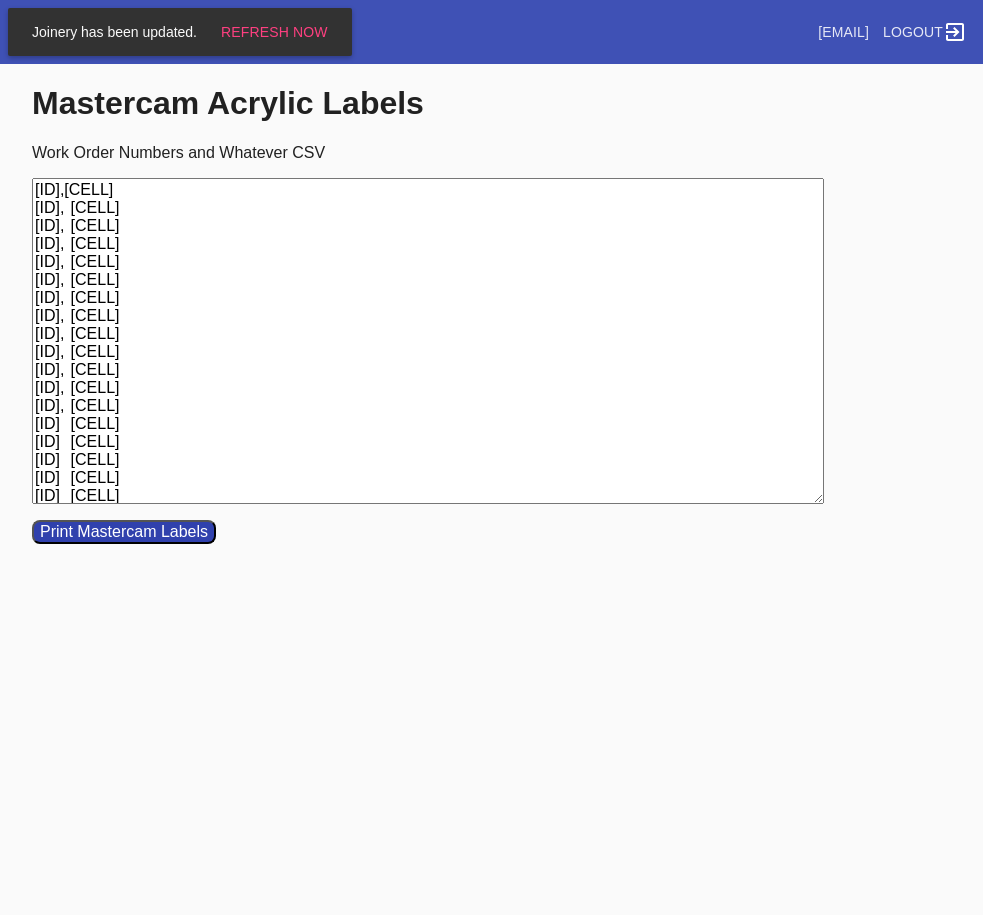 click on "[ID],[CELL]
[ID],	[CELL]
[ID],	[CELL]
[ID],	[CELL]
[ID],	[CELL]
[ID],	[CELL]
[ID],	[CELL]
[ID],	[CELL]
[ID],	[CELL]
[ID],	[CELL]
[ID],	[CELL]
[ID],	[CELL]
[ID],	[CELL]
[ID]	[CELL]
[ID]	[CELL]
[ID]	[CELL]
[ID]	[CELL]
[ID]	[CELL]
[ID]	[CELL]
[ID]	[CELL]
[ID]	[CELL]
[ID]	[CELL]
[ID]	[CELL]" at bounding box center [428, 341] 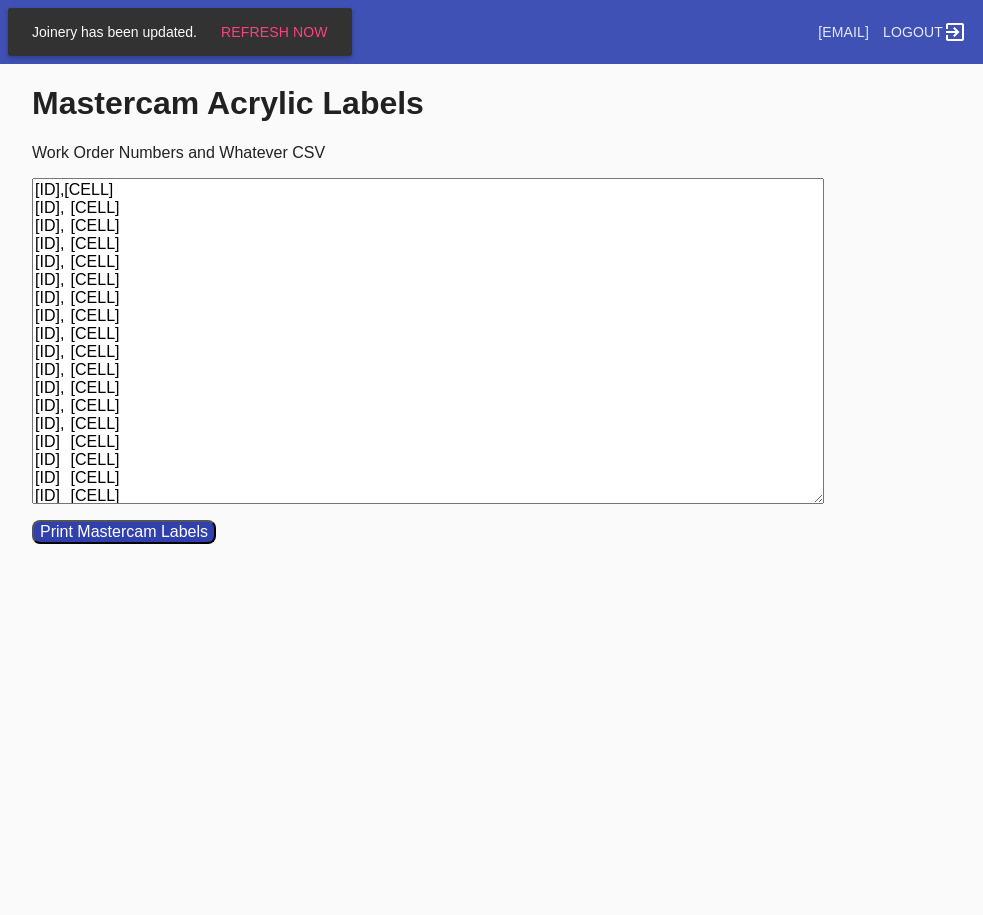 click on "[ID],[CELL]
[ID],	[CELL]
[ID],	[CELL]
[ID],	[CELL]
[ID],	[CELL]
[ID],	[CELL]
[ID],	[CELL]
[ID],	[CELL]
[ID],	[CELL]
[ID],	[CELL]
[ID],	[CELL]
[ID],	[CELL]
[ID],	[CELL]
[ID],	[CELL]
[ID]	[CELL]
[ID]	[CELL]
[ID]	[CELL]
[ID]	[CELL]
[ID]	[CELL]
[ID]	[CELL]
[ID]	[CELL]
[ID]	[CELL]
[ID]	[CELL]
[ID]	[CELL]" at bounding box center [428, 341] 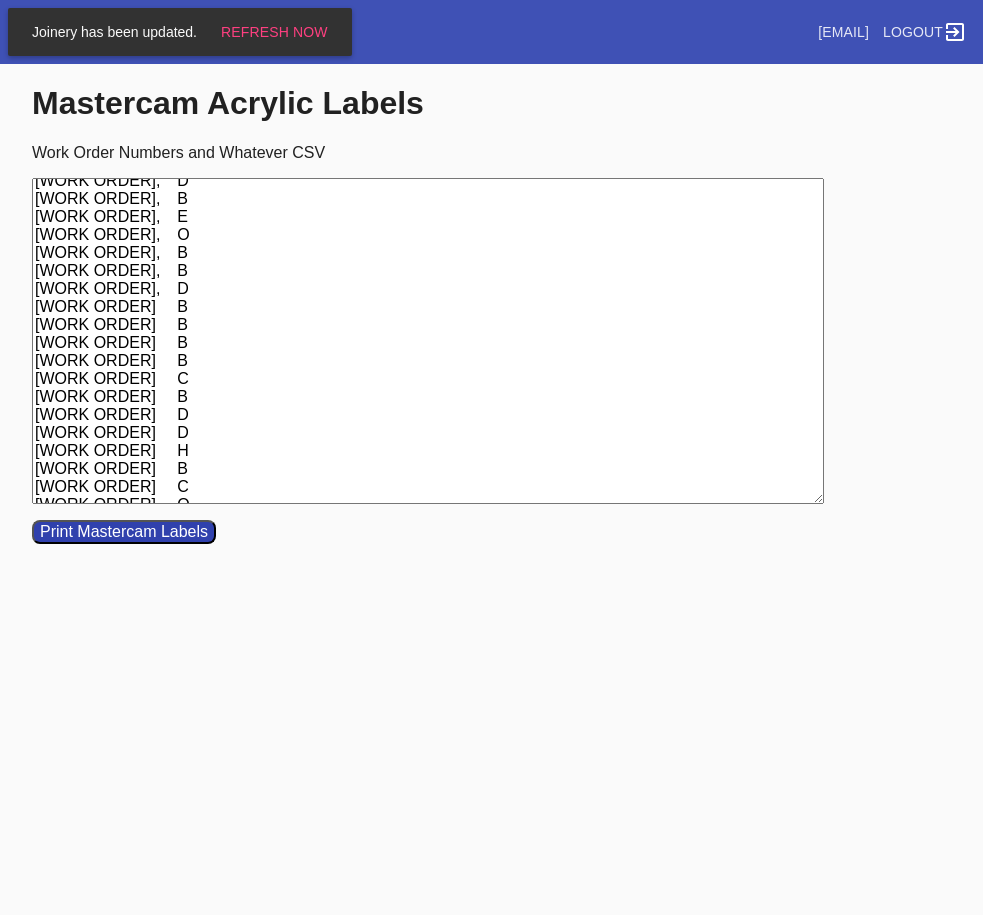 scroll, scrollTop: 112, scrollLeft: 0, axis: vertical 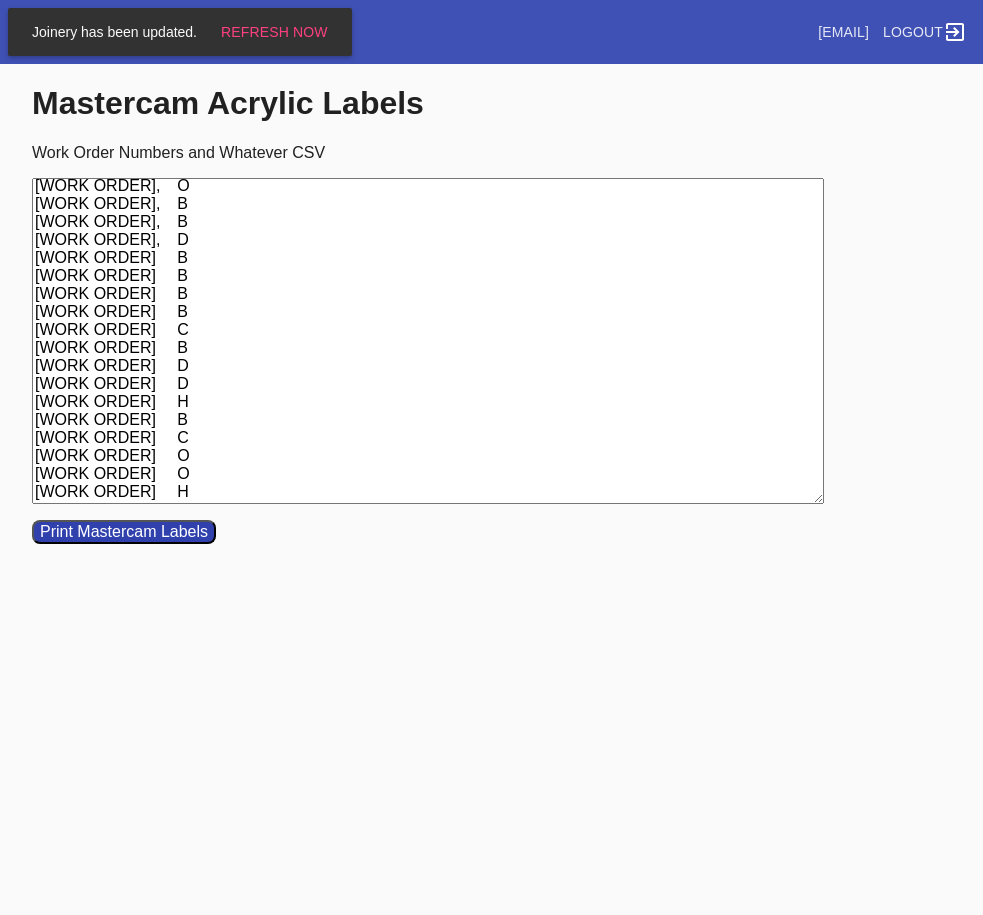 click on "[WORK ORDER]O
[WORK ORDER],	O
[WORK ORDER],	B
[WORK ORDER],	D
[WORK ORDER],	B
[WORK ORDER],	E
[WORK ORDER],	O
[WORK ORDER],	B
[WORK ORDER],	B
[WORK ORDER],	D
[WORK ORDER]	B
[WORK ORDER]	B
[WORK ORDER]	B
[WORK ORDER]	B
[WORK ORDER]	C
[WORK ORDER]	B
[WORK ORDER]	D
[WORK ORDER]	D
[WORK ORDER]	H
[WORK ORDER]	B
[WORK ORDER]	C
[WORK ORDER]	O
[WORK ORDER]	O
[WORK ORDER]	H" at bounding box center (428, 341) 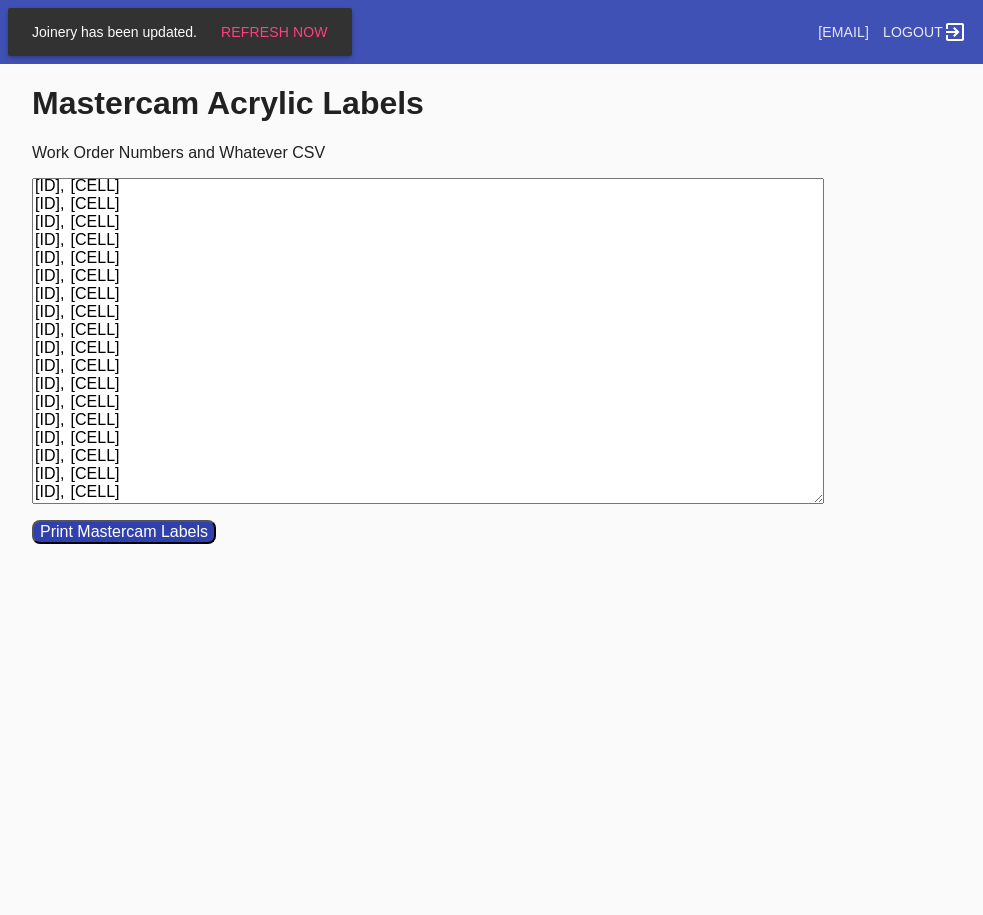 click on "[ID],[CELL]
[ID],	[CELL]
[ID],	[CELL]
[ID],	[CELL]
[ID],	[CELL]
[ID],	[CELL]
[ID],	[CELL]
[ID],	[CELL]
[ID],	[CELL]
[ID],	[CELL]
[ID],	[CELL]
[ID],	[CELL]
[ID],	[CELL]
[ID],	[CELL]
[ID],	[CELL]
[ID],	[CELL]
[ID],	[CELL]
[ID],	[CELL]
[ID],	[CELL]
[ID],	[CELL]
[ID],	[CELL]
[ID],	[CELL]
[ID],	[CELL]
[ID],	[CELL]" at bounding box center (428, 341) 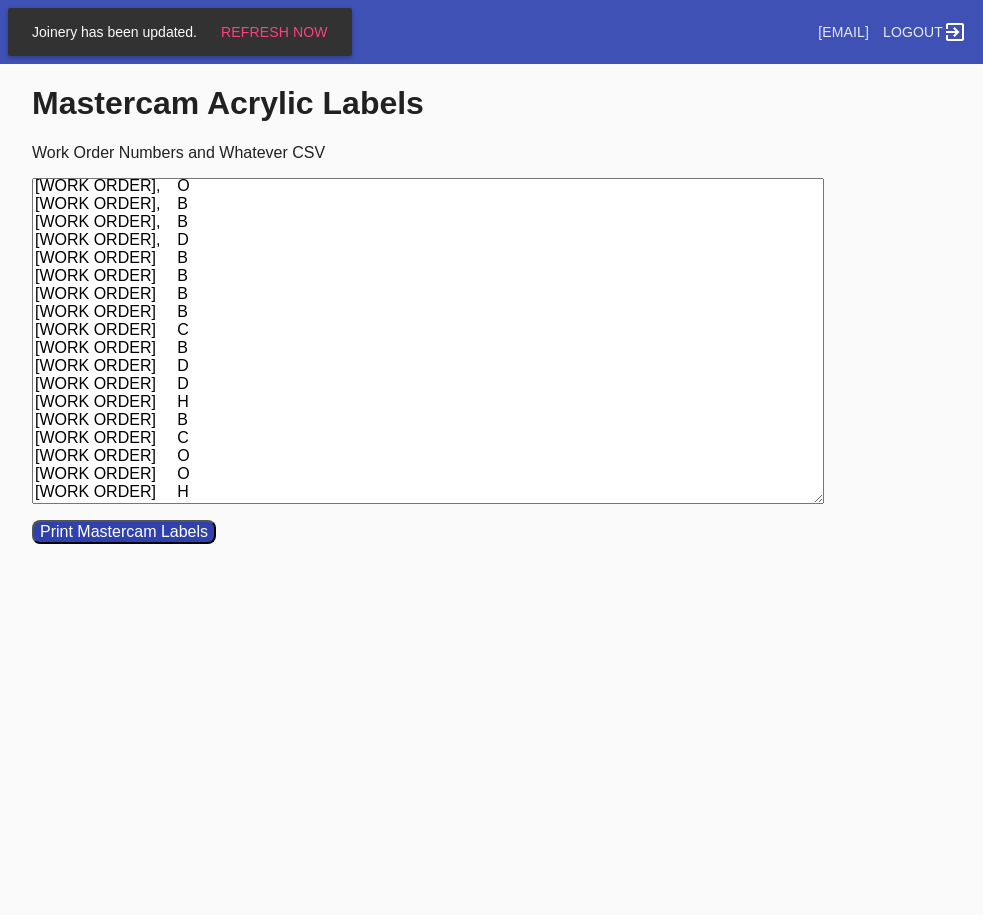 click on "[WORK ORDER]O
[WORK ORDER],	O
[WORK ORDER],	B
[WORK ORDER],	D
[WORK ORDER],	B
[WORK ORDER],	E
[WORK ORDER],	O
[WORK ORDER],	B
[WORK ORDER],	B
[WORK ORDER],	D
[WORK ORDER]	B
[WORK ORDER]	B
[WORK ORDER]	B
[WORK ORDER]	B
[WORK ORDER]	C
[WORK ORDER]	B
[WORK ORDER]	D
[WORK ORDER]	D
[WORK ORDER]	H
[WORK ORDER]	B
[WORK ORDER]	C
[WORK ORDER]	O
[WORK ORDER]	O
[WORK ORDER]	H" at bounding box center (428, 341) 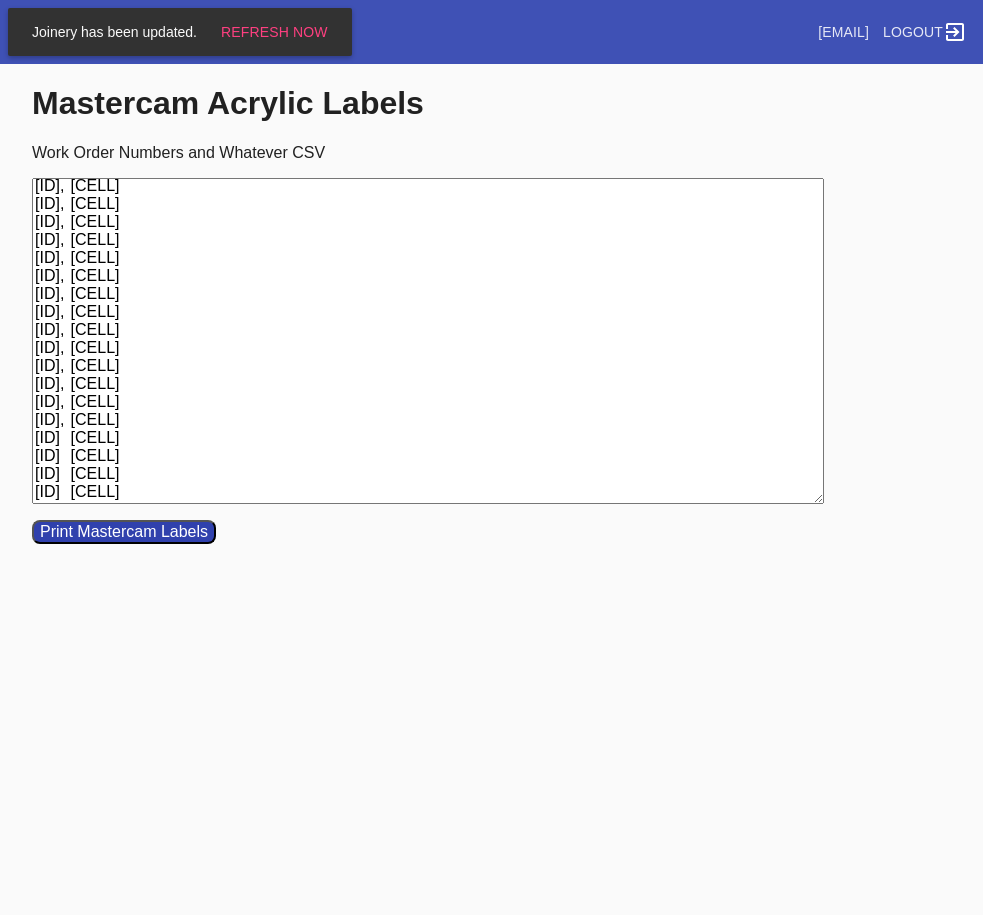 click on "[ID],[CELL]
[ID],	[CELL]
[ID],	[CELL]
[ID],	[CELL]
[ID],	[CELL]
[ID],	[CELL]
[ID],	[CELL]
[ID],	[CELL]
[ID],	[CELL]
[ID],	[CELL]
[ID],	[CELL]
[ID],	[CELL]
[ID],	[CELL]
[ID],	[CELL]
[ID],	[CELL]
[ID],	[CELL]
[ID],	[CELL]
[ID],	[CELL]
[ID],	[CELL]
[ID],	[CELL]
[ID]	[CELL]
[ID]	[CELL]
[ID]	[CELL]
[ID]	[CELL]" at bounding box center [428, 341] 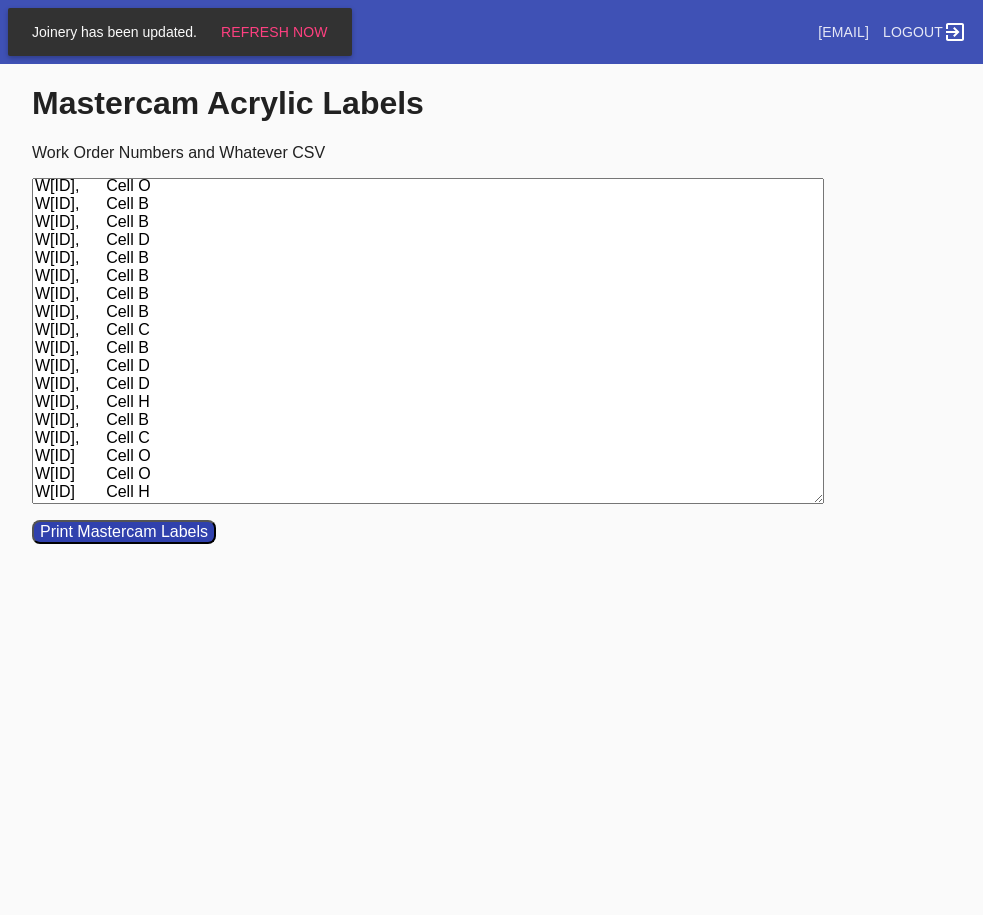 click on "W[ID],Cell O
W[ID],	Cell O
W[ID],	Cell B
W[ID],	Cell D
W[ID],	Cell B
W[ID],	Cell E
W[ID],	Cell O
W[ID],	Cell B
W[ID],	Cell B
W[ID],	Cell D
W[ID],	Cell B
W[ID],	Cell B
W[ID],	Cell B
W[ID],	Cell B
W[ID],	Cell C
W[ID],	Cell B
W[ID],	Cell D
W[ID],	Cell D
W[ID],	Cell H
W[ID],	Cell B
W[ID],	Cell C
W[ID]	Cell O
W[ID]	Cell O
W[ID]	Cell H" at bounding box center [428, 341] 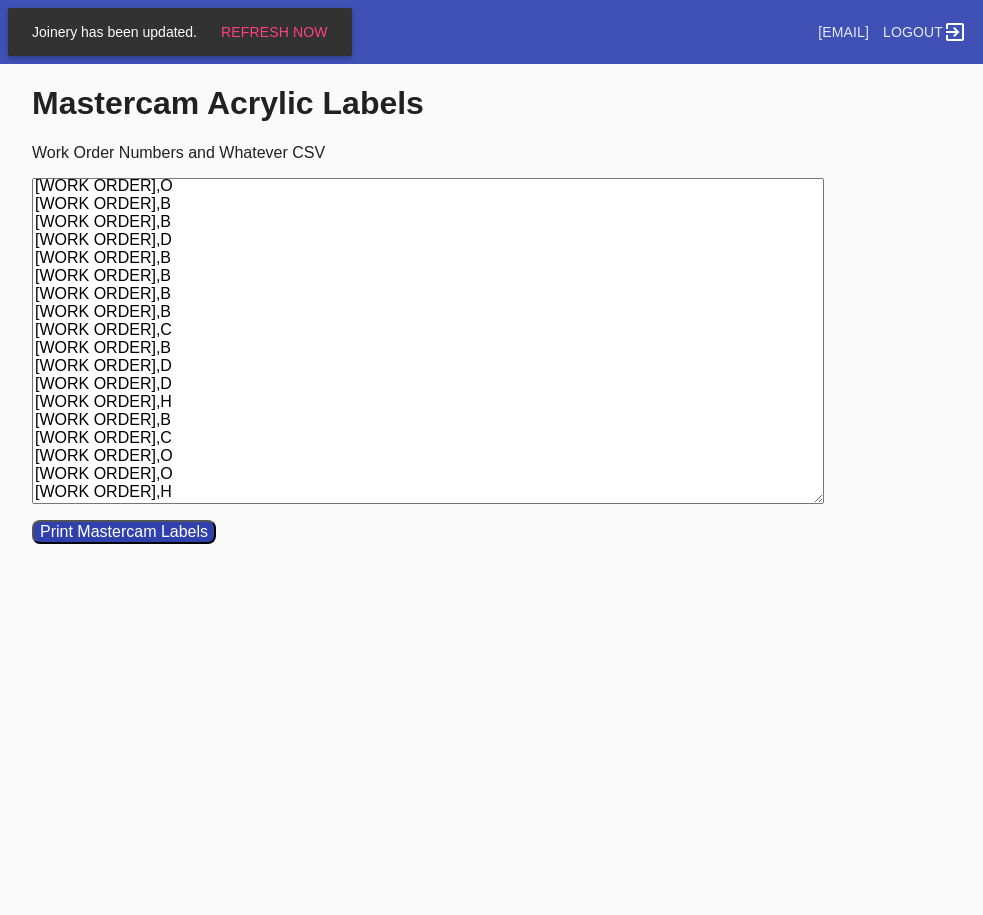 click on "[WORK ORDER]O
[WORK ORDER],O
[WORK ORDER],B
[WORK ORDER],D
[WORK ORDER],B
[WORK ORDER],E
[WORK ORDER],O
[WORK ORDER],B
[WORK ORDER],B
[WORK ORDER],D
[WORK ORDER],B
[WORK ORDER],B
[WORK ORDER],B
[WORK ORDER],B
[WORK ORDER],C
[WORK ORDER],B
[WORK ORDER],D
[WORK ORDER],D
[WORK ORDER],H
[WORK ORDER],B
[WORK ORDER],C
[WORK ORDER],O
[WORK ORDER],O
[WORK ORDER],H" at bounding box center [428, 341] 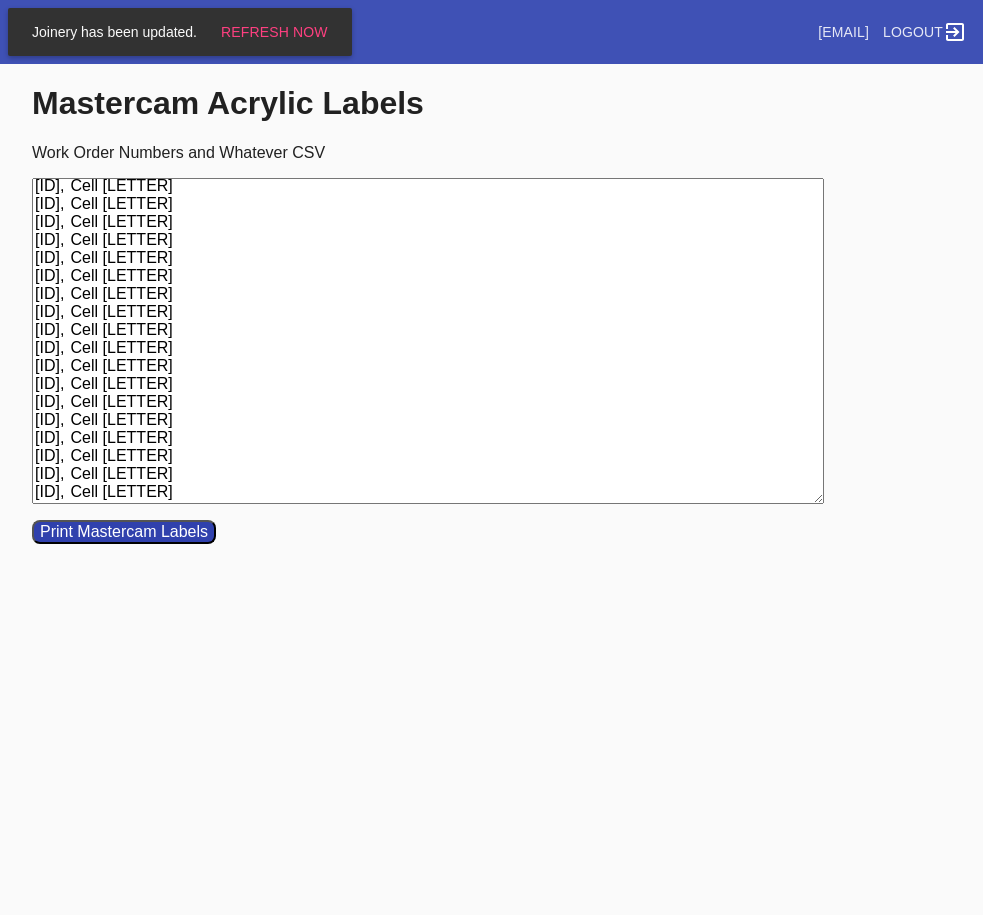 click on "[ID],Cell [LETTER]
[ID],	Cell [LETTER]
[ID],	Cell [LETTER]
[ID],	Cell [LETTER]
[ID],	Cell [LETTER]
[ID],	Cell [LETTER]
[ID],	Cell [LETTER]
[ID],	Cell [LETTER]
[ID],	Cell [LETTER]
[ID],	Cell [LETTER]
[ID],	Cell [LETTER]
[ID],	Cell [LETTER]
[ID],	Cell [LETTER]
[ID],	Cell [LETTER]
[ID],	Cell [LETTER]
[ID],	Cell [LETTER]
[ID],	Cell [LETTER]
[ID],	Cell [LETTER]
[ID],	Cell [LETTER]
[ID],	Cell [LETTER]
[ID],	Cell [LETTER]
[ID],	Cell [LETTER]
[ID],	Cell [LETTER]
[ID],	Cell [LETTER]" at bounding box center [428, 341] 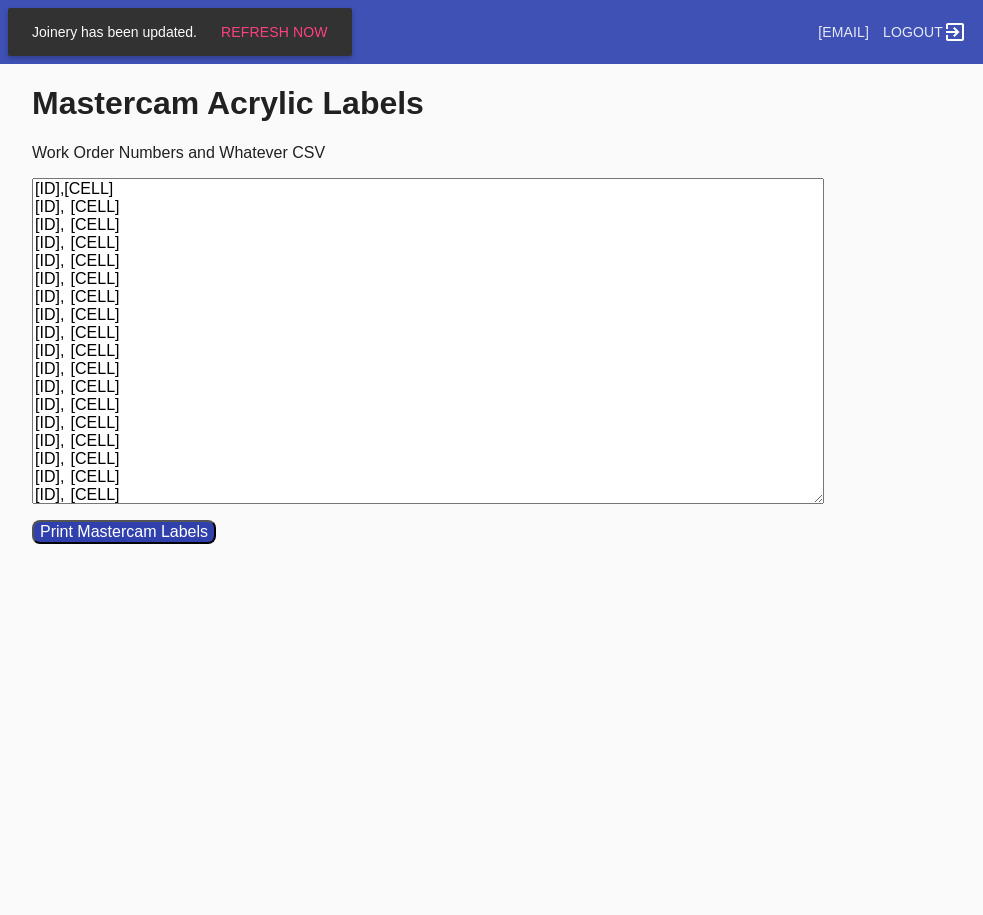 scroll, scrollTop: 0, scrollLeft: 0, axis: both 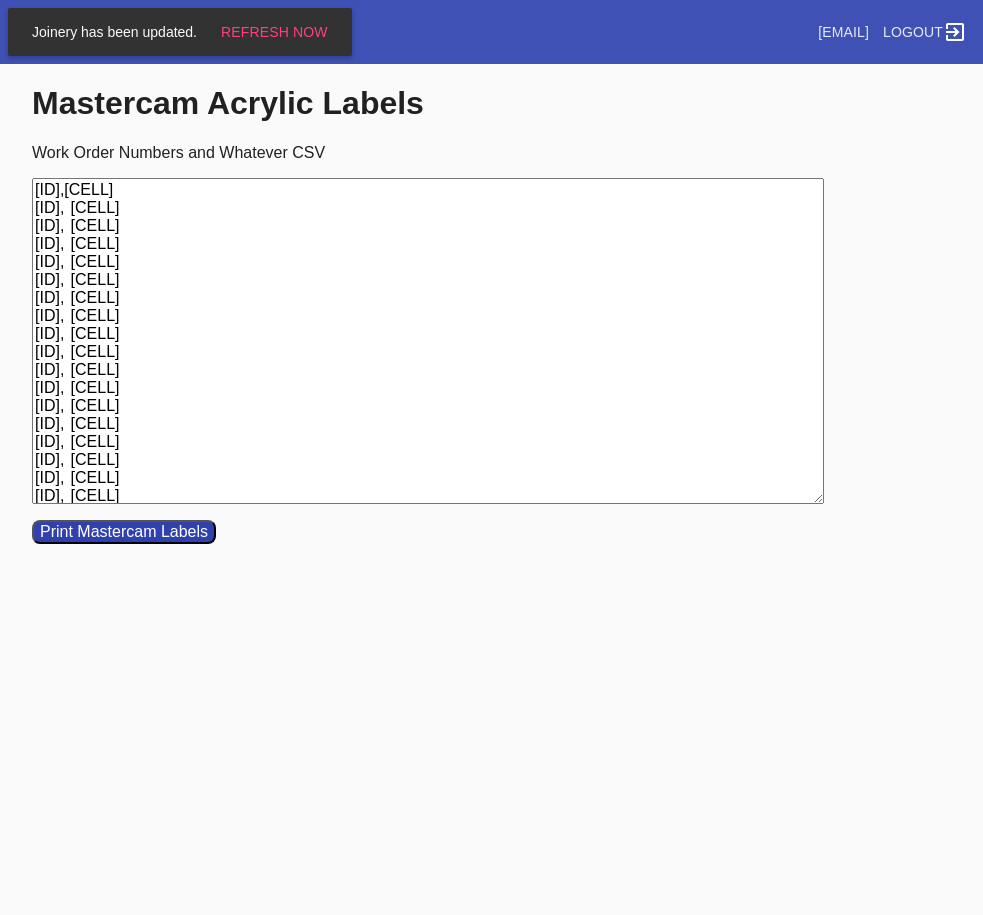 click on "[ID],[CELL]
[ID],	[CELL]
[ID],	[CELL]
[ID],	[CELL]
[ID],	[CELL]
[ID],	[CELL]
[ID],	[CELL]
[ID],	[CELL]
[ID],	[CELL]
[ID],	[CELL]
[ID],	[CELL]
[ID],	[CELL]
[ID],	[CELL]
[ID],	[CELL]
[ID],	[CELL]
[ID],	[CELL]
[ID],	[CELL]
[ID],	[CELL]
[ID],	[CELL]
[ID],	[CELL]
[ID],	[CELL]
[ID],	[CELL]
[ID],	[CELL]
[ID],	[CELL]" at bounding box center [428, 341] 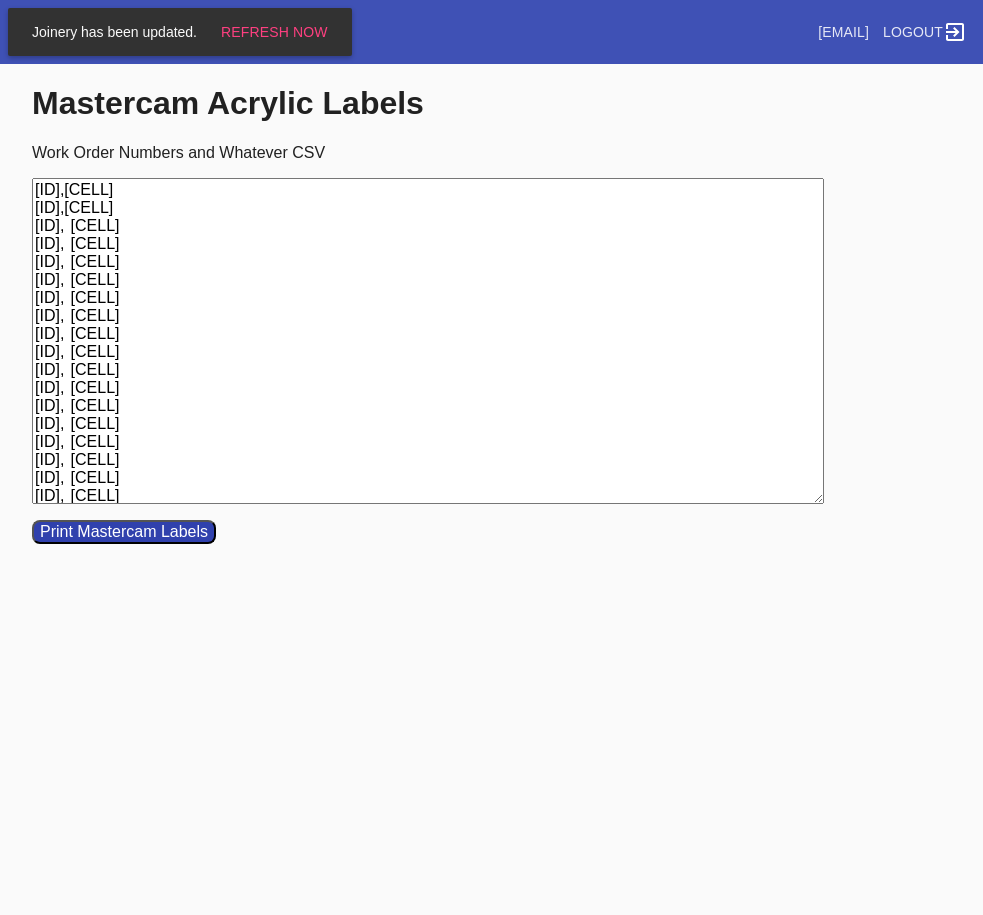 click on "[ID],[CELL]
[ID],[CELL]
[ID],	[CELL]
[ID],	[CELL]
[ID],	[CELL]
[ID],	[CELL]
[ID],	[CELL]
[ID],	[CELL]
[ID],	[CELL]
[ID],	[CELL]
[ID],	[CELL]
[ID],	[CELL]
[ID],	[CELL]
[ID],	[CELL]
[ID],	[CELL]
[ID],	[CELL]
[ID],	[CELL]
[ID],	[CELL]
[ID],	[CELL]
[ID],	[CELL]
[ID],	[CELL]
[ID],	[CELL]
[ID],	[CELL]
[ID],	[CELL]" at bounding box center (428, 341) 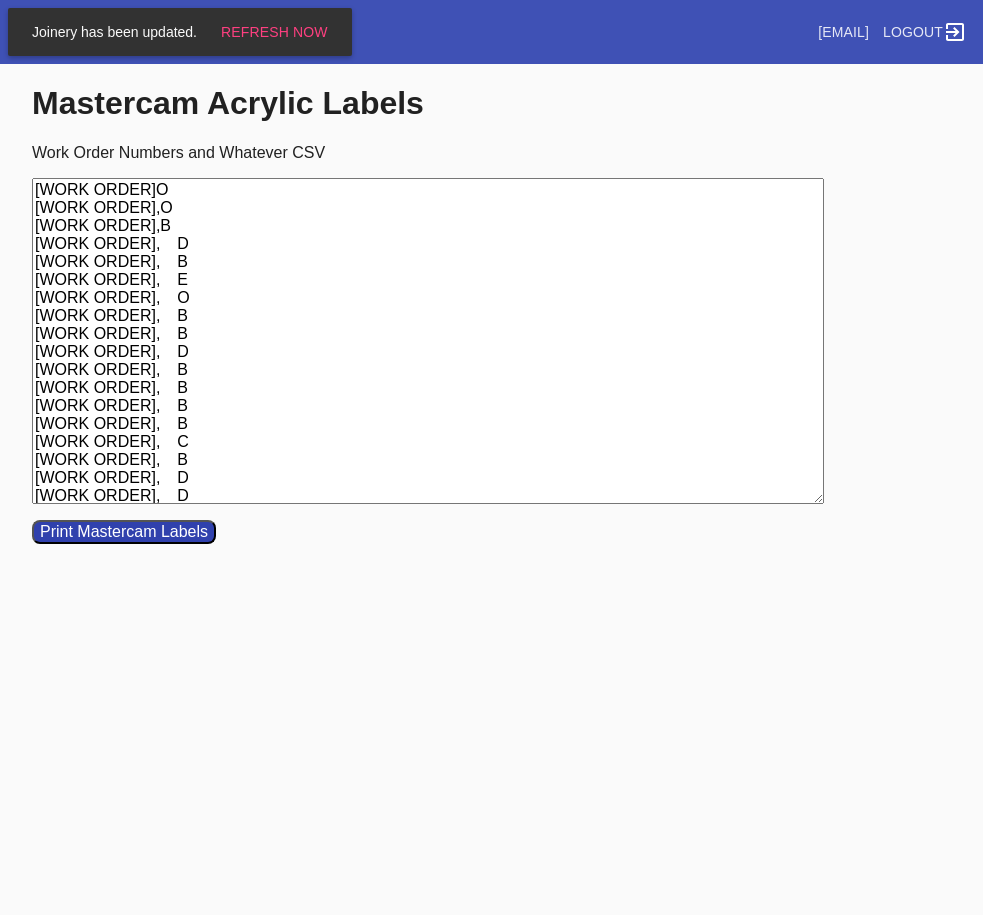 click on "[WORK ORDER]O
[WORK ORDER],O
[WORK ORDER],B
[WORK ORDER],	D
[WORK ORDER],	B
[WORK ORDER],	E
[WORK ORDER],	O
[WORK ORDER],	B
[WORK ORDER],	B
[WORK ORDER],	D
[WORK ORDER],	B
[WORK ORDER],	B
[WORK ORDER],	B
[WORK ORDER],	B
[WORK ORDER],	C
[WORK ORDER],	B
[WORK ORDER],	D
[WORK ORDER],	D
[WORK ORDER],	H
[WORK ORDER],	B
[WORK ORDER],	C
[WORK ORDER],	O
[WORK ORDER],	O
[WORK ORDER],	H" at bounding box center [428, 341] 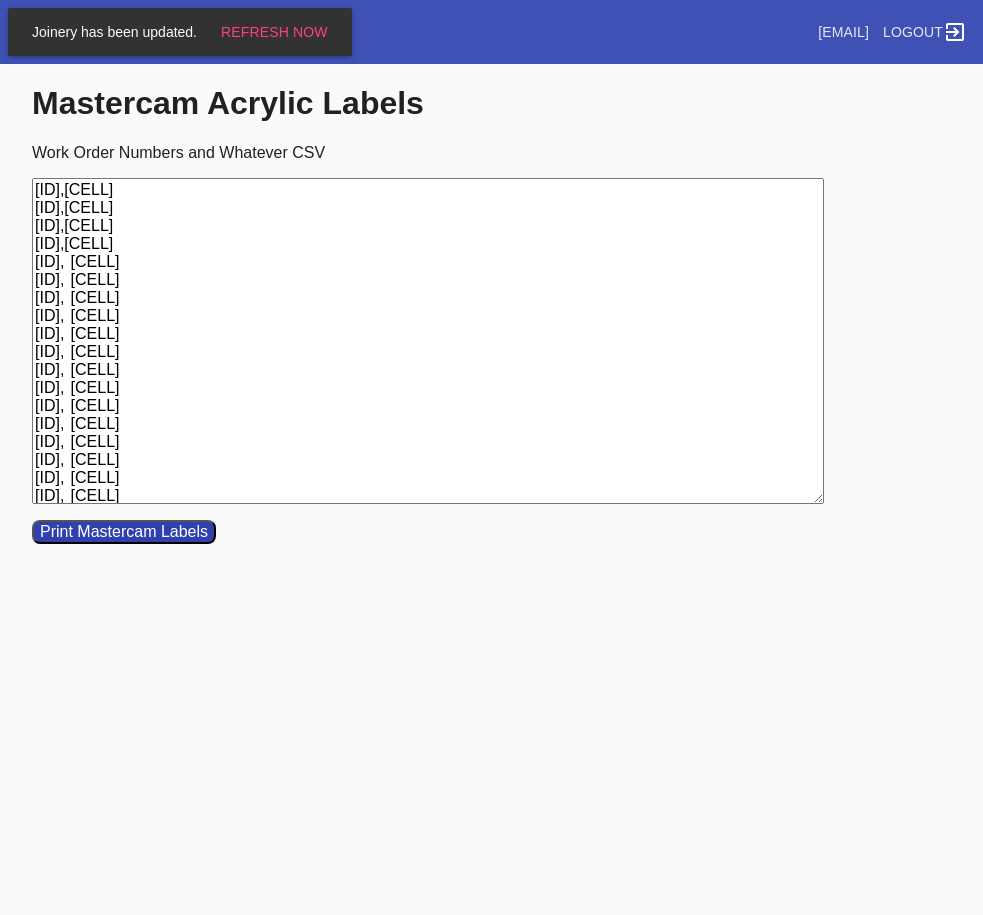 click on "[ID],[CELL]
[ID],[CELL]
[ID],[CELL]
[ID],[CELL]
[ID],	[CELL]
[ID],	[CELL]
[ID],	[CELL]
[ID],	[CELL]
[ID],	[CELL]
[ID],	[CELL]
[ID],	[CELL]
[ID],	[CELL]
[ID],	[CELL]
[ID],	[CELL]
[ID],	[CELL]
[ID],	[CELL]
[ID],	[CELL]
[ID],	[CELL]
[ID],	[CELL]
[ID],	[CELL]
[ID],	[CELL]
[ID],	[CELL]
[ID],	[CELL]
[ID],	[CELL]" at bounding box center [428, 341] 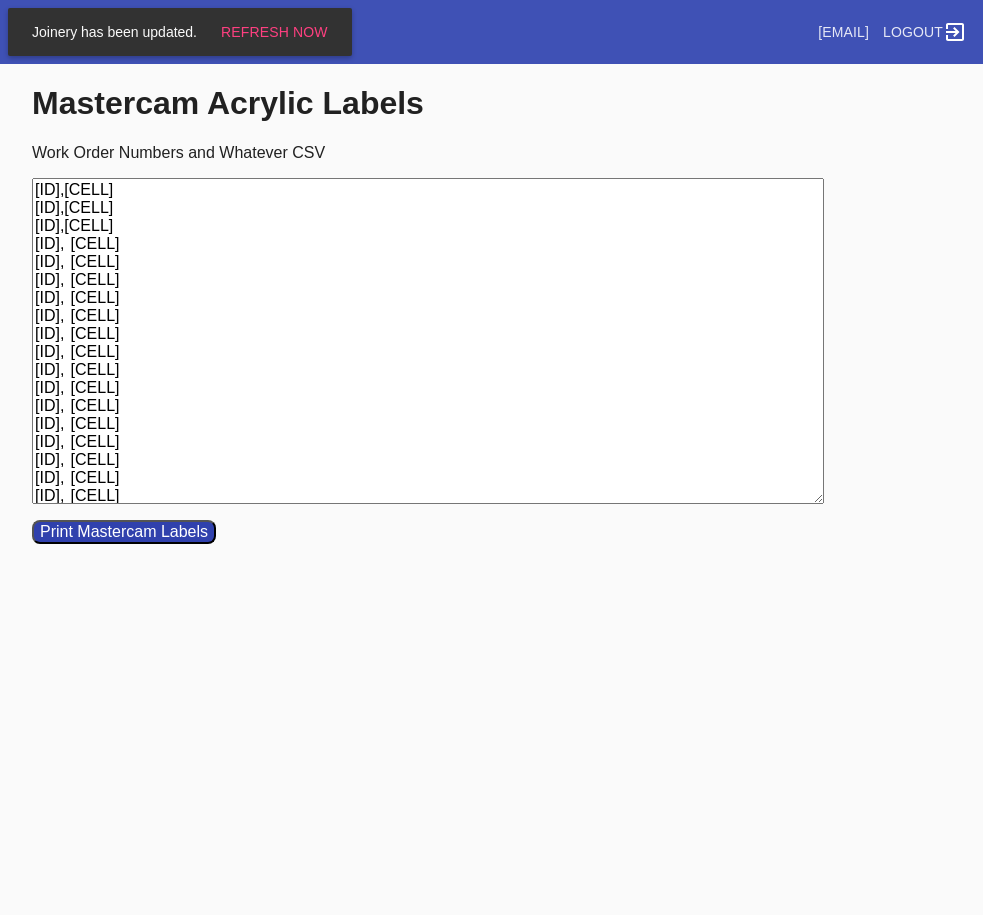 click on "[ID],[CELL]
[ID],[CELL]
[ID],[CELL]
[ID],	[CELL]
[ID],	[CELL]
[ID],	[CELL]
[ID],	[CELL]
[ID],	[CELL]
[ID],	[CELL]
[ID],	[CELL]
[ID],	[CELL]
[ID],	[CELL]
[ID],	[CELL]
[ID],	[CELL]
[ID],	[CELL]
[ID],	[CELL]
[ID],	[CELL]
[ID],	[CELL]
[ID],	[CELL]
[ID],	[CELL]
[ID],	[CELL]
[ID],	[CELL]
[ID],	[CELL]
[ID],	[CELL]" at bounding box center [428, 341] 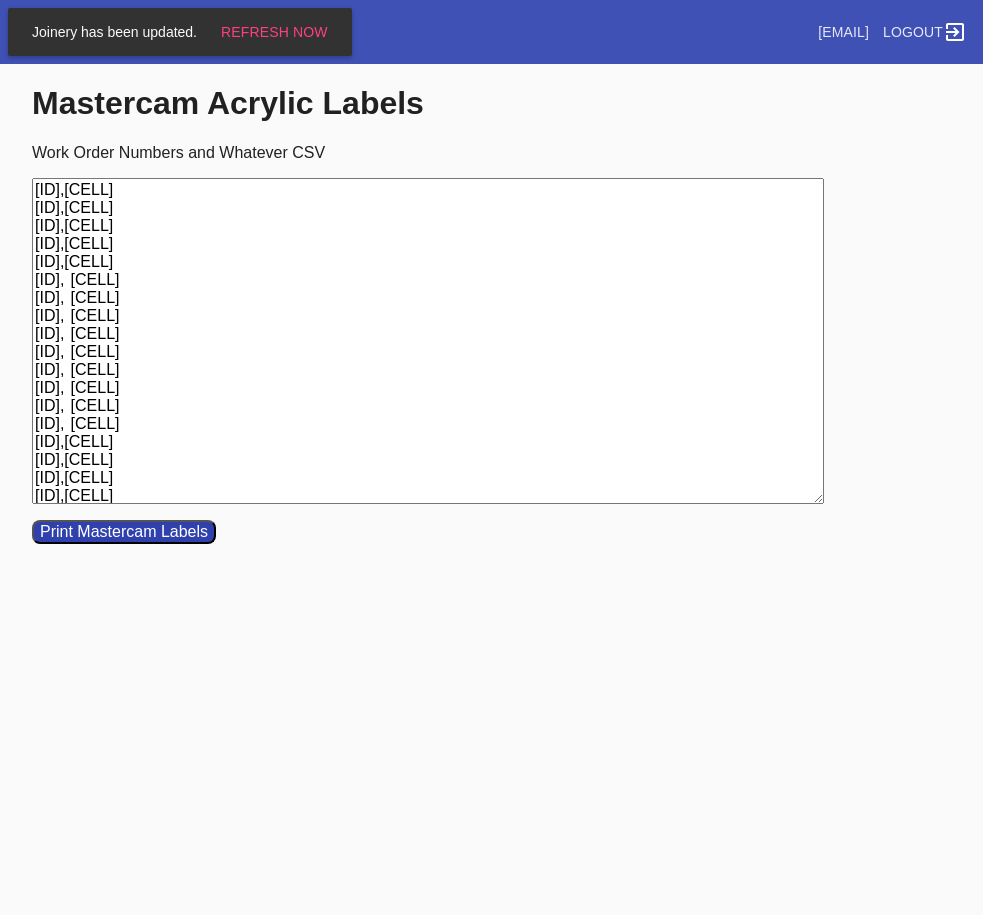 click on "[ID],[CELL]
[ID],[CELL]
[ID],[CELL]
[ID],[CELL]
[ID],[CELL]
[ID],	[CELL]
[ID],	[CELL]
[ID],	[CELL]
[ID],	[CELL]
[ID],	[CELL]
[ID],	[CELL]
[ID],	[CELL]
[ID],	[CELL]
[ID],	[CELL]
[ID],[CELL]
[ID],[CELL]
[ID],[CELL]
[ID],[CELL]
[ID],[CELL]
[ID],[CELL]
[ID],[CELL]
[ID],[CELL]
[ID],[CELL]
[ID],[CELL]" at bounding box center (428, 341) 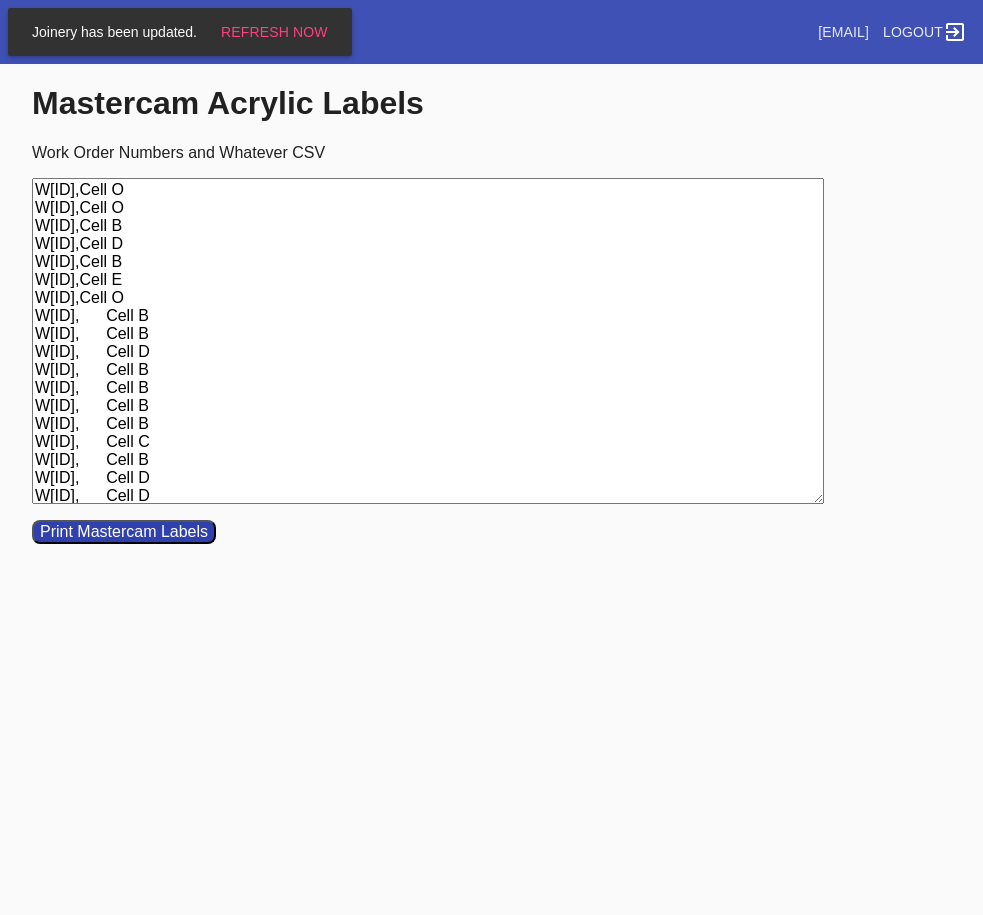click on "W[ID],Cell O
W[ID],Cell O
W[ID],Cell B
W[ID],Cell D
W[ID],Cell B
W[ID],Cell E
W[ID],Cell O
W[ID],	Cell B
W[ID],	Cell B
W[ID],	Cell D
W[ID],	Cell B
W[ID],	Cell B
W[ID],	Cell B
W[ID],	Cell B
W[ID],	Cell C
W[ID],	Cell B
W[ID],	Cell D
W[ID],	Cell D
W[ID],	Cell H
W[ID],	Cell B
W[ID],	Cell C
W[ID],	Cell O
W[ID],	Cell O
W[ID],	Cell H" at bounding box center (428, 341) 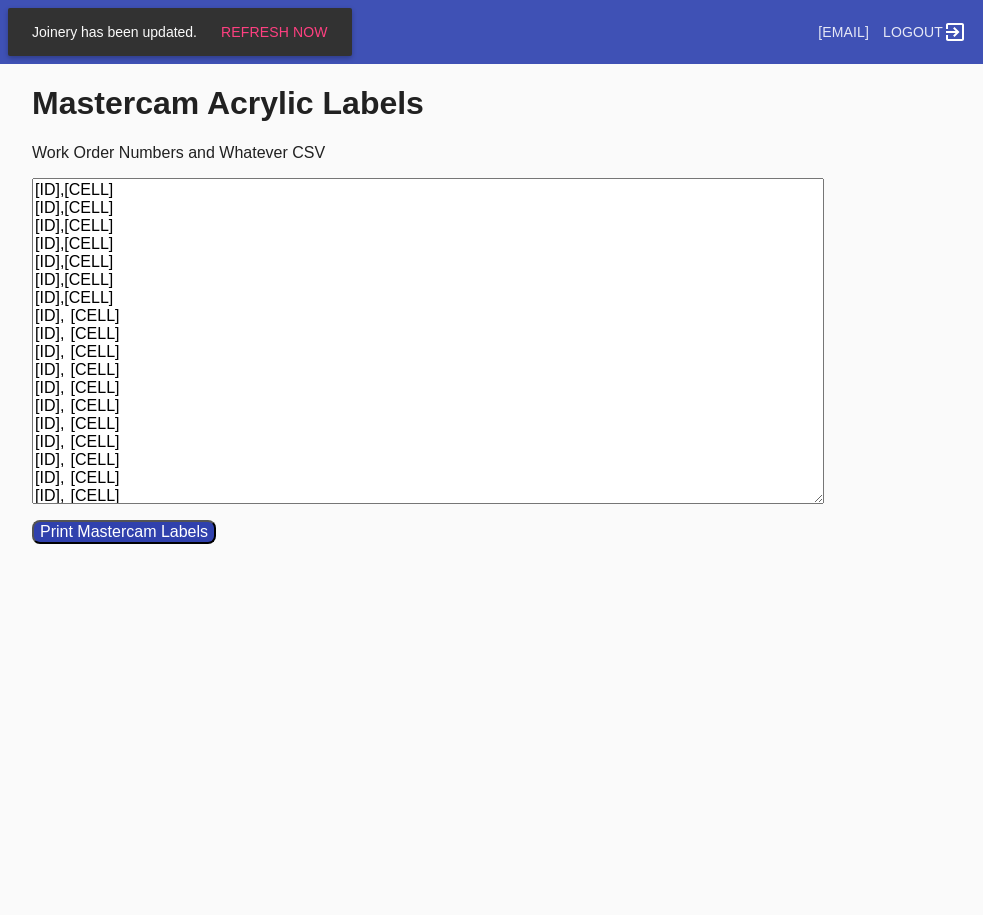 click on "[ID],[CELL]
[ID],[CELL]
[ID],[CELL]
[ID],[CELL]
[ID],[CELL]
[ID],[CELL]
[ID],[CELL]
[ID],	[CELL]
[ID],	[CELL]
[ID],	[CELL]
[ID],	[CELL]
[ID],	[CELL]
[ID],	[CELL]
[ID],	[CELL]
[ID],	[CELL]
[ID],	[CELL]
[ID],	[CELL]
[ID],	[CELL]
[ID],	[CELL]
[ID],	[CELL]
[ID],	[CELL]
[ID],	[CELL]
[ID],	[CELL]
[ID],	[CELL]" at bounding box center (428, 341) 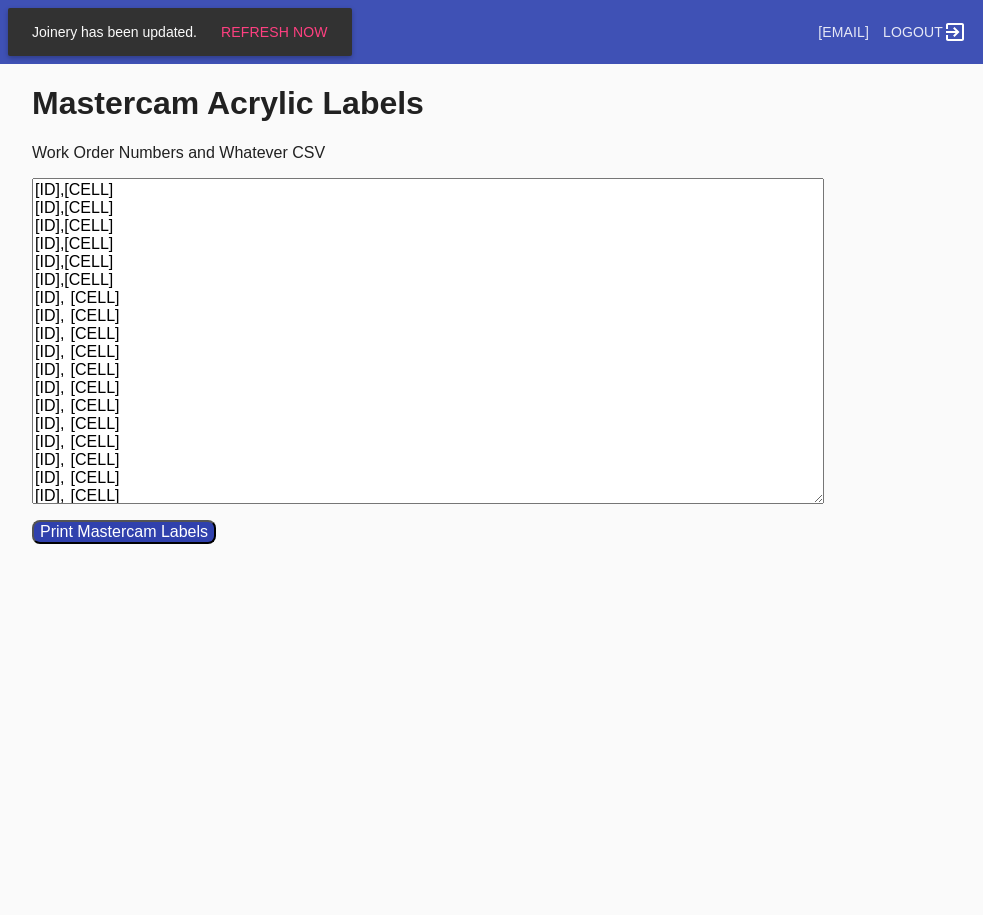 click on "[ID],[CELL]
[ID],[CELL]
[ID],[CELL]
[ID],[CELL]
[ID],[CELL]
[ID],[CELL]
[ID],	[CELL]
[ID],	[CELL]
[ID],	[CELL]
[ID],	[CELL]
[ID],	[CELL]
[ID],	[CELL]
[ID],	[CELL]
[ID],	[CELL]
[ID],	[CELL]
[ID],	[CELL]
[ID],	[CELL]
[ID],	[CELL]
[ID],	[CELL]
[ID],	[CELL]
[ID],	[CELL]
[ID],	[CELL]
[ID],	[CELL]
[ID],	[CELL]" at bounding box center [428, 341] 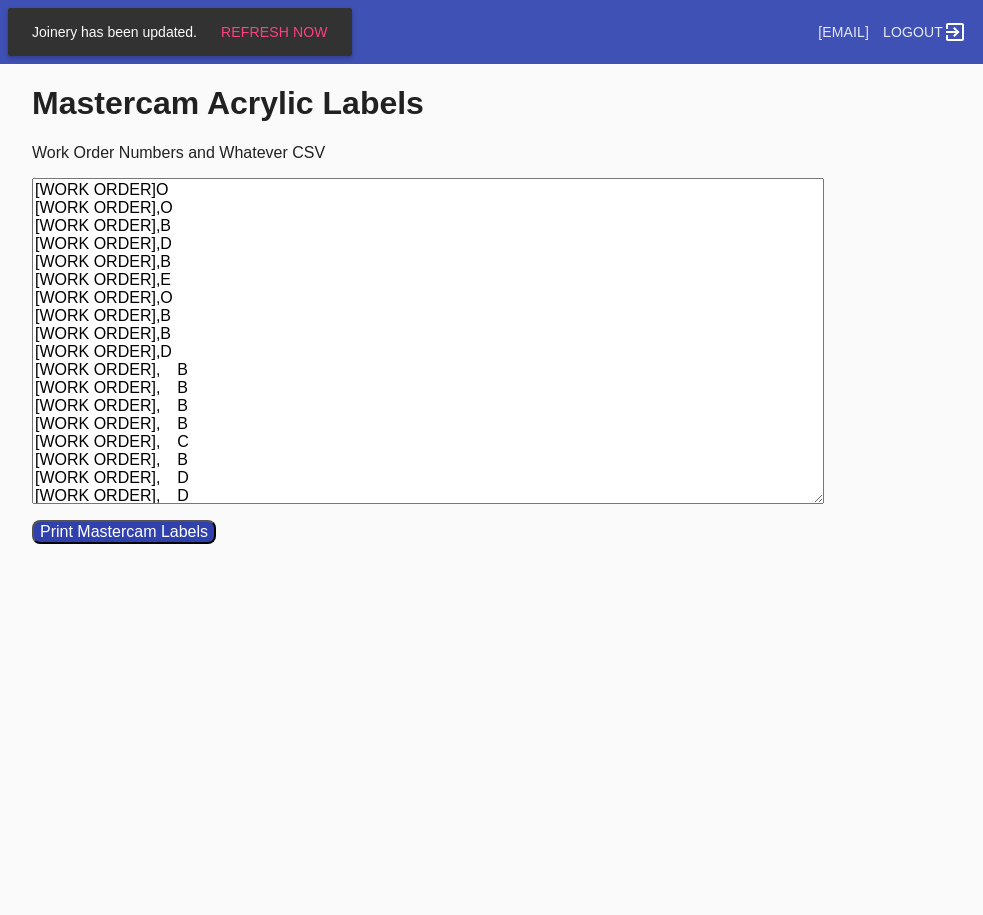 click on "[WORK ORDER]O
[WORK ORDER],O
[WORK ORDER],B
[WORK ORDER],D
[WORK ORDER],B
[WORK ORDER],E
[WORK ORDER],O
[WORK ORDER],B
[WORK ORDER],B
[WORK ORDER],D
[WORK ORDER],	B
[WORK ORDER],	B
[WORK ORDER],	B
[WORK ORDER],	B
[WORK ORDER],	C
[WORK ORDER],	B
[WORK ORDER],	D
[WORK ORDER],	D
[WORK ORDER],	H
[WORK ORDER],	B
[WORK ORDER],	C
[WORK ORDER],	O
[WORK ORDER],	O
[WORK ORDER],	H" at bounding box center (428, 341) 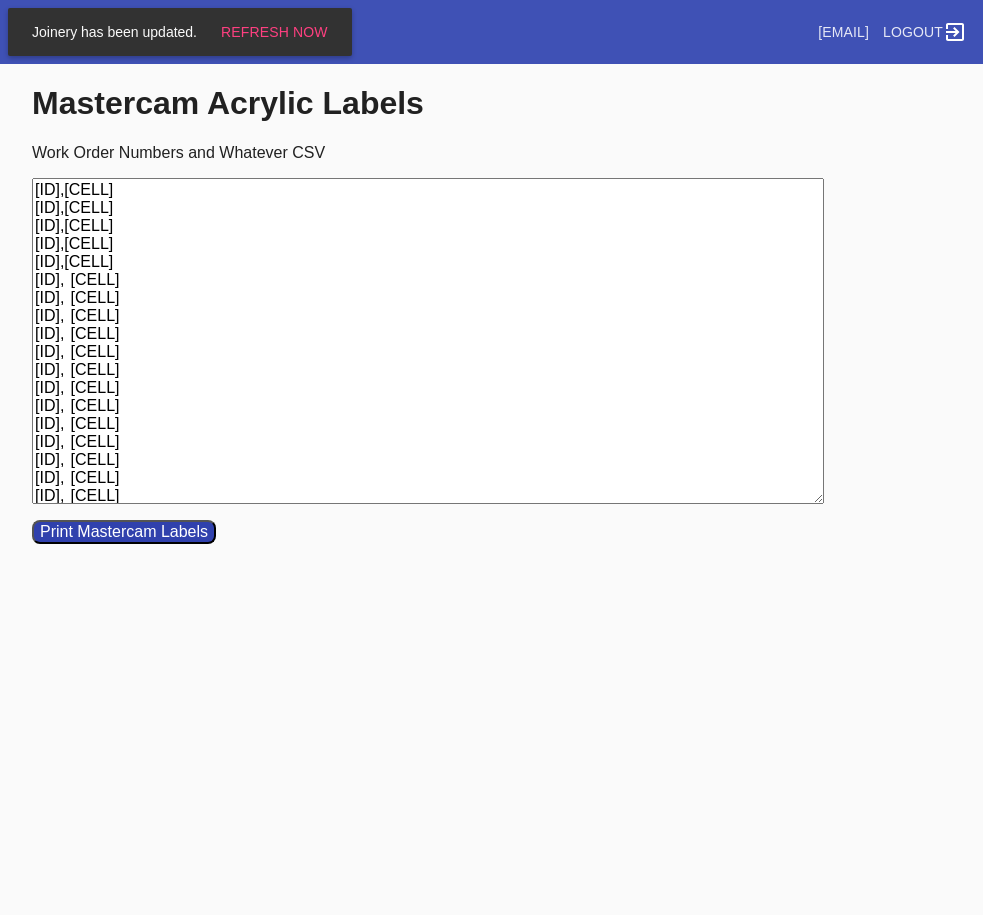 click on "[ID],[CELL]
[ID],[CELL]
[ID],[CELL]
[ID],[CELL]
[ID],[CELL]
[ID],	[CELL]
[ID],	[CELL]
[ID],	[CELL]
[ID],	[CELL]
[ID],	[CELL]
[ID],	[CELL]
[ID],	[CELL]
[ID],	[CELL]
[ID],	[CELL]
[ID],	[CELL]
[ID],	[CELL]
[ID],	[CELL]
[ID],	[CELL]
[ID],	[CELL]
[ID],	[CELL]
[ID],	[CELL]
[ID],	[CELL]
[ID],	[CELL]
[ID],	[CELL]" at bounding box center [428, 341] 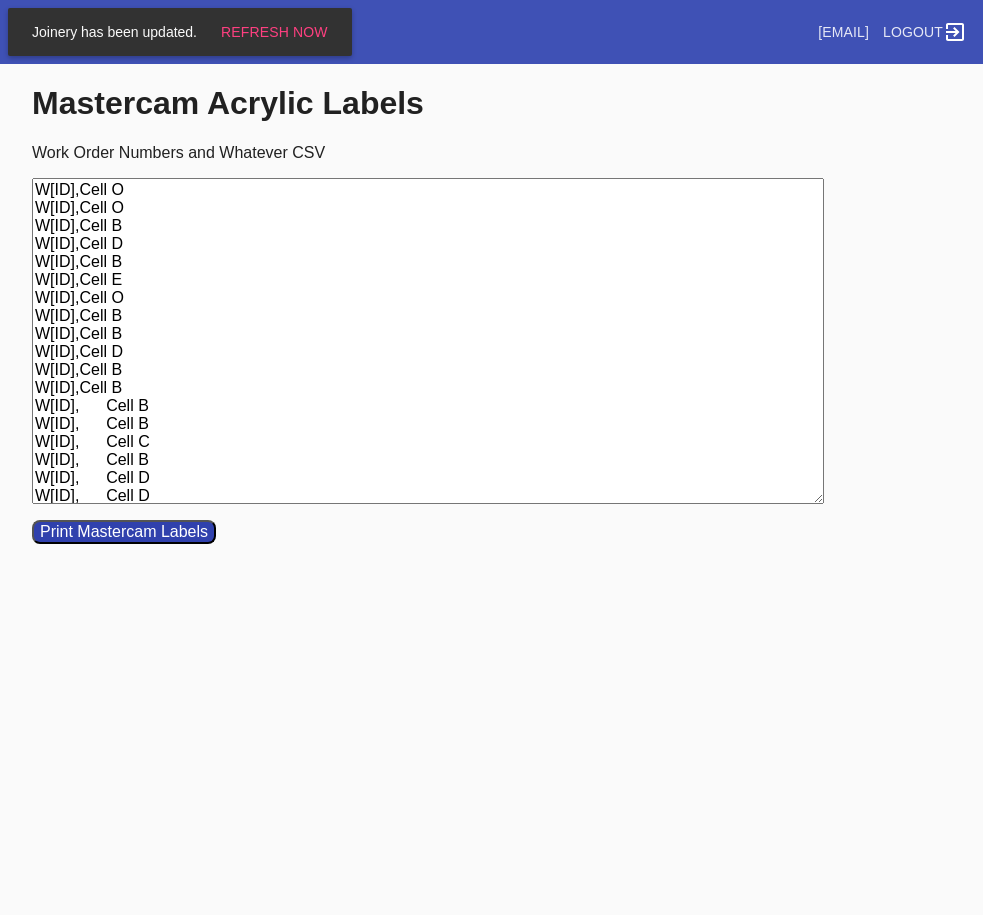 click on "W[ID],Cell O
W[ID],Cell O
W[ID],Cell B
W[ID],Cell D
W[ID],Cell B
W[ID],Cell E
W[ID],Cell O
W[ID],Cell B
W[ID],Cell B
W[ID],Cell D
W[ID],Cell B
W[ID],Cell B
W[ID],	Cell B
W[ID],	Cell B
W[ID],	Cell C
W[ID],	Cell B
W[ID],	Cell D
W[ID],	Cell D
W[ID],	Cell H
W[ID],	Cell B
W[ID],	Cell C
W[ID],	Cell O
W[ID],	Cell O
W[ID],	Cell H" at bounding box center (428, 341) 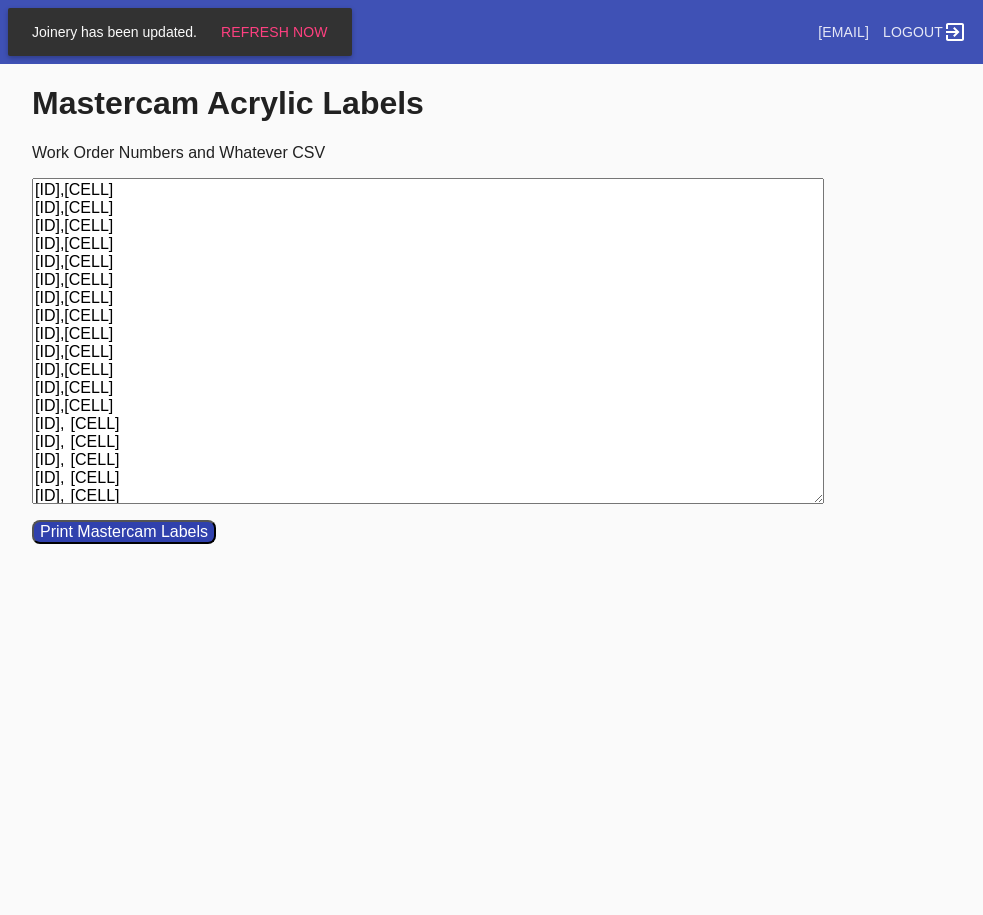 click on "[ID],[CELL]
[ID],[CELL]
[ID],[CELL]
[ID],[CELL]
[ID],[CELL]
[ID],[CELL]
[ID],[CELL]
[ID],[CELL]
[ID],[CELL]
[ID],[CELL]
[ID],[CELL]
[ID],[CELL]
[ID],[CELL]
[ID],	[CELL]
[ID],	[CELL]
[ID],	[CELL]
[ID],	[CELL]
[ID],	[CELL]
[ID],	[CELL]
[ID],	[CELL]
[ID],	[CELL]
[ID],	[CELL]
[ID],	[CELL]" at bounding box center (428, 341) 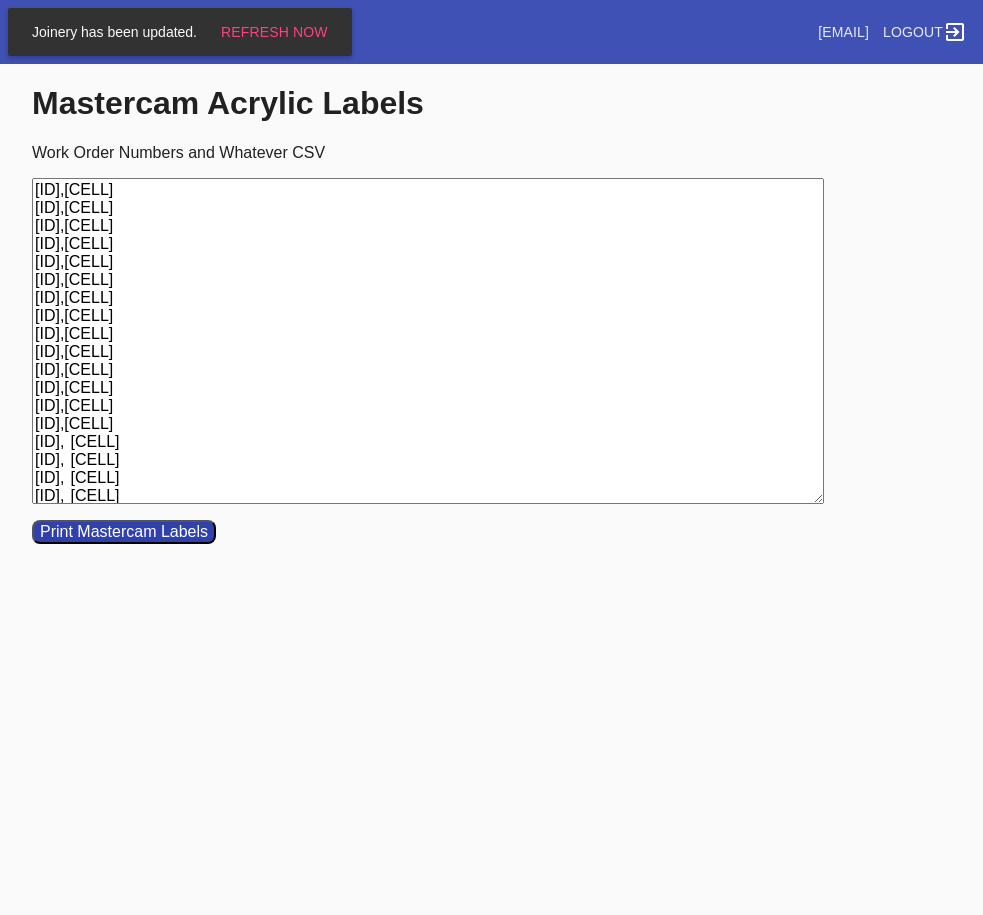 click on "[ID],[CELL]
[ID],[CELL]
[ID],[CELL]
[ID],[CELL]
[ID],[CELL]
[ID],[CELL]
[ID],[CELL]
[ID],[CELL]
[ID],[CELL]
[ID],[CELL]
[ID],[CELL]
[ID],[CELL]
[ID],[CELL]
[ID],[CELL]
[ID],	[CELL]
[ID],	[CELL]
[ID],	[CELL]
[ID],	[CELL]
[ID],	[CELL]
[ID],	[CELL]
[ID],	[CELL]
[ID],	[CELL]
[ID],	[CELL]
[ID],	[CELL]" at bounding box center (428, 341) 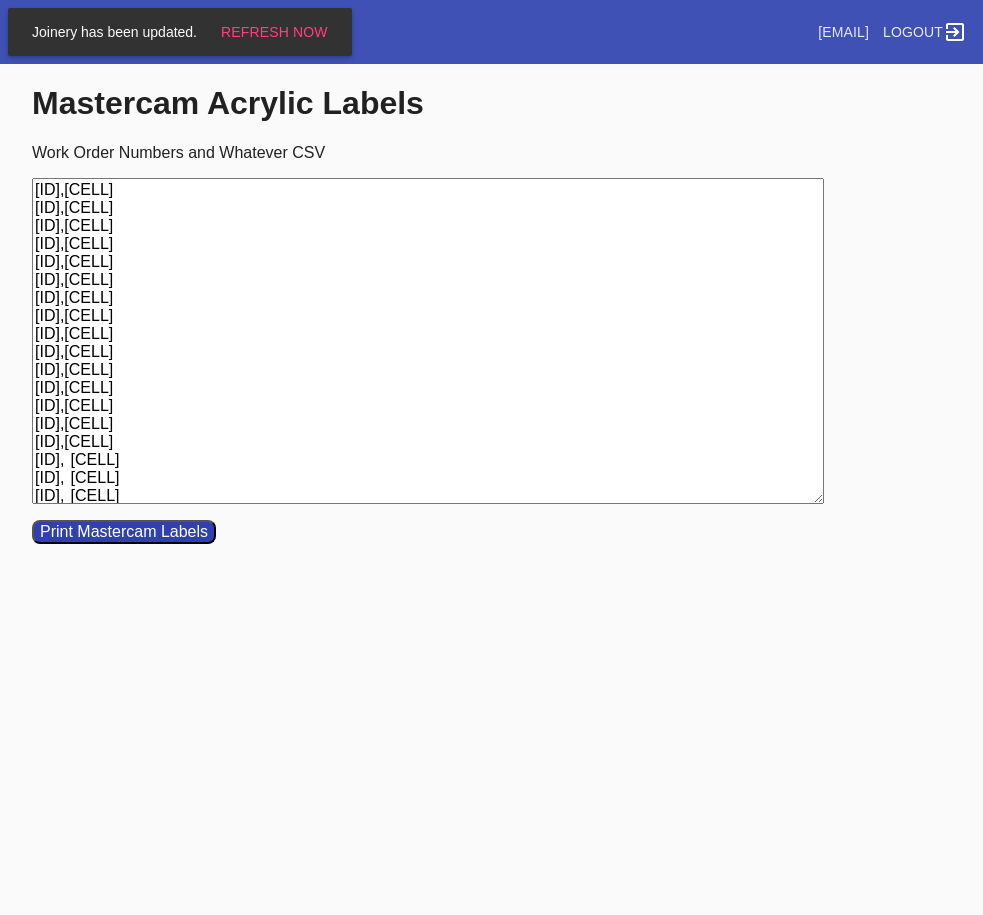 click on "[ID],[CELL]
[ID],[CELL]
[ID],[CELL]
[ID],[CELL]
[ID],[CELL]
[ID],[CELL]
[ID],[CELL]
[ID],[CELL]
[ID],[CELL]
[ID],[CELL]
[ID],[CELL]
[ID],[CELL]
[ID],[CELL]
[ID],[CELL]
[ID],[CELL]
[ID],	[CELL]
[ID],	[CELL]
[ID],	[CELL]
[ID],	[CELL]
[ID],	[CELL]
[ID],	[CELL]
[ID],	[CELL]
[ID],	[CELL]
[ID],	[CELL]" at bounding box center (428, 341) 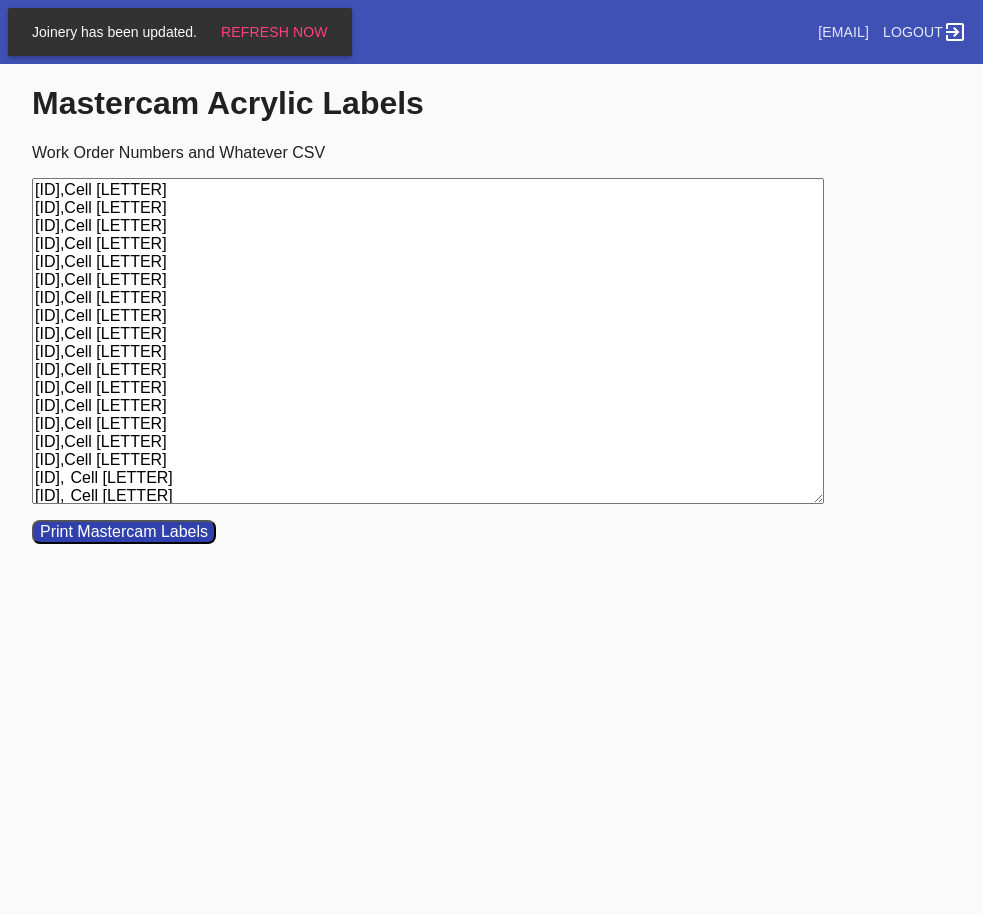 click on "[ID],Cell [LETTER]
[ID],Cell [LETTER]
[ID],Cell [LETTER]
[ID],Cell [LETTER]
[ID],Cell [LETTER]
[ID],Cell [LETTER]
[ID],Cell [LETTER]
[ID],Cell [LETTER]
[ID],Cell [LETTER]
[ID],Cell [LETTER]
[ID],Cell [LETTER]
[ID],Cell [LETTER]
[ID],Cell [LETTER]
[ID],Cell [LETTER]
[ID],Cell [LETTER]
[ID],Cell [LETTER]
[ID],	Cell [LETTER]
[ID],	Cell [LETTER]
[ID],	Cell [LETTER]
[ID],	Cell [LETTER]
[ID],	Cell [LETTER]
[ID],	Cell [LETTER]
[ID],	Cell [LETTER]
[ID],	Cell [LETTER]" at bounding box center (428, 341) 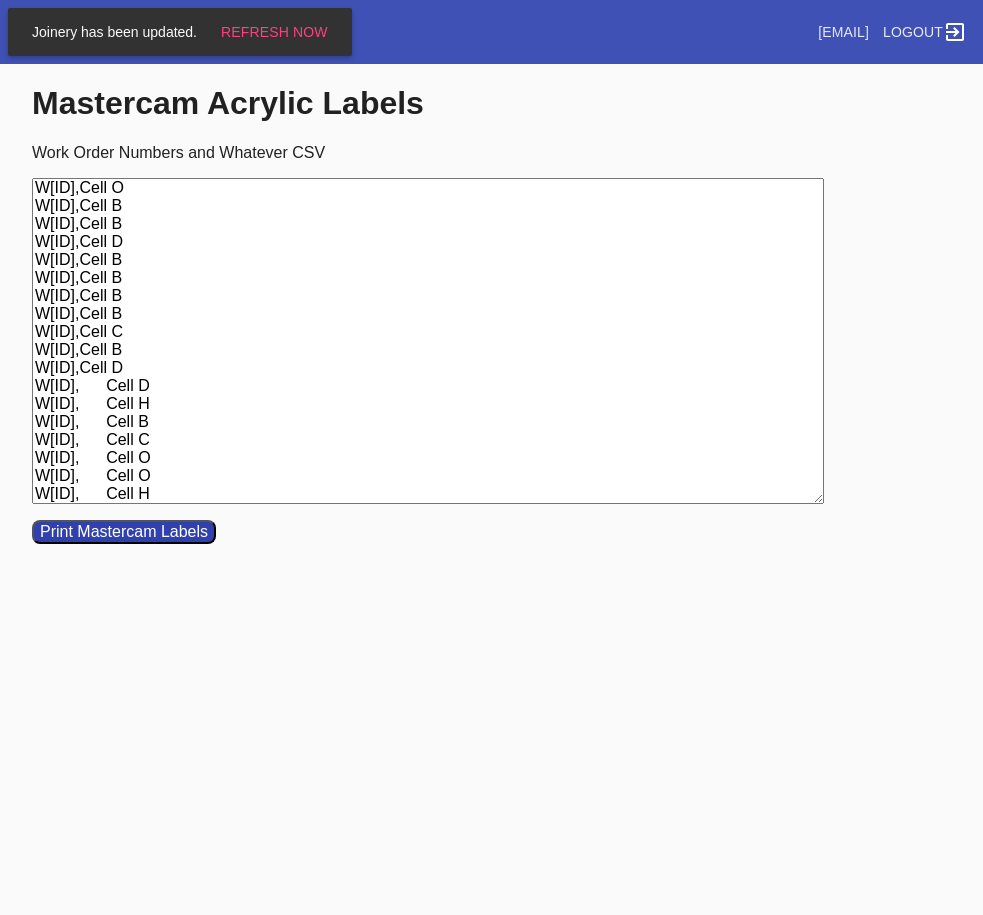 scroll, scrollTop: 112, scrollLeft: 0, axis: vertical 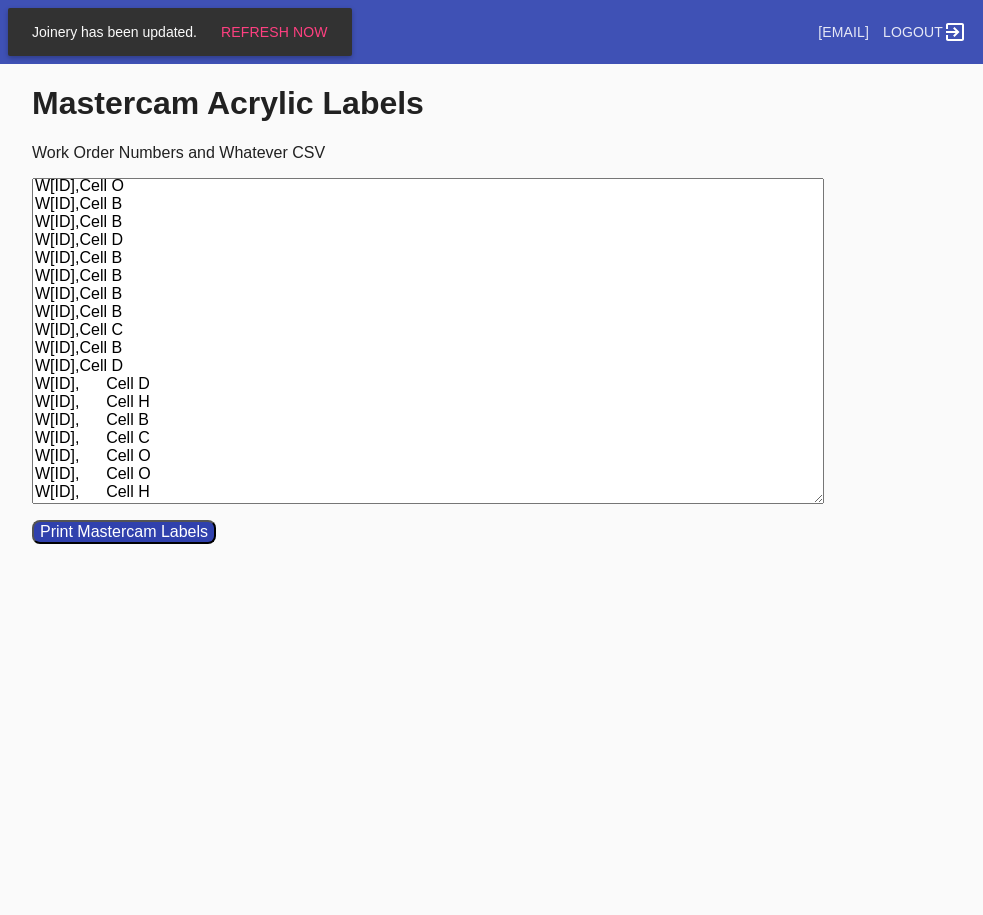 click on "W[ID],Cell O
W[ID],Cell O
W[ID],Cell B
W[ID],Cell D
W[ID],Cell B
W[ID],Cell E
W[ID],Cell O
W[ID],Cell B
W[ID],Cell B
W[ID],Cell D
W[ID],Cell B
W[ID],Cell B
W[ID],Cell B
W[ID],Cell B
W[ID],Cell C
W[ID],Cell B
W[ID],Cell D
W[ID],	Cell D
W[ID],	Cell H
W[ID],	Cell B
W[ID],	Cell C
W[ID],	Cell O
W[ID],	Cell O
W[ID],	Cell H" at bounding box center (428, 341) 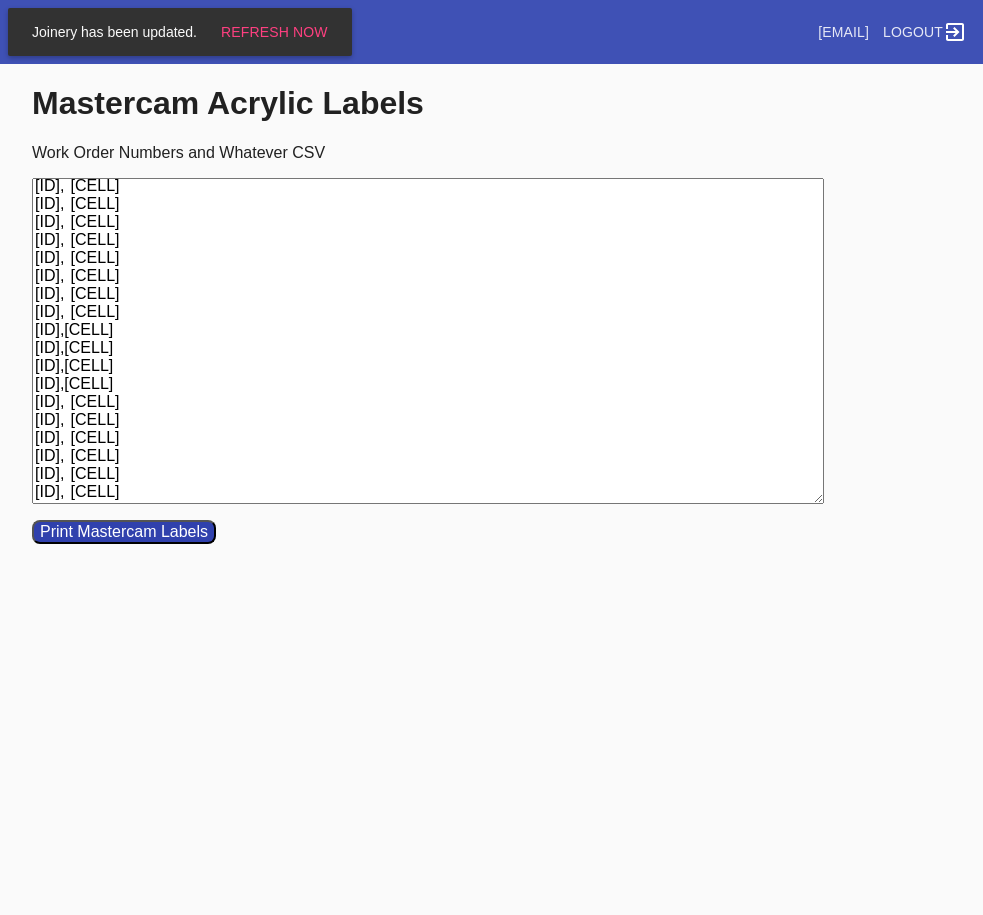 click on "[ID],[CELL]
[ID],[CELL]
[ID],[CELL]
[ID],[CELL]
[ID],[CELL]
[ID],[CELL]
[ID],	[CELL]
[ID],	[CELL]
[ID],	[CELL]
[ID],	[CELL]
[ID],	[CELL]
[ID],	[CELL]
[ID],	[CELL]
[ID],	[CELL]
[ID],[CELL]
[ID],[CELL]
[ID],[CELL]
[ID],[CELL]
[ID],	[CELL]
[ID],	[CELL]
[ID],	[CELL]
[ID],	[CELL]
[ID],	[CELL]
[ID],	[CELL]" at bounding box center (428, 341) 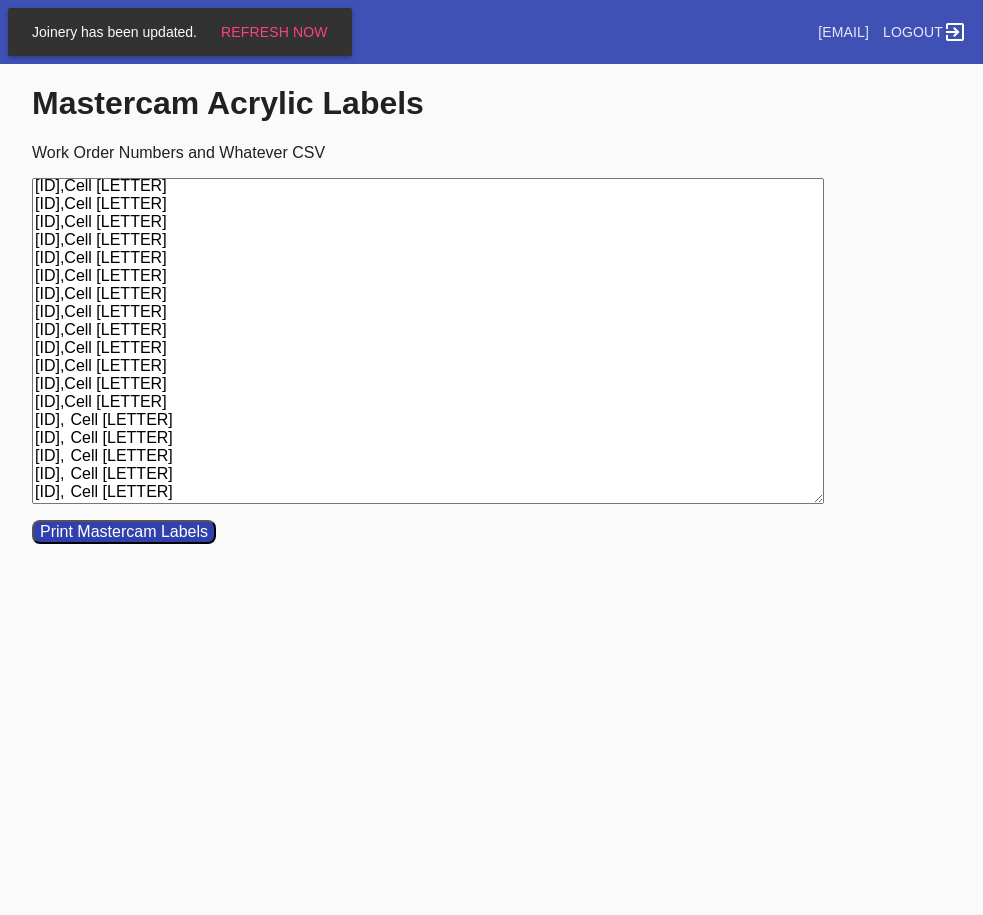 click on "[ID],Cell [LETTER]
[ID],Cell [LETTER]
[ID],Cell [LETTER]
[ID],Cell [LETTER]
[ID],Cell [LETTER]
[ID],Cell [LETTER]
[ID],Cell [LETTER]
[ID],Cell [LETTER]
[ID],Cell [LETTER]
[ID],Cell [LETTER]
[ID],Cell [LETTER]
[ID],Cell [LETTER]
[ID],Cell [LETTER]
[ID],Cell [LETTER]
[ID],Cell [LETTER]
[ID],Cell [LETTER]
[ID],Cell [LETTER]
[ID],Cell [LETTER]
[ID],Cell [LETTER]
[ID],	Cell [LETTER]
[ID],	Cell [LETTER]
[ID],	Cell [LETTER]
[ID],	Cell [LETTER]
[ID],	Cell [LETTER]" at bounding box center [428, 341] 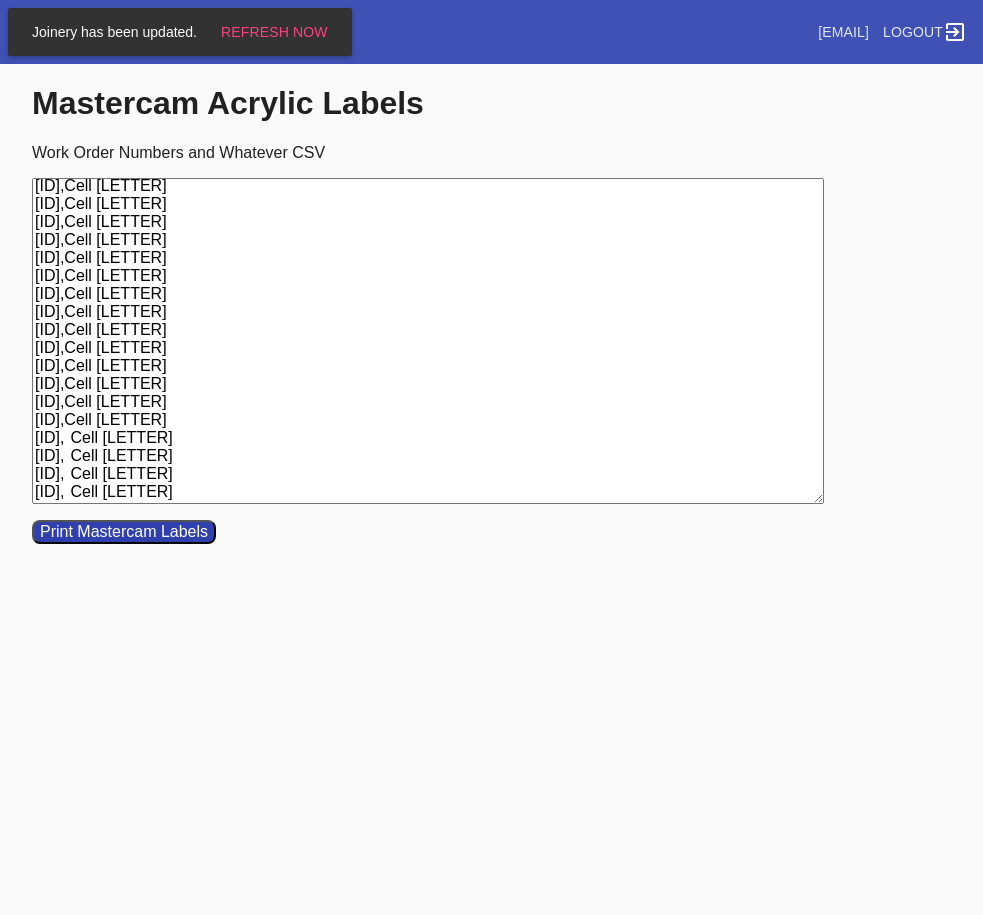 click on "[ID],Cell [LETTER]
[ID],Cell [LETTER]
[ID],Cell [LETTER]
[ID],Cell [LETTER]
[ID],Cell [LETTER]
[ID],Cell [LETTER]
[ID],Cell [LETTER]
[ID],Cell [LETTER]
[ID],Cell [LETTER]
[ID],Cell [LETTER]
[ID],Cell [LETTER]
[ID],Cell [LETTER]
[ID],Cell [LETTER]
[ID],Cell [LETTER]
[ID],Cell [LETTER]
[ID],Cell [LETTER]
[ID],Cell [LETTER]
[ID],Cell [LETTER]
[ID],Cell [LETTER]
[ID],Cell [LETTER]
[ID],	Cell [LETTER]
[ID],	Cell [LETTER]
[ID],	Cell [LETTER]
[ID],	Cell [LETTER]" at bounding box center [428, 341] 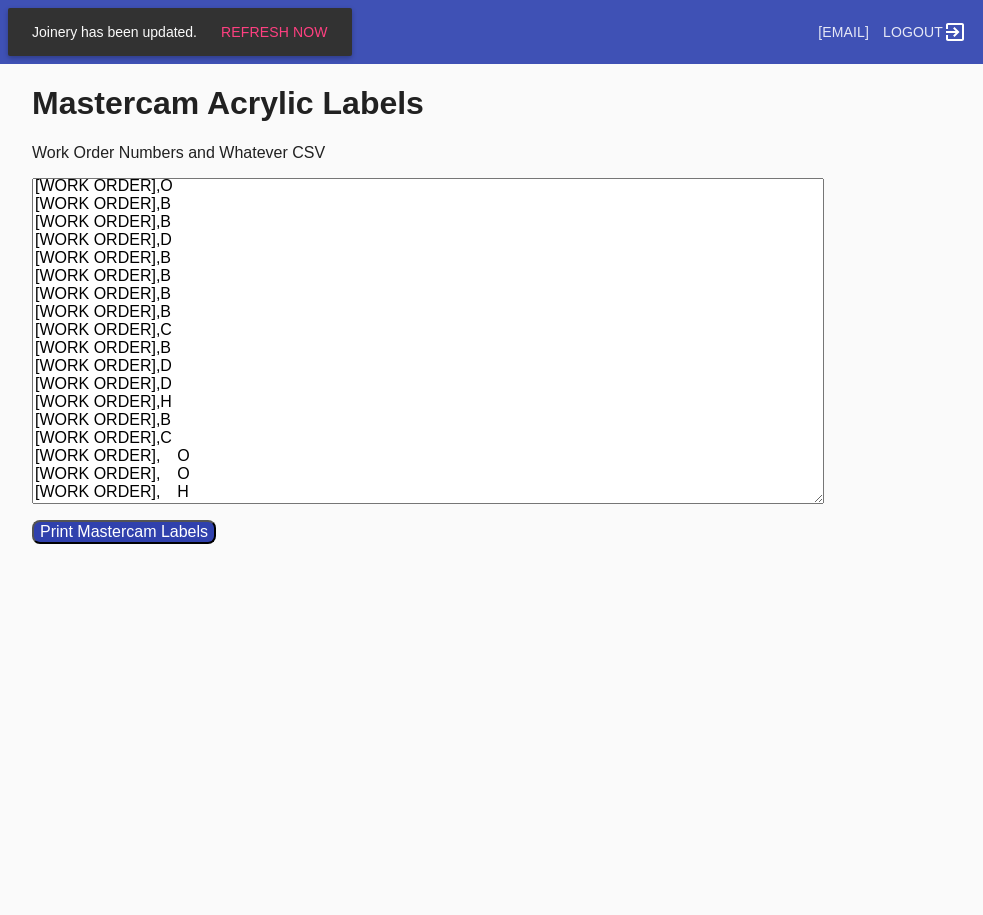 click on "[WORK ORDER],O
[WORK ORDER],O
[WORK ORDER],B
[WORK ORDER],D
[WORK ORDER],B
[WORK ORDER],E
[WORK ORDER],O
[WORK ORDER],B
[WORK ORDER],B
[WORK ORDER],D
[WORK ORDER],B
[WORK ORDER],B
[WORK ORDER],B
[WORK ORDER],B
[WORK ORDER],C
[WORK ORDER],B
[WORK ORDER],D
[WORK ORDER],D
[WORK ORDER],H
[WORK ORDER],B
[WORK ORDER],C
[WORK ORDER],	O
[WORK ORDER],	O
[WORK ORDER],	H" at bounding box center (428, 341) 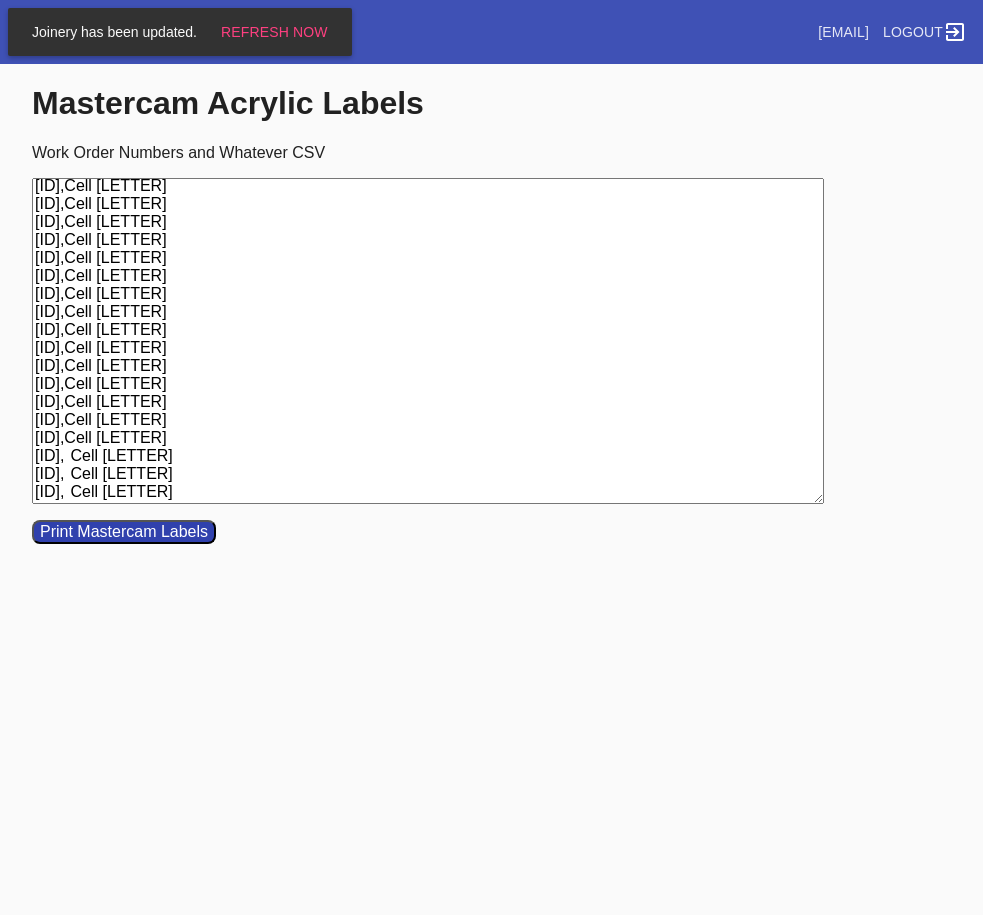 click on "[ID],Cell [LETTER]
[ID],Cell [LETTER]
[ID],Cell [LETTER]
[ID],Cell [LETTER]
[ID],Cell [LETTER]
[ID],Cell [LETTER]
[ID],Cell [LETTER]
[ID],Cell [LETTER]
[ID],Cell [LETTER]
[ID],Cell [LETTER]
[ID],Cell [LETTER]
[ID],Cell [LETTER]
[ID],Cell [LETTER]
[ID],Cell [LETTER]
[ID],Cell [LETTER]
[ID],Cell [LETTER]
[ID],Cell [LETTER]
[ID],Cell [LETTER]
[ID],Cell [LETTER]
[ID],Cell [LETTER]
[ID],Cell [LETTER]
[ID],	Cell [LETTER]
[ID],	Cell [LETTER]
[ID],	Cell [LETTER]" at bounding box center [428, 341] 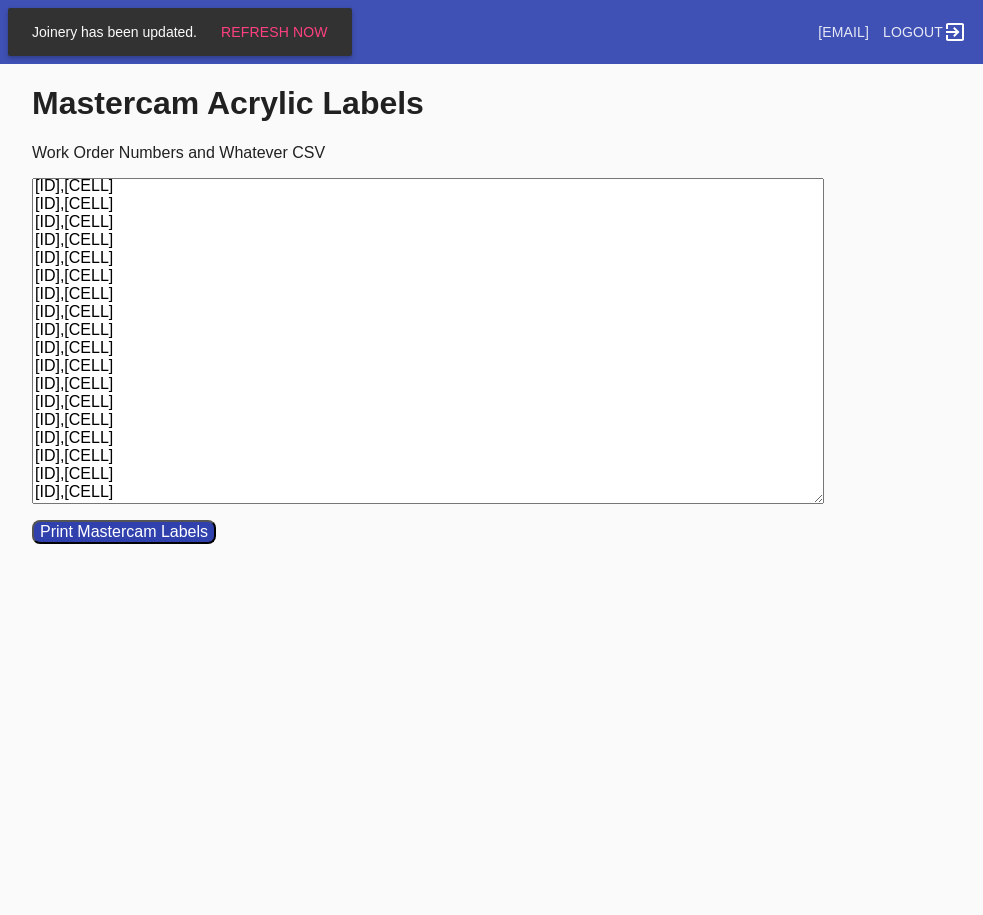 click on "[ID],[CELL]
[ID],[CELL]
[ID],[CELL]
[ID],[CELL]
[ID],[CELL]
[ID],[CELL]
[ID],[CELL]
[ID],[CELL]
[ID],[CELL]
[ID],[CELL]
[ID],[CELL]
[ID],[CELL]
[ID],[CELL]
[ID],[CELL]
[ID],[CELL]
[ID],[CELL]
[ID],[CELL]
[ID],[CELL]
[ID],[CELL]
[ID],[CELL]
[ID],[CELL]
[ID],[CELL]
[ID],[CELL]
[ID],[CELL]" at bounding box center (428, 341) 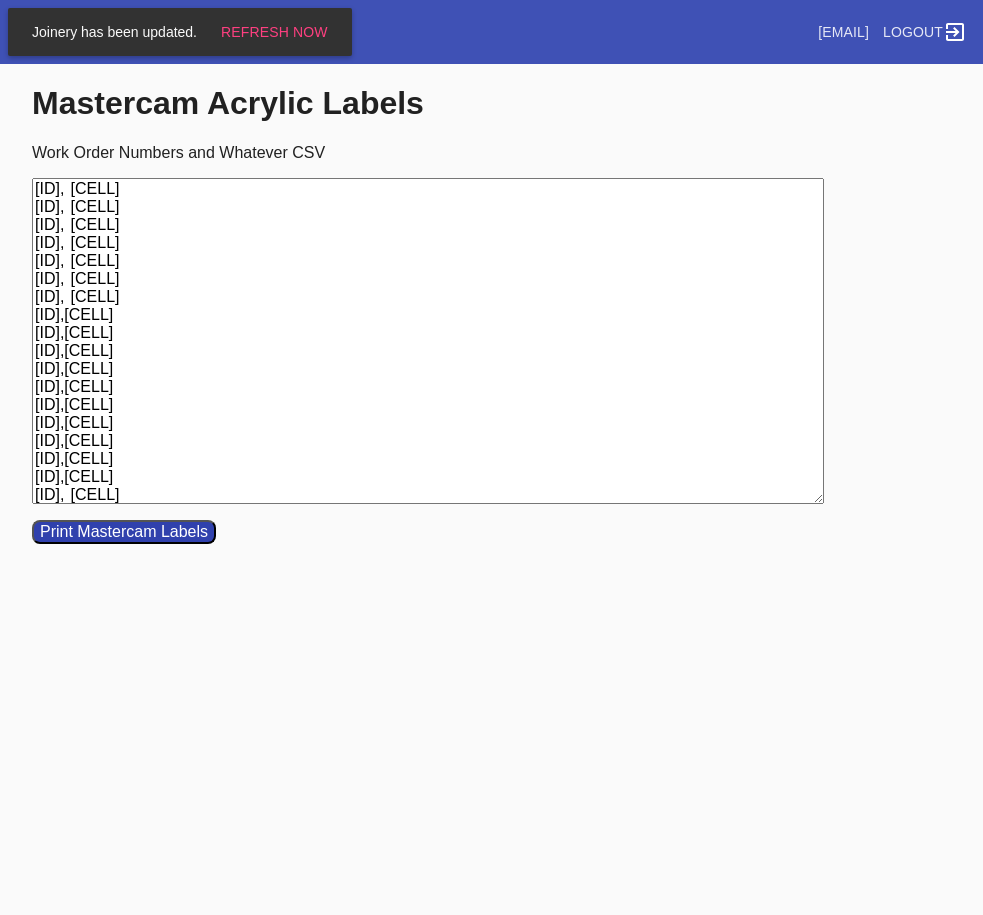 click on "[ID],[CELL]
[ID],[CELL]
[ID],[CELL]
[ID],[CELL]
[ID],[CELL]
[ID],[CELL]
[ID],	[CELL]
[ID],	[CELL]
[ID],	[CELL]
[ID],	[CELL]
[ID],	[CELL]
[ID],	[CELL]
[ID],	[CELL]
[ID],	[CELL]
[ID],[CELL]
[ID],[CELL]
[ID],[CELL]
[ID],[CELL]
[ID],[CELL]
[ID],[CELL]
[ID],[CELL]
[ID],[CELL]
[ID],[CELL]
[ID],[CELL]
[ID],	[CELL]" at bounding box center (428, 341) 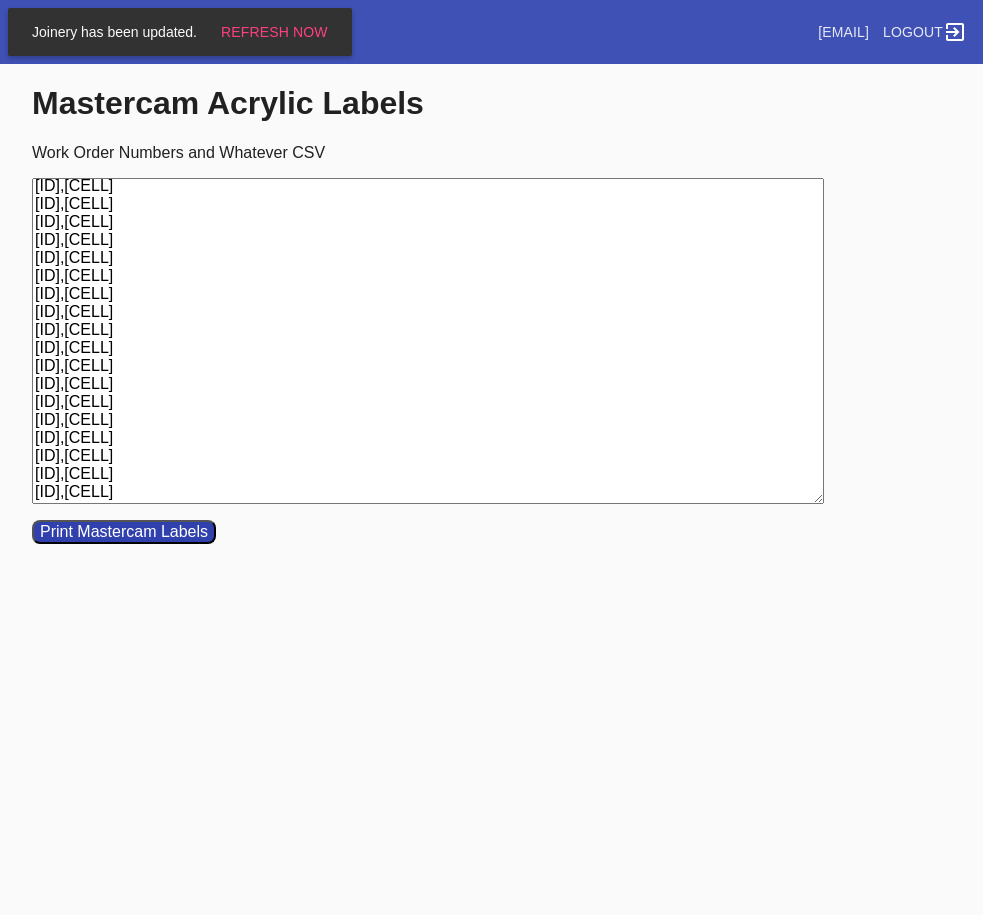 scroll, scrollTop: 0, scrollLeft: 0, axis: both 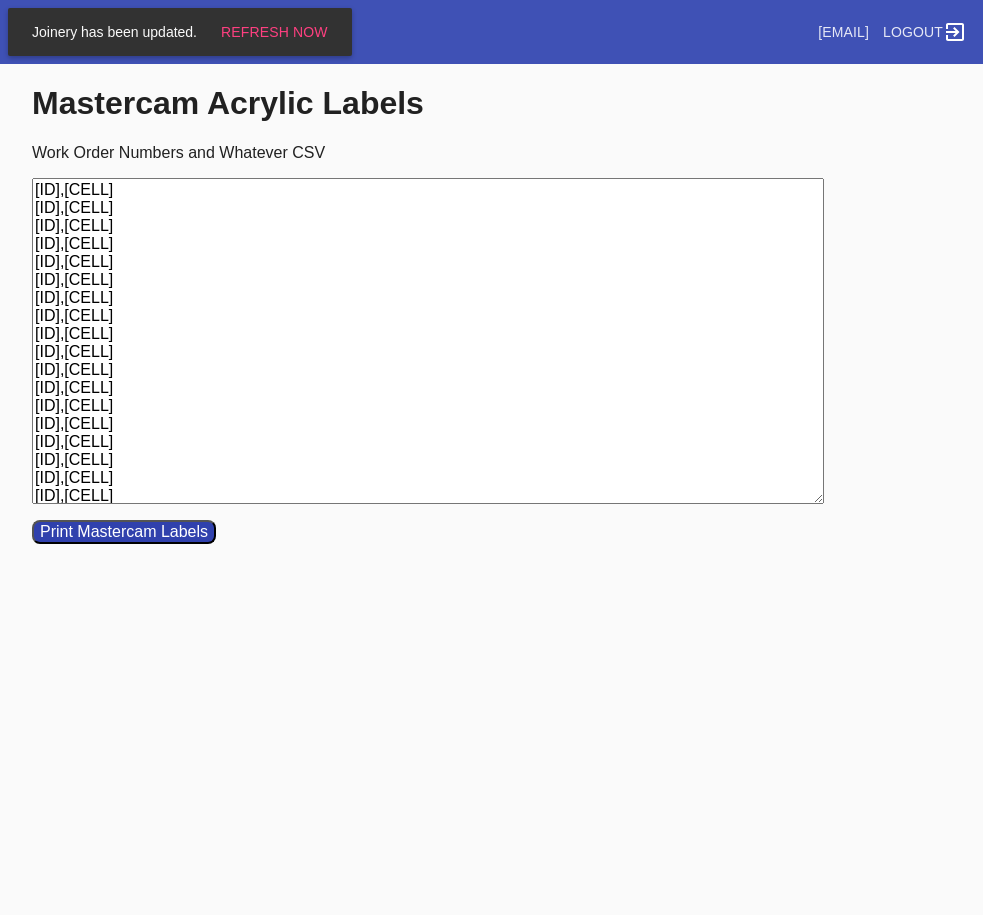 drag, startPoint x: 268, startPoint y: 494, endPoint x: -108, endPoint y: 81, distance: 558.5204 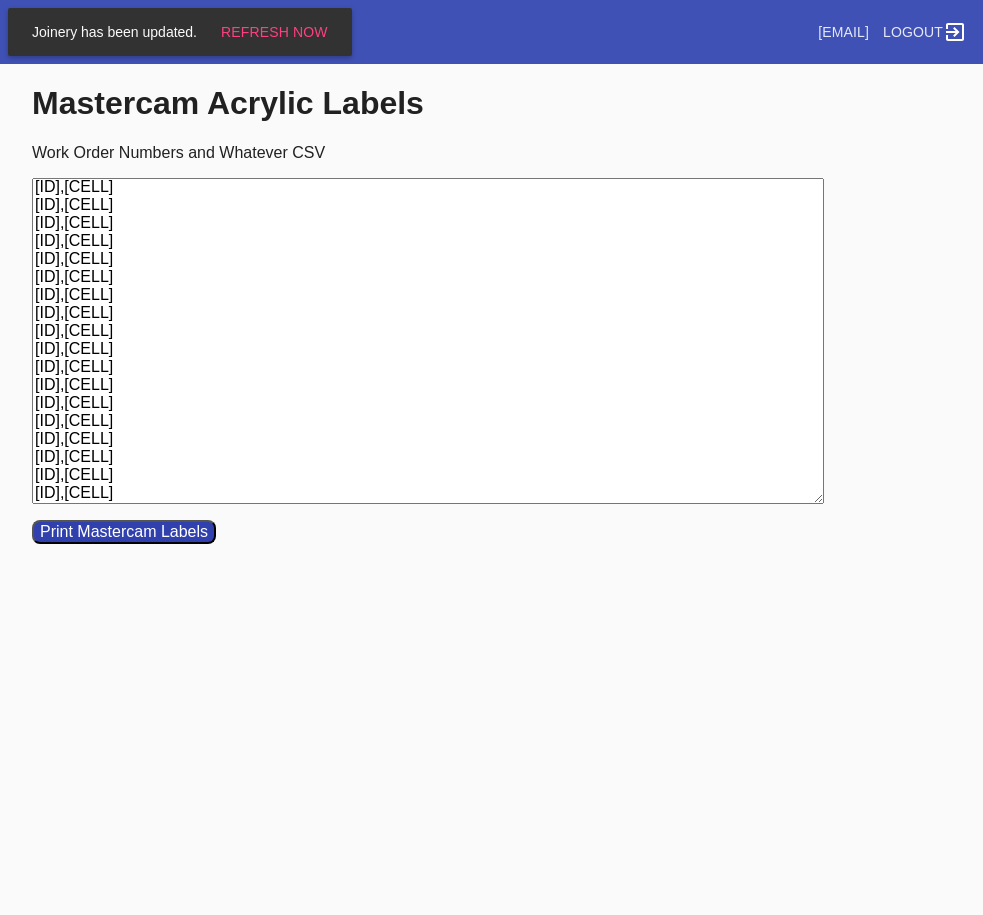 scroll, scrollTop: 130, scrollLeft: 0, axis: vertical 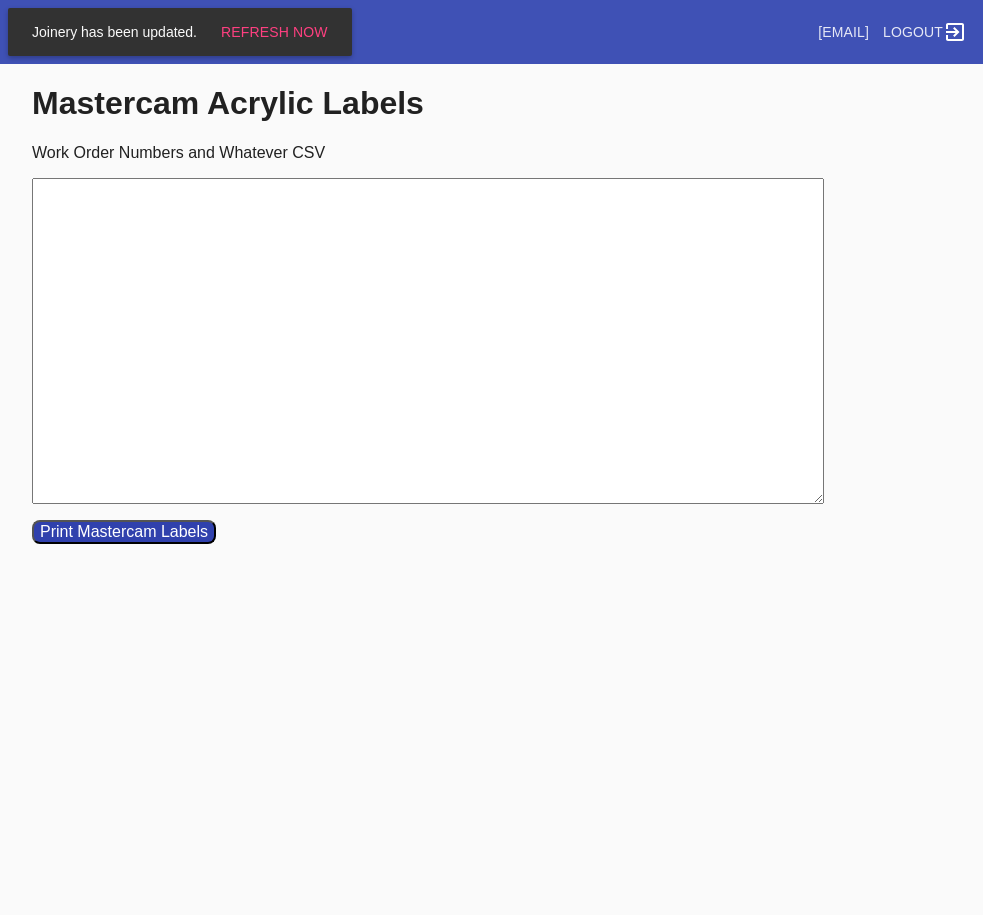 click on "Work Order Numbers and Whatever CSV" at bounding box center [428, 341] 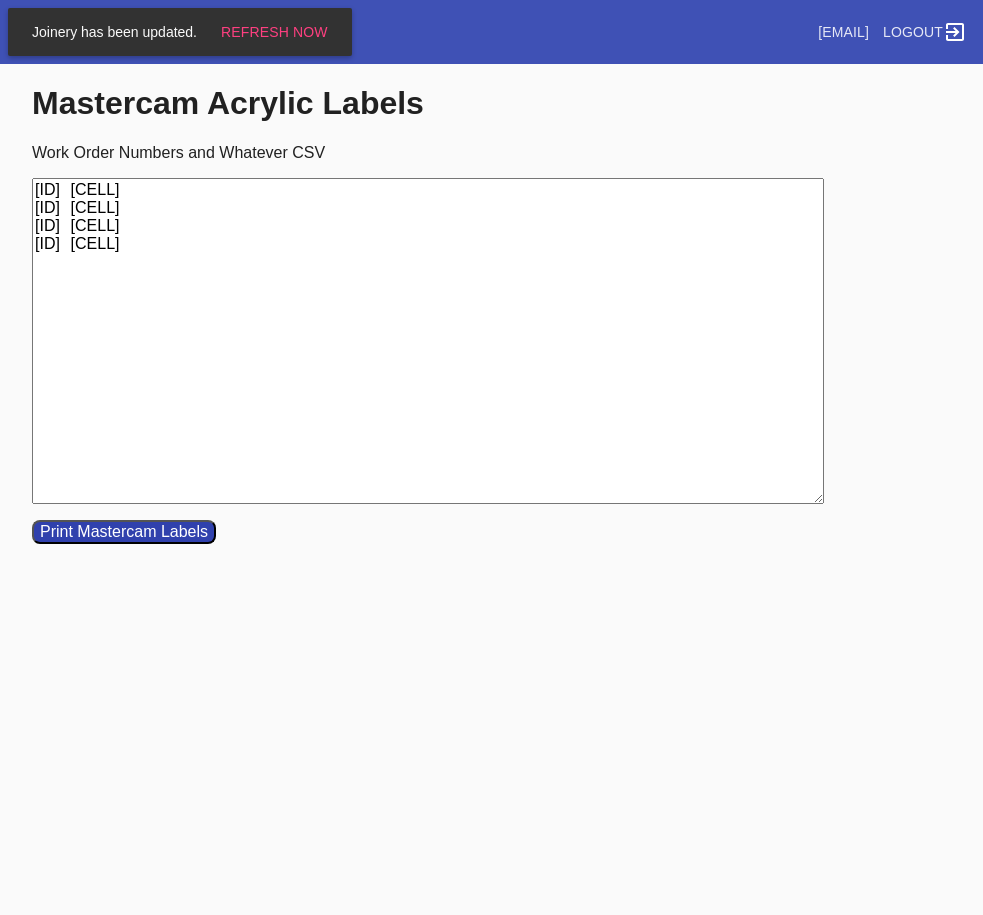 click on "[ID]	[CELL]
[ID]	[CELL]
[ID]	[CELL]
[ID]	[CELL]" at bounding box center (428, 341) 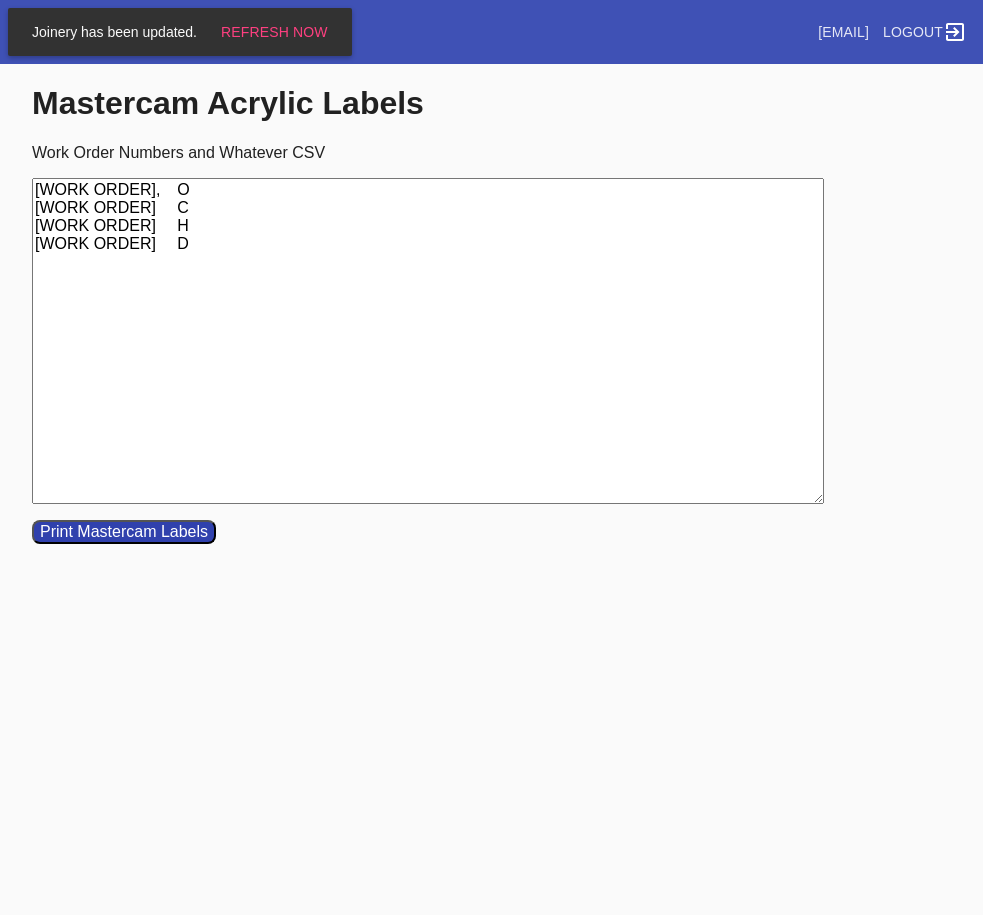 click on "[WORK ORDER],	O
[WORK ORDER]	C
[WORK ORDER]	H
[WORK ORDER]	D" at bounding box center (428, 341) 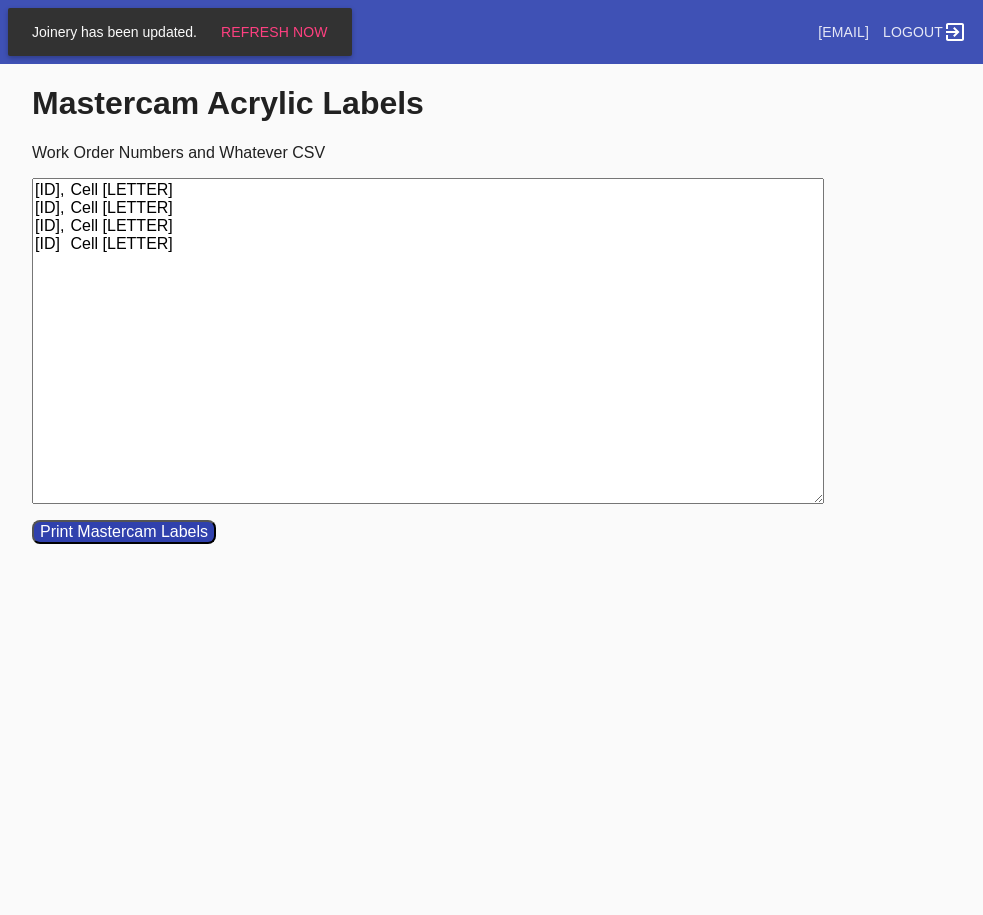 click on "[ID],	Cell [LETTER]
[ID],	Cell [LETTER]
[ID],	Cell [LETTER]
[ID]	Cell [LETTER]" at bounding box center (428, 341) 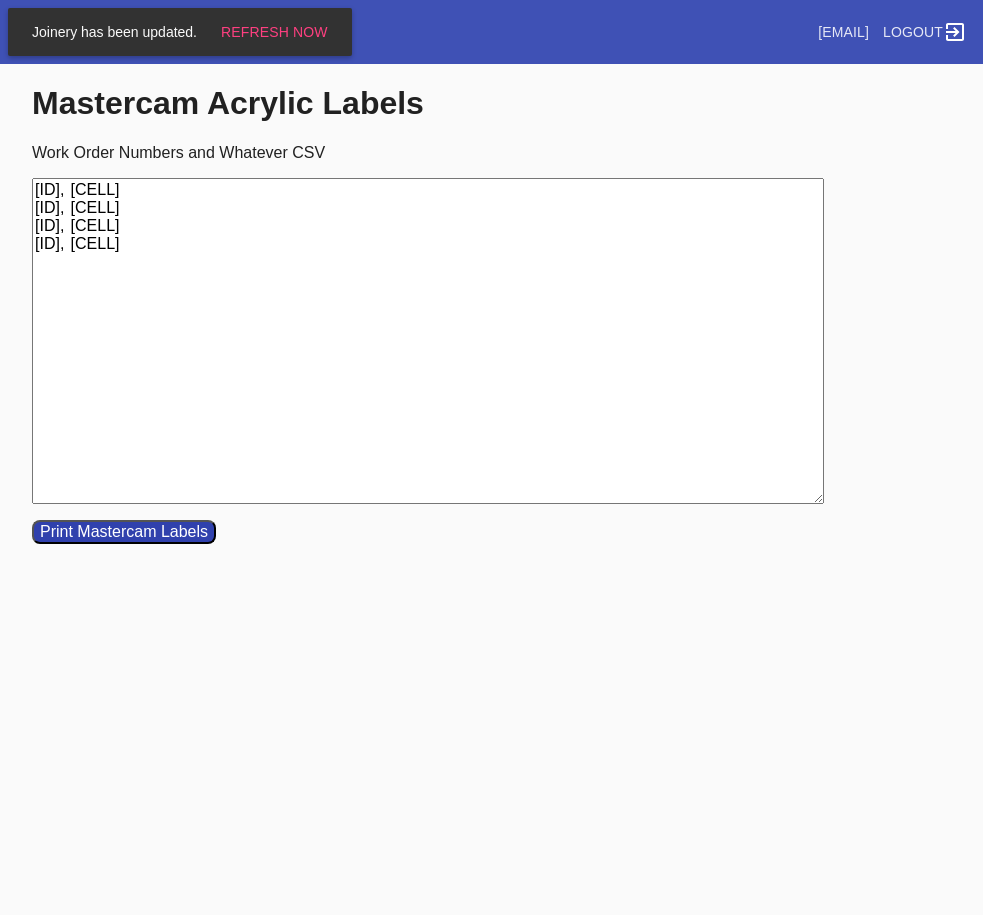 click on "[ID],	[CELL]
[ID],	[CELL]
[ID],	[CELL]
[ID],	[CELL]" at bounding box center (428, 341) 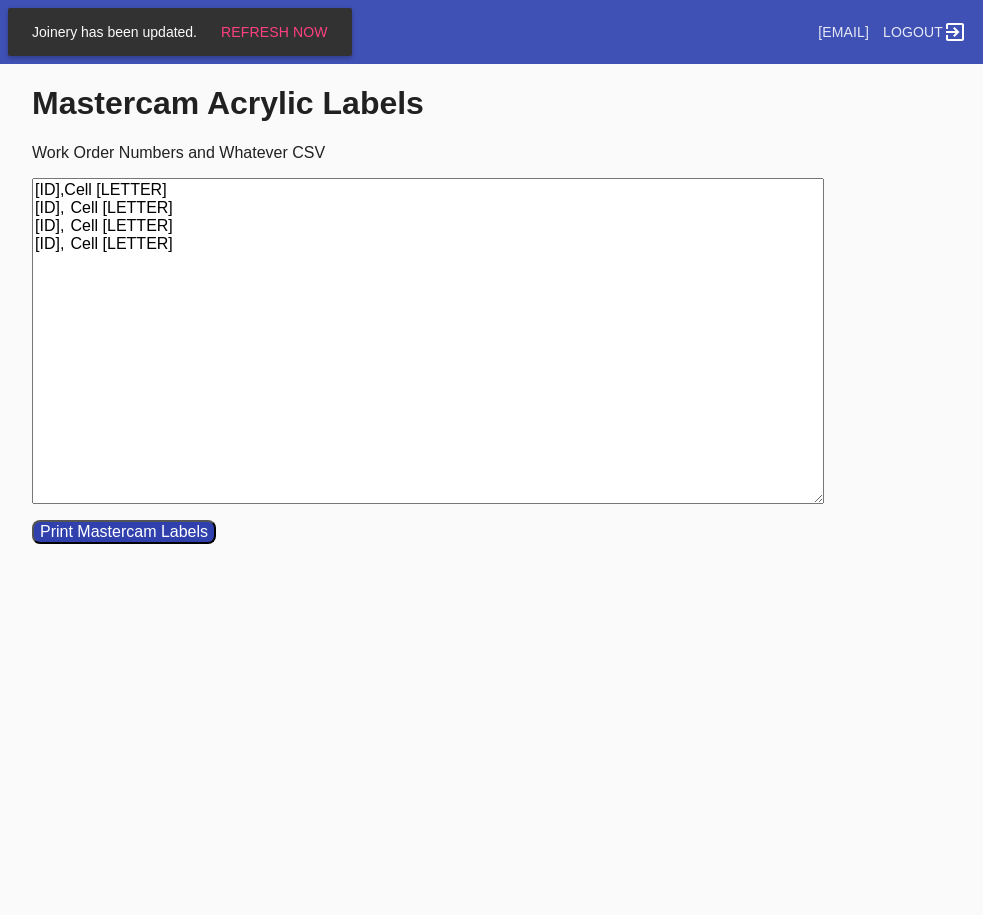 click on "[ID],Cell [LETTER]
[ID],	Cell [LETTER]
[ID],	Cell [LETTER]
[ID],	Cell [LETTER]" at bounding box center [428, 341] 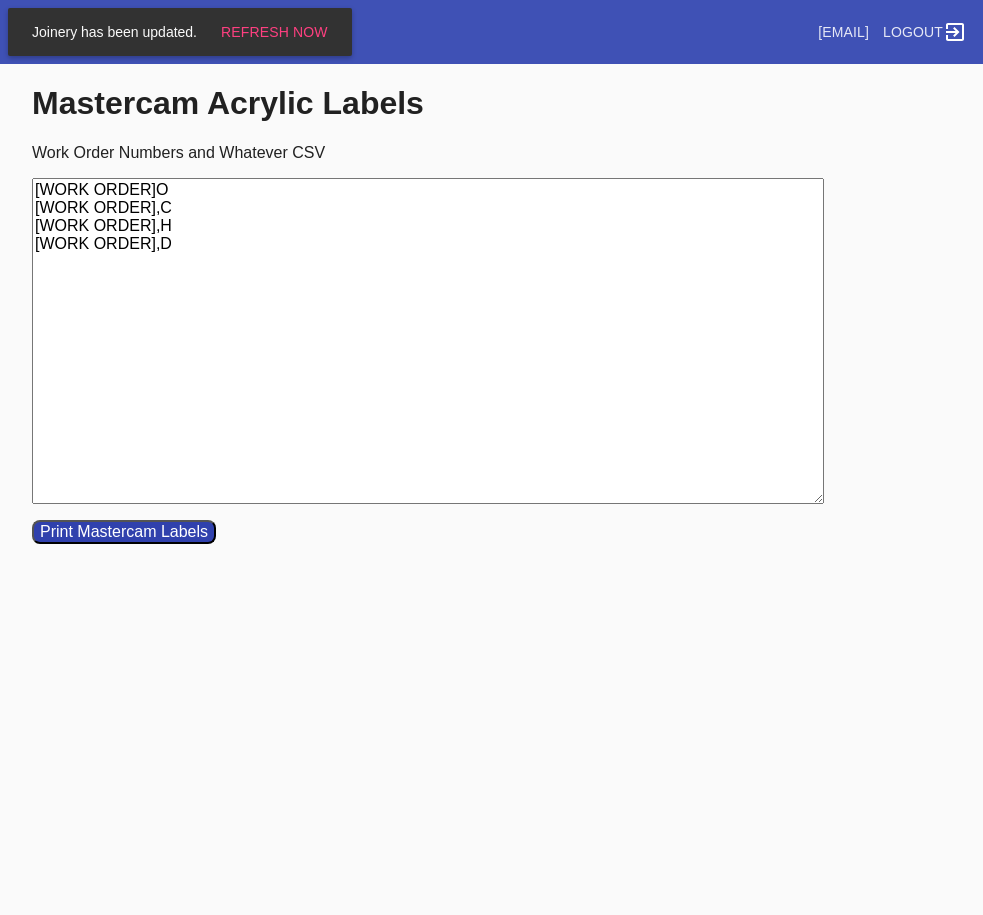 click on "[WORK ORDER]O
[WORK ORDER],C
[WORK ORDER],H
[WORK ORDER],D" at bounding box center (428, 341) 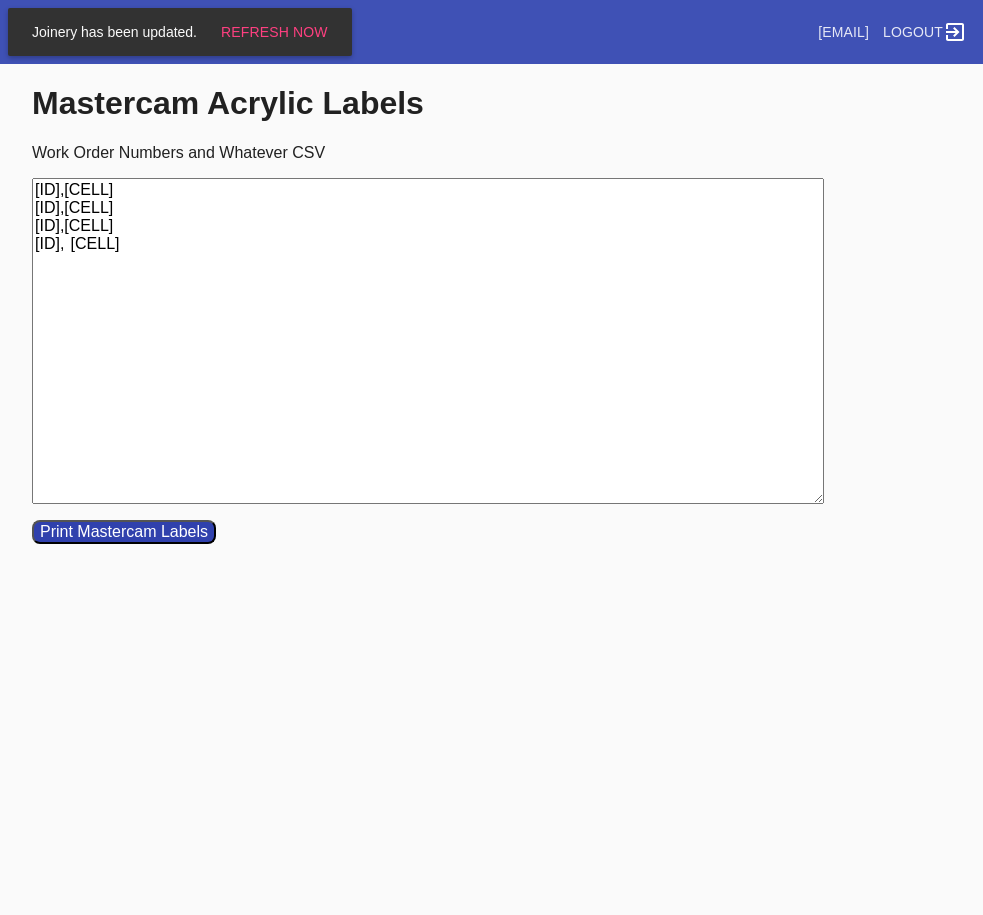 click on "[ID],[CELL]
[ID],[CELL]
[ID],[CELL]
[ID],	[CELL]" at bounding box center (428, 341) 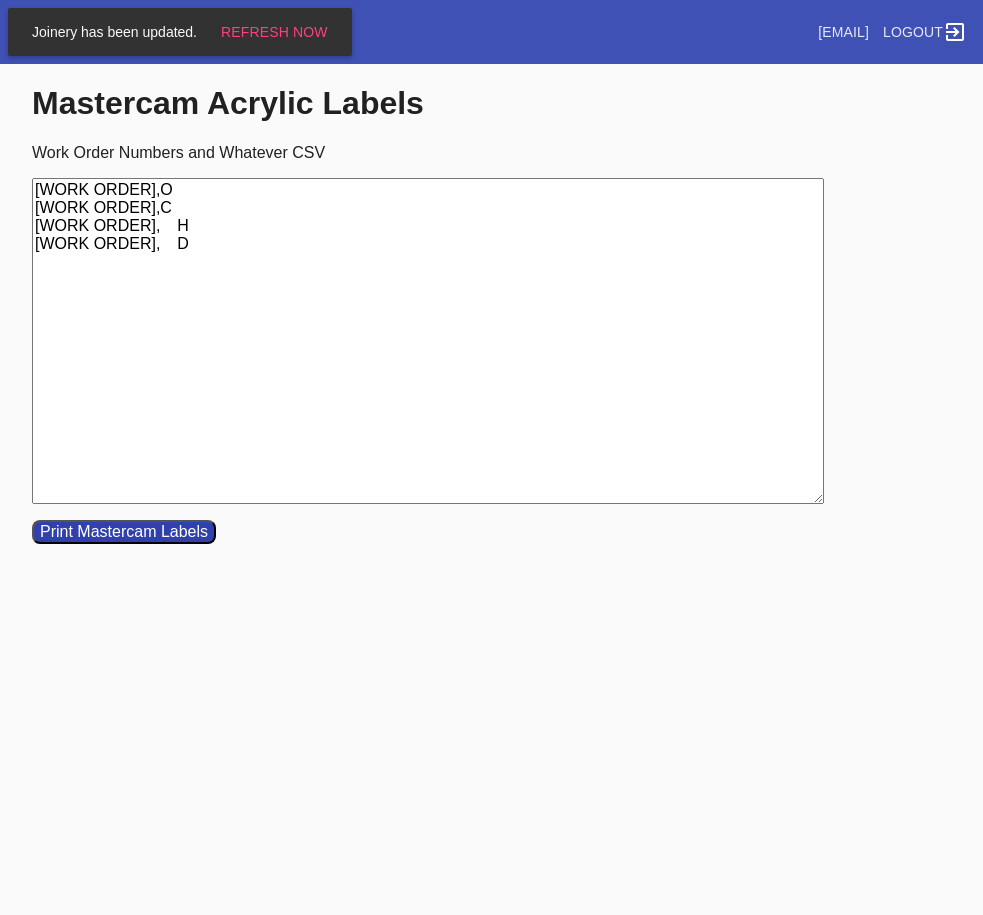 drag, startPoint x: 279, startPoint y: 257, endPoint x: -18, endPoint y: 126, distance: 324.60745 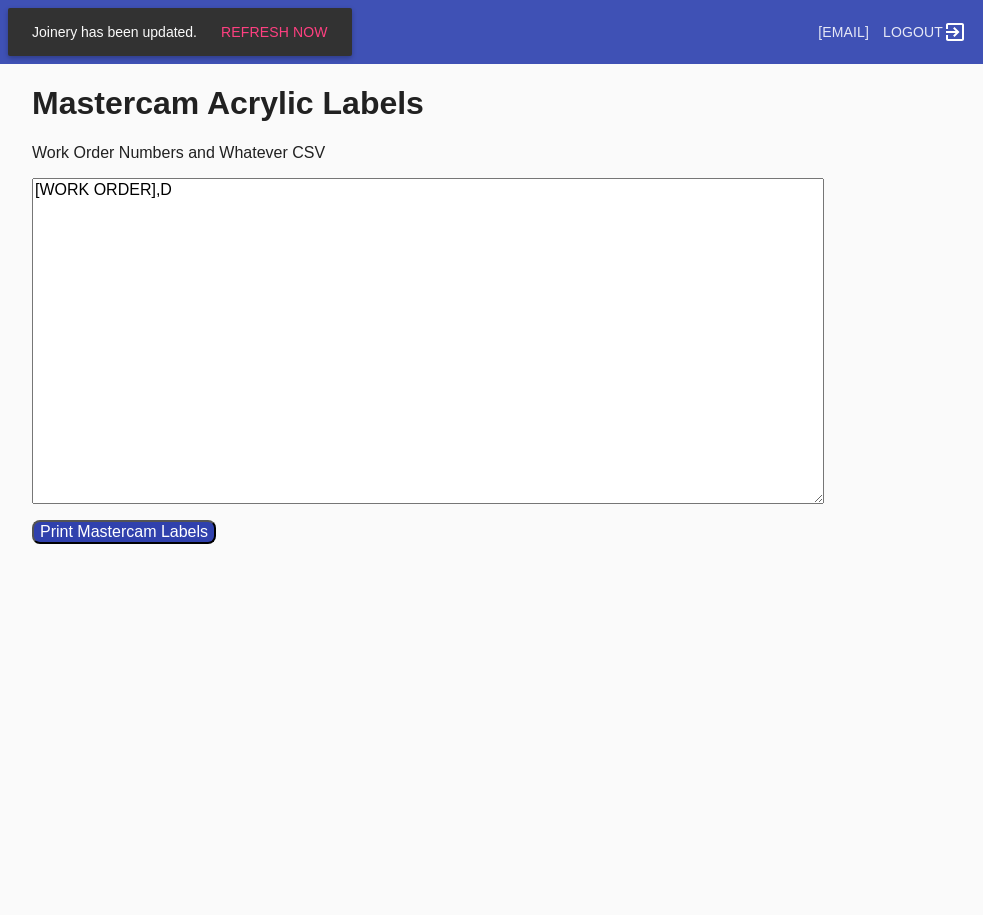 drag, startPoint x: 32, startPoint y: 207, endPoint x: 369, endPoint y: 188, distance: 337.5352 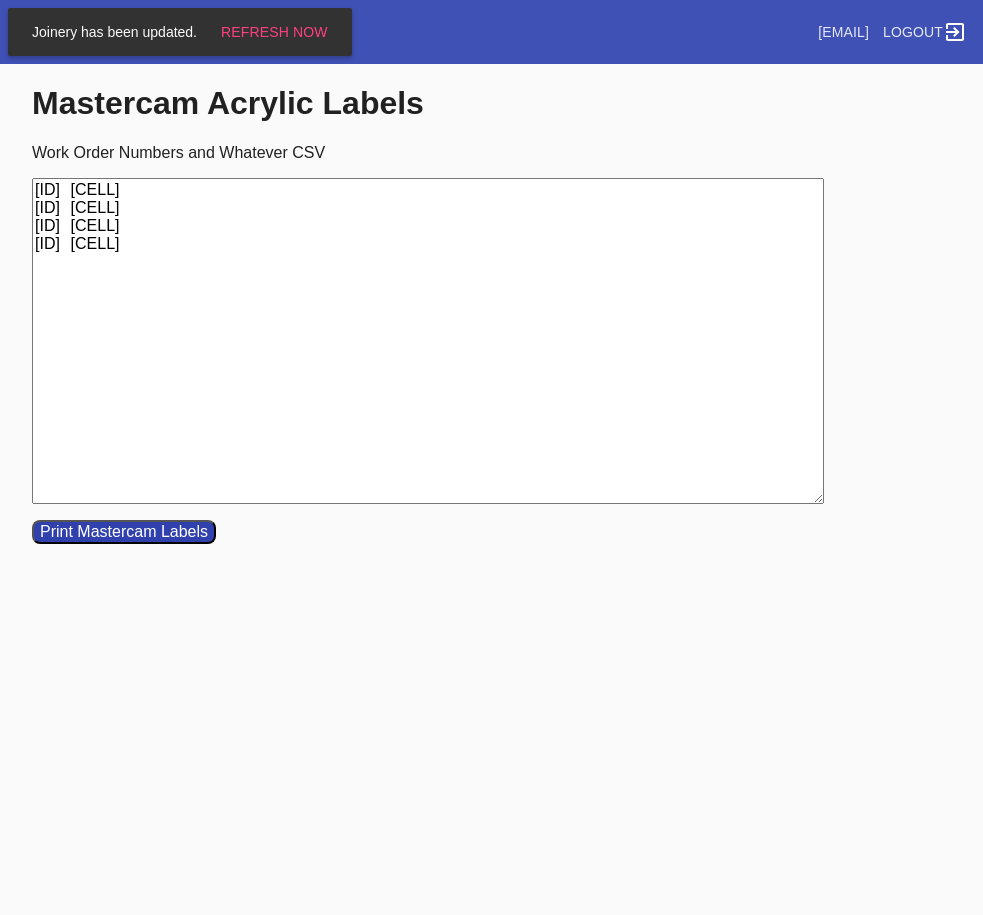 click on "[ID]	[CELL]
[ID]	[CELL]
[ID]	[CELL]
[ID]	[CELL]" at bounding box center (428, 341) 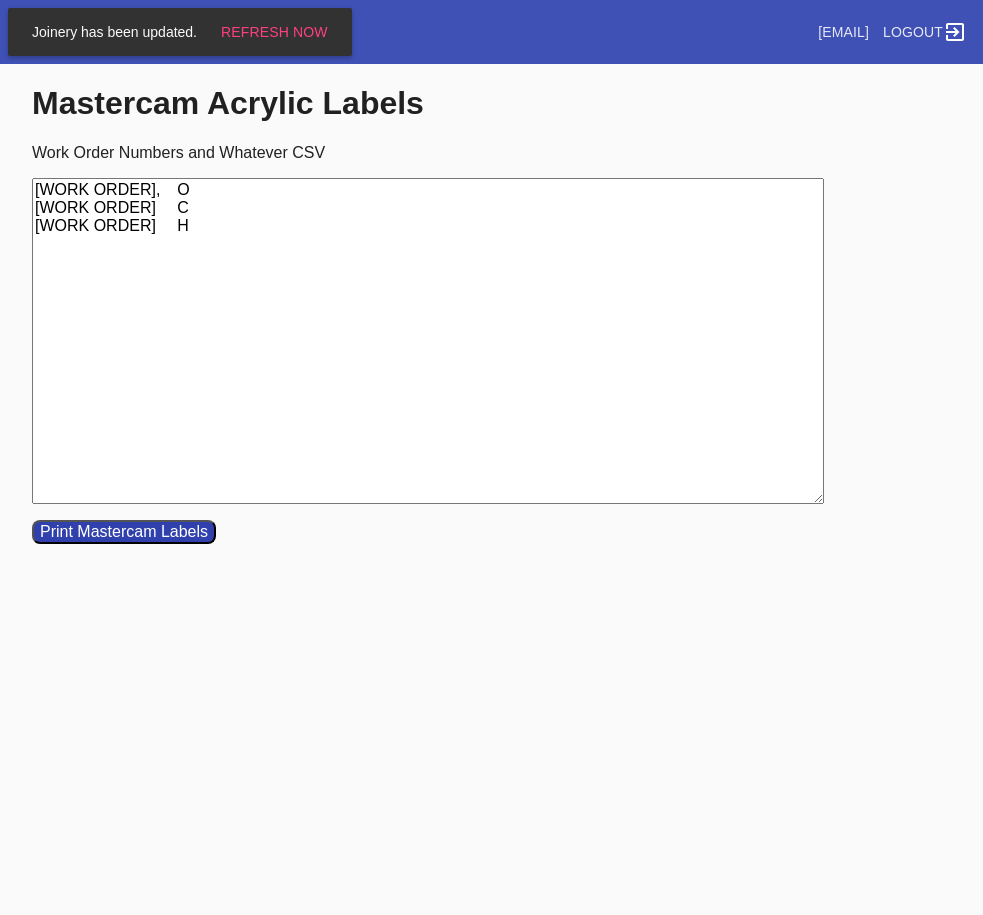 click on "[WORK ORDER],	O
[WORK ORDER]	C
[WORK ORDER]	H" at bounding box center [428, 341] 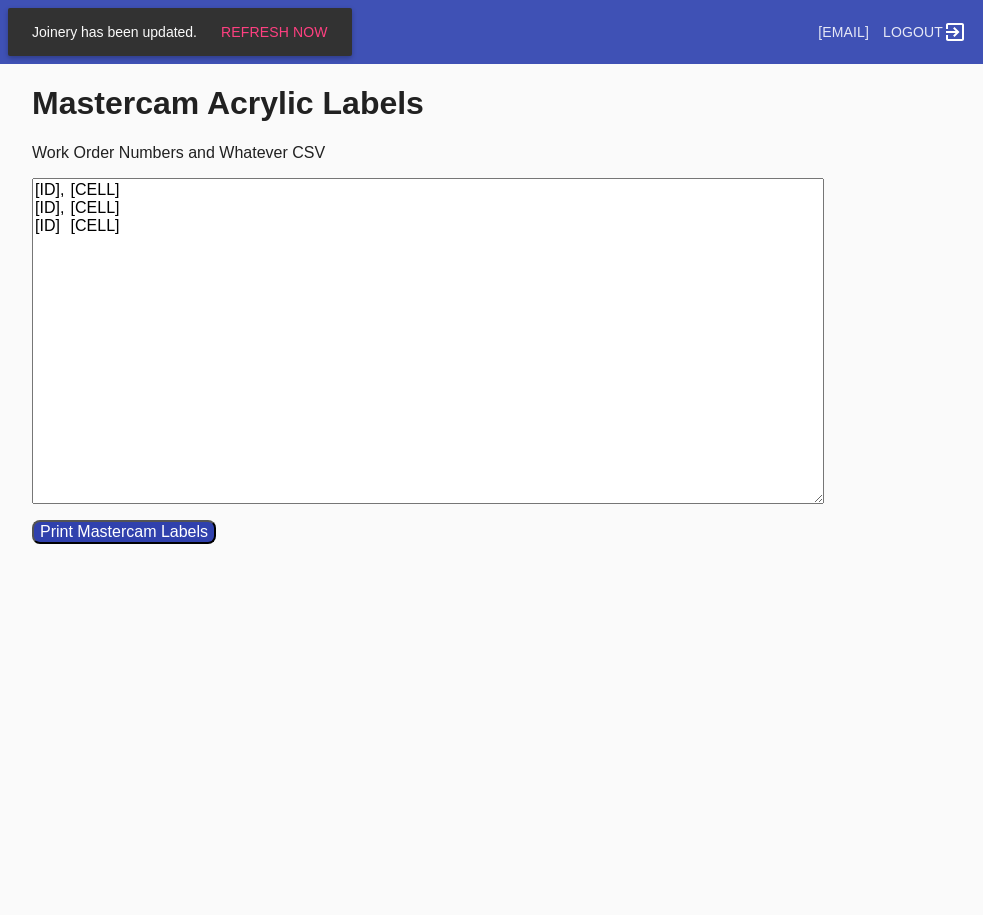 click on "[ID],	[CELL]
[ID],	[CELL]
[ID]	[CELL]" at bounding box center [428, 341] 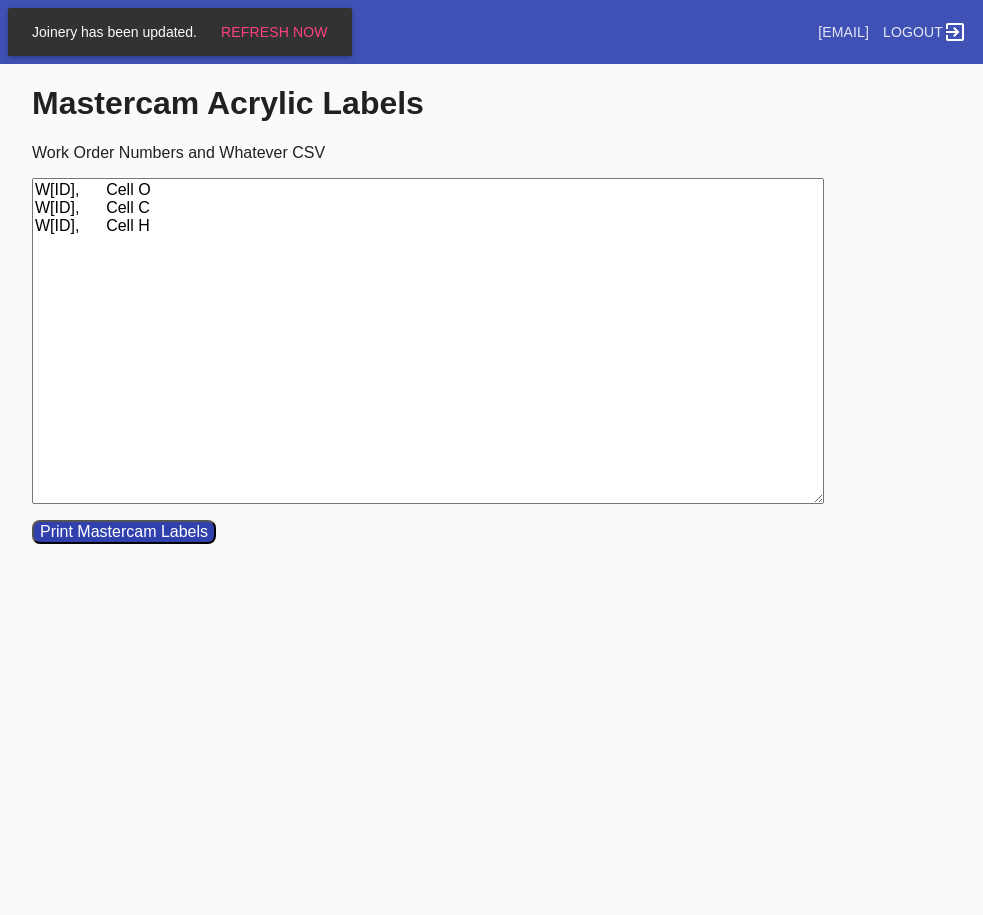 click on "W[ID],	Cell O
W[ID],	Cell C
W[ID],	Cell H" at bounding box center (428, 341) 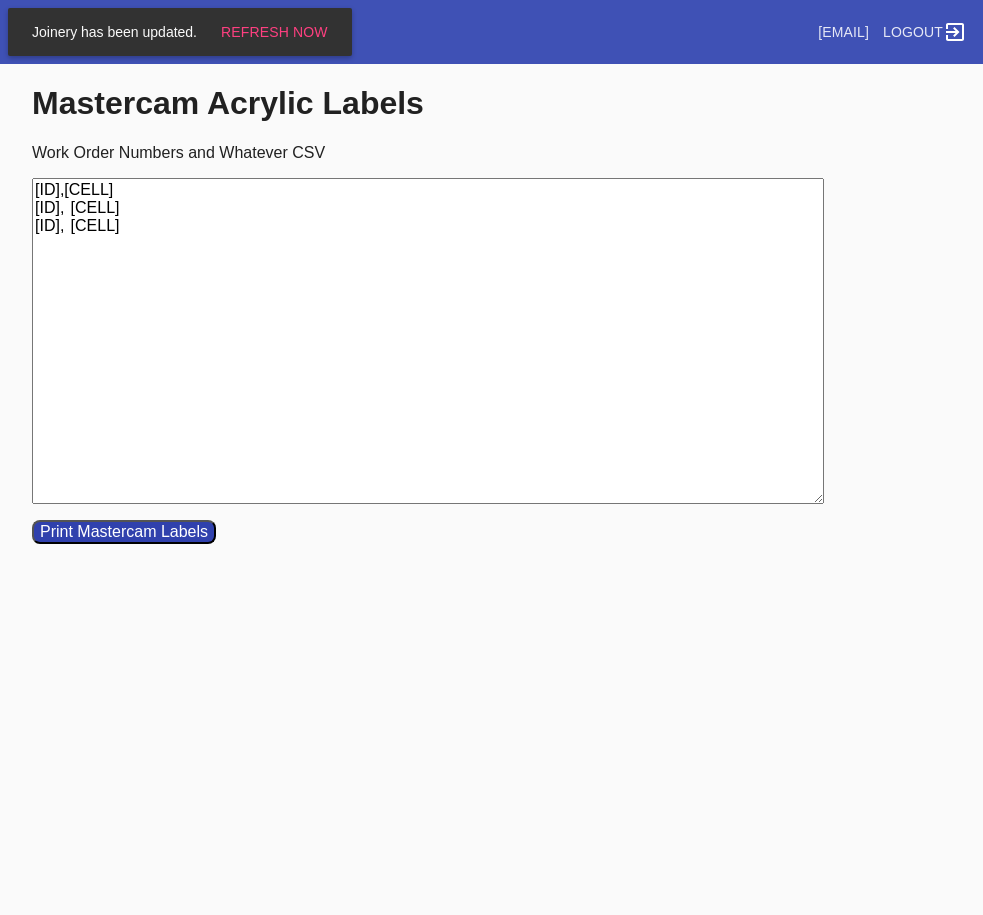 click on "[ID],[CELL]
[ID],	[CELL]
[ID],	[CELL]" at bounding box center (428, 341) 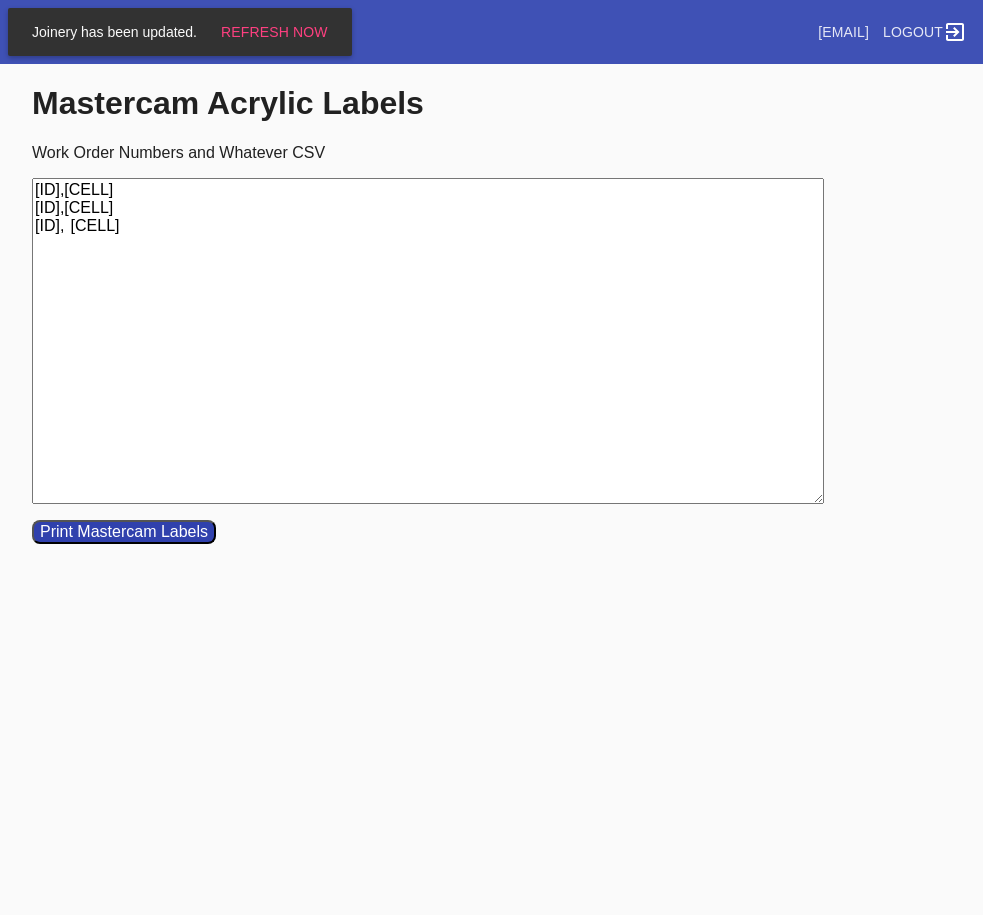 click on "[ID],[CELL]
[ID],[CELL]
[ID],	[CELL]" at bounding box center (428, 341) 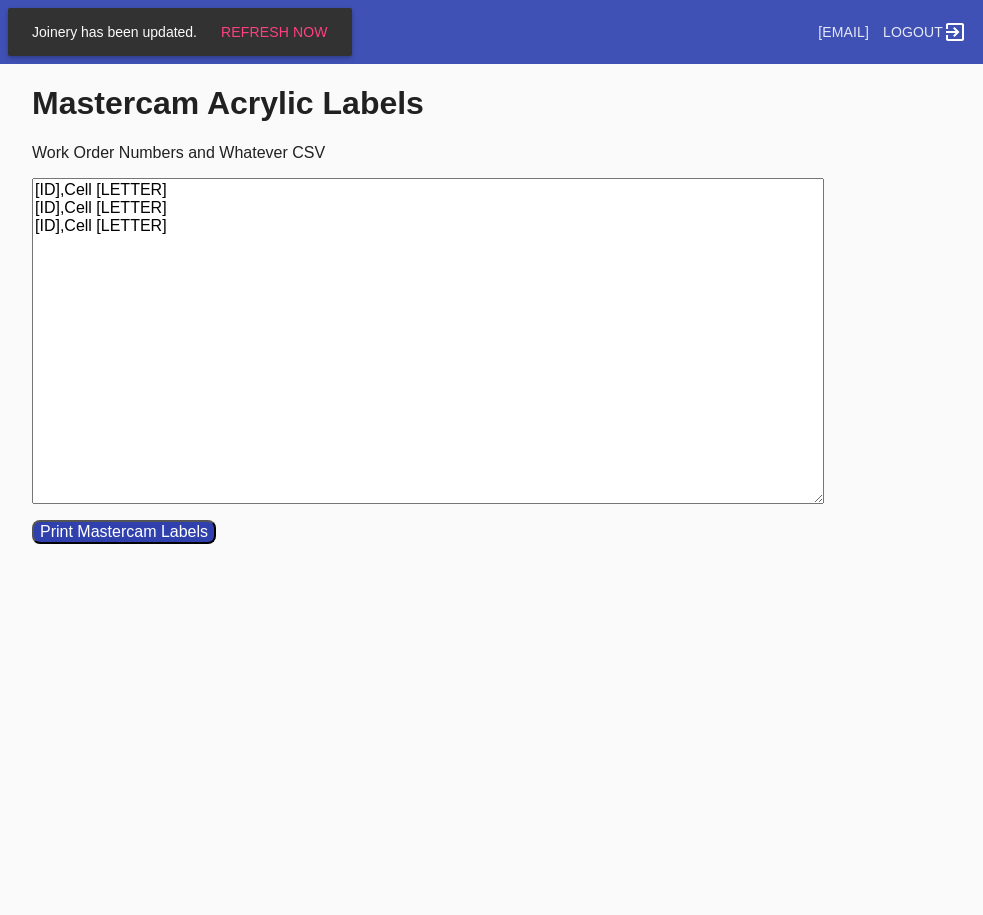 drag, startPoint x: 309, startPoint y: 279, endPoint x: -239, endPoint y: 142, distance: 564.8655 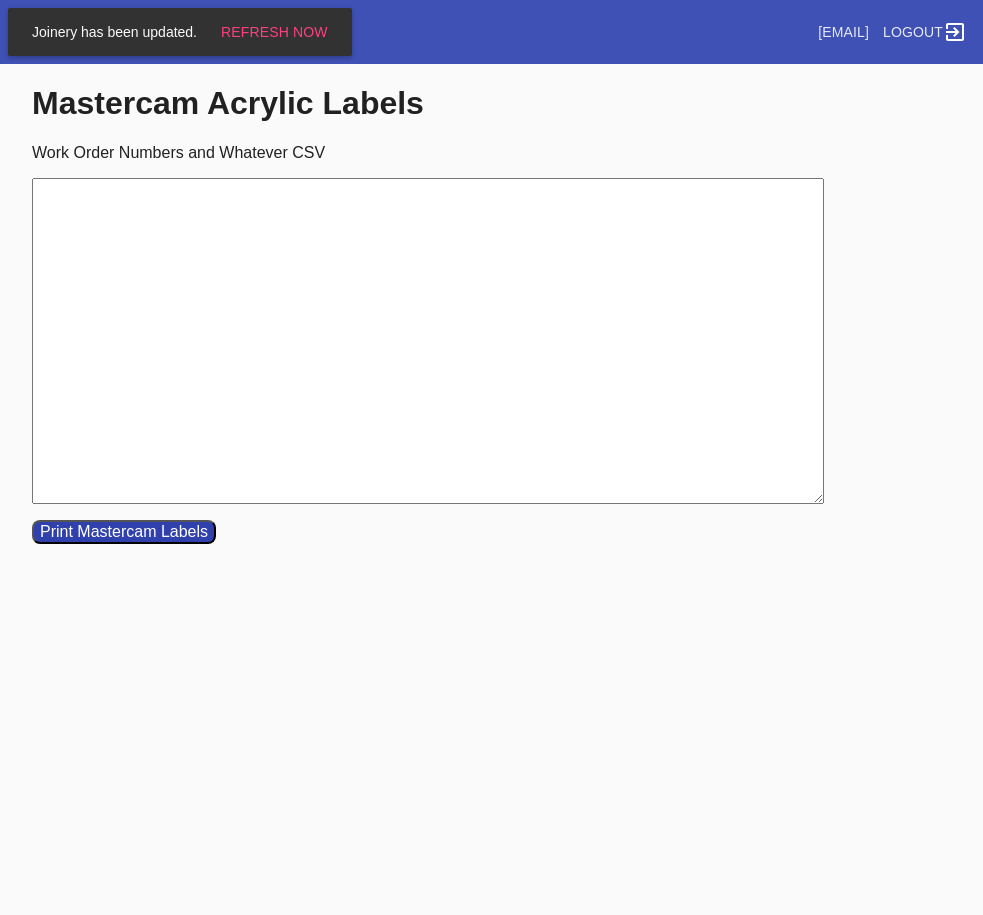 paste on "[ID]	[CELL]
[ID]	[CELL]" 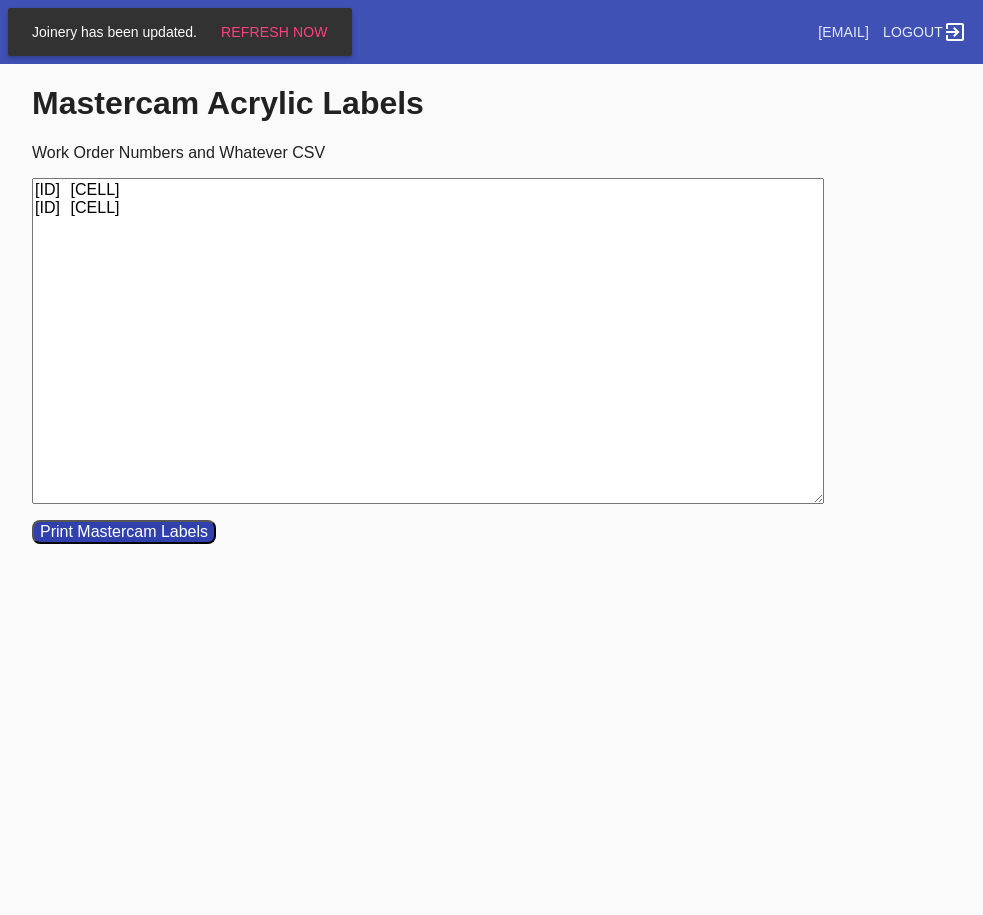 click on "[ID]	[CELL]
[ID]	[CELL]" at bounding box center [428, 341] 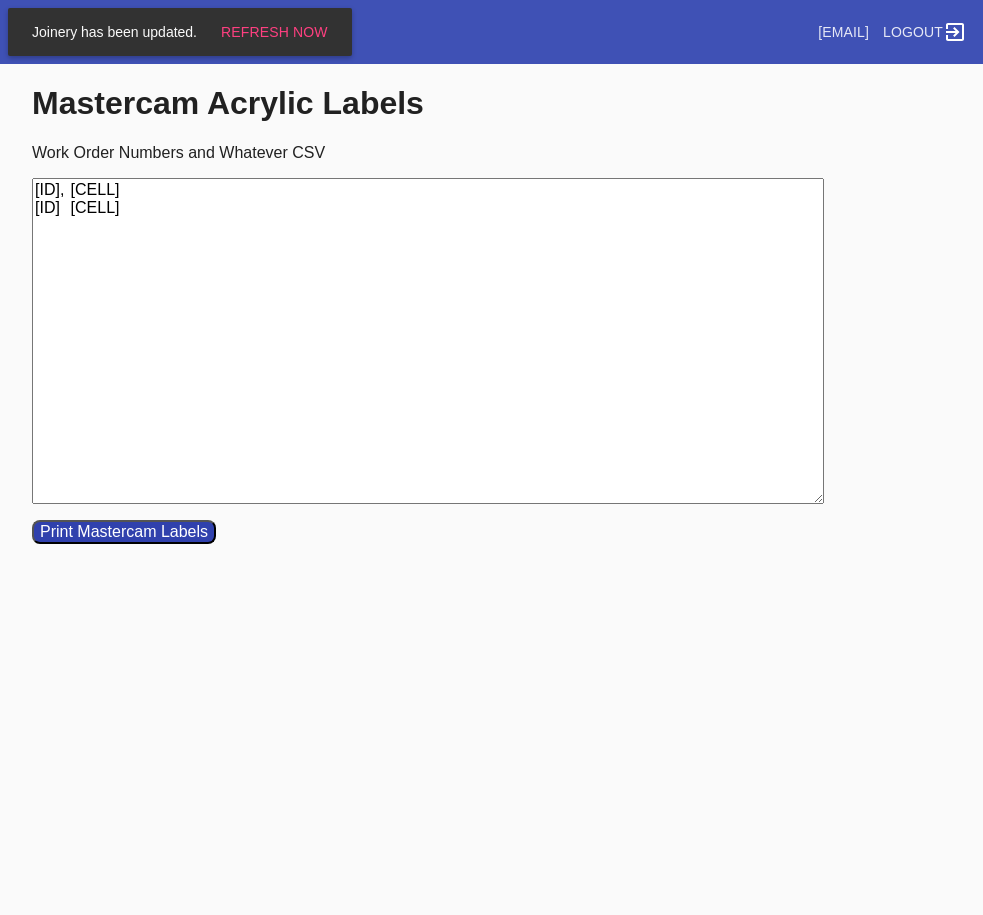 click on "[ID],	[CELL]
[ID]	[CELL]" at bounding box center (428, 341) 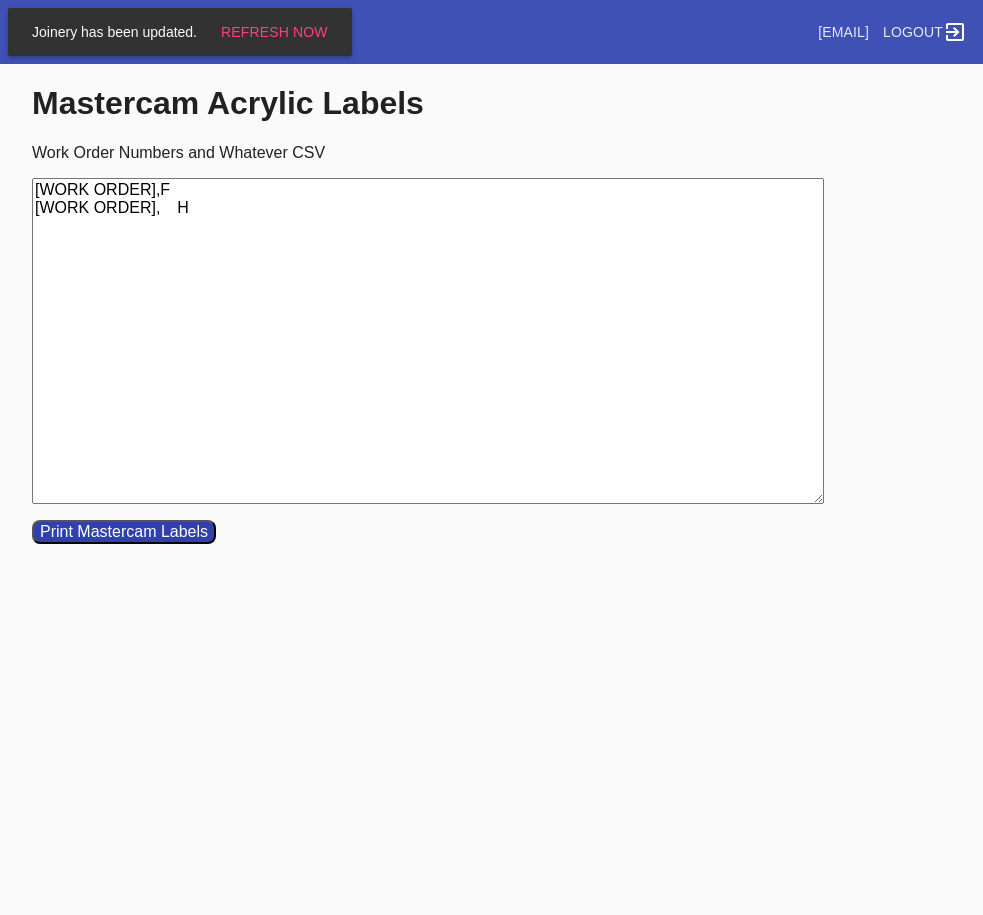 click on "[WORK ORDER],F
[WORK ORDER],	H" at bounding box center [428, 341] 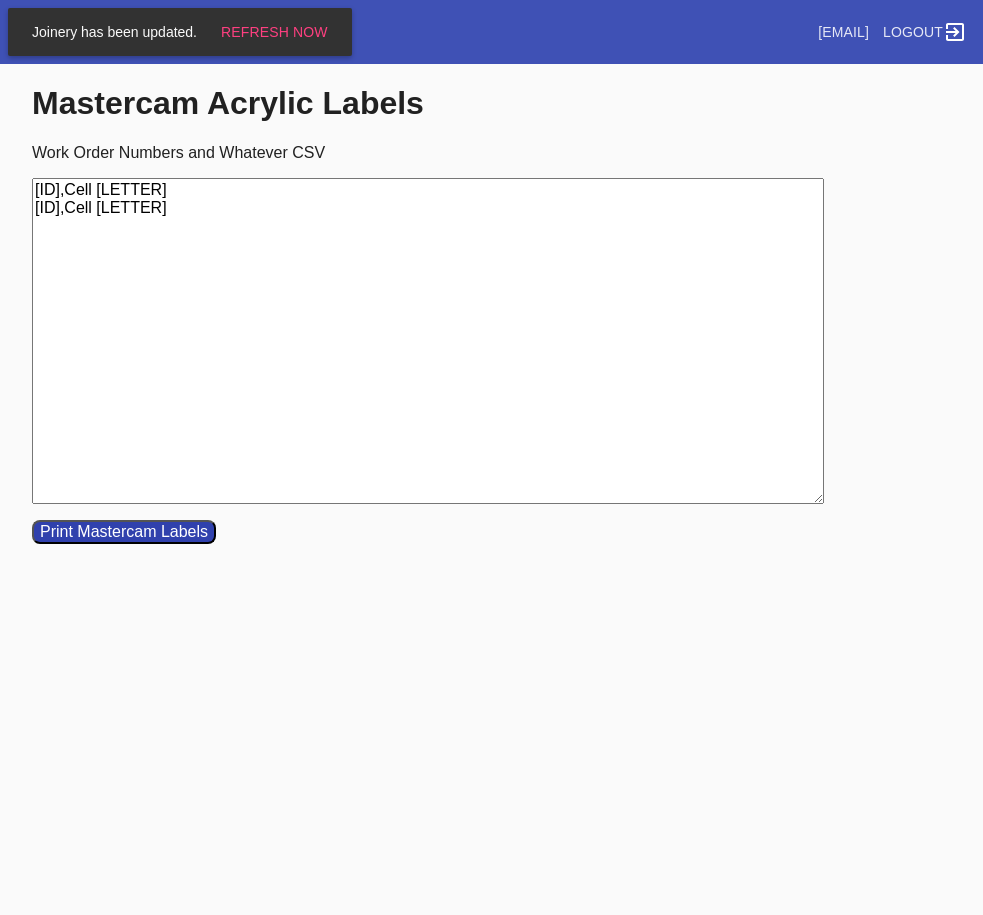 click on "Print Mastercam Labels" at bounding box center [124, 532] 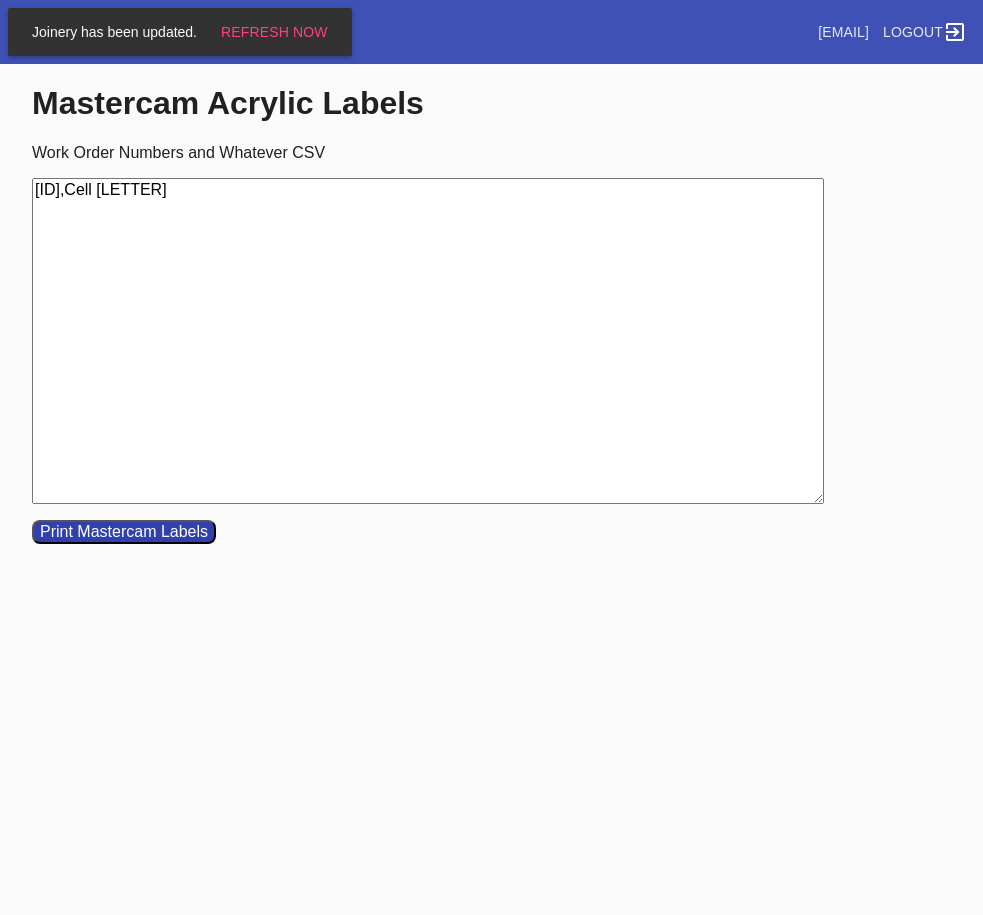 click on "[ID],Cell [LETTER]" at bounding box center [428, 341] 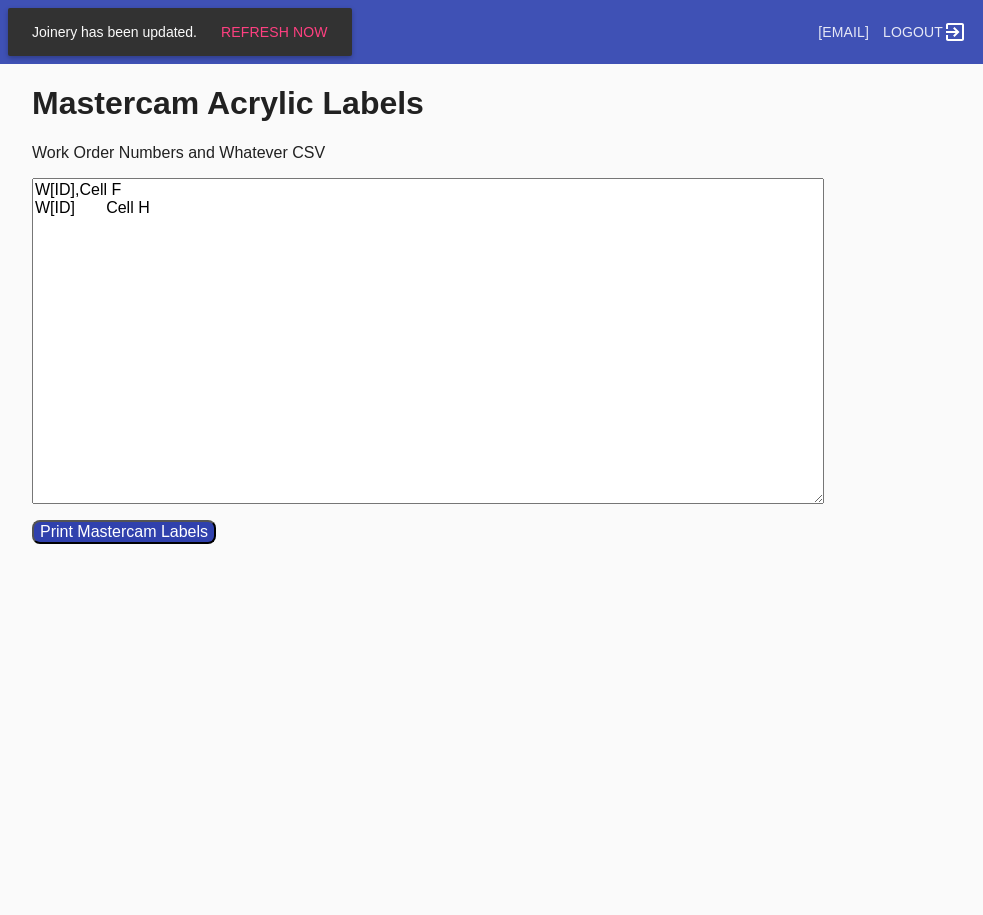 click on "W[ID],Cell F
W[ID]	Cell H" at bounding box center [428, 341] 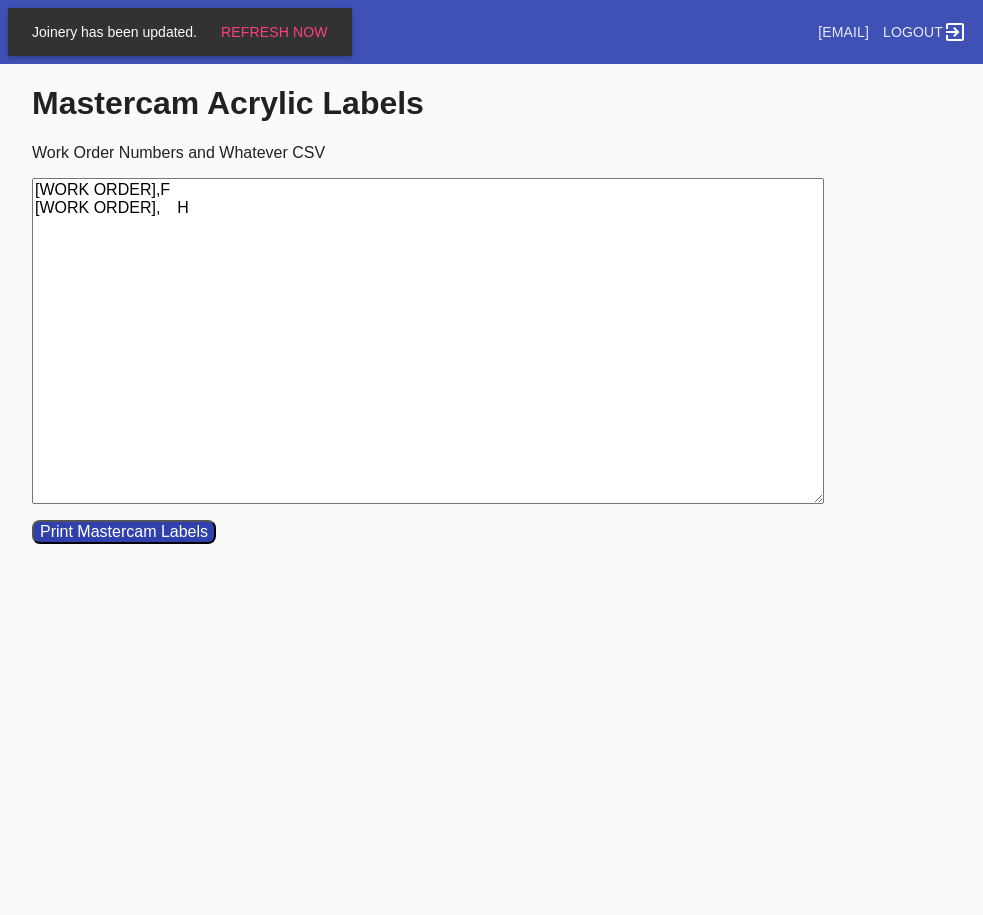 click on "[WORK ORDER],F
[WORK ORDER],	H" at bounding box center (428, 341) 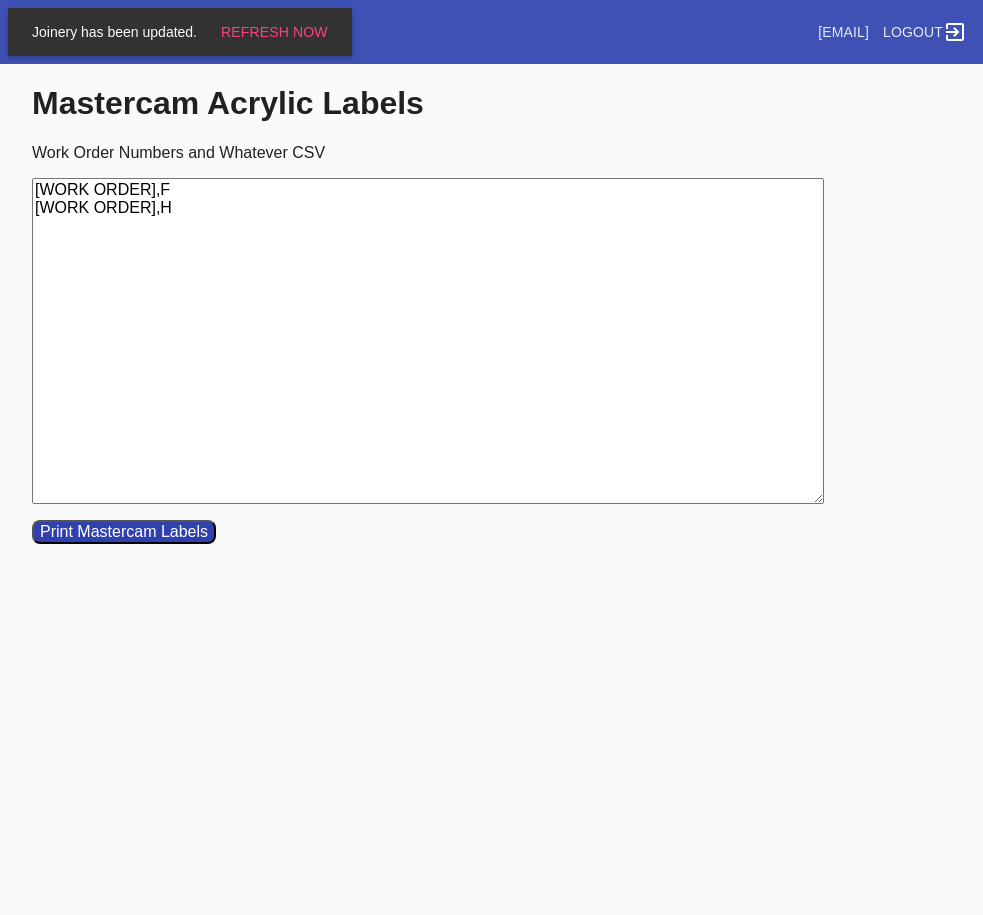 click on "[WORK ORDER],F
[WORK ORDER],H" at bounding box center (428, 341) 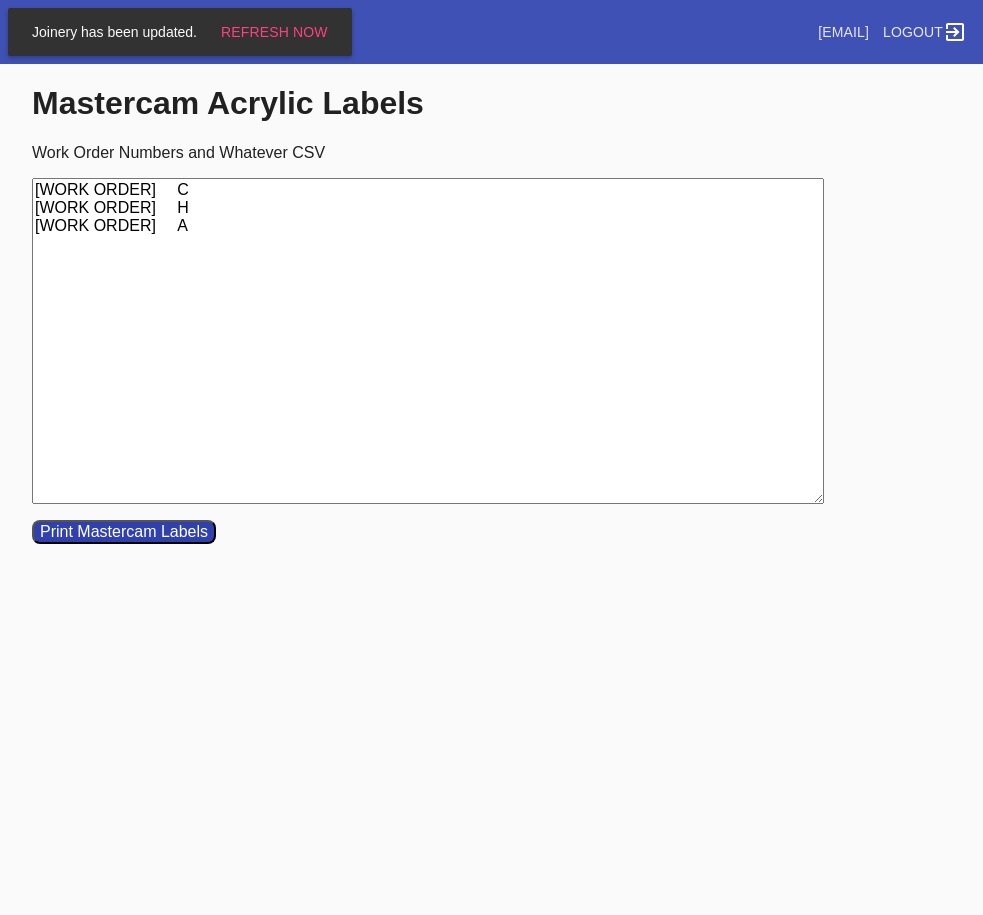 click on "[WORK ORDER]	C
[WORK ORDER]	H
[WORK ORDER]	A" at bounding box center (428, 341) 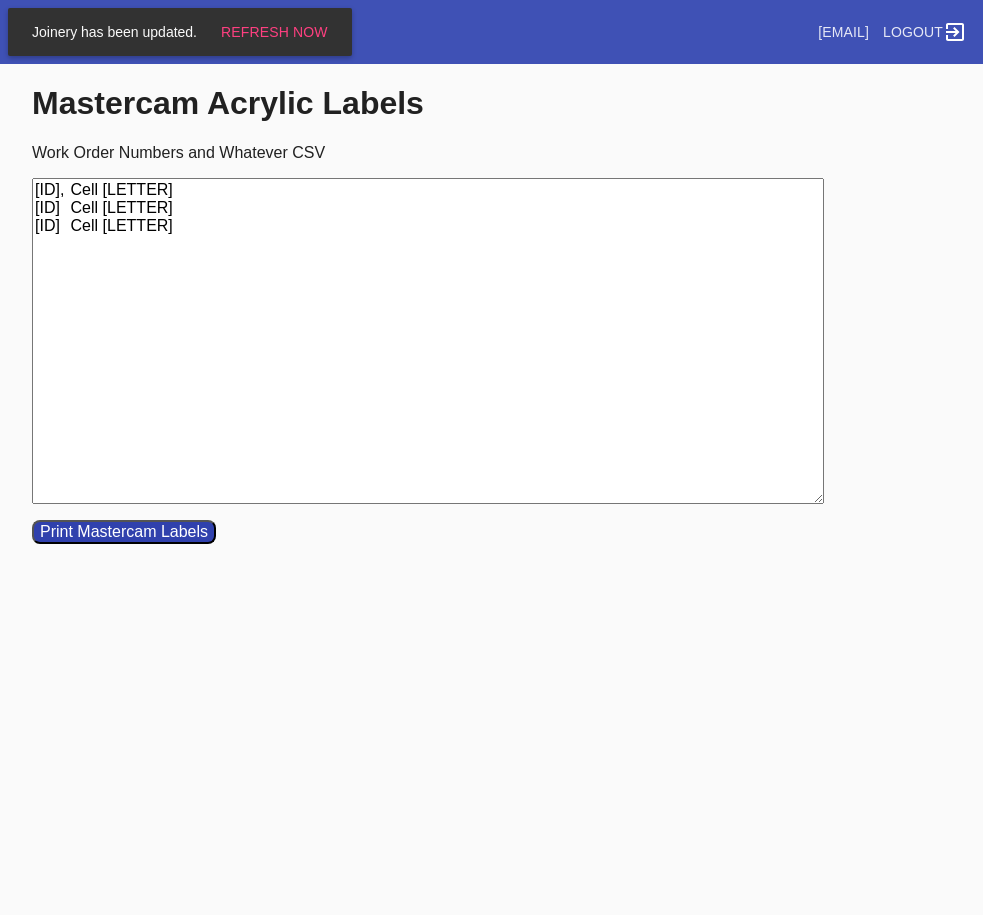 click on "[ID],	Cell [LETTER]
[ID]	Cell [LETTER]
[ID]	Cell [LETTER]" at bounding box center [428, 341] 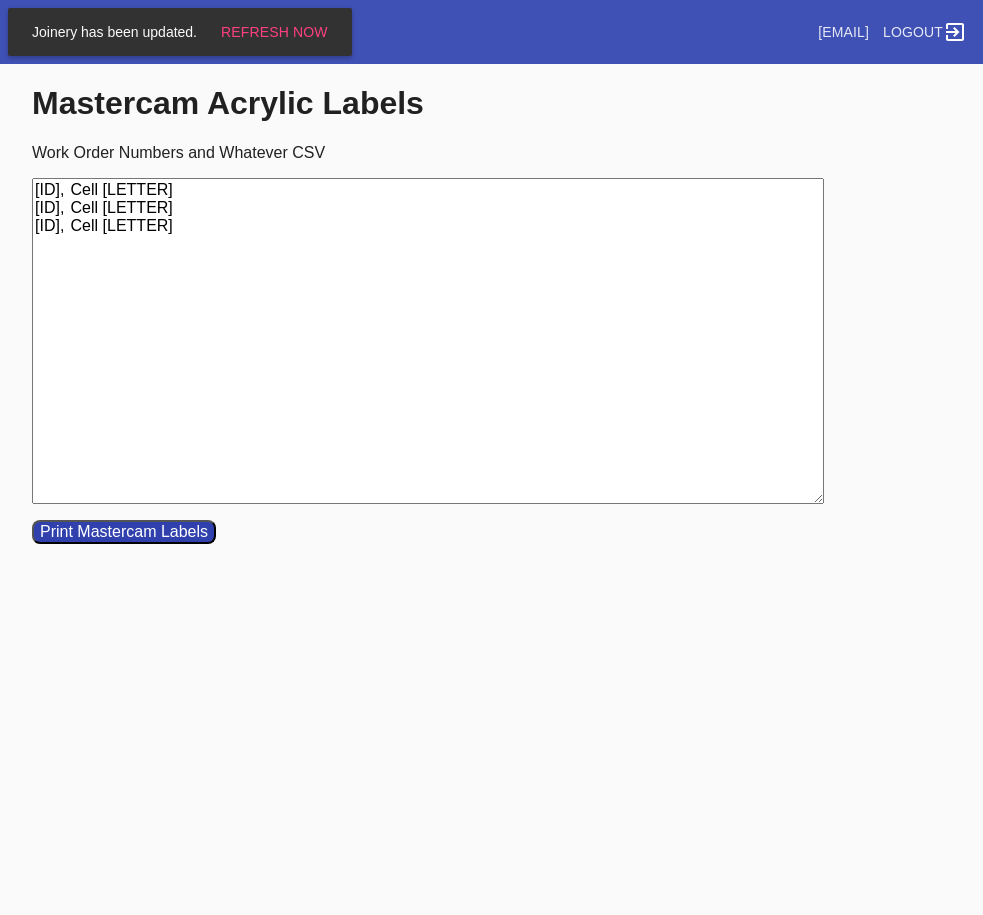 click on "[ID],	Cell [LETTER]
[ID],	Cell [LETTER]
[ID],	Cell [LETTER]" at bounding box center [428, 341] 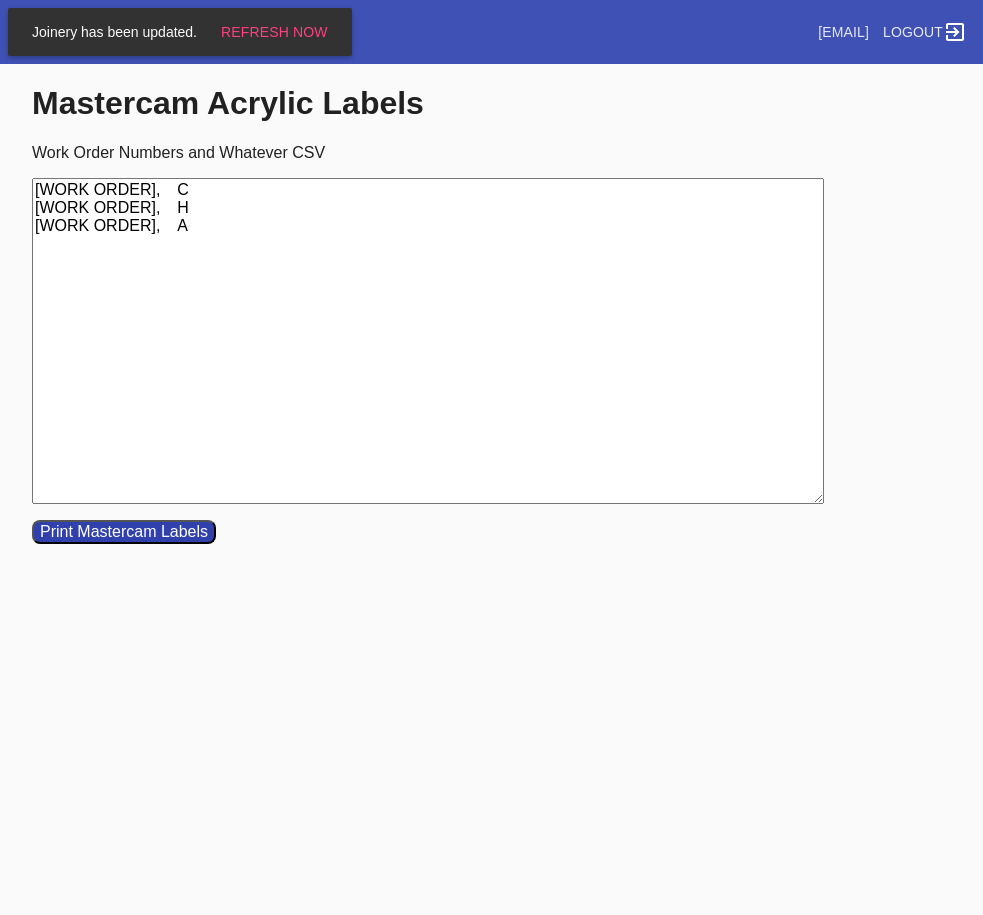 click on "[WORK ORDER],	C
[WORK ORDER],	H
[WORK ORDER],	A" at bounding box center (428, 341) 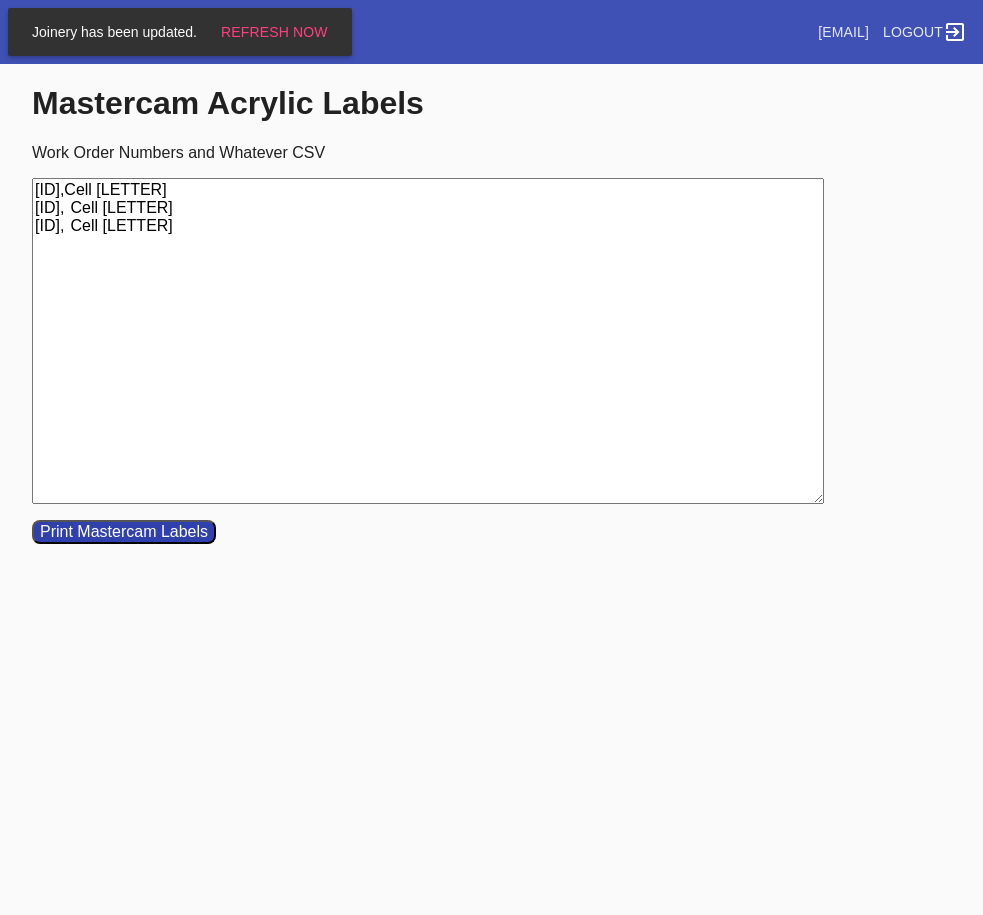 click on "[ID],Cell [LETTER]
[ID],	Cell [LETTER]
[ID],	Cell [LETTER]" at bounding box center [428, 341] 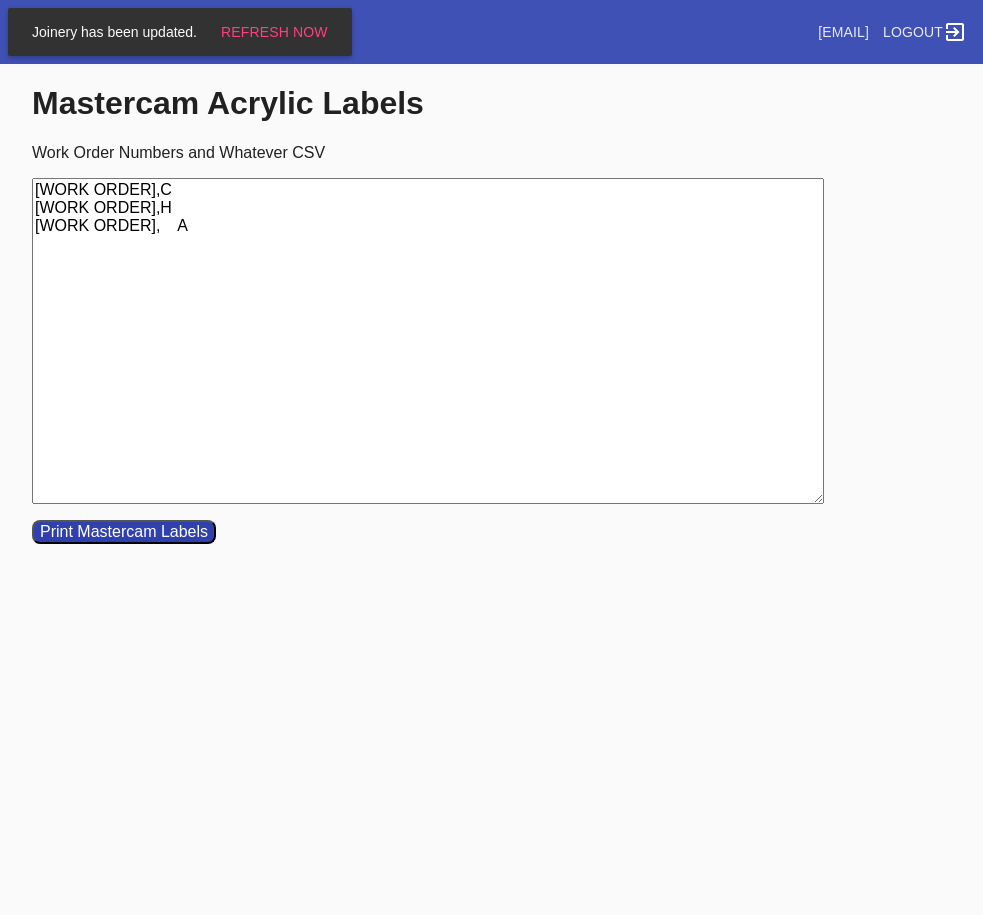 click on "[WORK ORDER],C
[WORK ORDER],H
[WORK ORDER],	A" at bounding box center [428, 341] 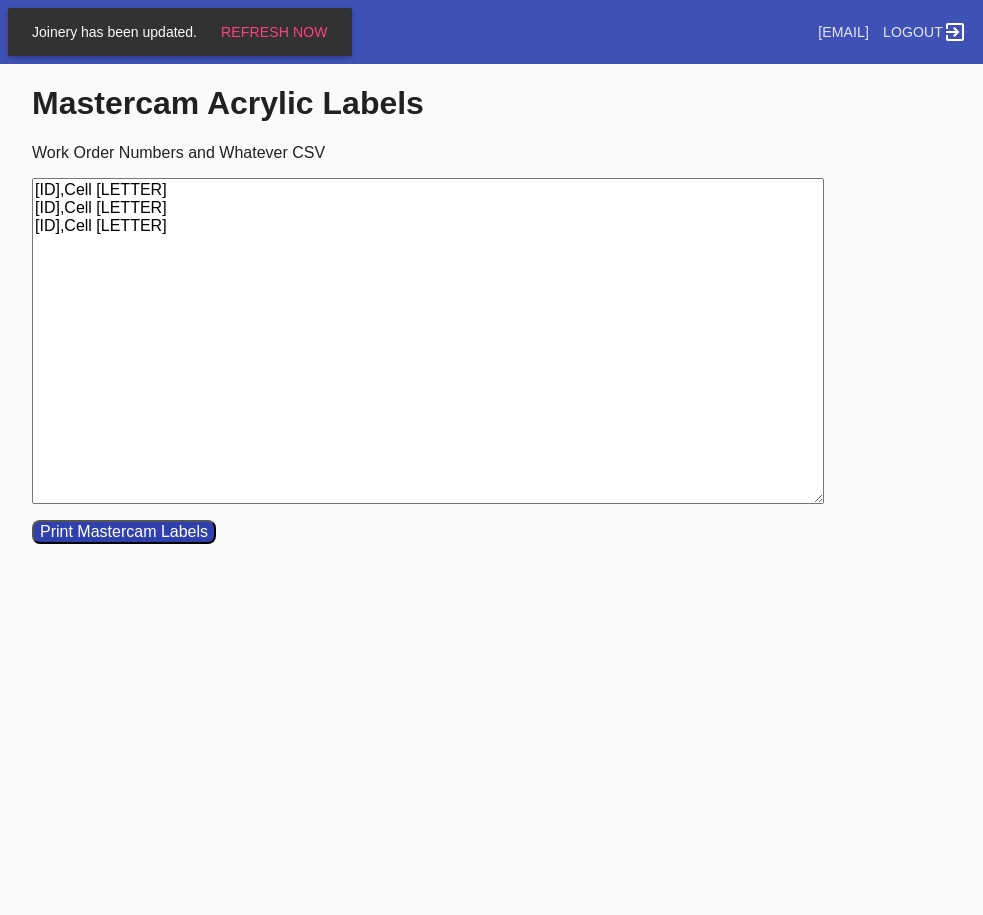 drag, startPoint x: 303, startPoint y: 311, endPoint x: -27, endPoint y: 149, distance: 367.61935 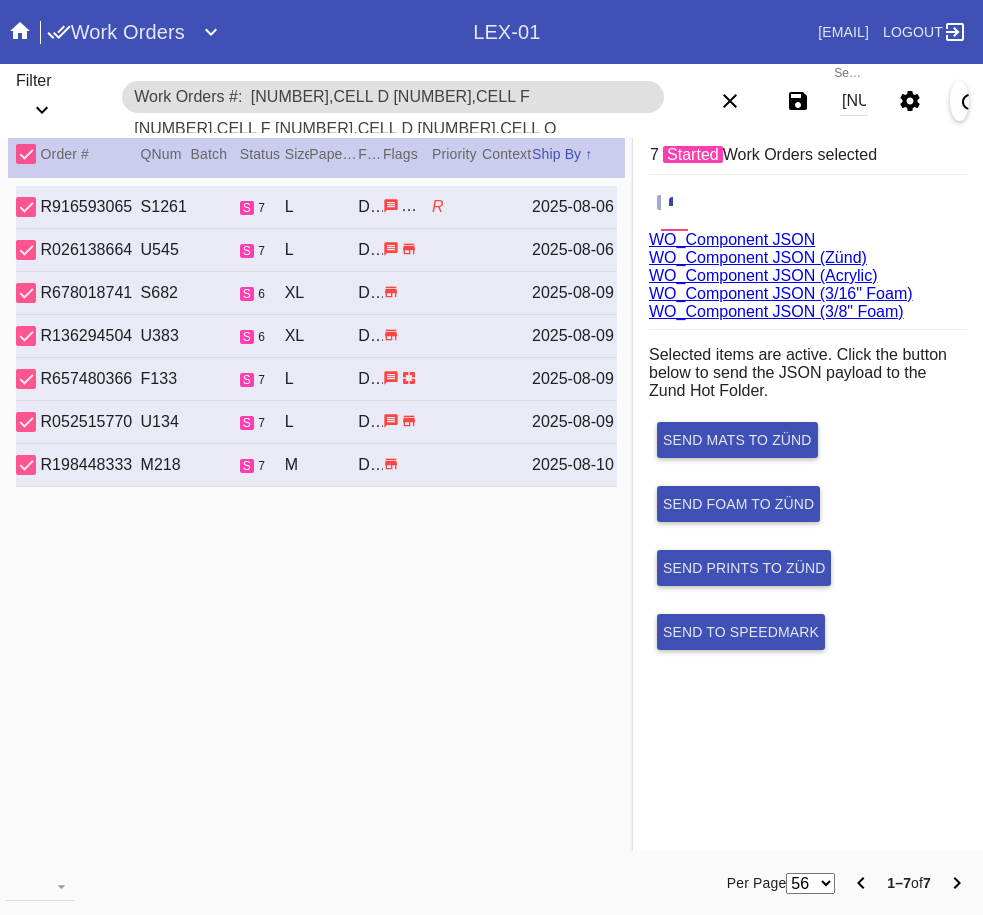 scroll, scrollTop: 0, scrollLeft: 0, axis: both 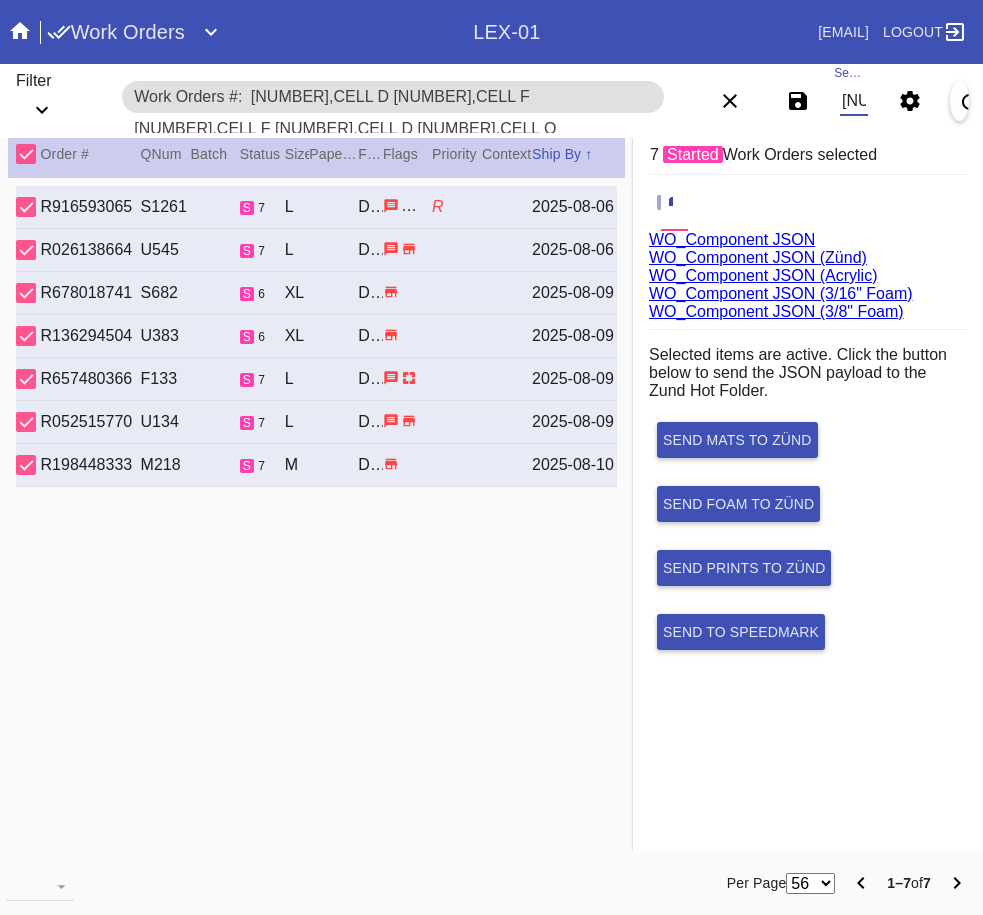 click on "W555644812179422,Cell D W101327687363829,Cell F W471334274477439,Cell F W283942891992194,Cell D W612610725073337,Cell O W257211695837263,Cell F W150765496340354,Cell E" at bounding box center (854, 101) 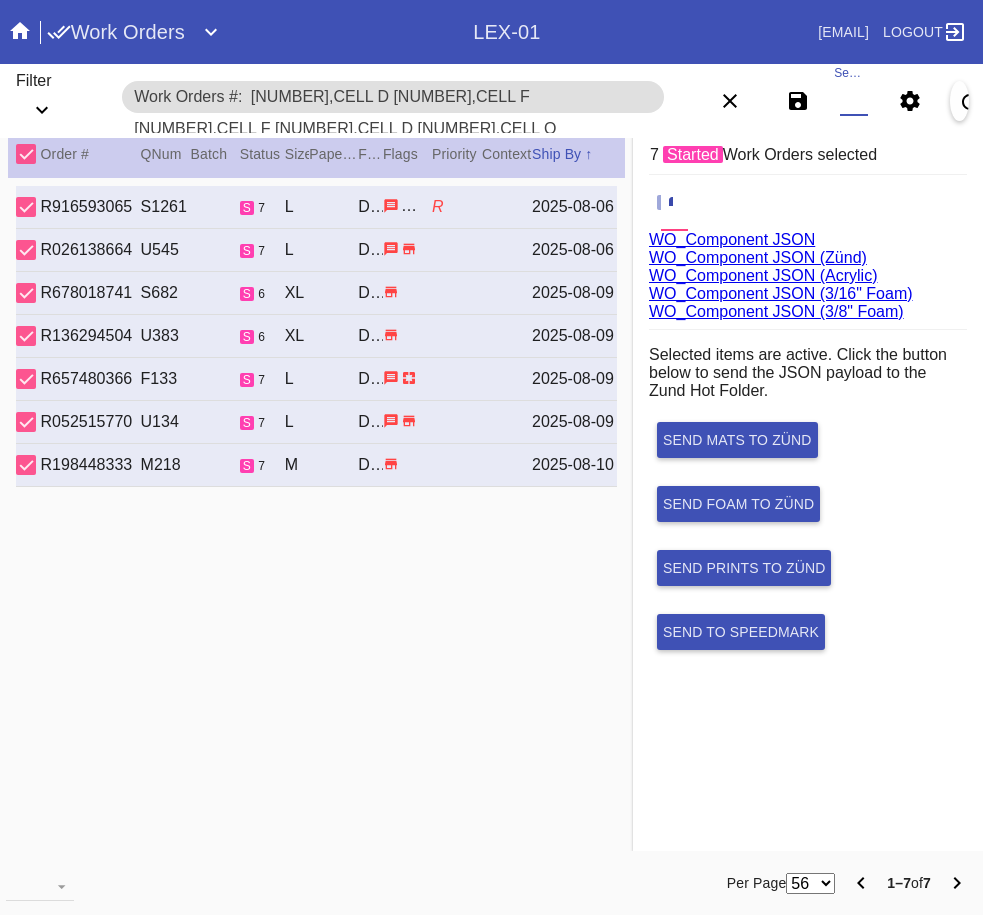 paste on "W4232124044505,Cell F W851049366405221,Cell H W656120734388855,Cell F W965819846626306,Cell O W620179463377672,Cell C W580483396496784,Cell C" 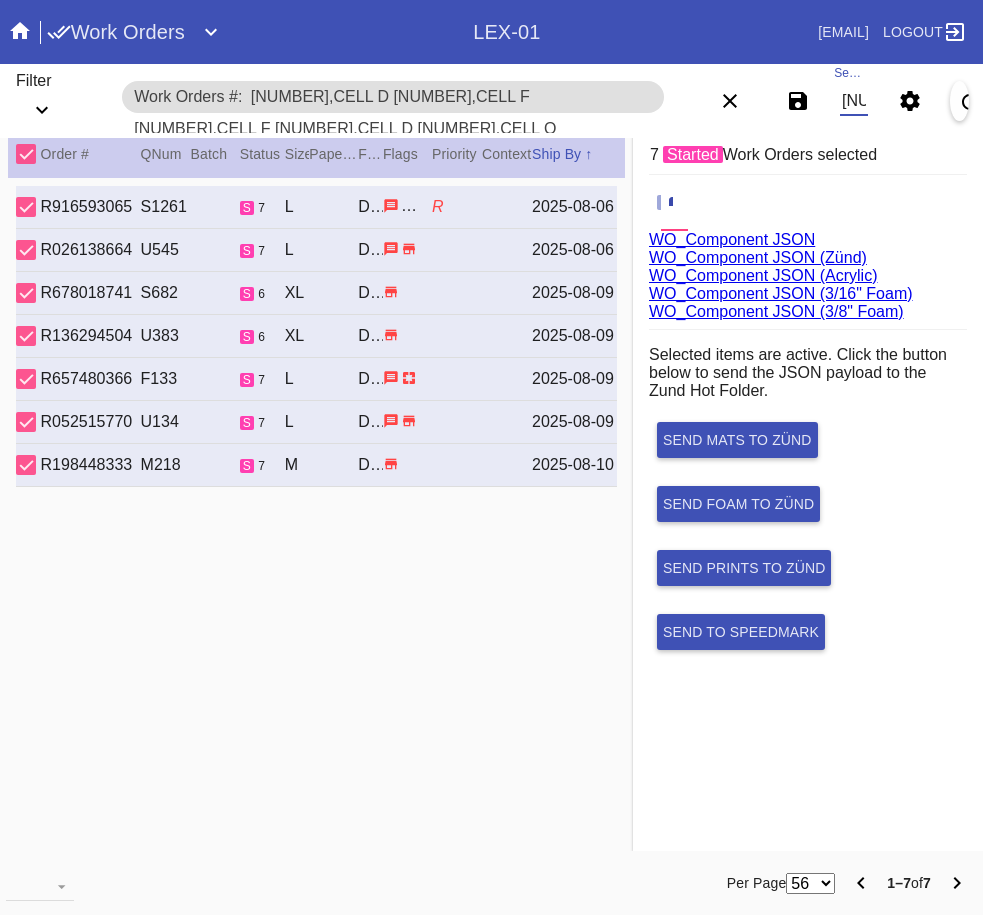 scroll, scrollTop: 0, scrollLeft: 1157, axis: horizontal 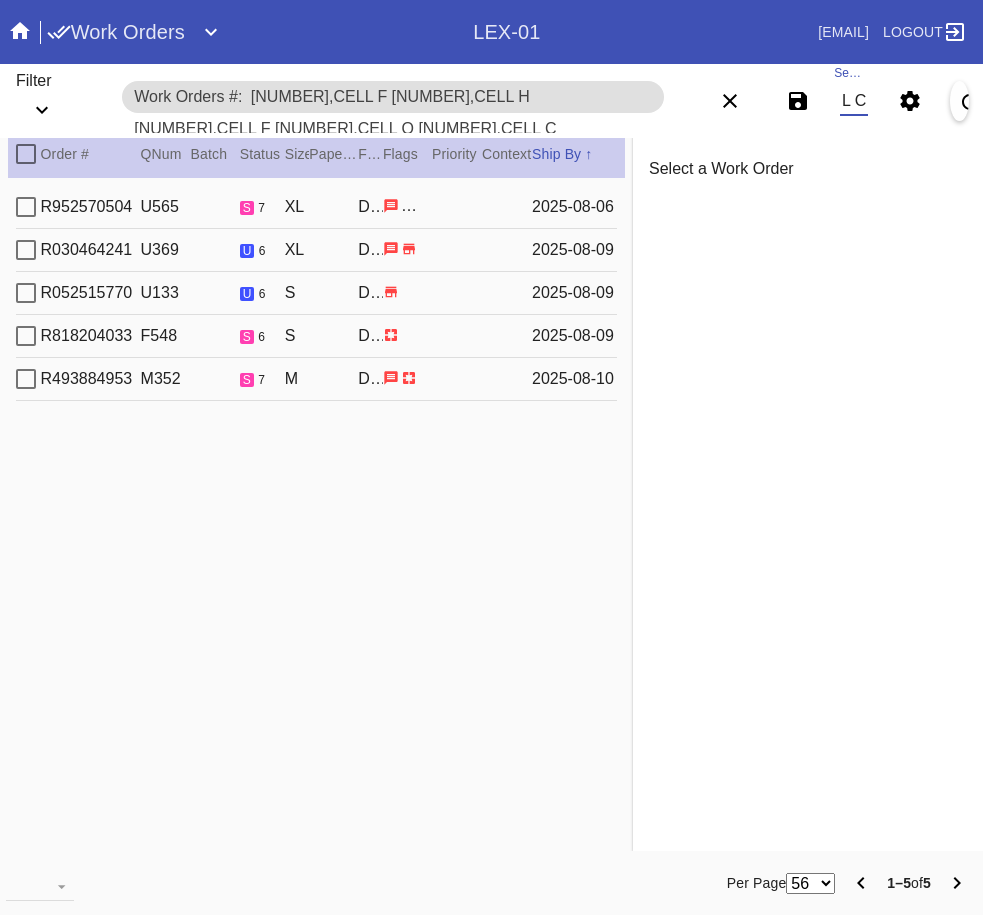 type on "W4232124044505,Cell F W851049366405221,Cell H W656120734388855,Cell F W965819846626306,Cell O W620179463377672,Cell C W580483396496784,Cell C" 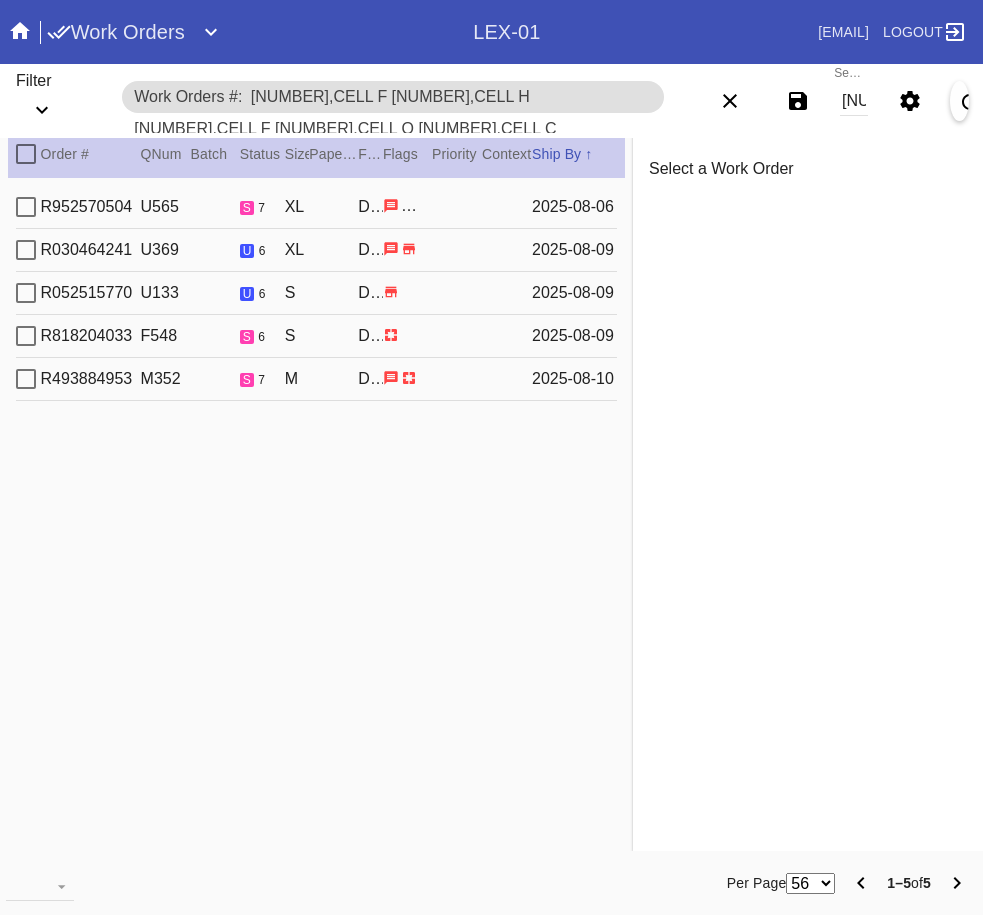 click on "W4232124044505,Cell F W851049366405221,Cell H W656120734388855,Cell F W965819846626306,Cell O W620179463377672,Cell C W580483396496784,Cell C" at bounding box center (854, 101) 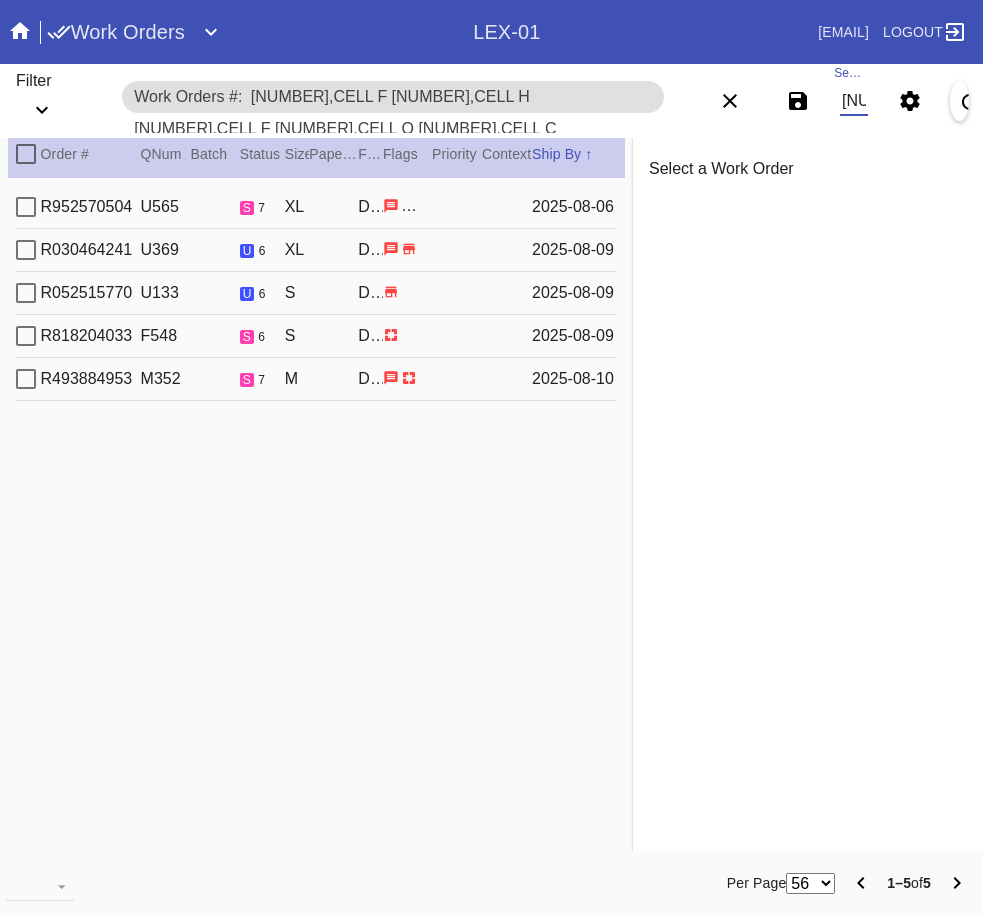 click on "W4232124044505,Cell F W851049366405221,Cell H W656120734388855,Cell F W965819846626306,Cell O W620179463377672,Cell C W580483396496784,Cell C" at bounding box center (854, 101) 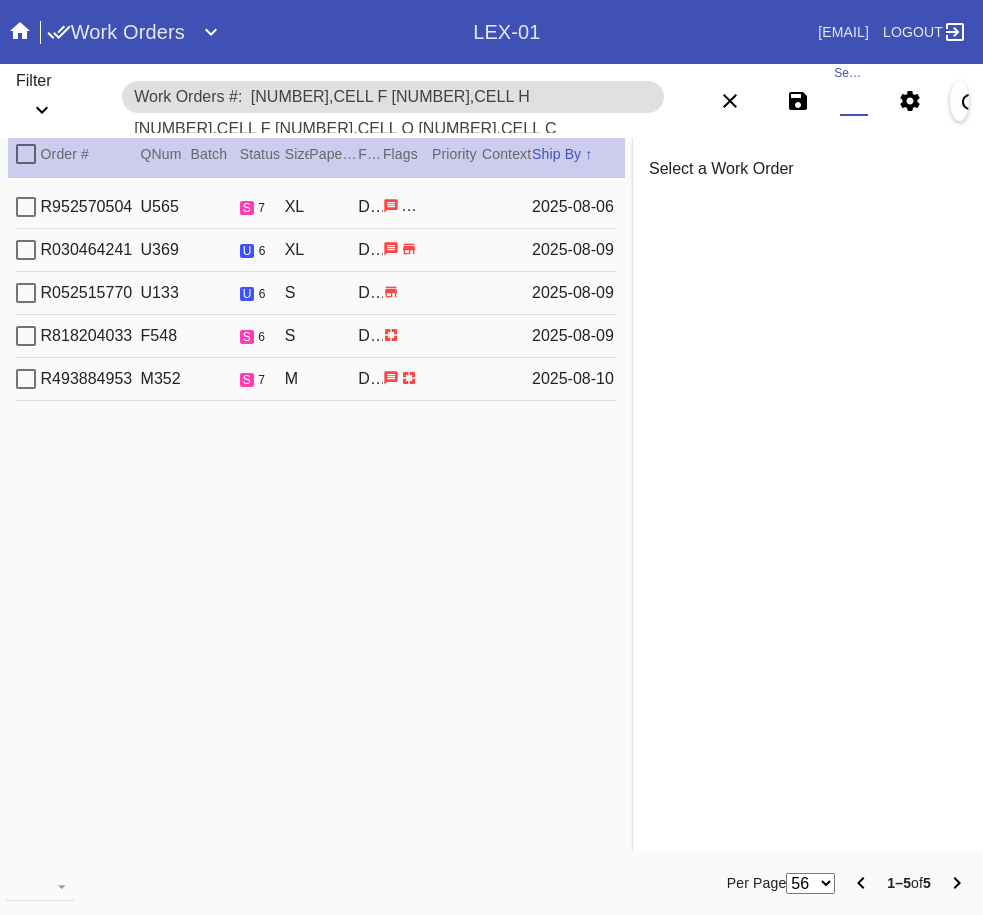 paste on "W851049366405221	Cell H W656120734388855	Cell F W965819846626306	Cell O W620179463377672	Cell C W580483396496784	Cell C W516251731231253	Cell H W676272263386929	Cell O W194352835380595	Cell F W872153862623397	Cell B W423212404450590	Cell F" 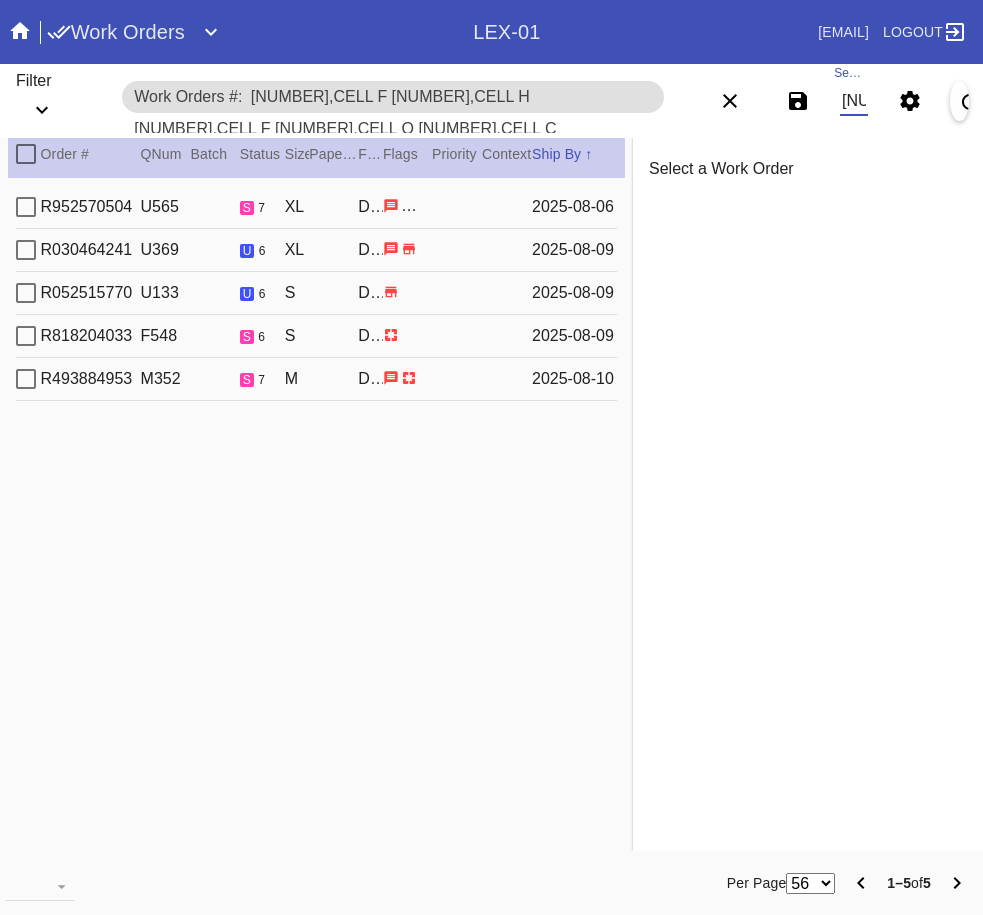scroll, scrollTop: 0, scrollLeft: 2116, axis: horizontal 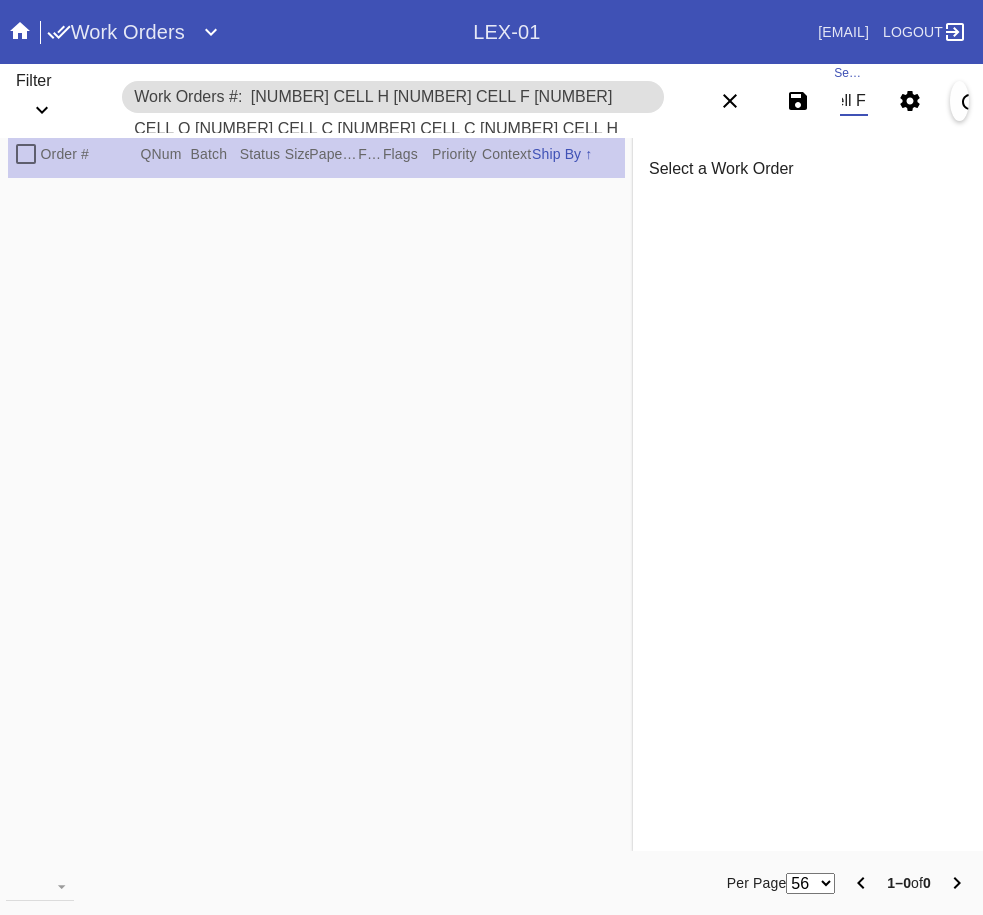 type on "W851049366405221	Cell H W656120734388855	Cell F W965819846626306	Cell O W620179463377672	Cell C W580483396496784	Cell C W516251731231253	Cell H W676272263386929	Cell O W194352835380595	Cell F W872153862623397	Cell B W423212404450590	Cell F" 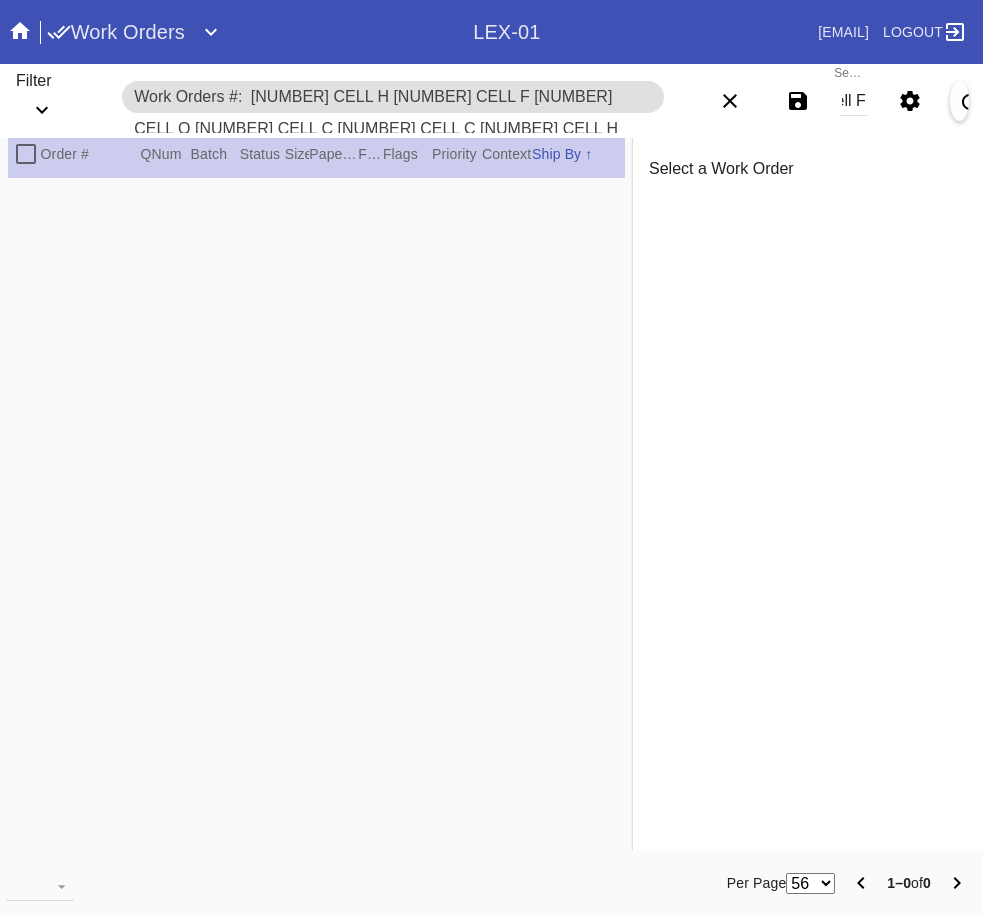 scroll, scrollTop: 0, scrollLeft: 0, axis: both 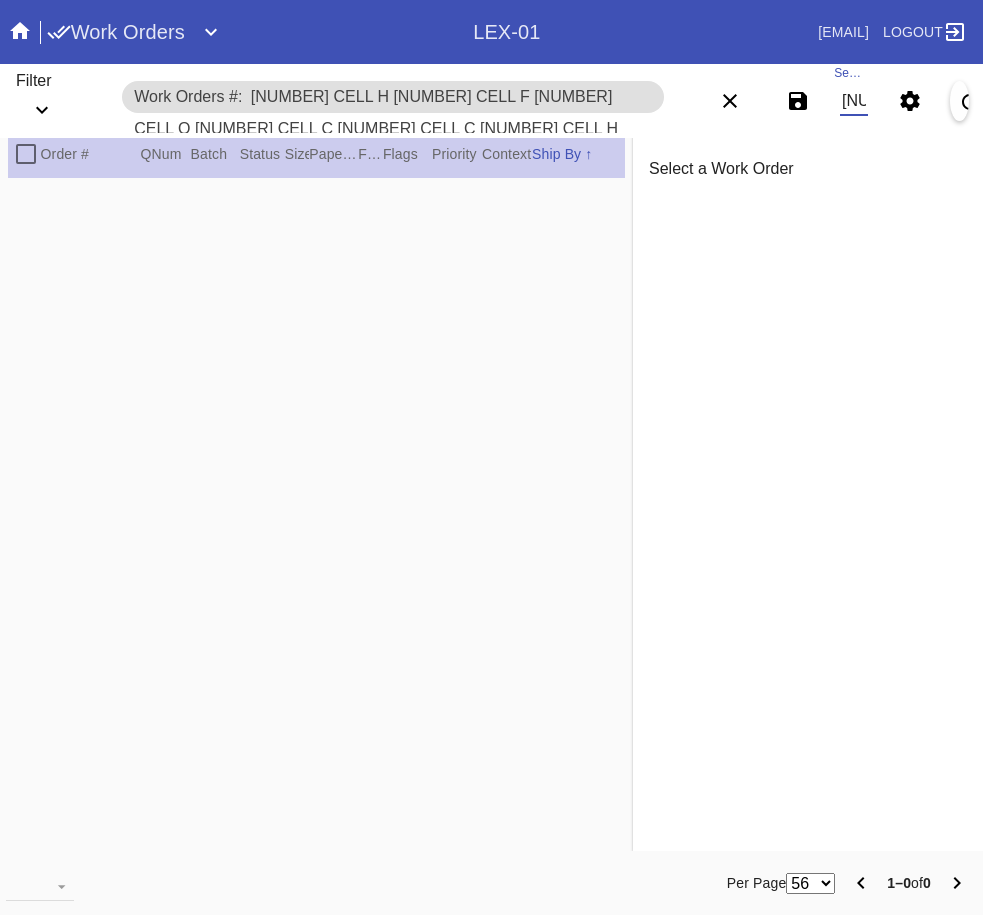 click on "W851049366405221	Cell H W656120734388855	Cell F W965819846626306	Cell O W620179463377672	Cell C W580483396496784	Cell C W516251731231253	Cell H W676272263386929	Cell O W194352835380595	Cell F W872153862623397	Cell B W423212404450590	Cell F" at bounding box center (854, 101) 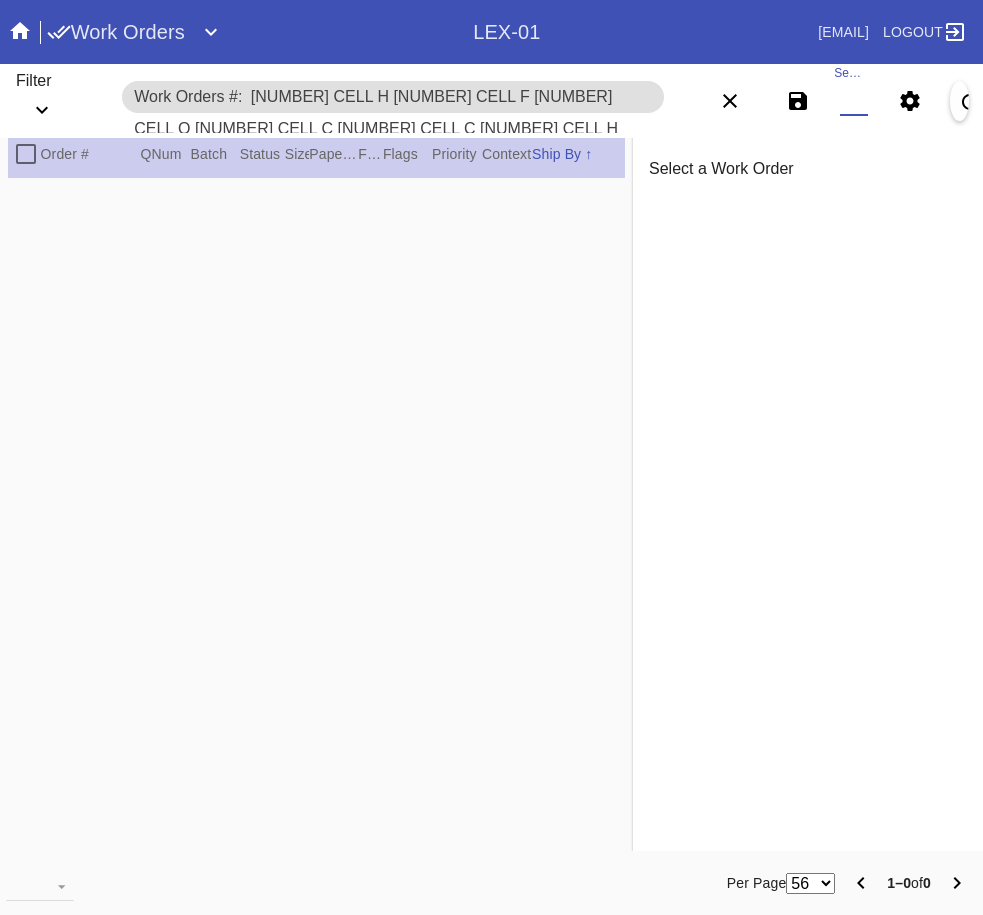 paste on "W851049366405221,Cell H W656120734388855,Cell F W965819846626306,Cell O W620179463377672,Cell C W580483396496784,Cell C W516251731231253,Cell H W676272263386929,Cell O W194352835380595,Cell F W872153862623397,Cell B W423212404450590,Cell F" 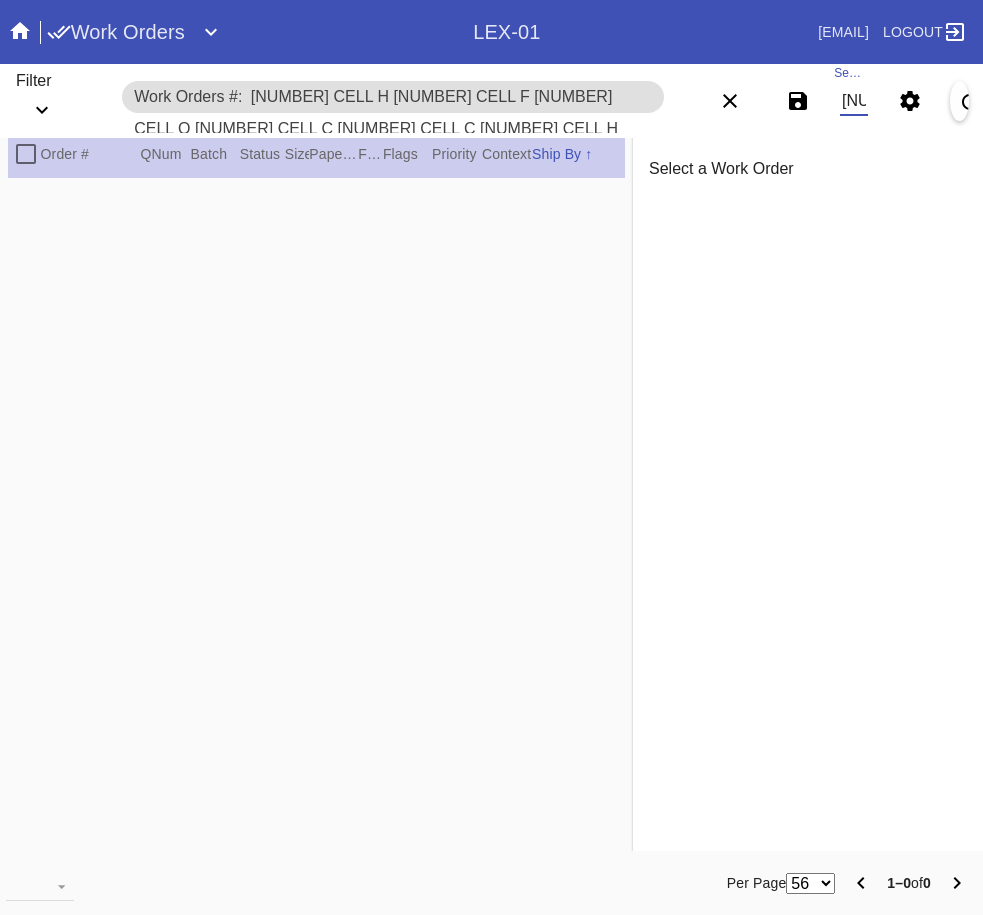 scroll, scrollTop: 0, scrollLeft: 1977, axis: horizontal 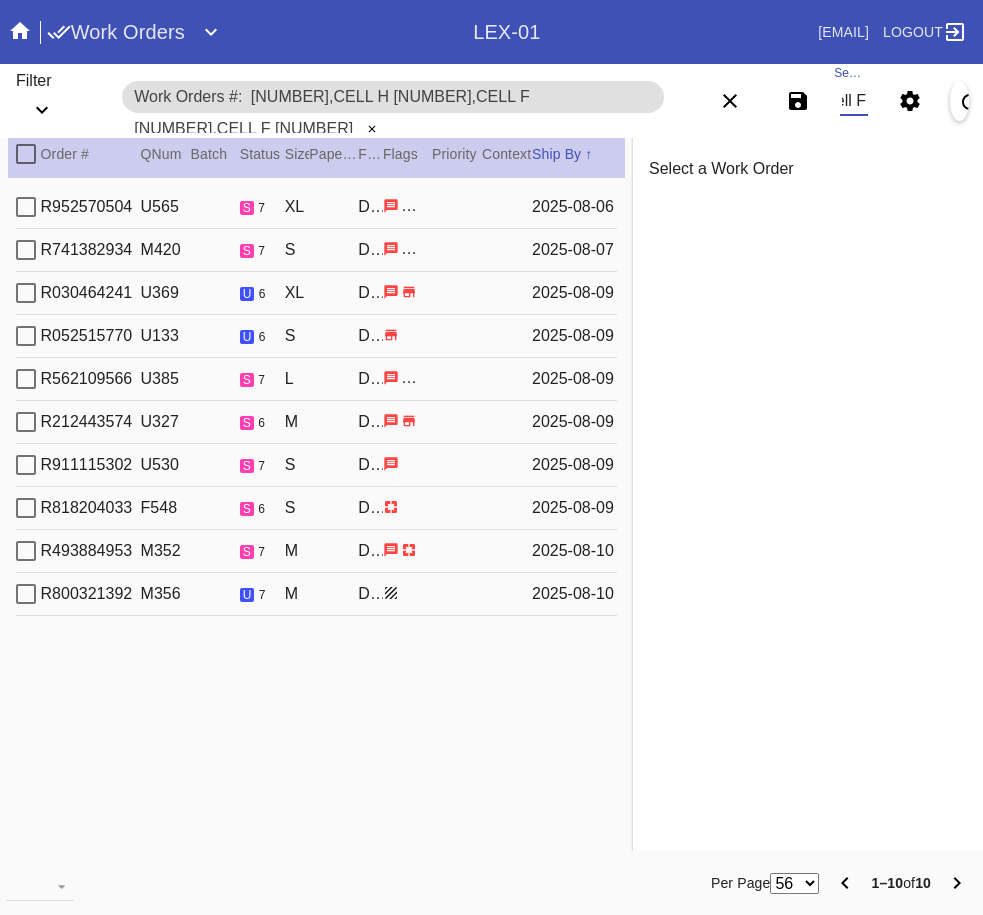 type on "W851049366405221,Cell H W656120734388855,Cell F W965819846626306,Cell O W620179463377672,Cell C W580483396496784,Cell C W516251731231253,Cell H W676272263386929,Cell O W194352835380595,Cell F W872153862623397,Cell B W423212404450590,Cell F" 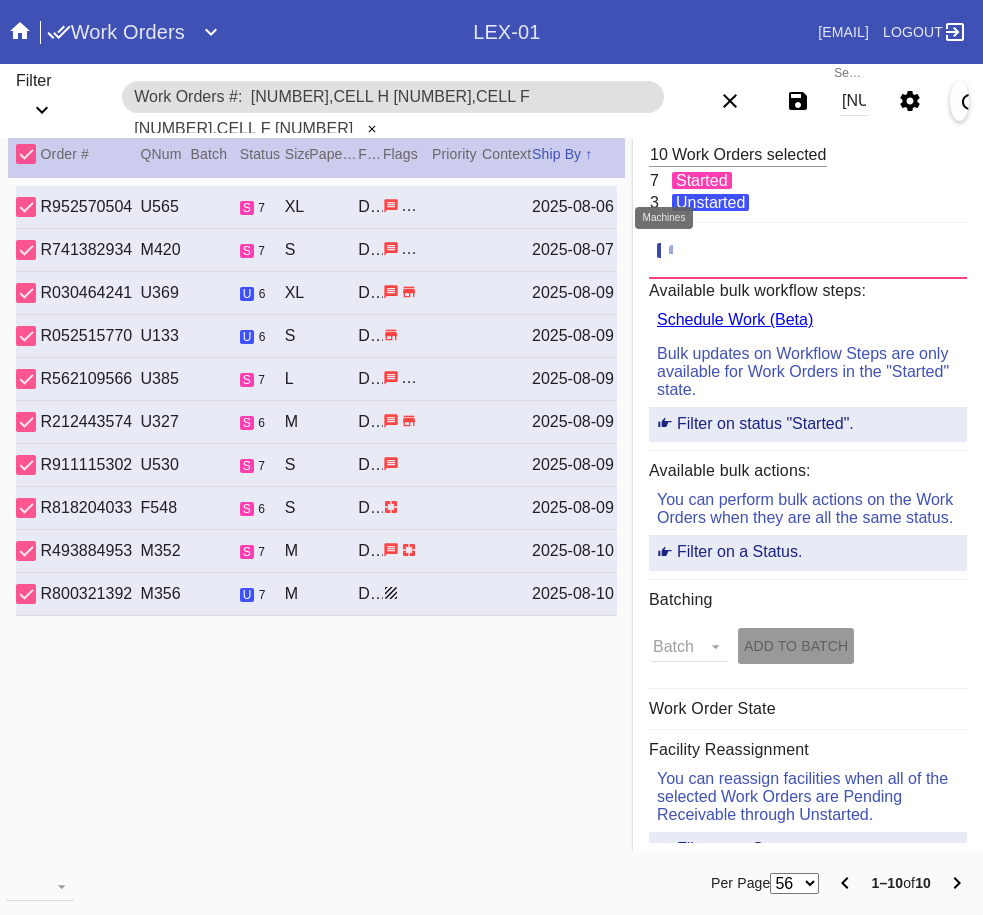 click 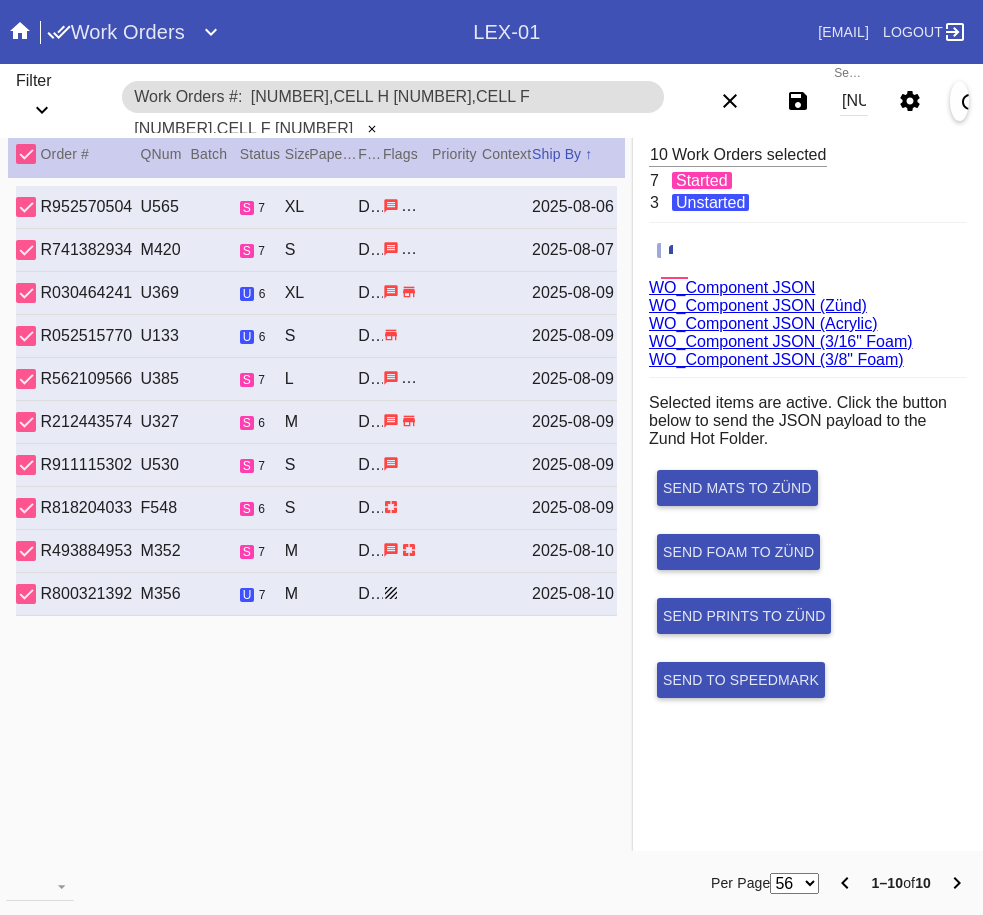 click on "WO_Component JSON (Acrylic)" at bounding box center [763, 323] 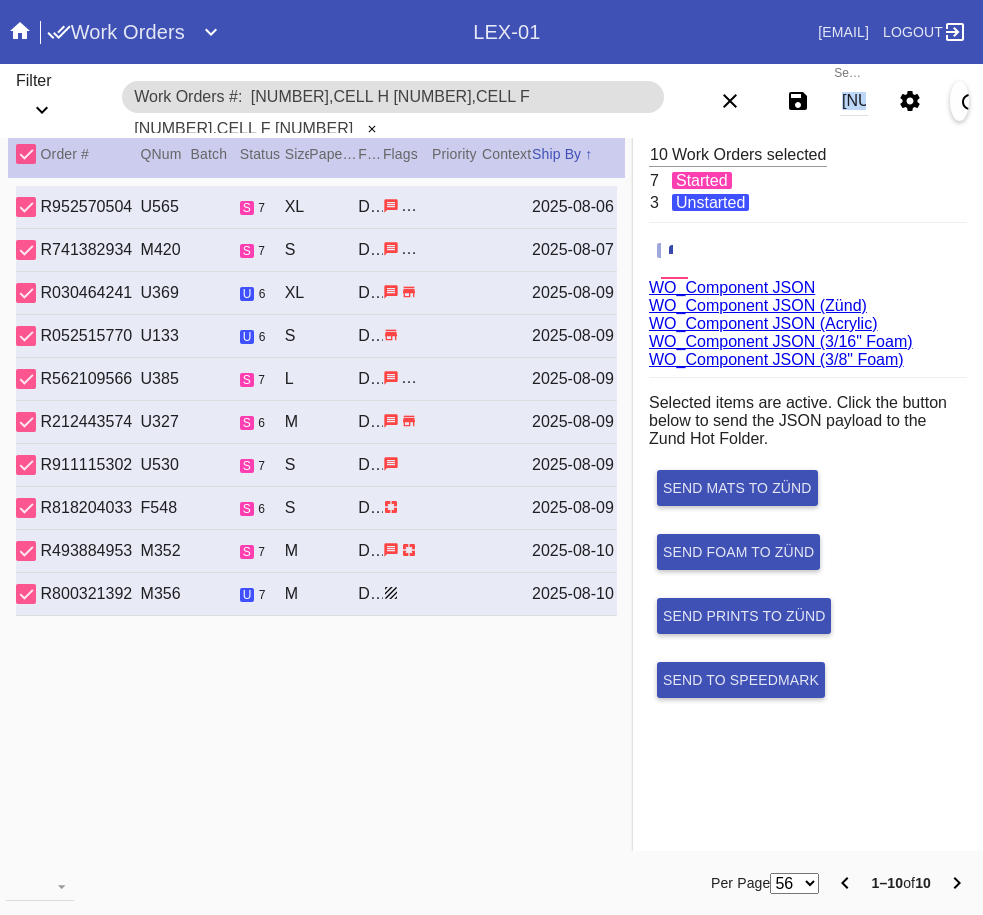 click on "Search W851049366405221,Cell H W656120734388855,Cell F W965819846626306,Cell O W620179463377672,Cell C W580483396496784,Cell C W516251731231253,Cell H W676272263386929,Cell O W194352835380595,Cell F W872153862623397,Cell B W423212404450590,Cell F" at bounding box center [854, 101] 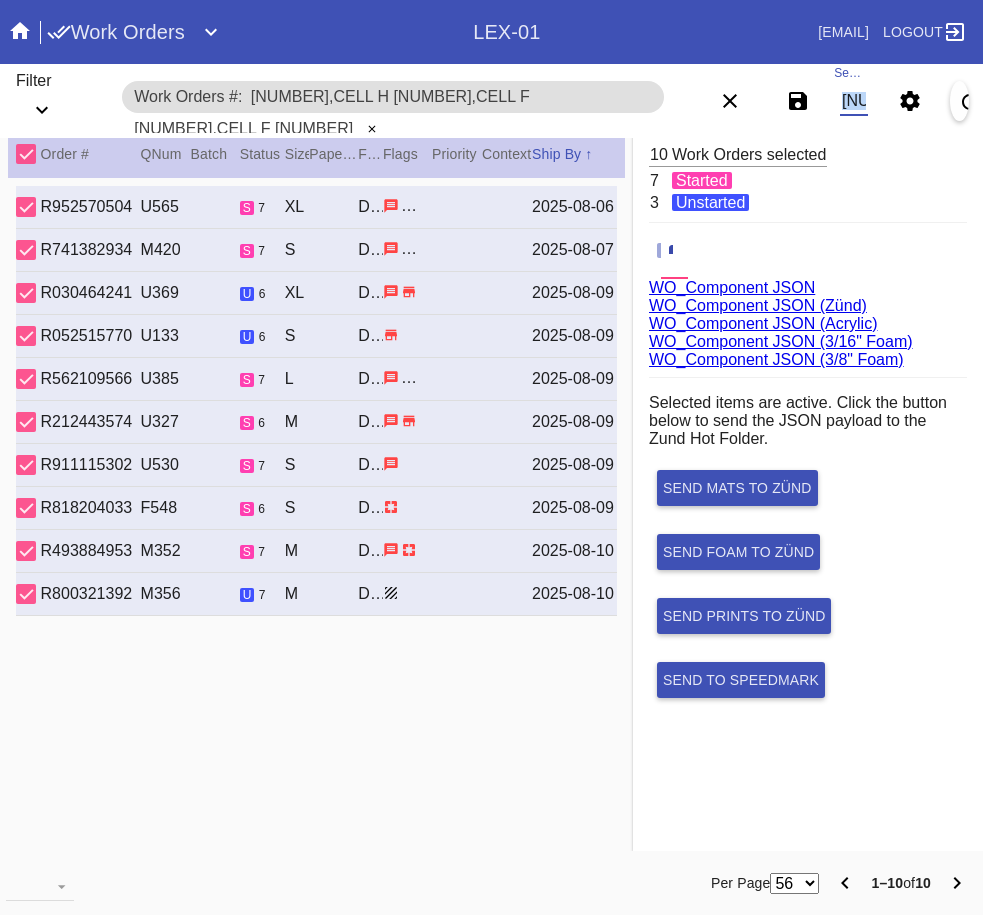 click on "W851049366405221,Cell H W656120734388855,Cell F W965819846626306,Cell O W620179463377672,Cell C W580483396496784,Cell C W516251731231253,Cell H W676272263386929,Cell O W194352835380595,Cell F W872153862623397,Cell B W423212404450590,Cell F" at bounding box center [854, 101] 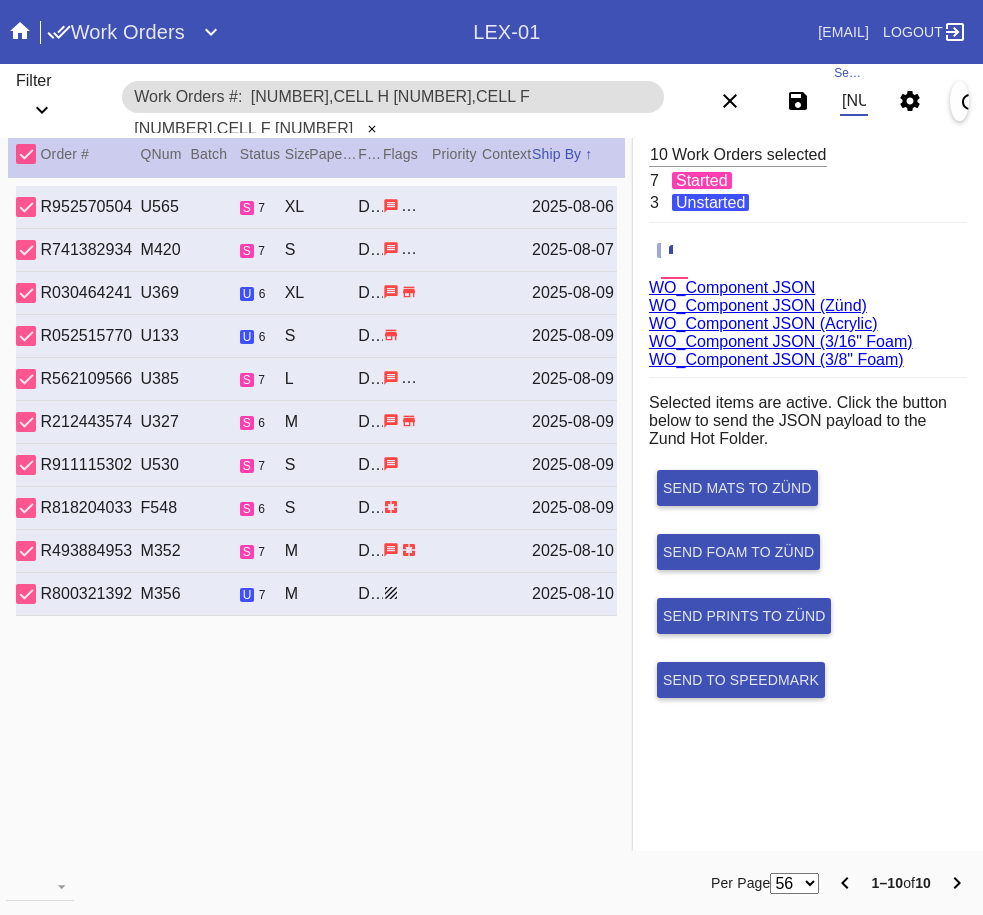 click on "W851049366405221,Cell H W656120734388855,Cell F W965819846626306,Cell O W620179463377672,Cell C W580483396496784,Cell C W516251731231253,Cell H W676272263386929,Cell O W194352835380595,Cell F W872153862623397,Cell B W423212404450590,Cell F" at bounding box center (854, 101) 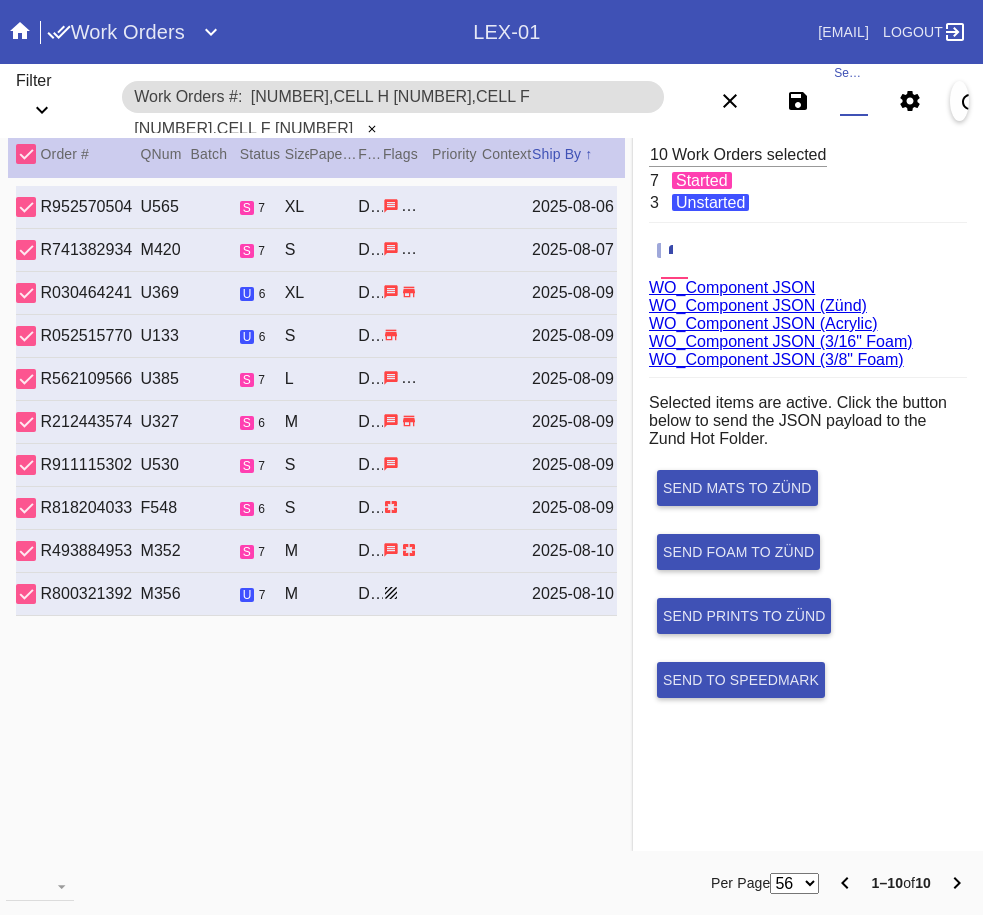 paste on "W623488881519637,Cell O W580294356475337,Cell A W279413550585353,Cell D W411341647787996,Cell A W166878543310187,Cell O W666419356062733,Cell F W640652811512214,Cell A W424619892831106,Cell A W498560086856186,Cell B W299155031044893,Cell A W596373975337638,Cell B W992082891105369,Cell E" 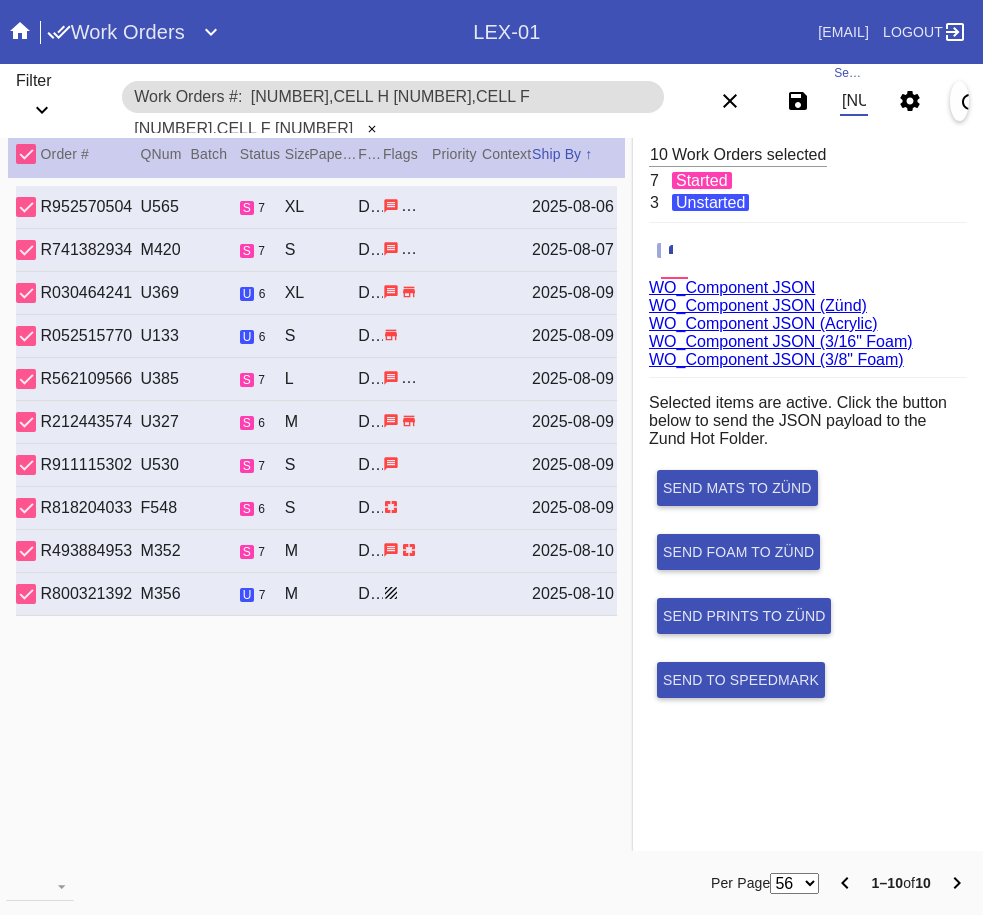 scroll, scrollTop: 0, scrollLeft: 2363, axis: horizontal 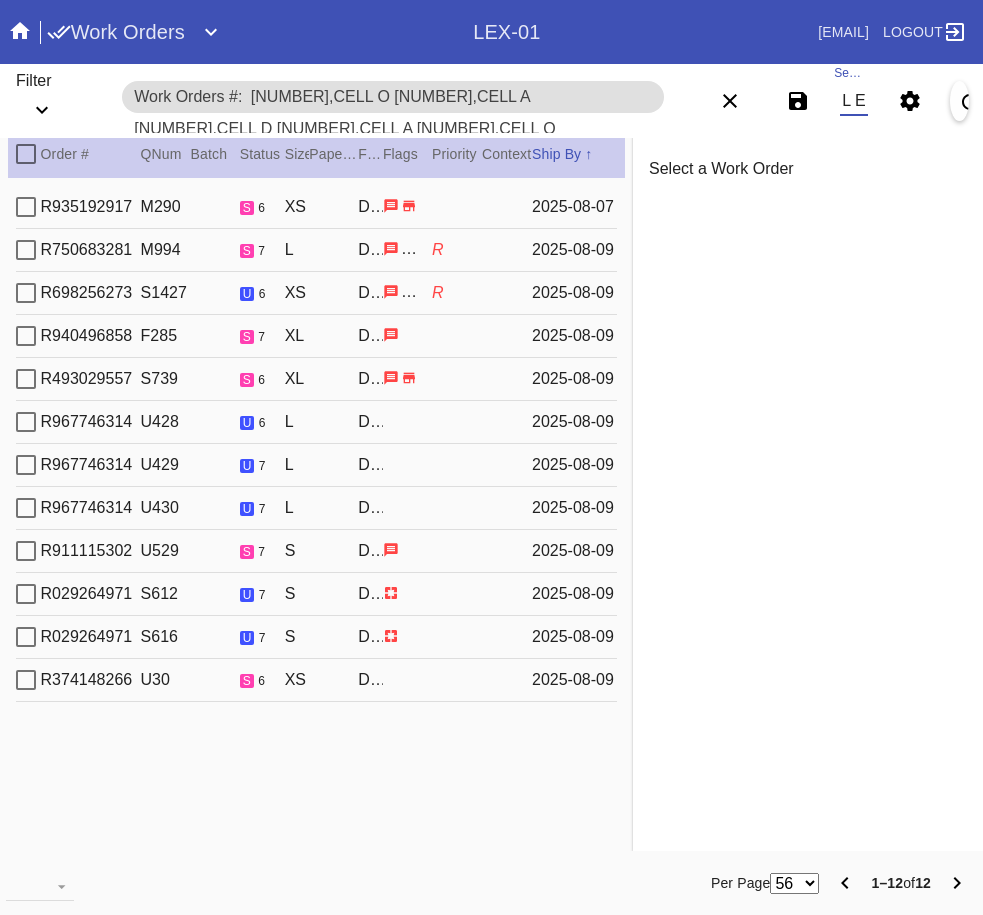 type on "W623488881519637,Cell O W580294356475337,Cell A W279413550585353,Cell D W411341647787996,Cell A W166878543310187,Cell O W666419356062733,Cell F W640652811512214,Cell A W424619892831106,Cell A W498560086856186,Cell B W299155031044893,Cell A W596373975337638,Cell B W992082891105369,Cell E" 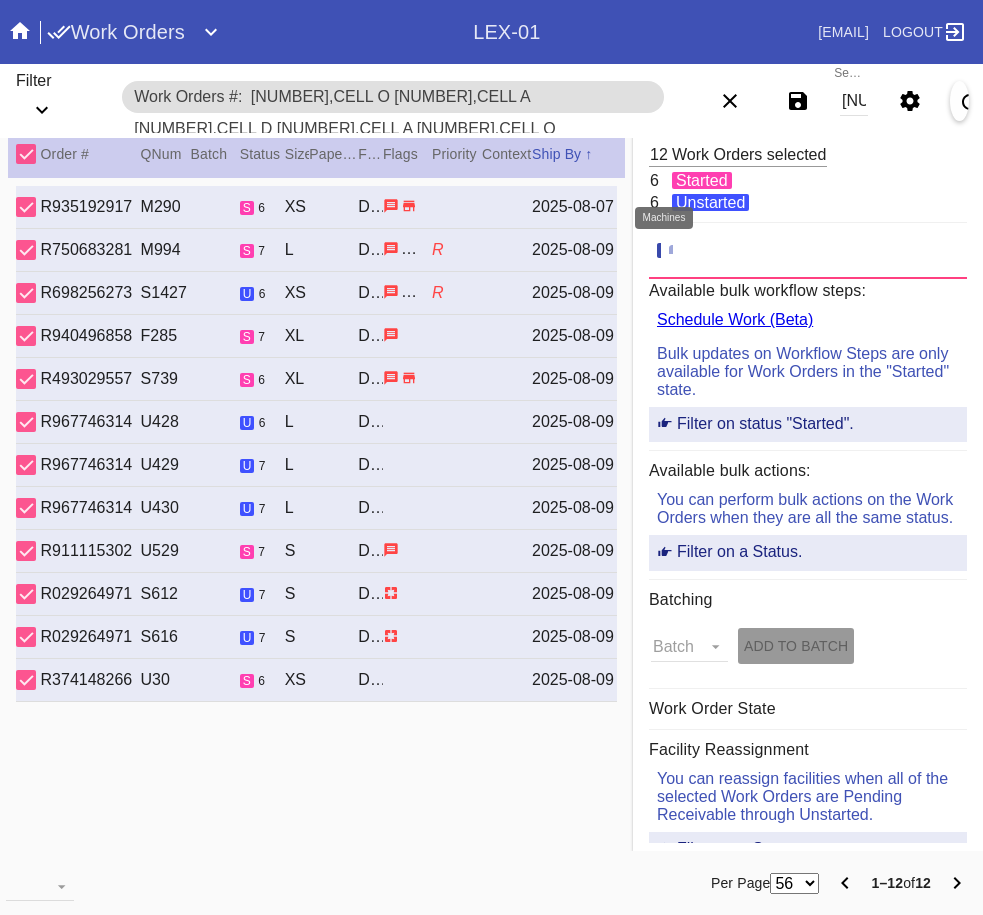 click 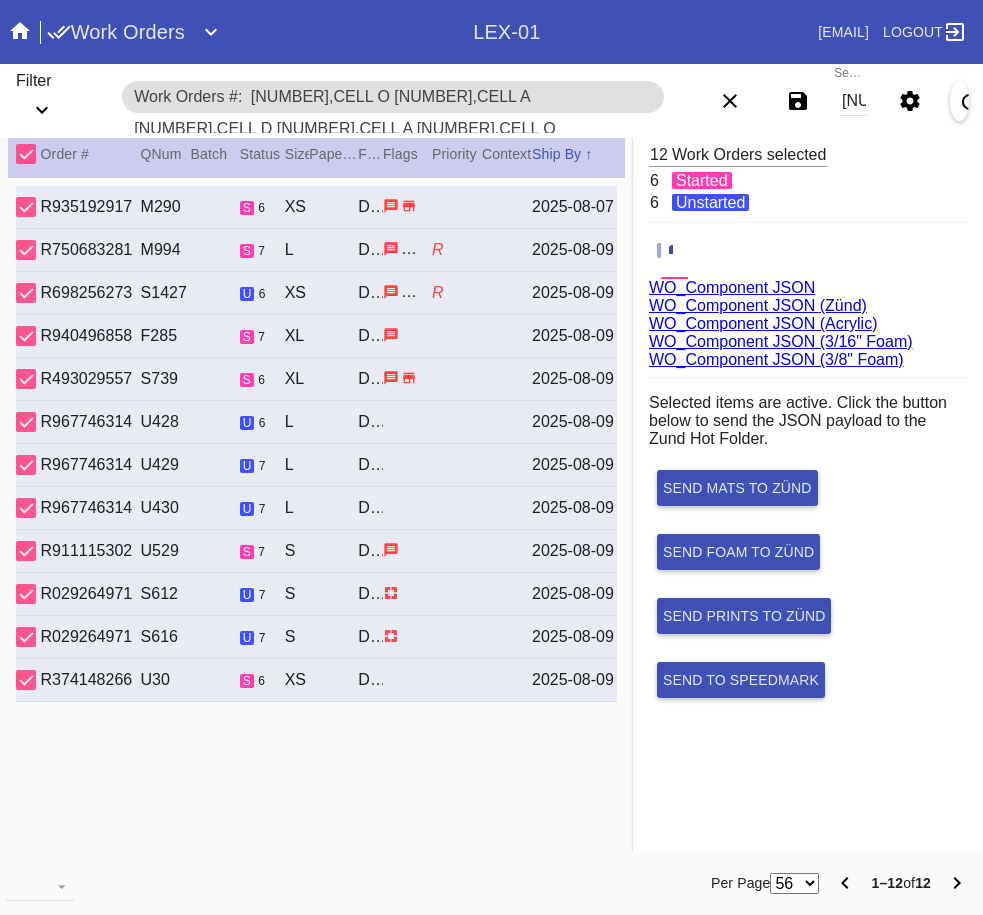 click on "WO_Component JSON (Acrylic)" at bounding box center (763, 323) 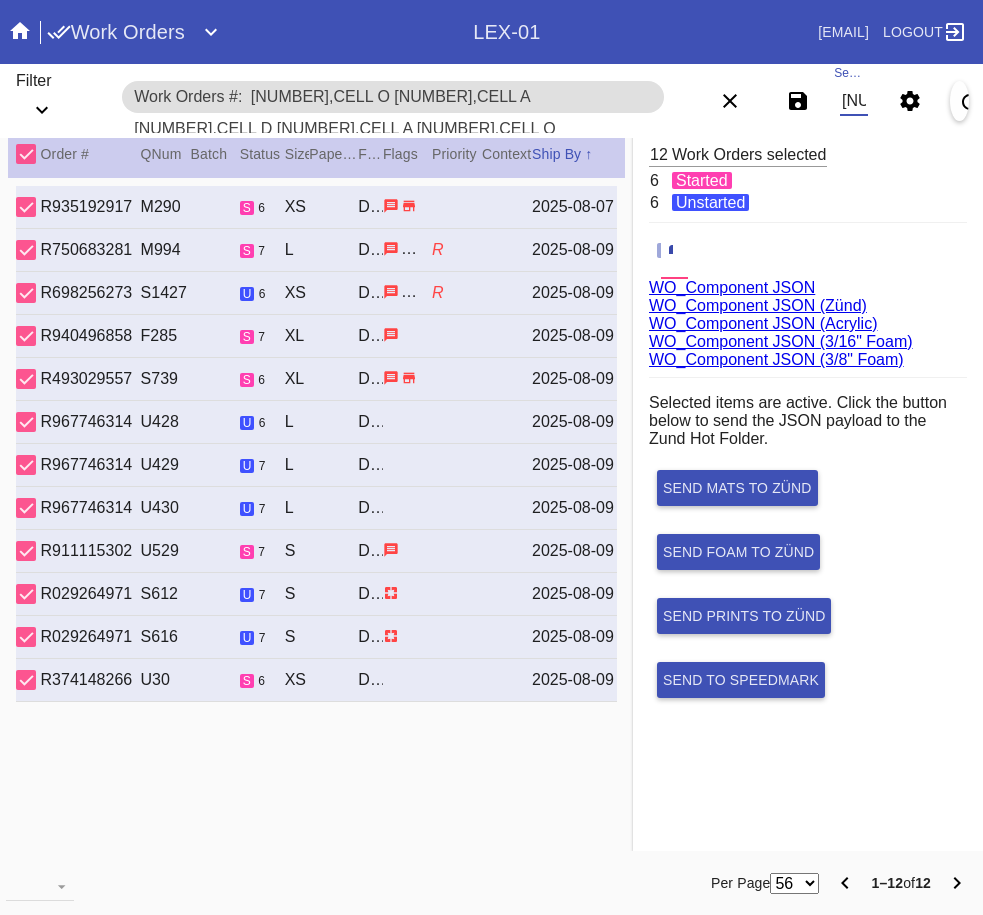 click on "W623488881519637,Cell O W580294356475337,Cell A W279413550585353,Cell D W411341647787996,Cell A W166878543310187,Cell O W666419356062733,Cell F W640652811512214,Cell A W424619892831106,Cell A W498560086856186,Cell B W299155031044893,Cell A W596373975337638,Cell B W992082891105369,Cell E" at bounding box center (854, 101) 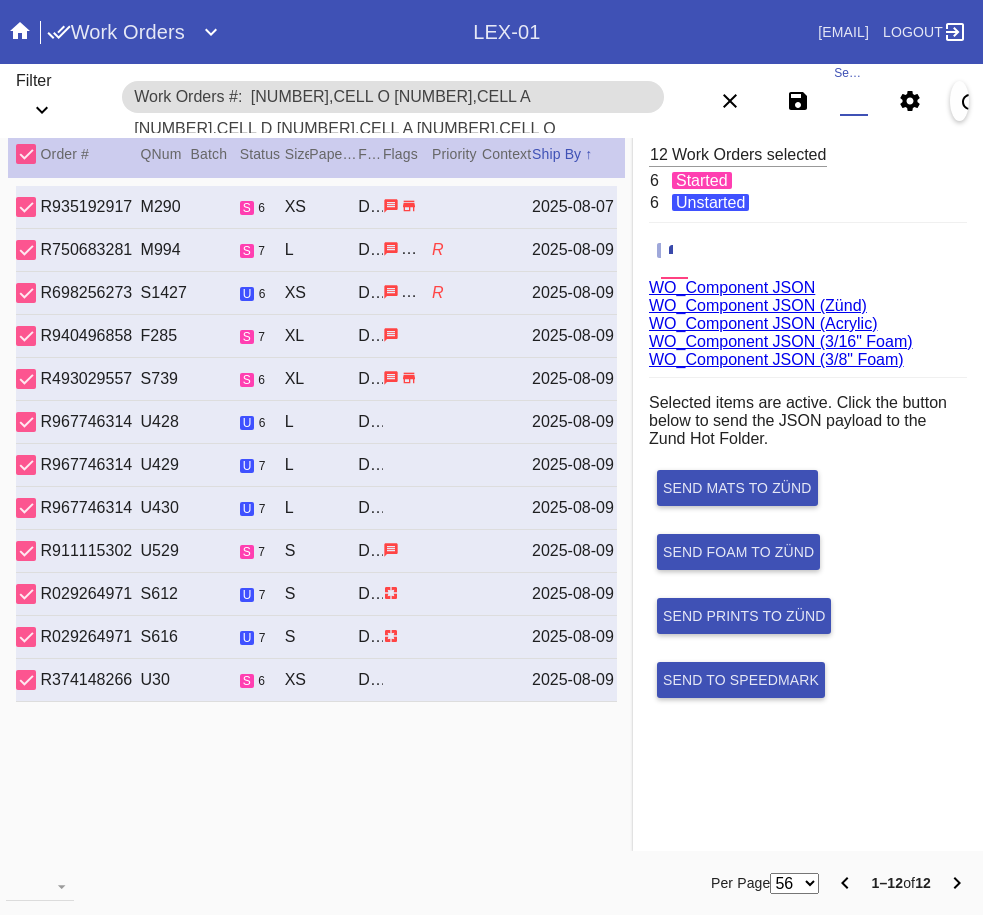 paste on "W656094380252746,Cell F W914495273431116,Cell E W446895791947115,Cell D W790929707814533,Cell G W176258649514397,Cell B W579116064438664,Cell E W369839425868720,Cell C W683124945271857,Cell G" 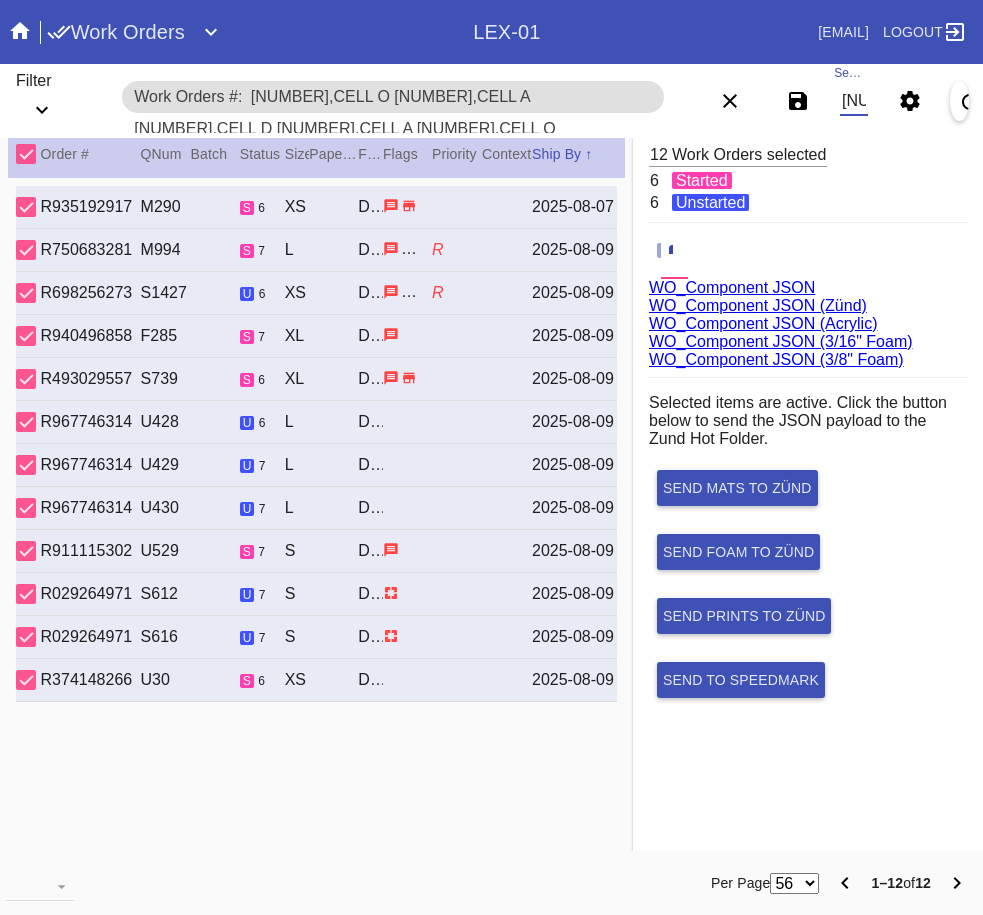 scroll, scrollTop: 0, scrollLeft: 1572, axis: horizontal 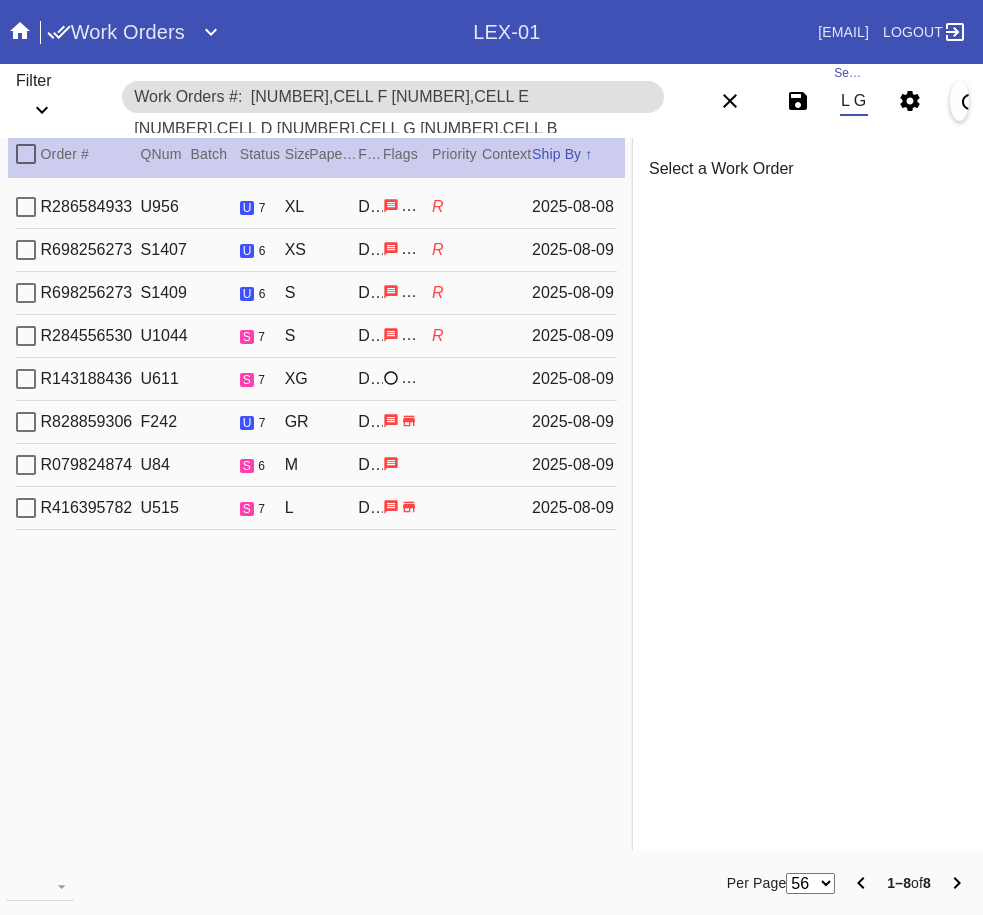 type on "W656094380252746,Cell F W914495273431116,Cell E W446895791947115,Cell D W790929707814533,Cell G W176258649514397,Cell B W579116064438664,Cell E W369839425868720,Cell C W683124945271857,Cell G" 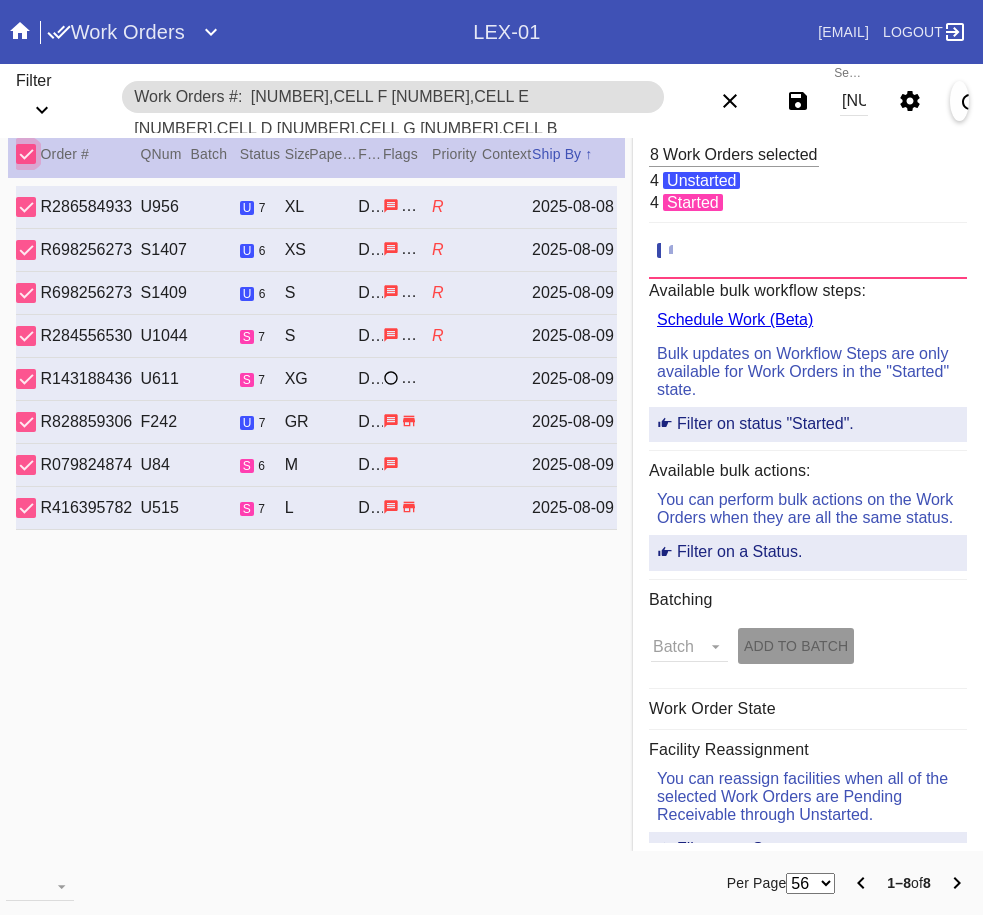 click on "W656094380252746,Cell F W914495273431116,Cell E W446895791947115,Cell D W790929707814533,Cell G W176258649514397,Cell B W579116064438664,Cell E W369839425868720,Cell C W683124945271857,Cell G" at bounding box center [854, 101] 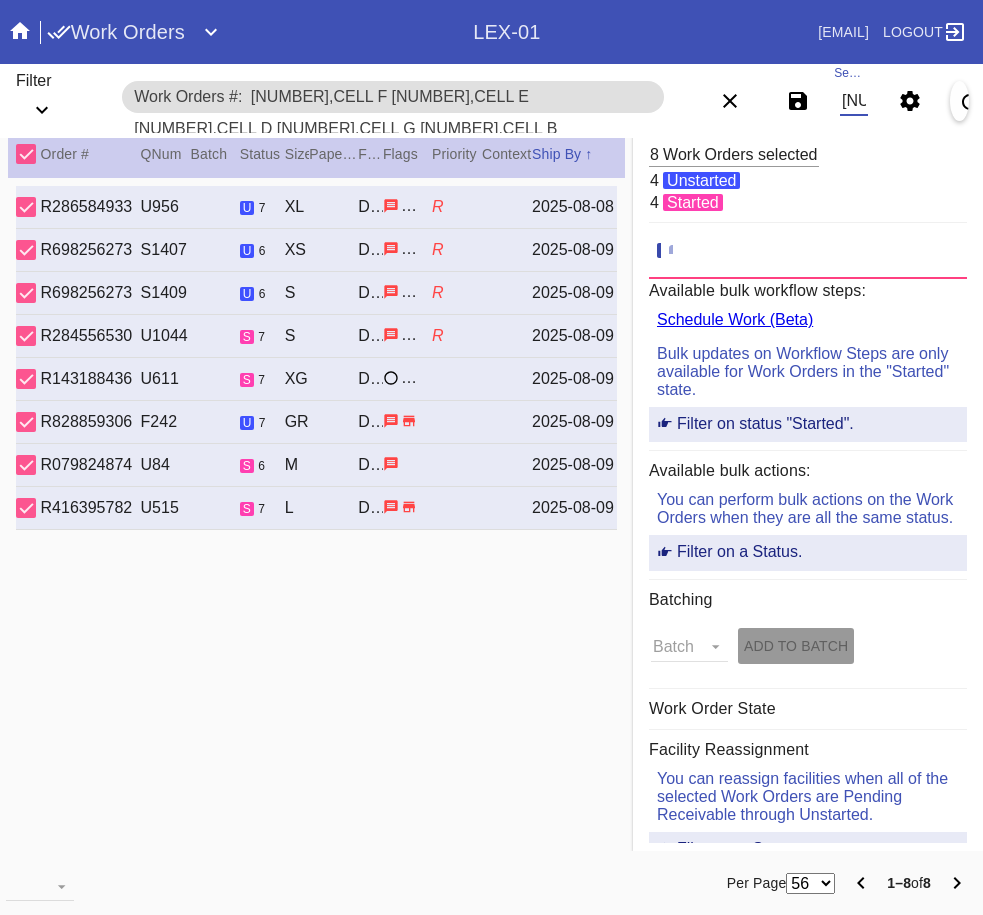 click on "W656094380252746,Cell F W914495273431116,Cell E W446895791947115,Cell D W790929707814533,Cell G W176258649514397,Cell B W579116064438664,Cell E W369839425868720,Cell C W683124945271857,Cell G" at bounding box center (854, 101) 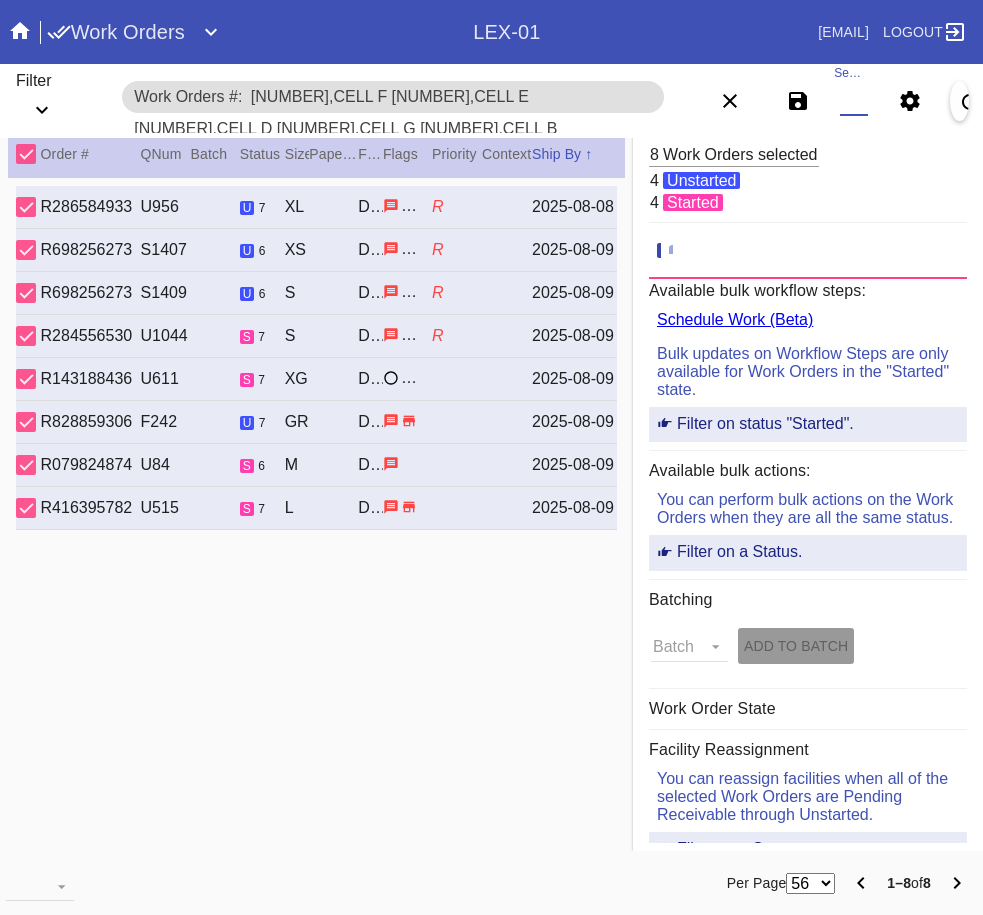 paste on "W656094380252746,Cell F W914495273431116,Cell E W446895791947115,Cell D W790929707814533,Cell G W176258649514397,Cell B W579116064438664,Cell E W369839425868720,Cell C W683124945271857,Cell G" 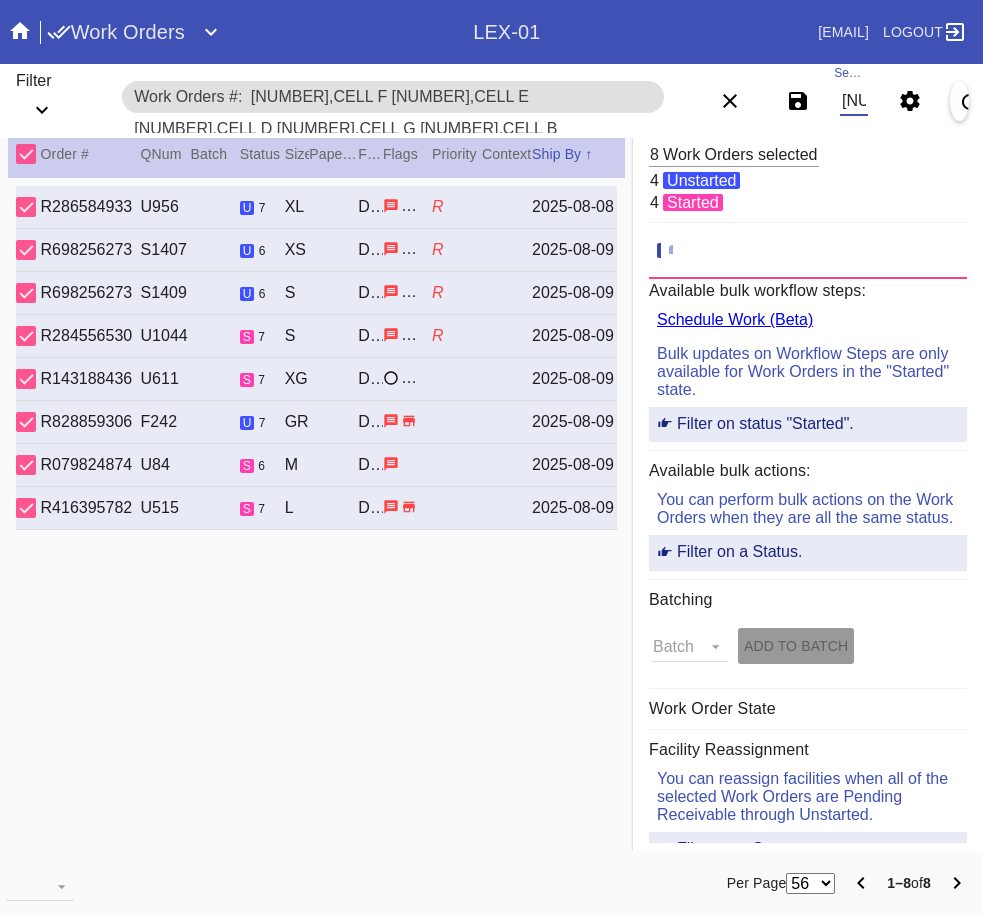 scroll, scrollTop: 0, scrollLeft: 1572, axis: horizontal 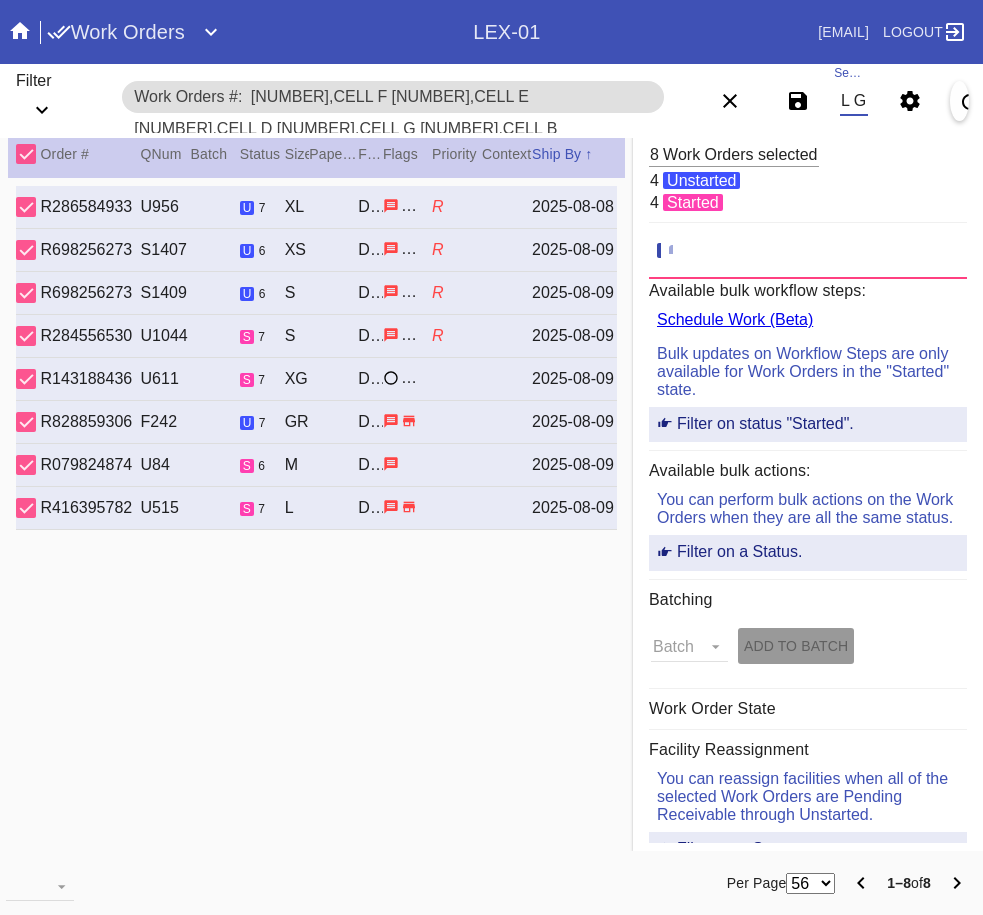 click on "W656094380252746,Cell F W914495273431116,Cell E W446895791947115,Cell D W790929707814533,Cell G W176258649514397,Cell B W579116064438664,Cell E W369839425868720,Cell C W683124945271857,Cell G" at bounding box center [854, 101] 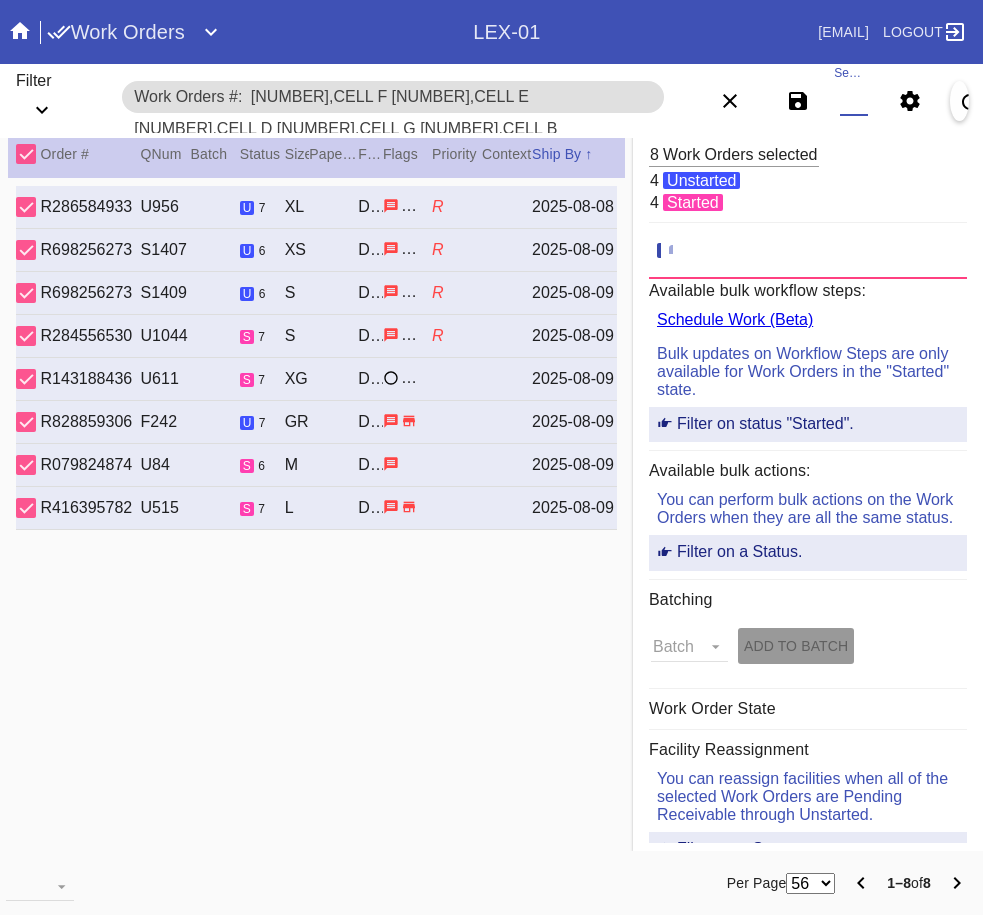 scroll, scrollTop: 0, scrollLeft: 0, axis: both 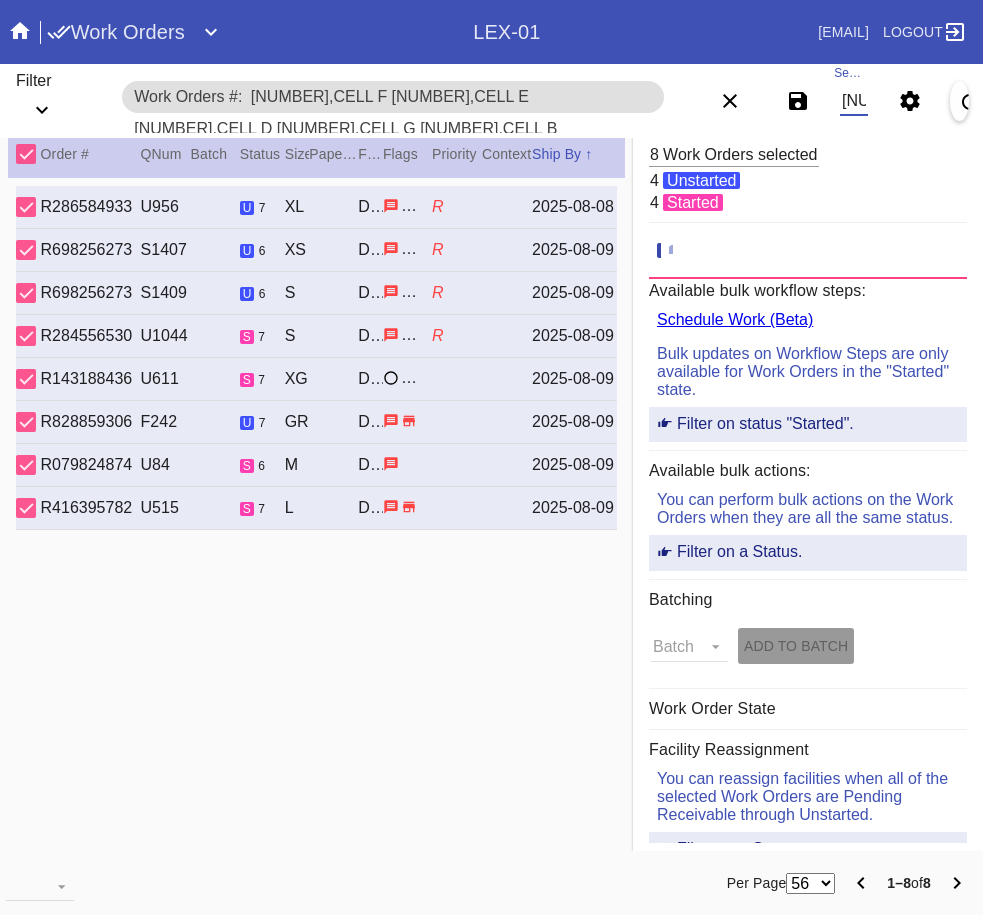 click on "W656094380252746,Cell F W914495273431116,Cell E W446895791947115,Cell D W790929707814533,Cell G W176258649514397,Cell B W579116064438664,Cell E W369839425868720,Cell C W683124945271857,Cell G" at bounding box center [854, 101] 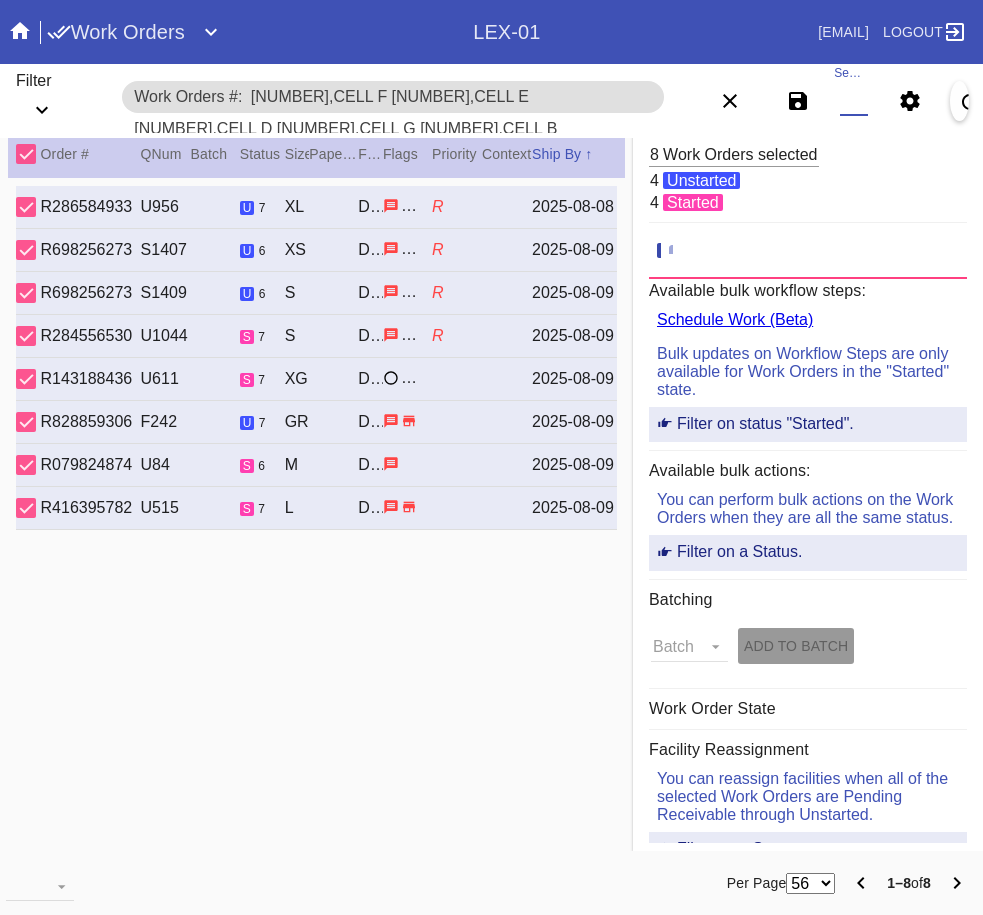 click on "Search" at bounding box center [854, 101] 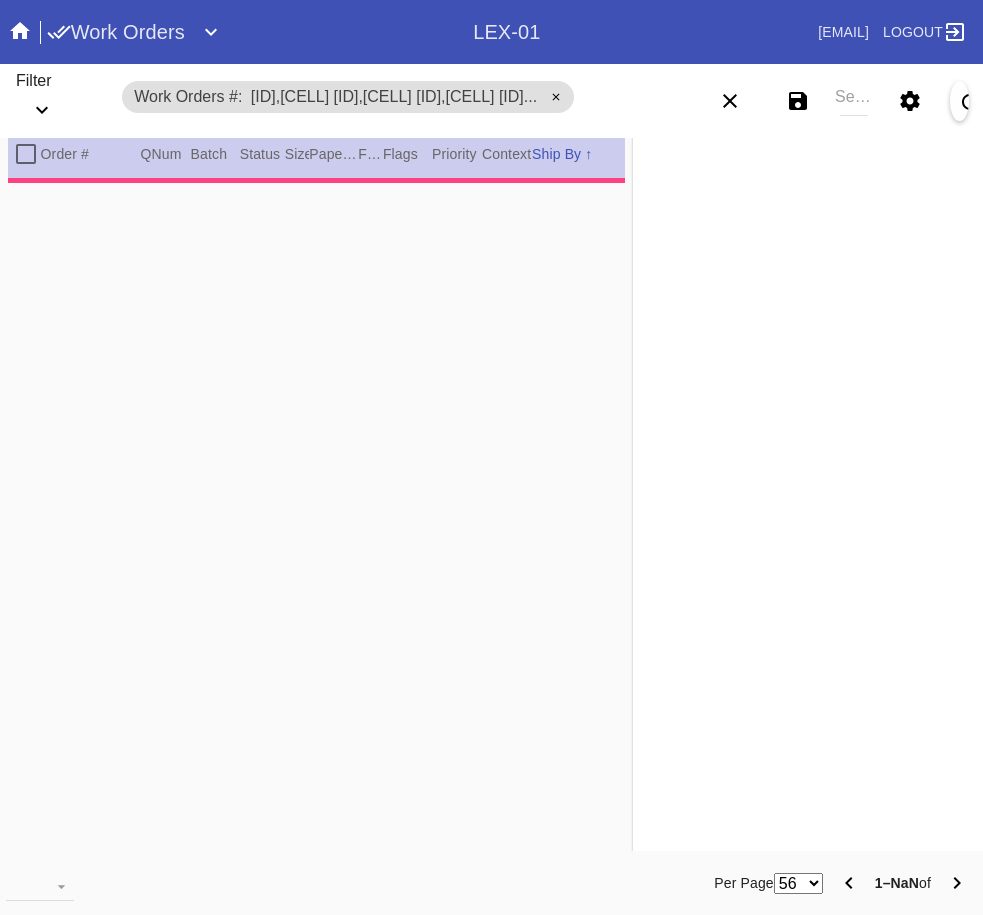 scroll, scrollTop: 0, scrollLeft: 0, axis: both 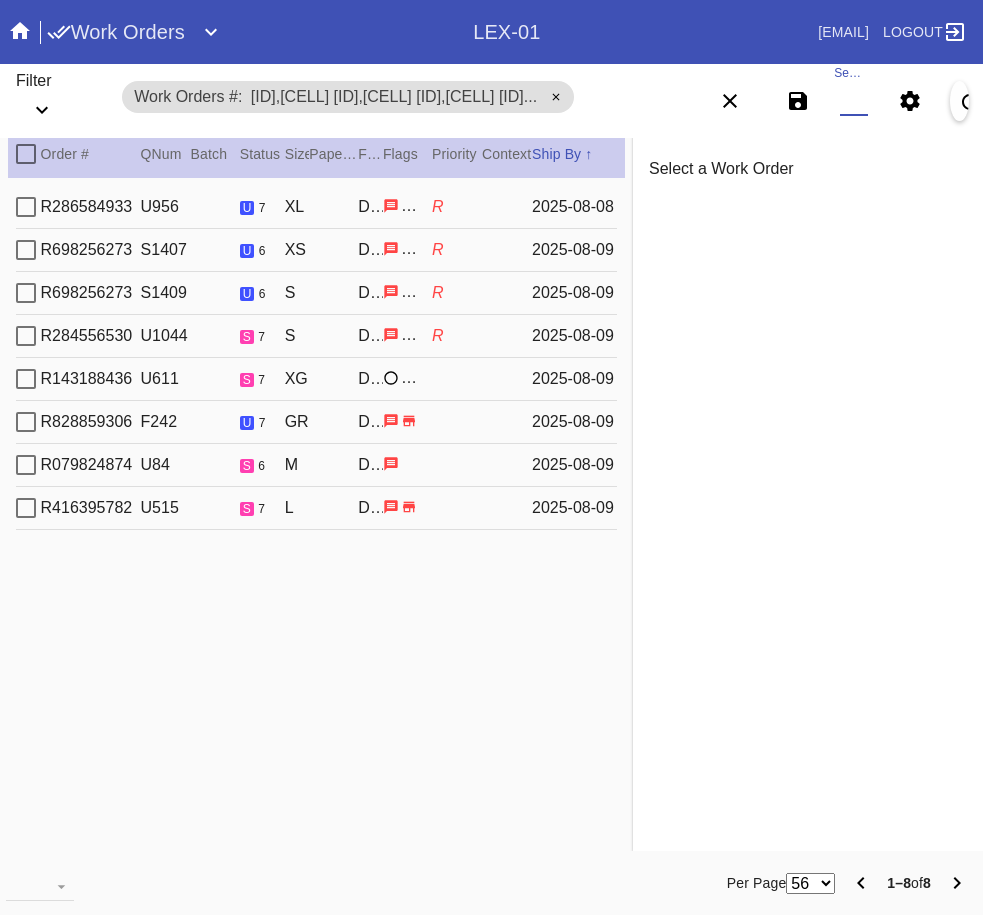 click on "Search" at bounding box center [854, 101] 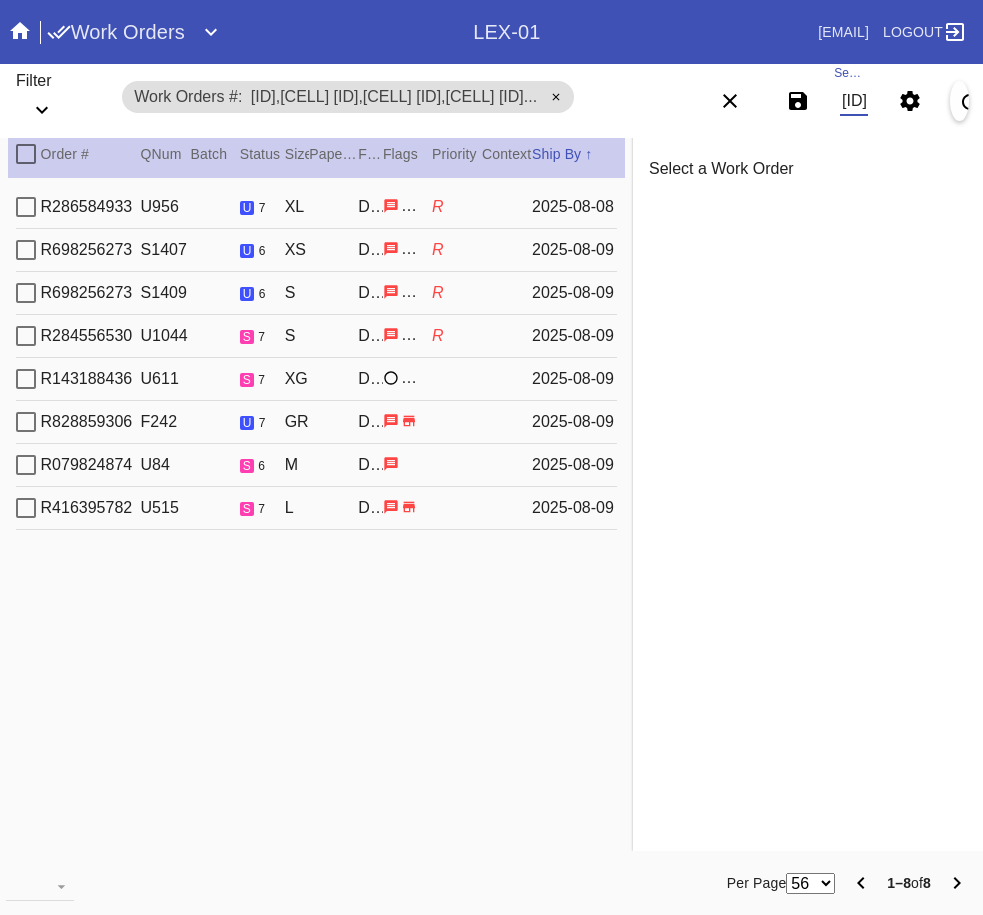 scroll, scrollTop: 0, scrollLeft: 1572, axis: horizontal 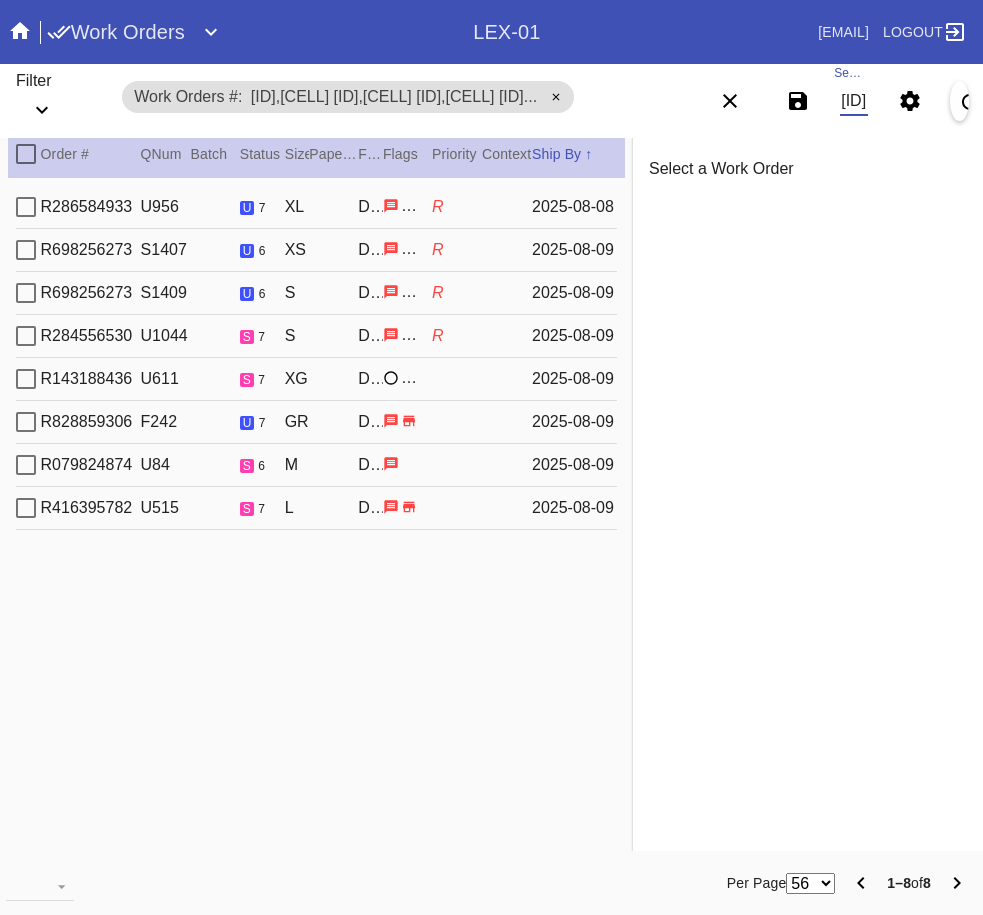 type on "W656094380252746,Cell F W914495273431116,Cell E W446895791947115,Cell D W790929707814533,Cell G W176258649514397,Cell B W579116064438664,Cell E W369839425868720,Cell C W683124945271857,Cell G" 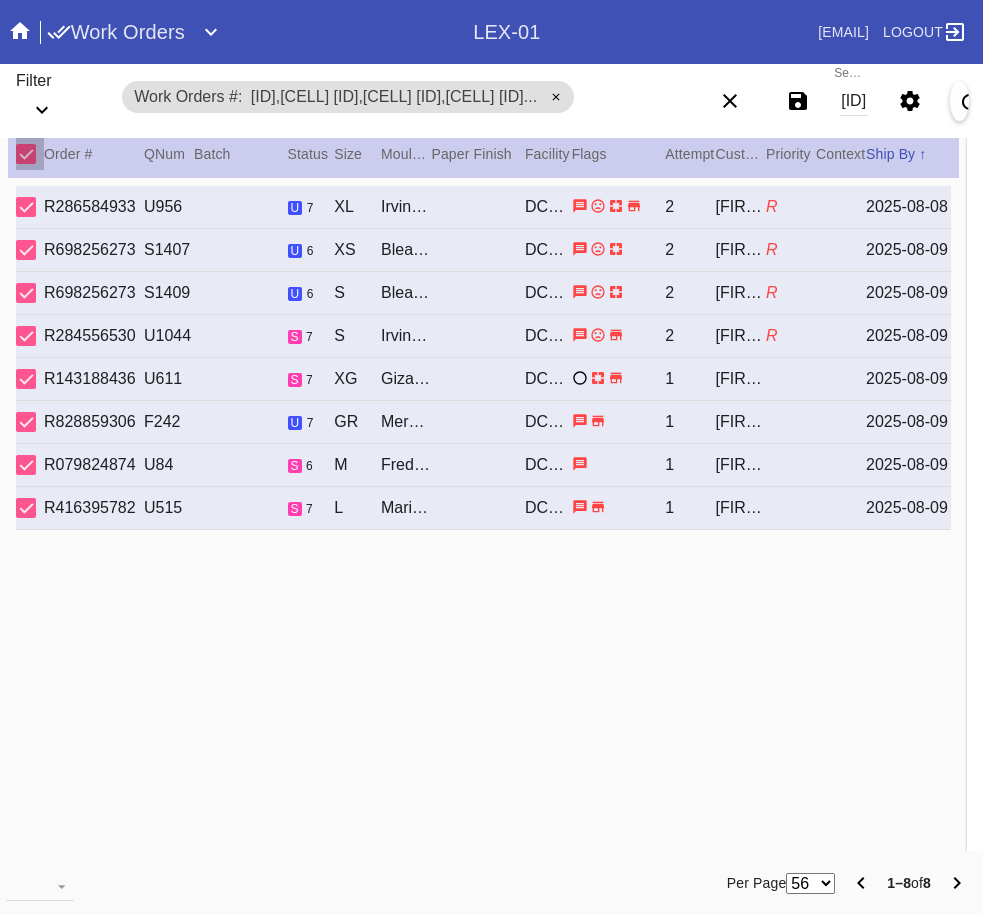 scroll, scrollTop: 0, scrollLeft: 0, axis: both 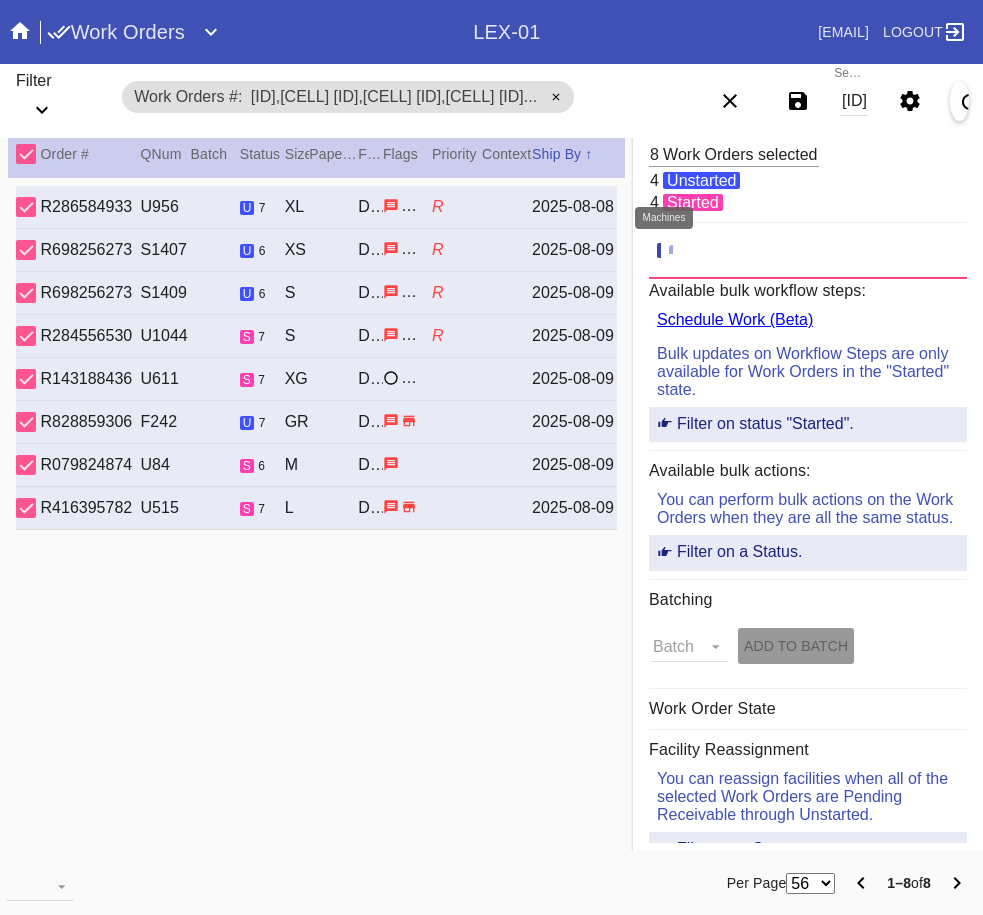 click 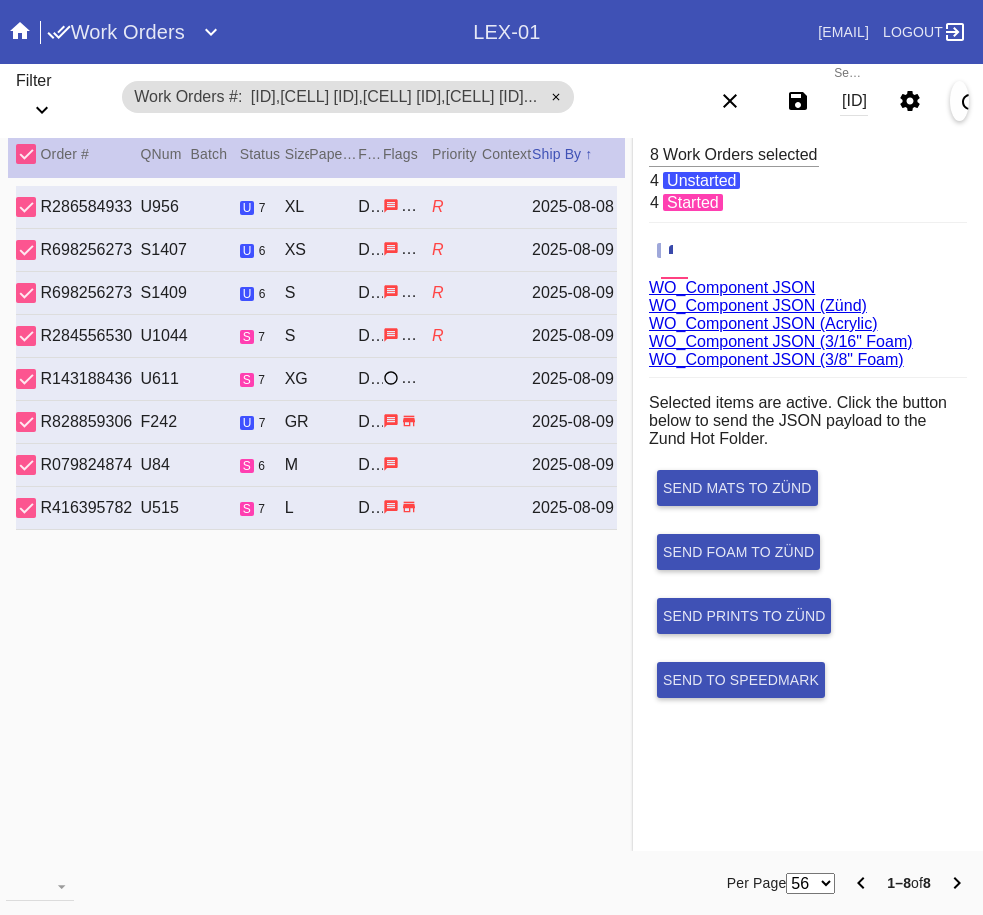 click on "WO_Component JSON (Acrylic)" at bounding box center [763, 323] 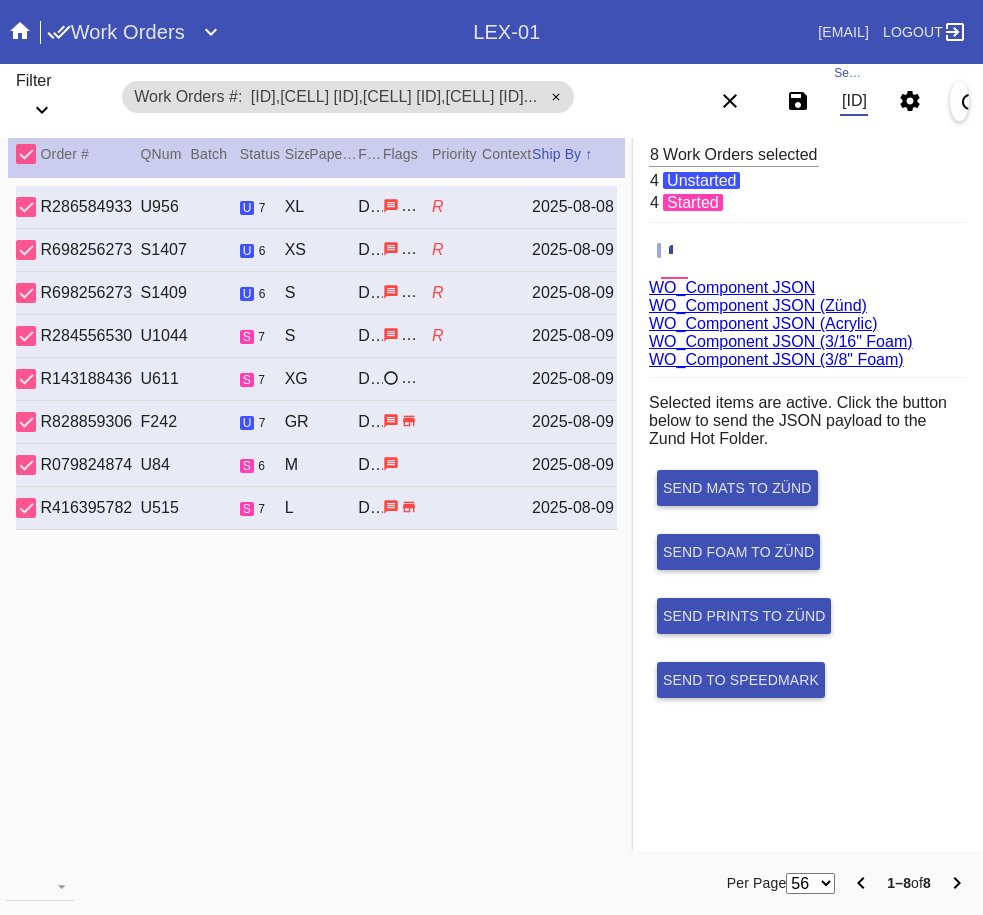 click on "W656094380252746,Cell F W914495273431116,Cell E W446895791947115,Cell D W790929707814533,Cell G W176258649514397,Cell B W579116064438664,Cell E W369839425868720,Cell C W683124945271857,Cell G" at bounding box center [854, 101] 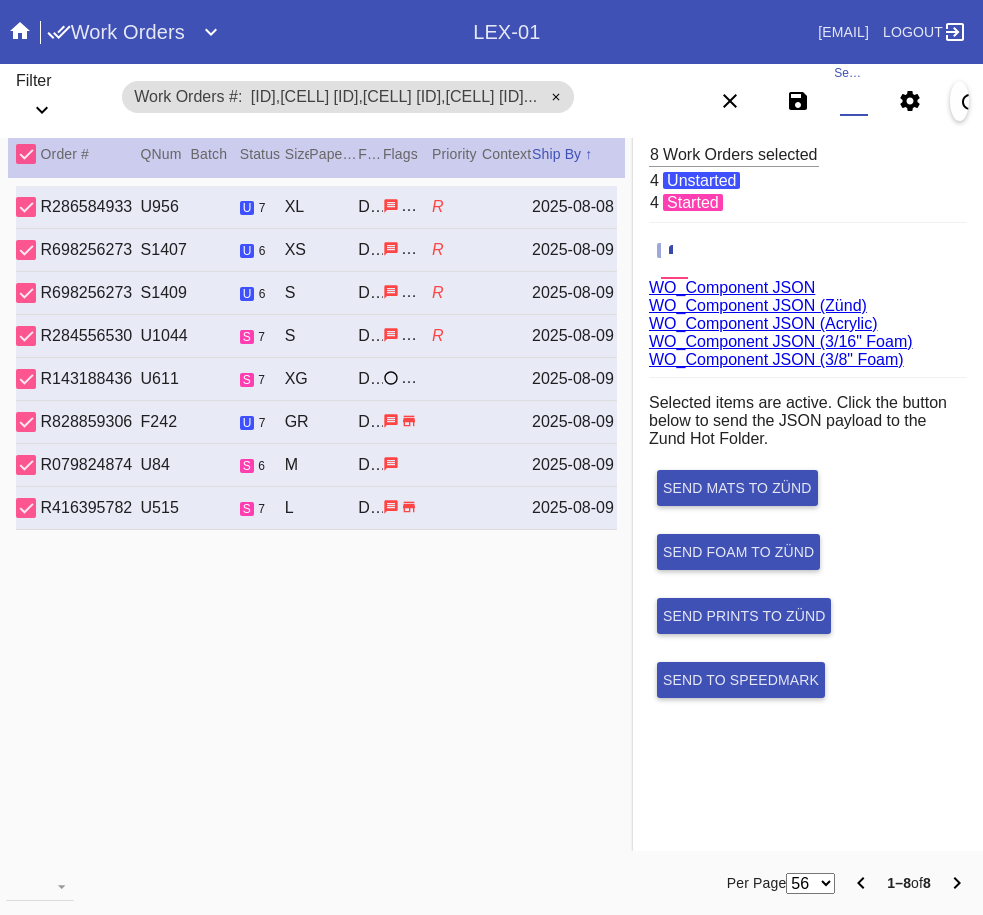 paste on "W446895791947115,Cell D W176258649514397,Cell B W369839425868720,Cell C W681066042230612,Cell E W259206579102480,Cell D W715274815312179,Cell H W421690660124357,Cell G W291330365789617,Cell A W128341725889297,Cell G W793863383261660,Cell E W585331943578945,Cell B W248587883107974,Cell C" 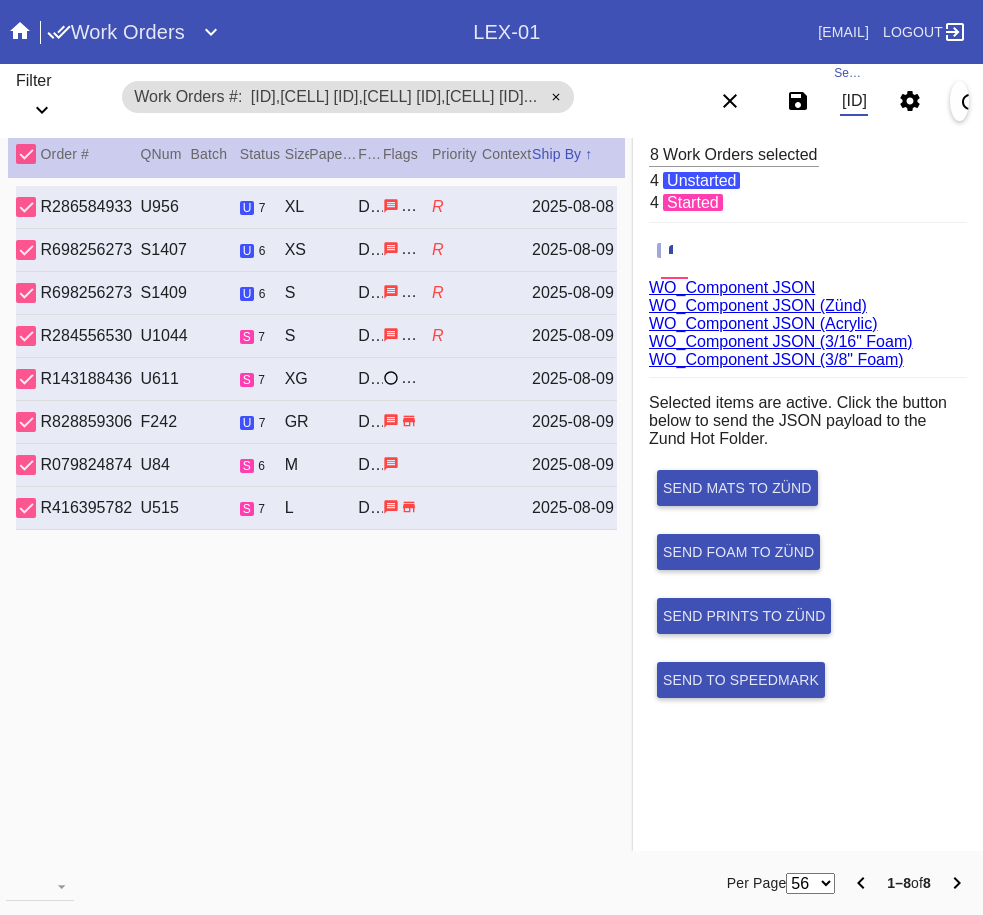scroll, scrollTop: 0, scrollLeft: 2378, axis: horizontal 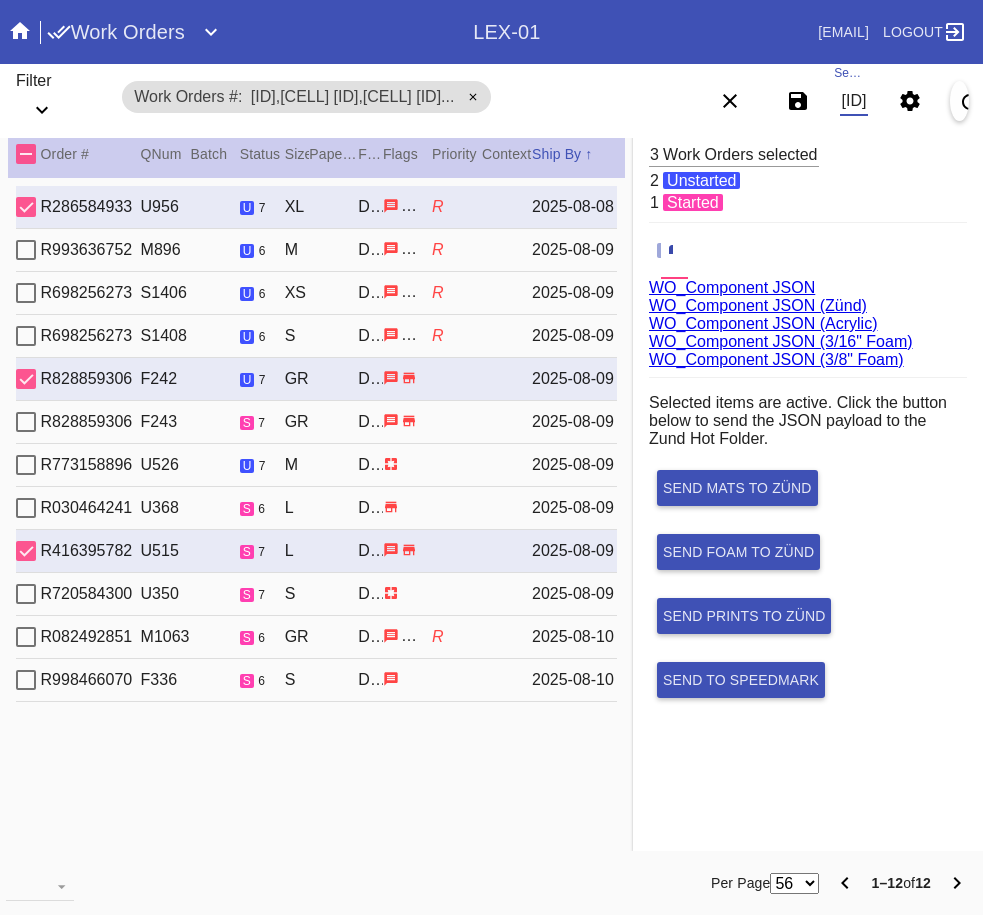 type on "W446895791947115,Cell D W176258649514397,Cell B W369839425868720,Cell C W681066042230612,Cell E W259206579102480,Cell D W715274815312179,Cell H W421690660124357,Cell G W291330365789617,Cell A W128341725889297,Cell G W793863383261660,Cell E W585331943578945,Cell B W248587883107974,Cell C" 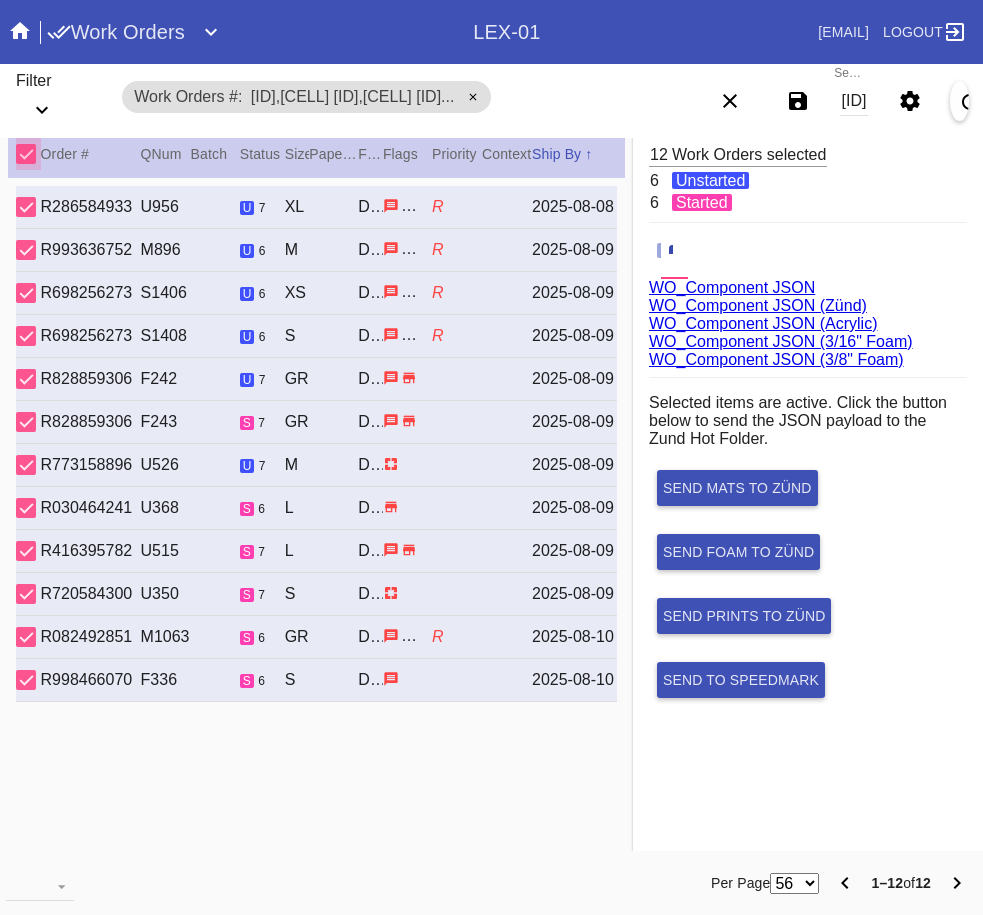 scroll, scrollTop: 0, scrollLeft: 0, axis: both 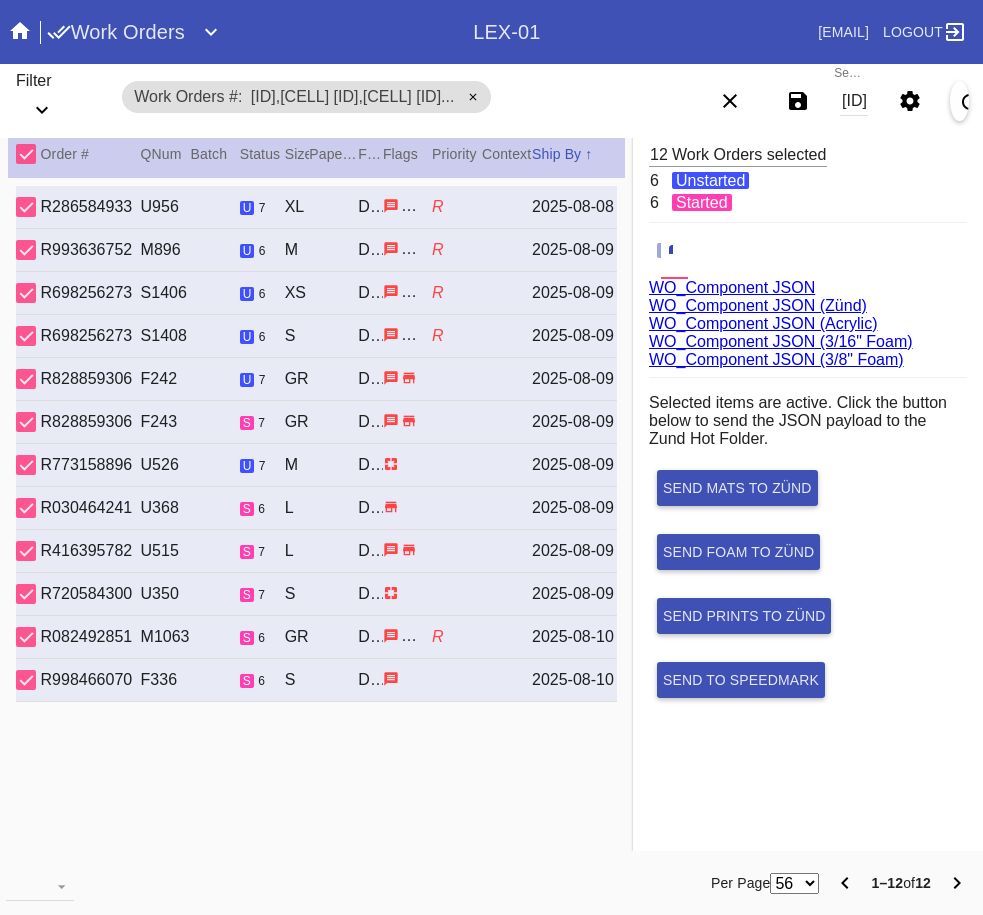 click on "WO_Component JSON (Acrylic)" at bounding box center [763, 323] 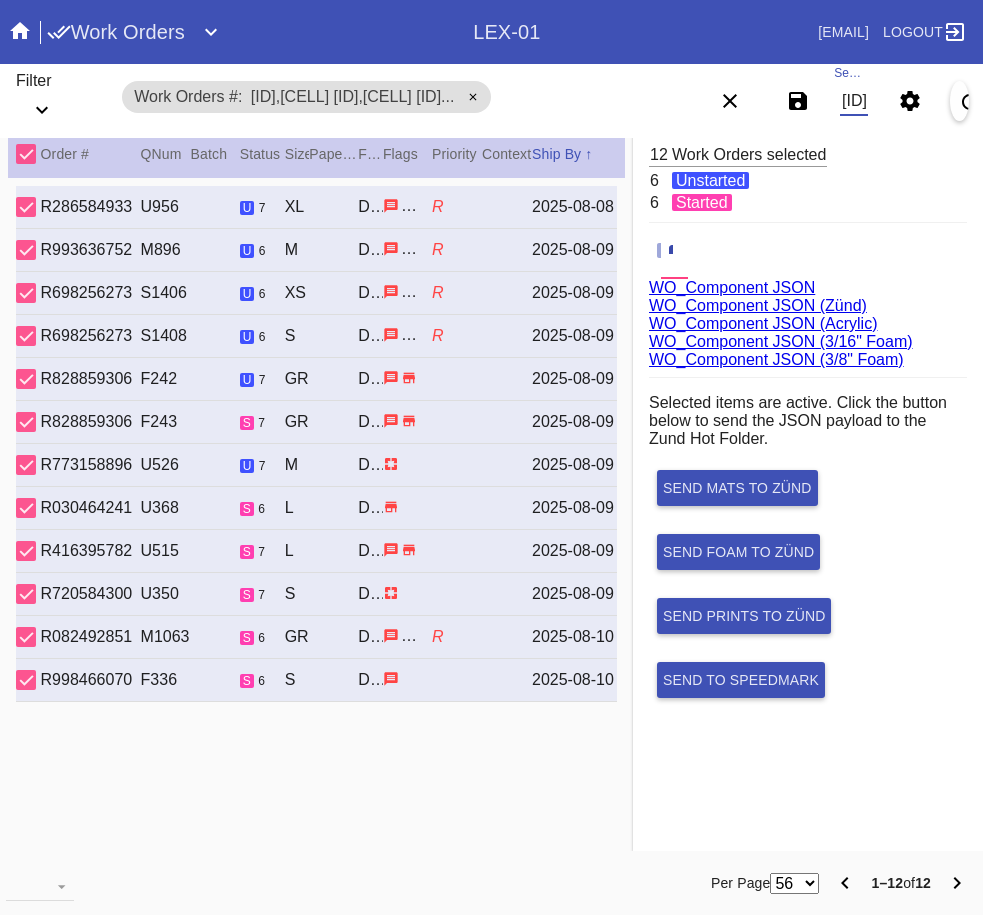 click on "W446895791947115,Cell D W176258649514397,Cell B W369839425868720,Cell C W681066042230612,Cell E W259206579102480,Cell D W715274815312179,Cell H W421690660124357,Cell G W291330365789617,Cell A W128341725889297,Cell G W793863383261660,Cell E W585331943578945,Cell B W248587883107974,Cell C" at bounding box center (854, 101) 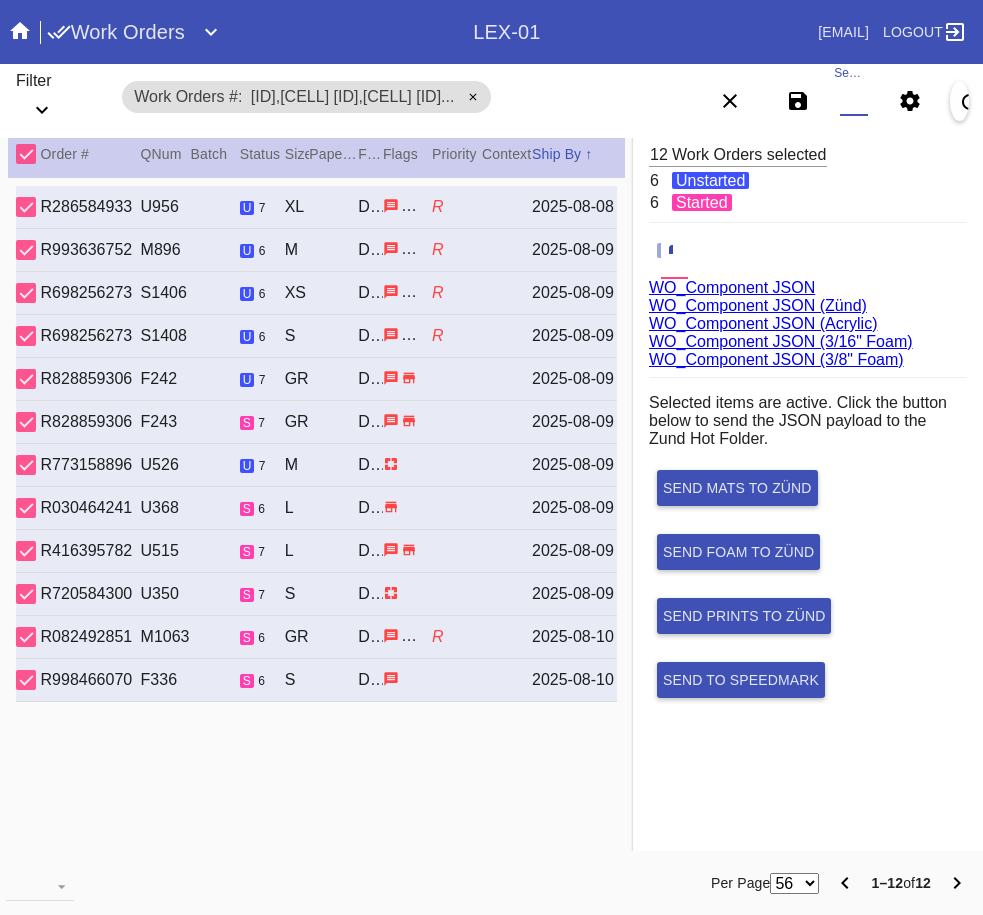 paste on "W543714542972464,Cell G W222102157807722,Cell D W668163614443317,Cell F W180131581807913,Cell D W598918150330869,Cell O W708877109682578,Cell G" 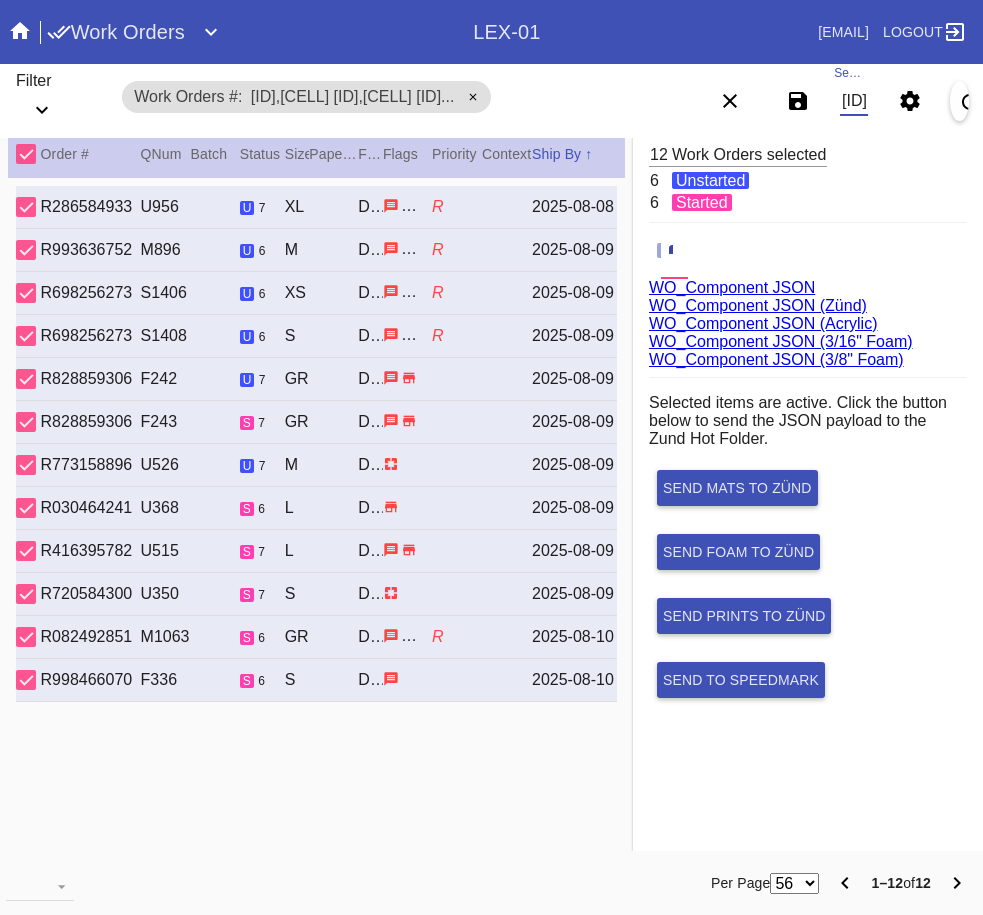 scroll, scrollTop: 0, scrollLeft: 1179, axis: horizontal 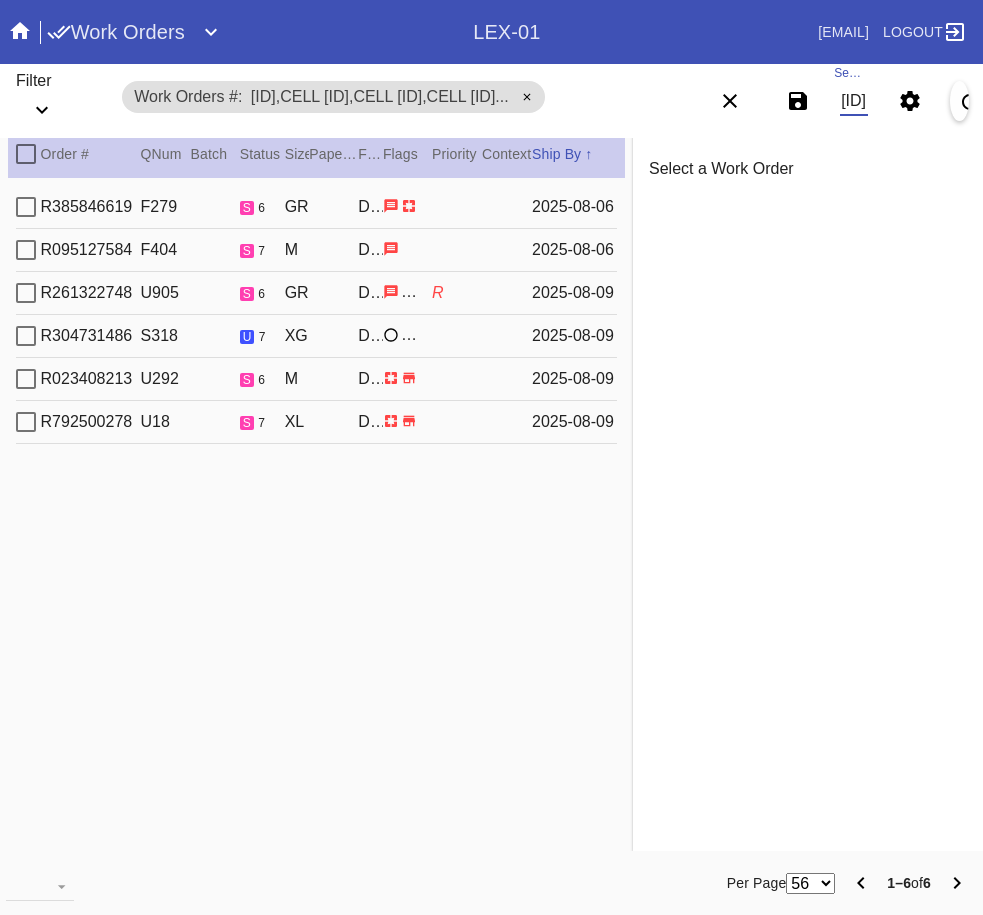 type on "W543714542972464,Cell G W222102157807722,Cell D W668163614443317,Cell F W180131581807913,Cell D W598918150330869,Cell O W708877109682578,Cell G" 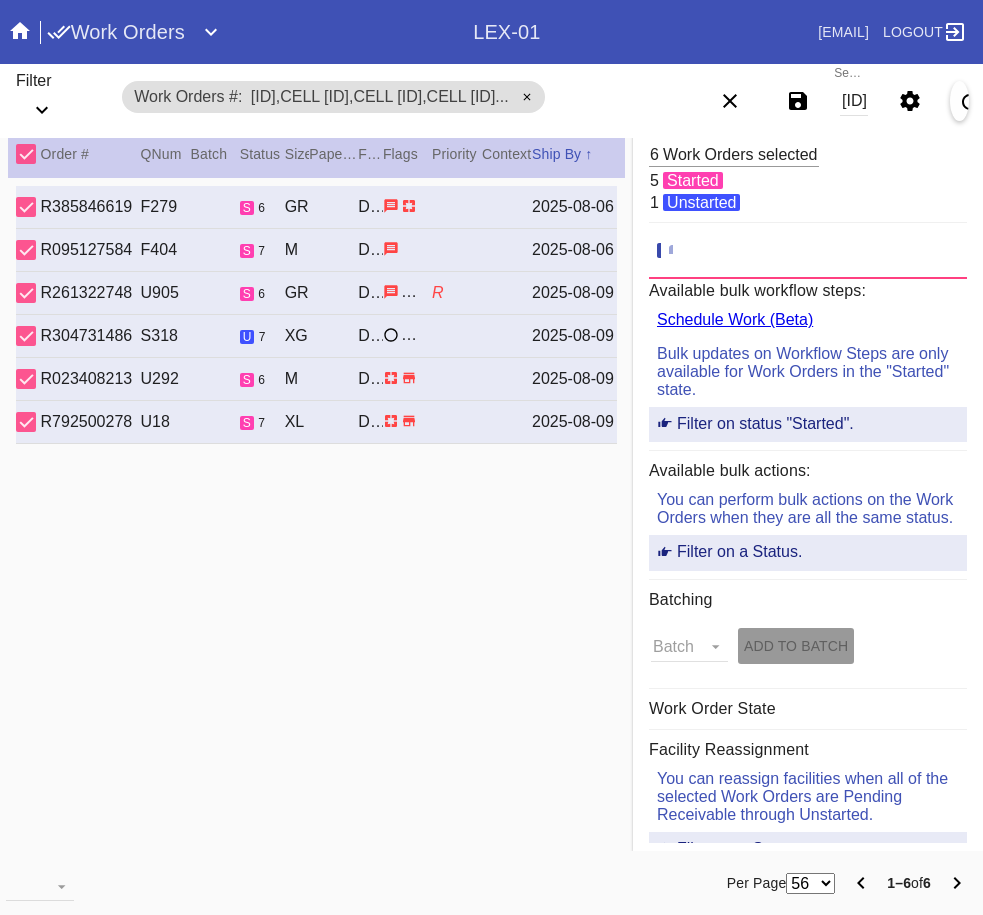click 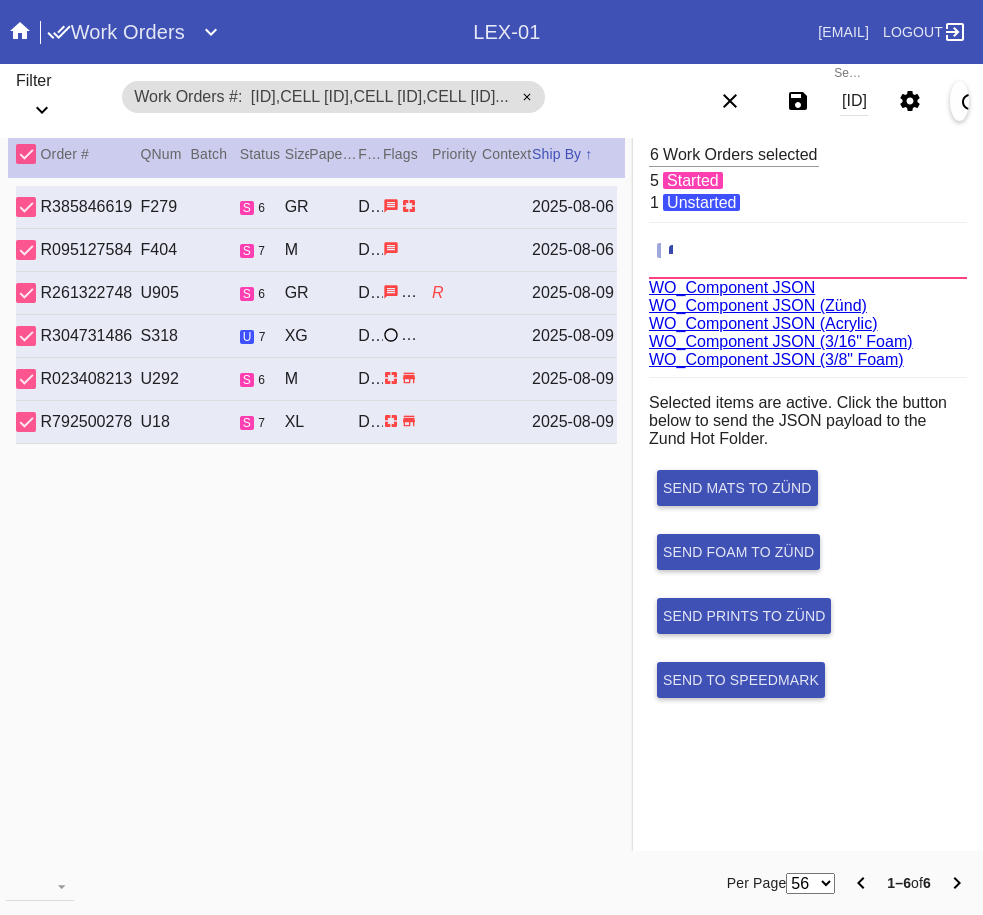 scroll, scrollTop: 75, scrollLeft: 0, axis: vertical 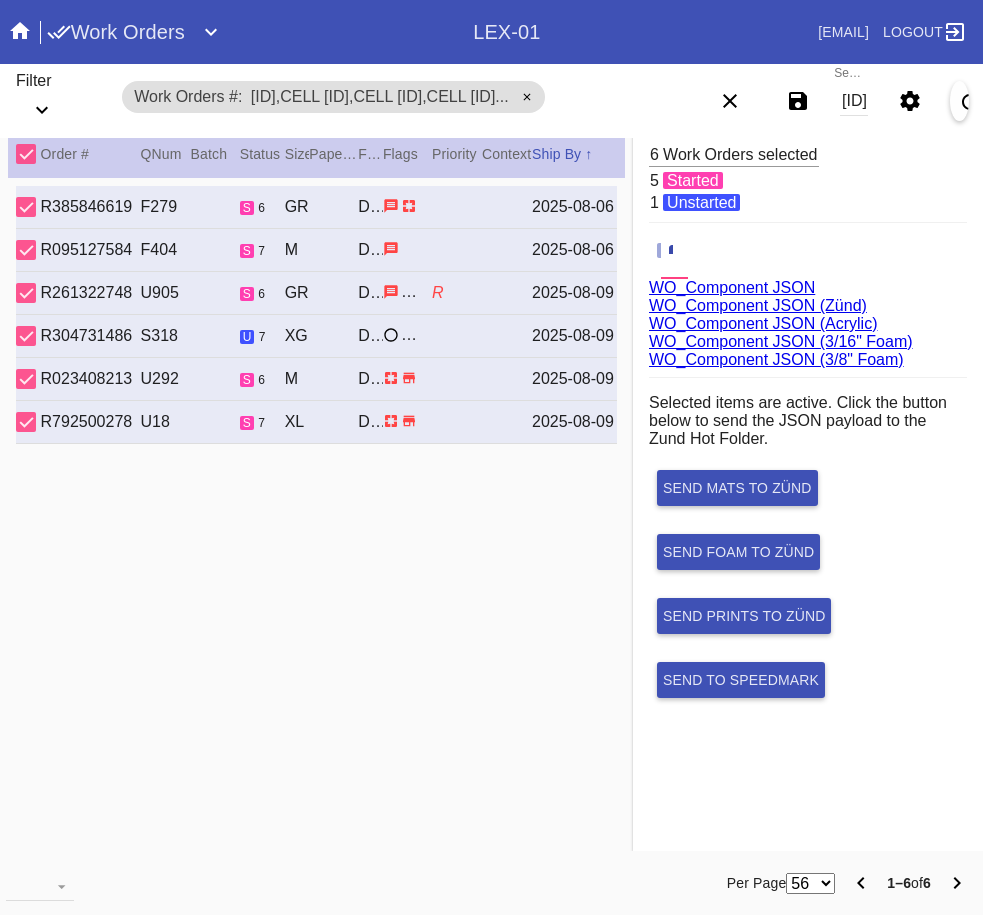 click on "WO_Component JSON (Acrylic)" at bounding box center [763, 323] 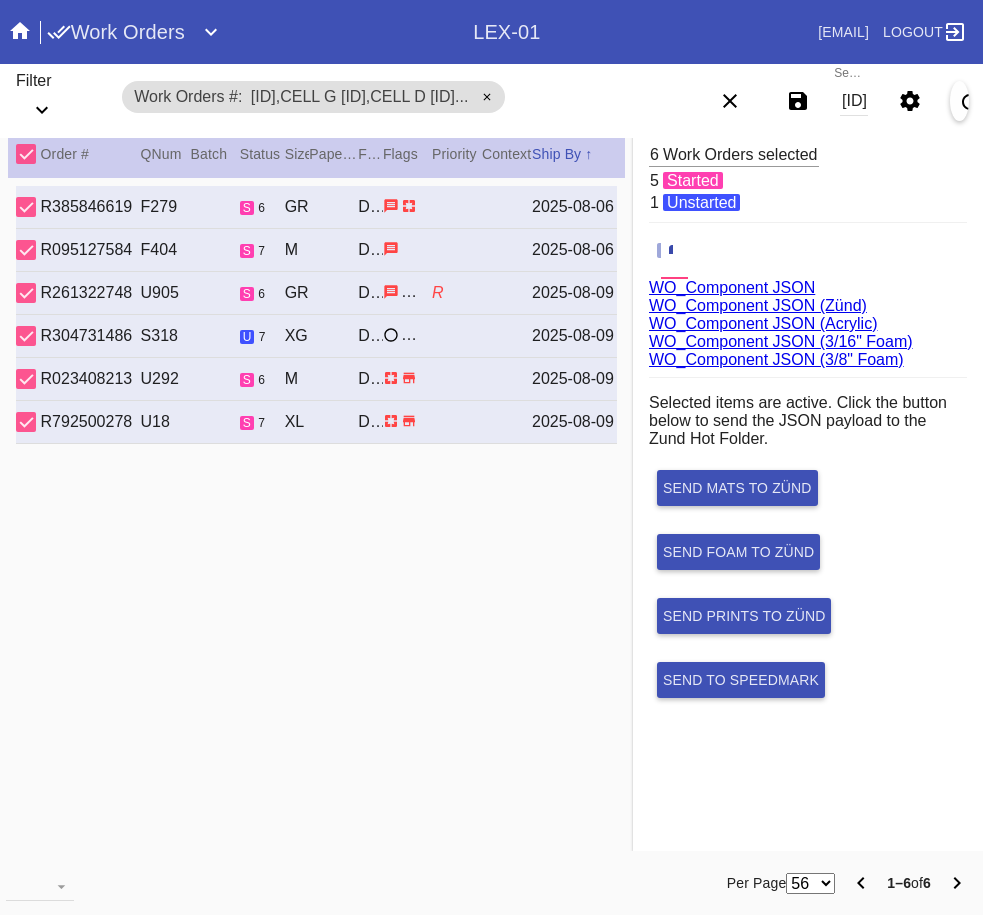 scroll, scrollTop: 0, scrollLeft: 0, axis: both 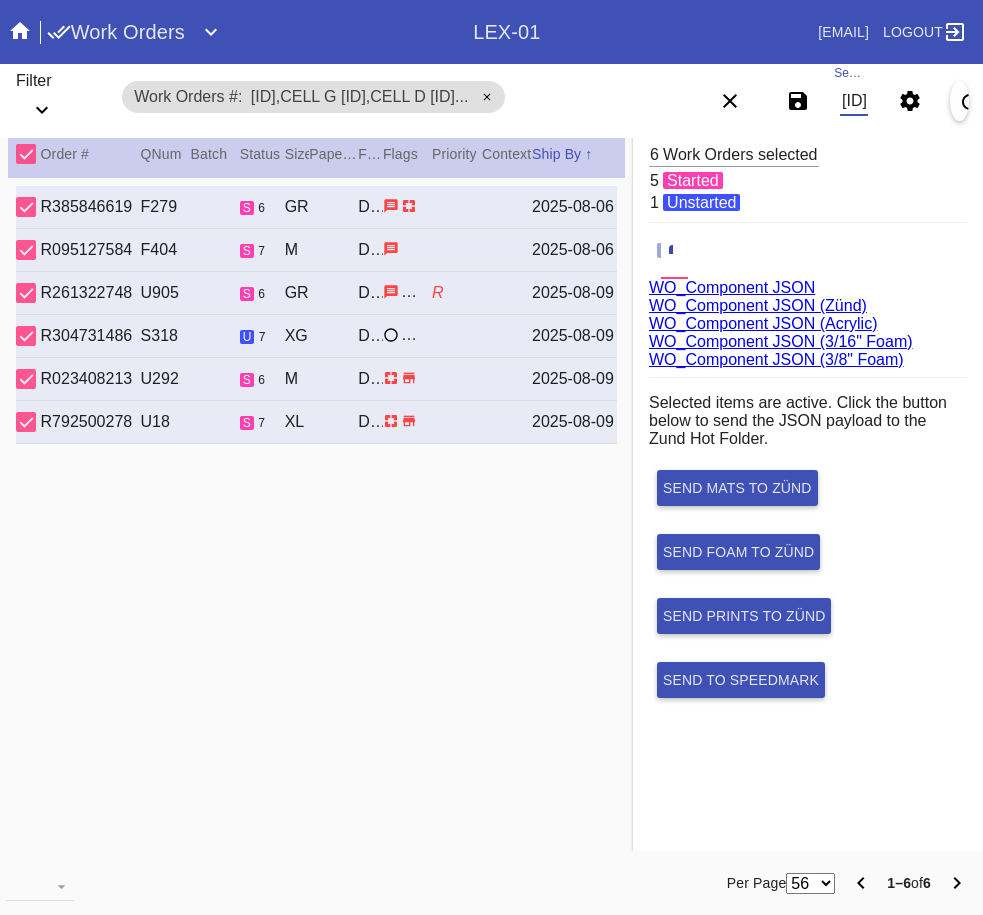 click on "[ID],Cell [ID],Cell [ID],Cell [ID],Cell [ID],Cell [ID],Cell [ID]" at bounding box center (854, 101) 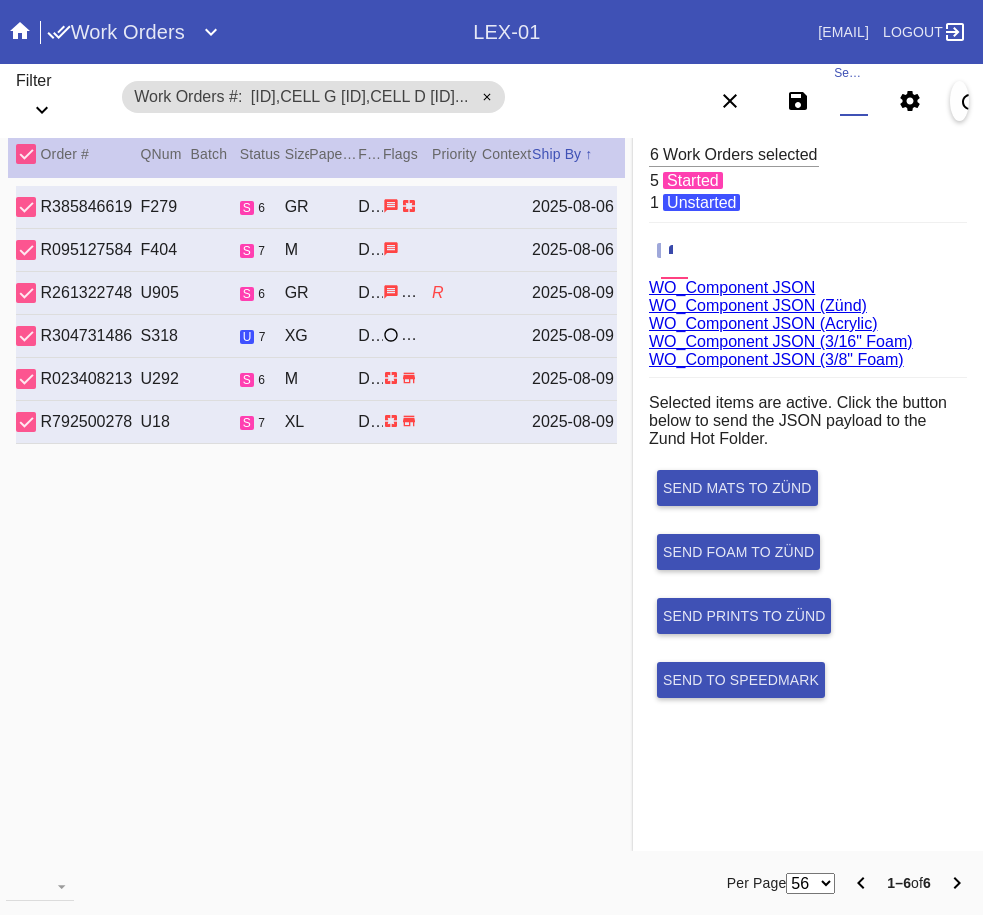 paste on "W945140131920338,Cell O W712870668805419,Cell O W934814667115597,Cell B W502032422098817,Cell D W596373975337638,Cell B W309969394610945,Cell E W487190576883483,Cell O W630919105702440,Cell B W989950542559610,Cell B W959109024609453,Cell D W214183477318270,Cell B W181861541901639,Cell B W731449261715389,Cell B W731198489843597,Cell B W951383511909055,Cell C W165645003083808,Cell B W324581683402067,Cell D W252700958225790,Cell D W728884170363370,Cell H W947515818559329,Cell B W111415737658801,Cell C W412500509499359,Cell O W704918084950150,Cell O W437664093574741,Cell H W139674743769620,Cell C" 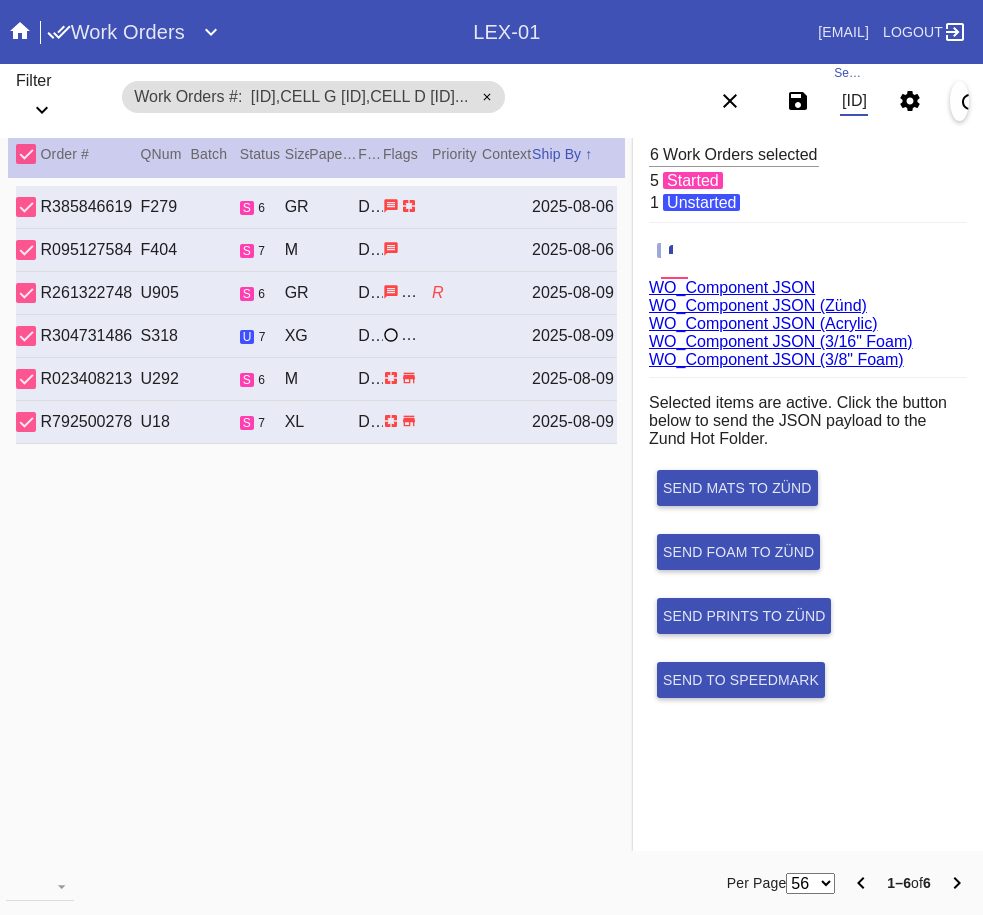 scroll, scrollTop: 0, scrollLeft: 4986, axis: horizontal 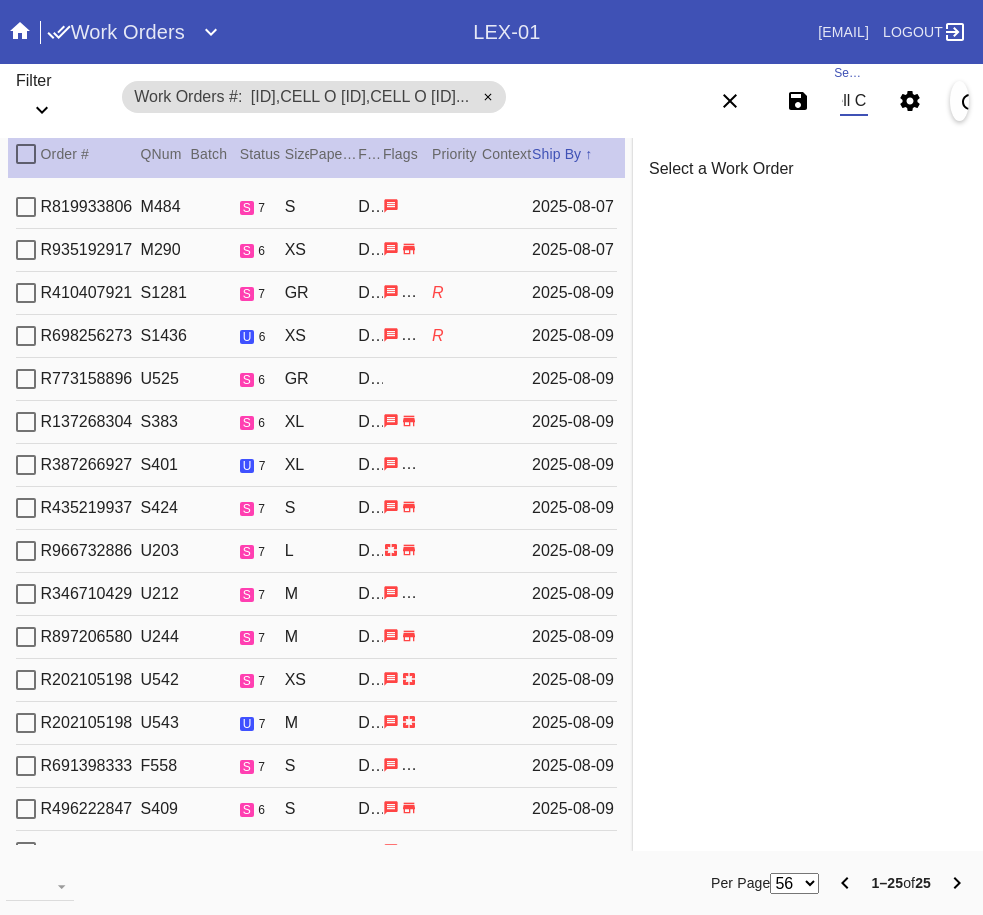 type on "W945140131920338,Cell O W712870668805419,Cell O W934814667115597,Cell B W502032422098817,Cell D W596373975337638,Cell B W309969394610945,Cell E W487190576883483,Cell O W630919105702440,Cell B W989950542559610,Cell B W959109024609453,Cell D W214183477318270,Cell B W181861541901639,Cell B W731449261715389,Cell B W731198489843597,Cell B W951383511909055,Cell C W165645003083808,Cell B W324581683402067,Cell D W252700958225790,Cell D W728884170363370,Cell H W947515818559329,Cell B W111415737658801,Cell C W412500509499359,Cell O W704918084950150,Cell O W437664093574741,Cell H W139674743769620,Cell C" 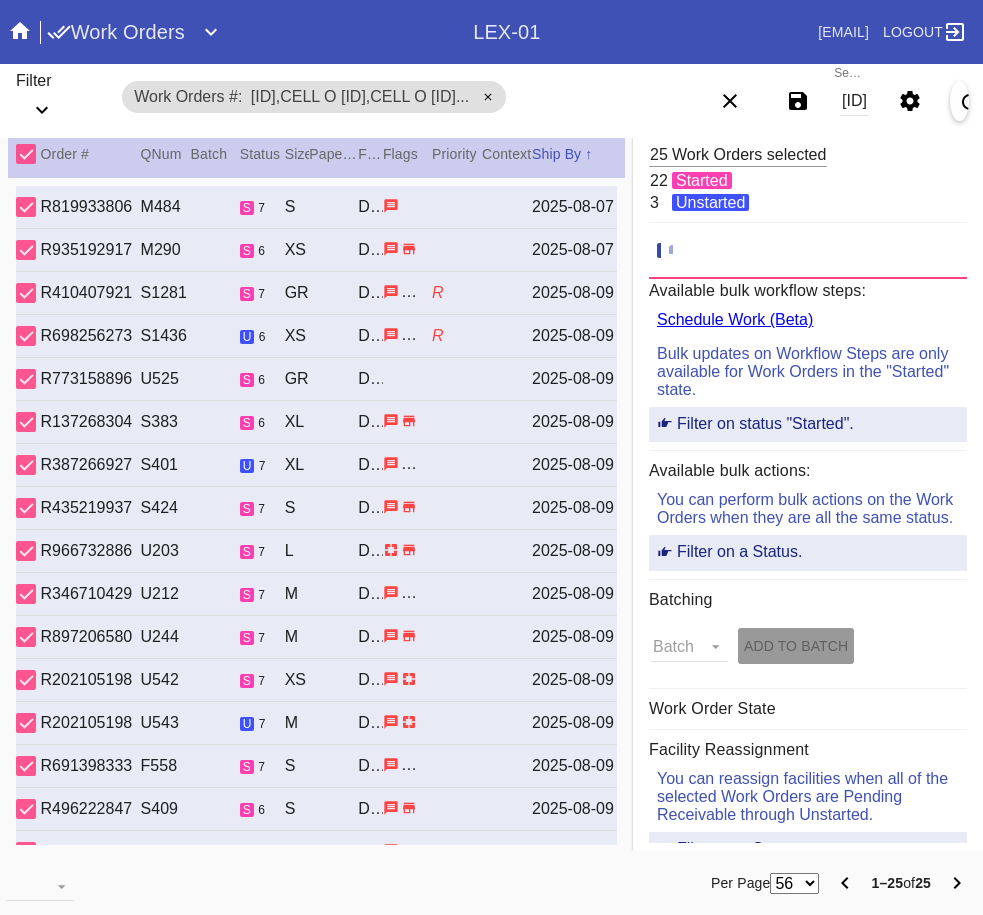 click 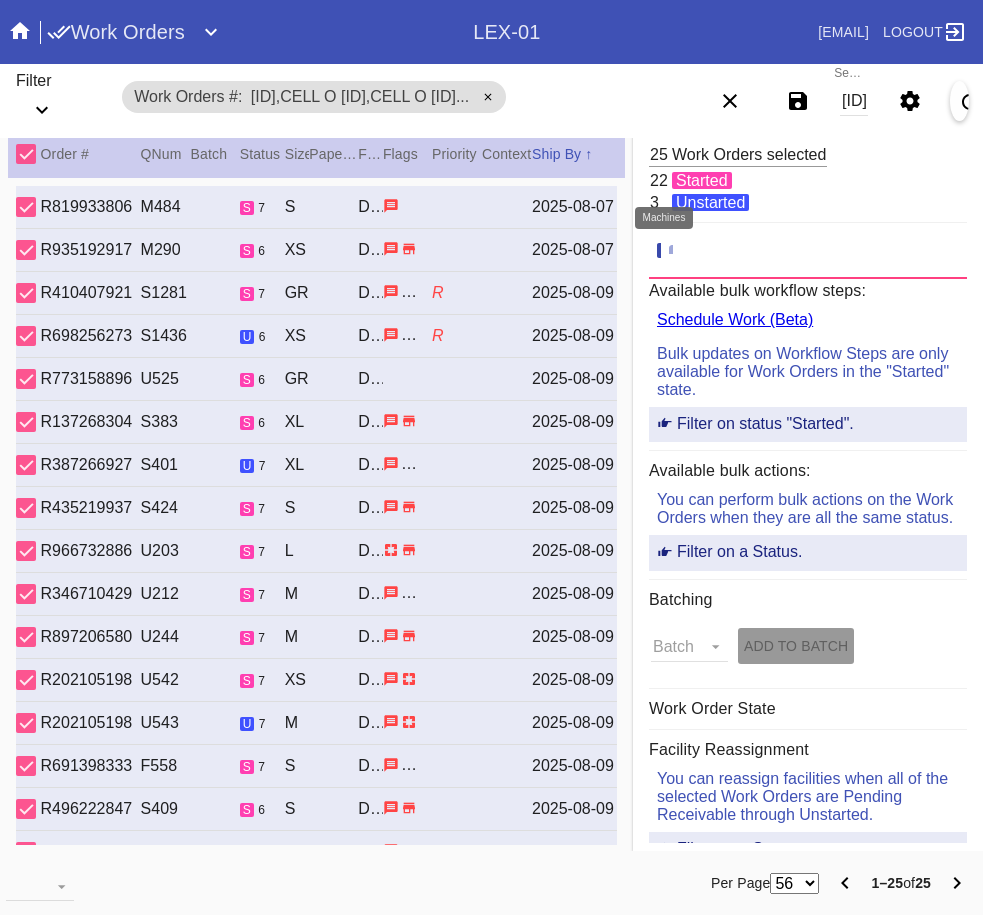 click 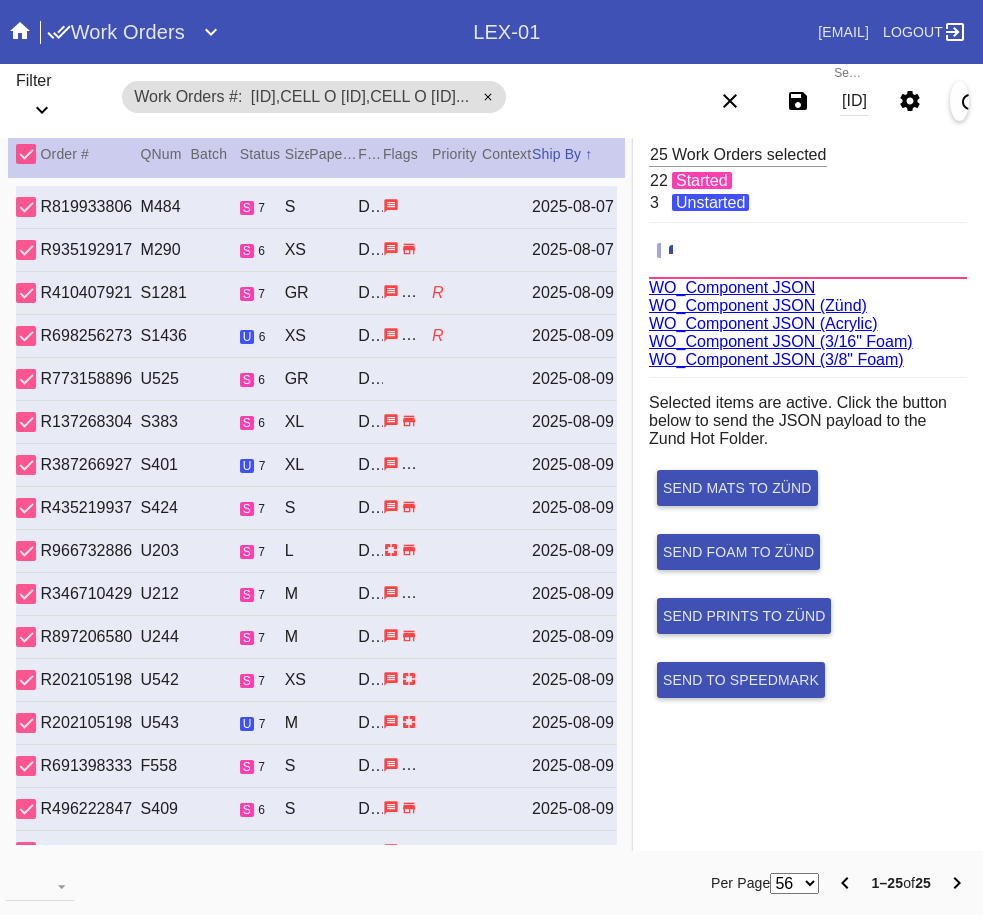 scroll, scrollTop: 75, scrollLeft: 0, axis: vertical 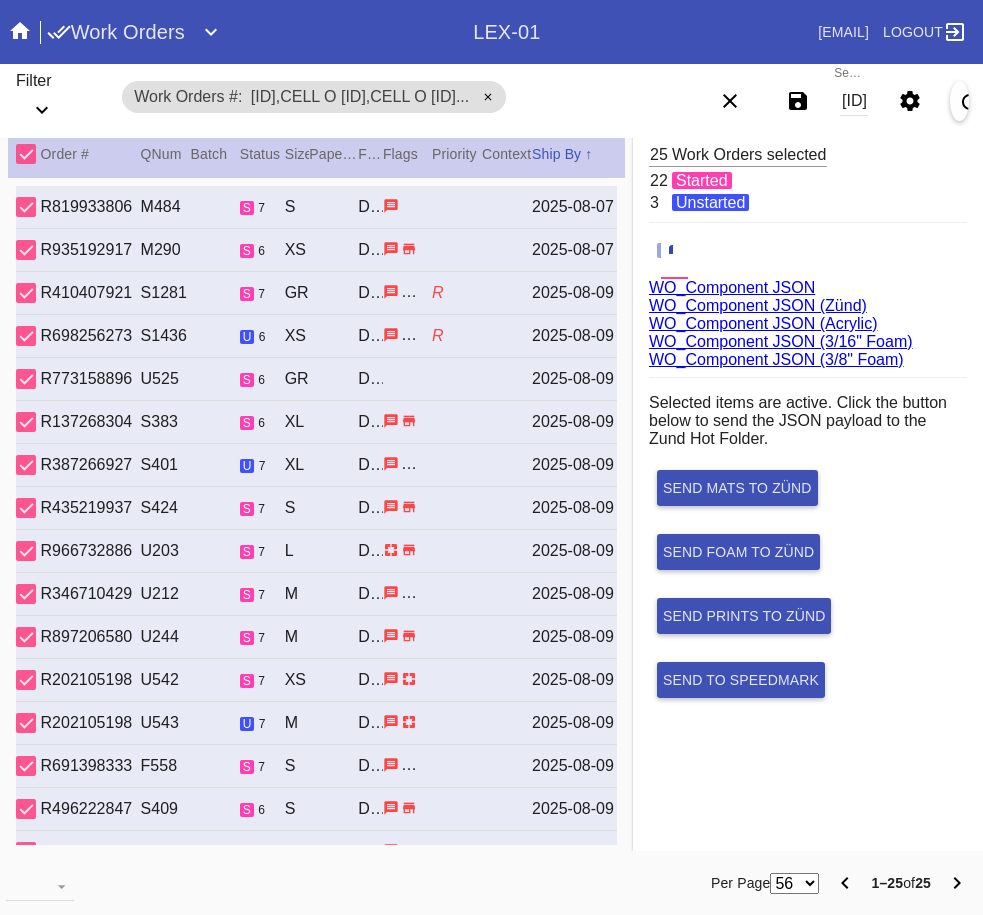 click on "WO_Component JSON (Acrylic)" at bounding box center (763, 323) 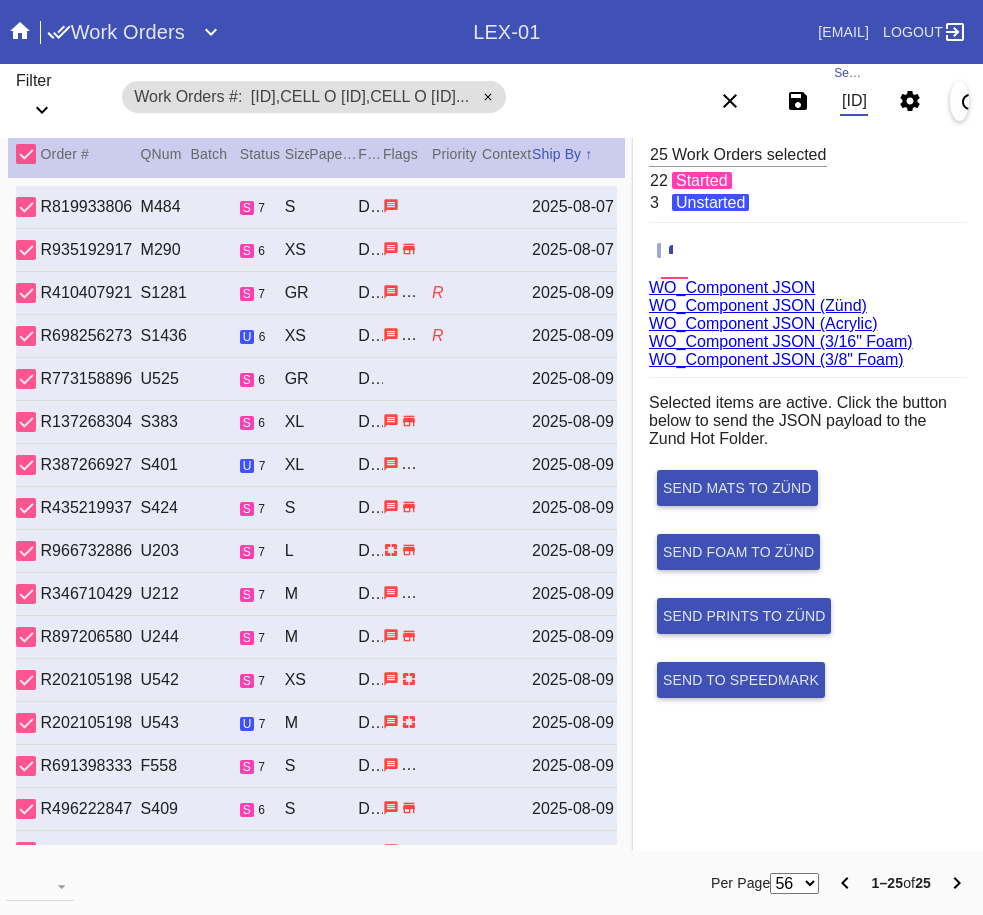 click on "W945140131920338,Cell O W712870668805419,Cell O W934814667115597,Cell B W502032422098817,Cell D W596373975337638,Cell B W309969394610945,Cell E W487190576883483,Cell O W630919105702440,Cell B W989950542559610,Cell B W959109024609453,Cell D W214183477318270,Cell B W181861541901639,Cell B W731449261715389,Cell B W731198489843597,Cell B W951383511909055,Cell C W165645003083808,Cell B W324581683402067,Cell D W252700958225790,Cell D W728884170363370,Cell H W947515818559329,Cell B W111415737658801,Cell C W412500509499359,Cell O W704918084950150,Cell O W437664093574741,Cell H W139674743769620,Cell C" at bounding box center (854, 101) 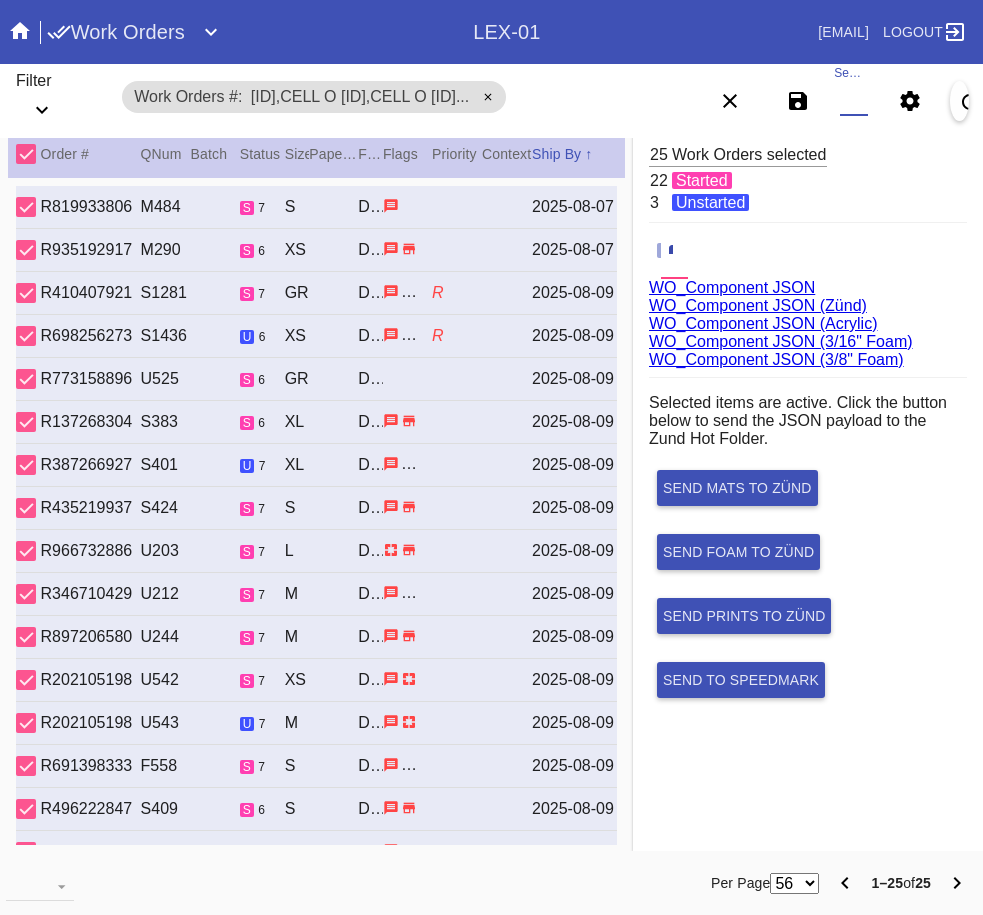 paste on "W985651239320771,Cell O W964242877684696,Cell C W956742973574826,Cell H W259206579102480,Cell D" 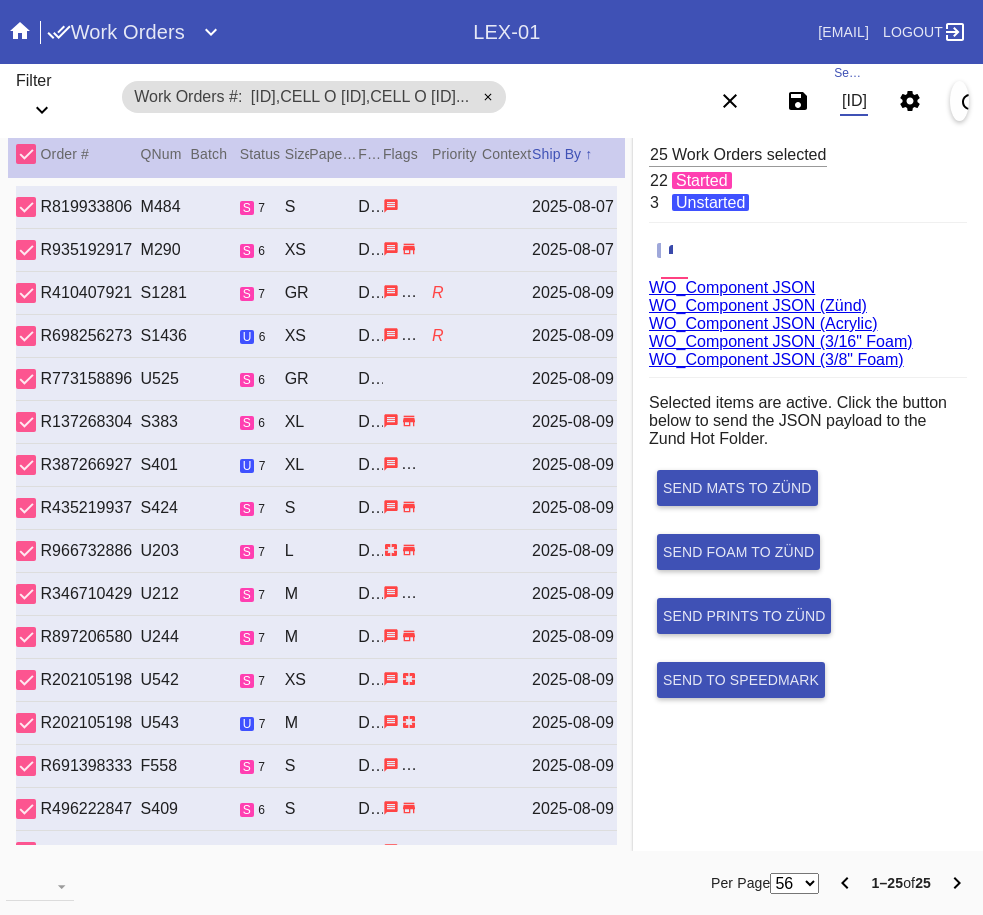 scroll, scrollTop: 0, scrollLeft: 777, axis: horizontal 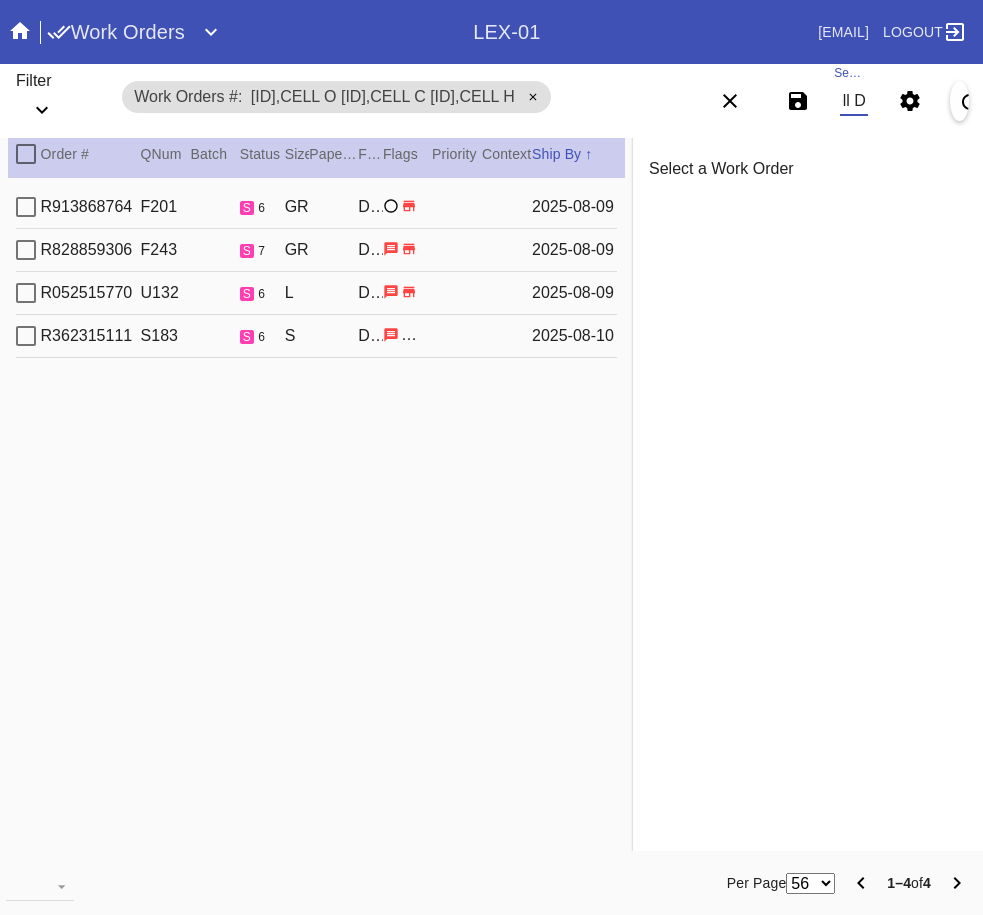 type on "W985651239320771,Cell O W964242877684696,Cell C W956742973574826,Cell H W259206579102480,Cell D" 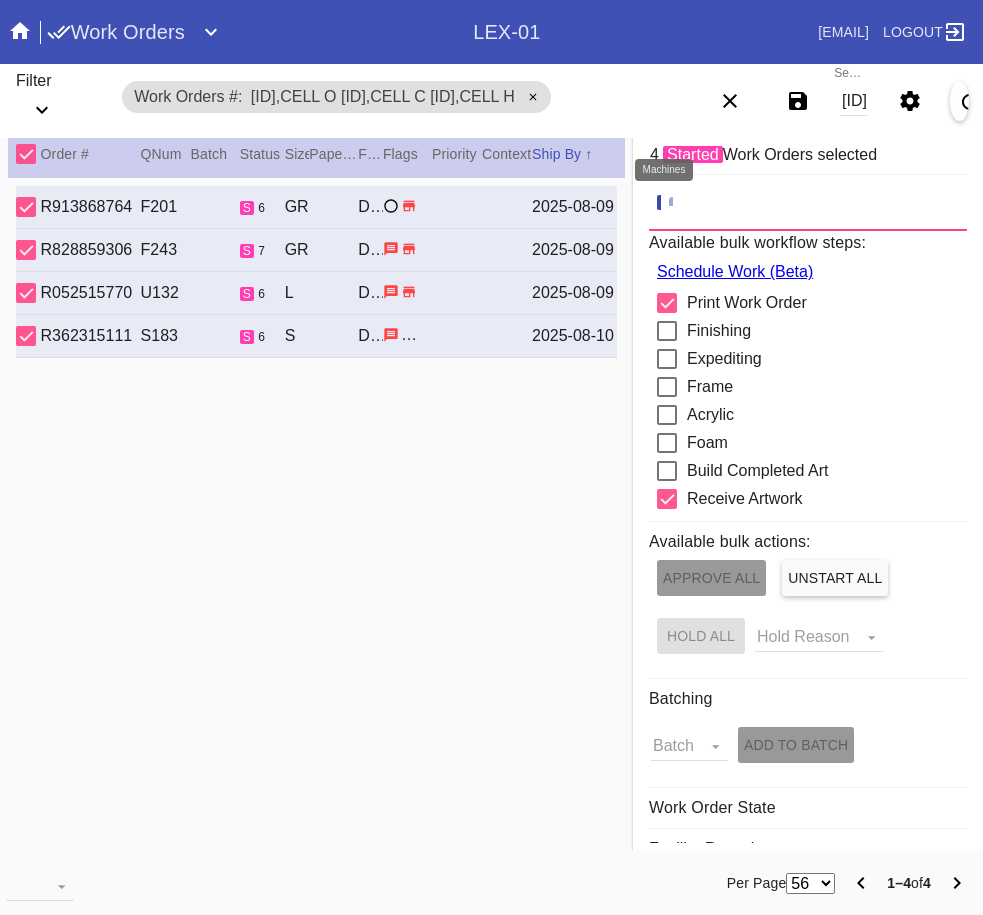 click 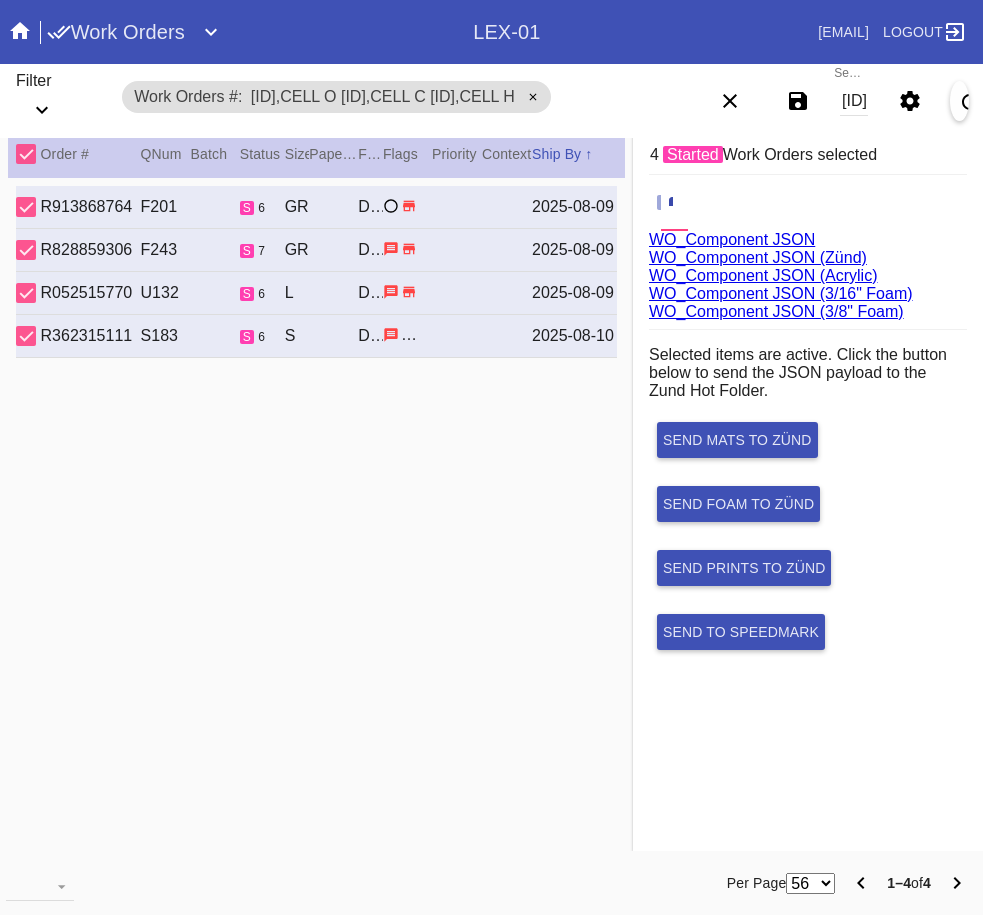 click on "WO_Component JSON (Zünd)" at bounding box center (758, 257) 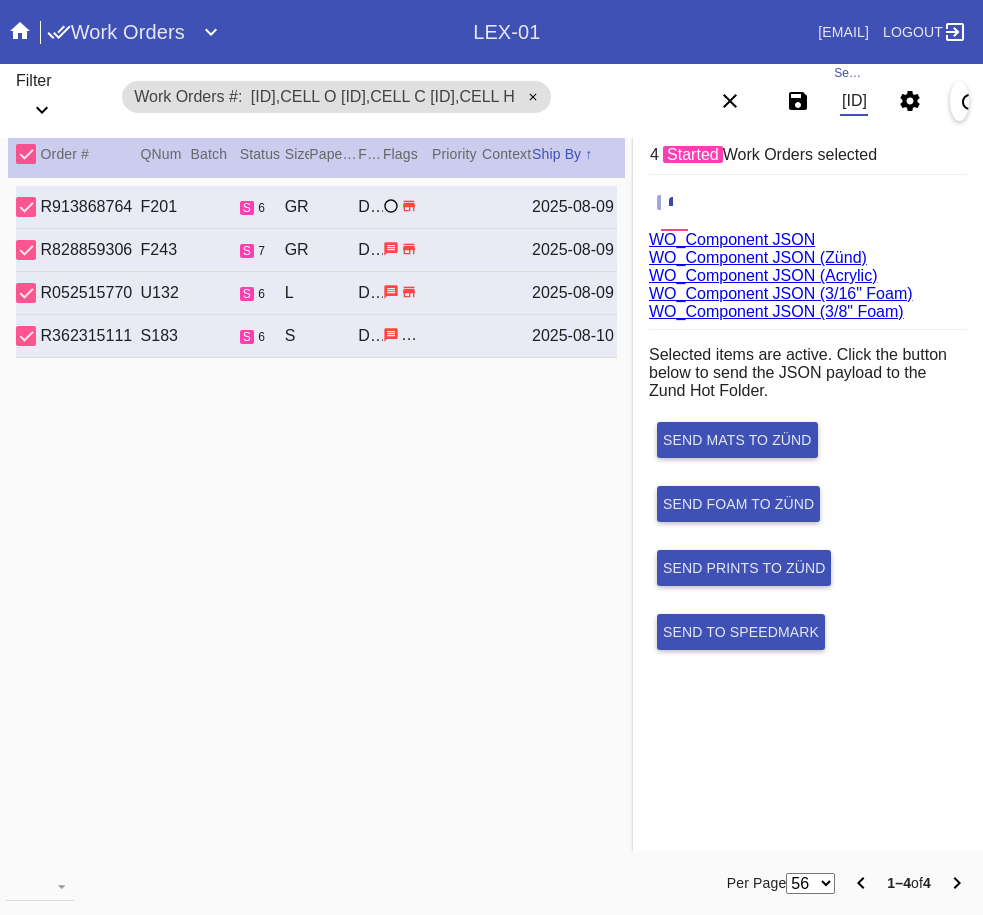 click on "W985651239320771,Cell O W964242877684696,Cell C W956742973574826,Cell H W259206579102480,Cell D" at bounding box center [854, 101] 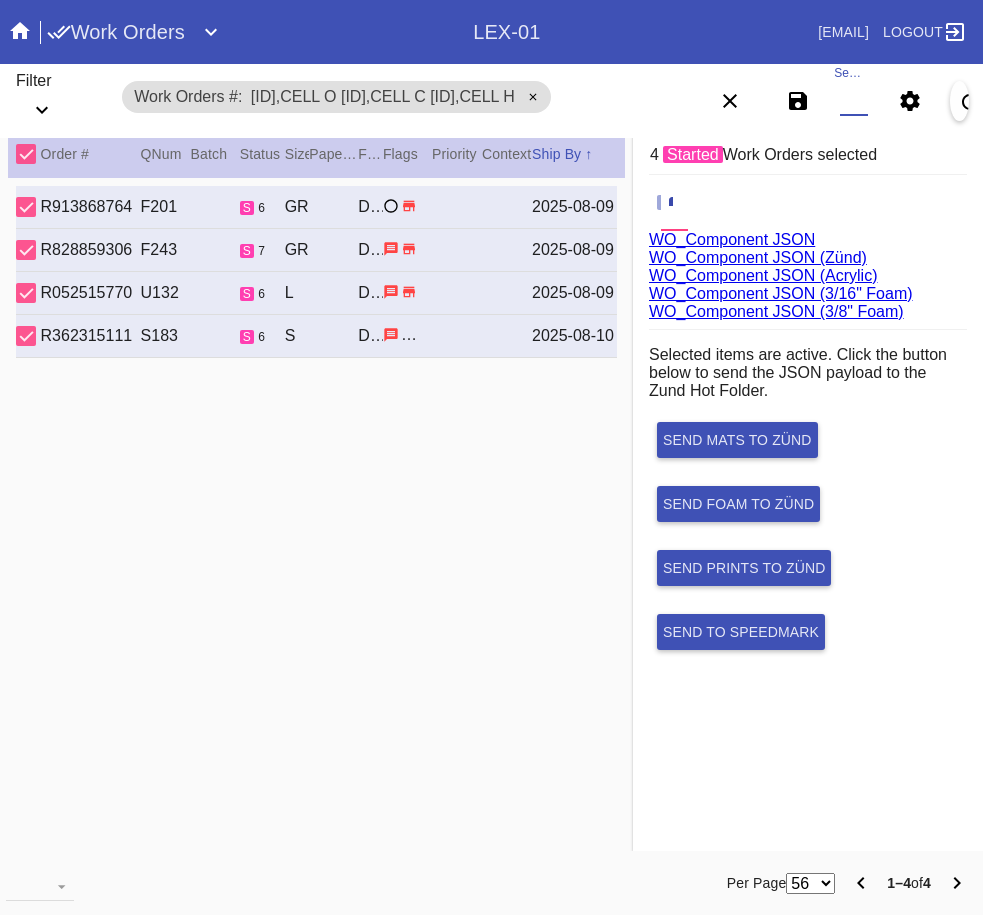 paste on "[WORK ORDER],D" 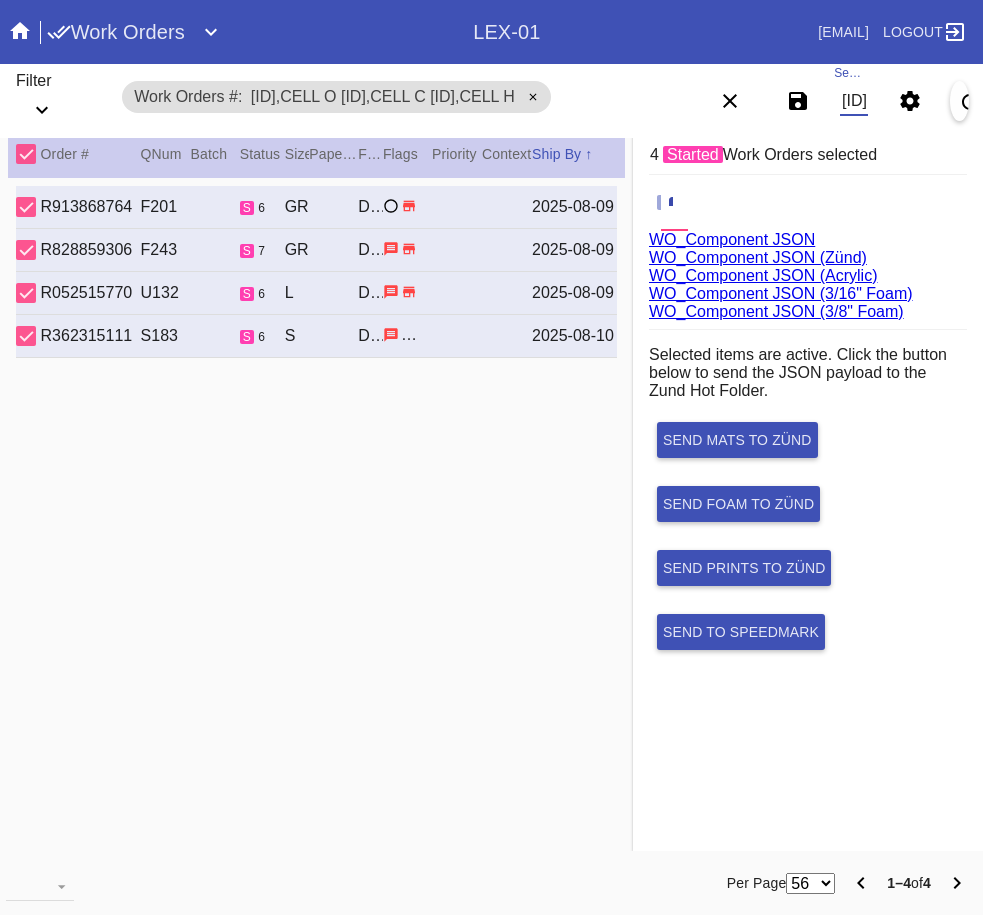 scroll, scrollTop: 0, scrollLeft: 173, axis: horizontal 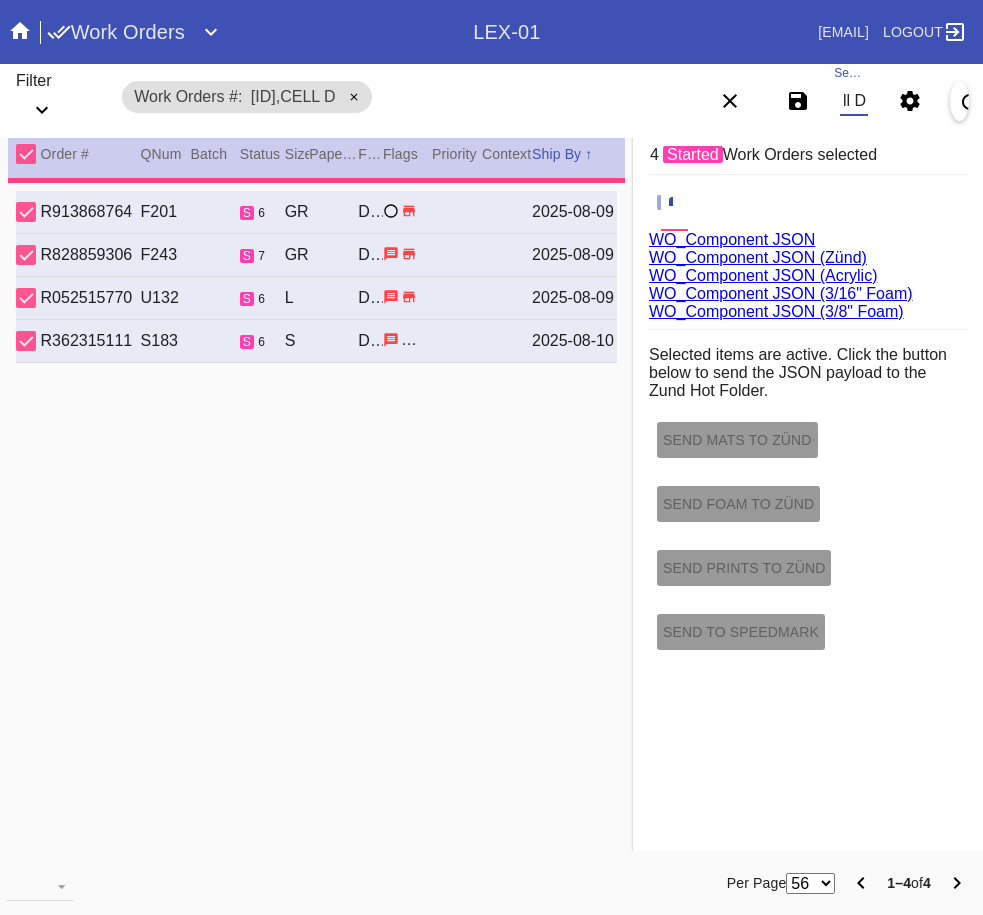 type on "1.5" 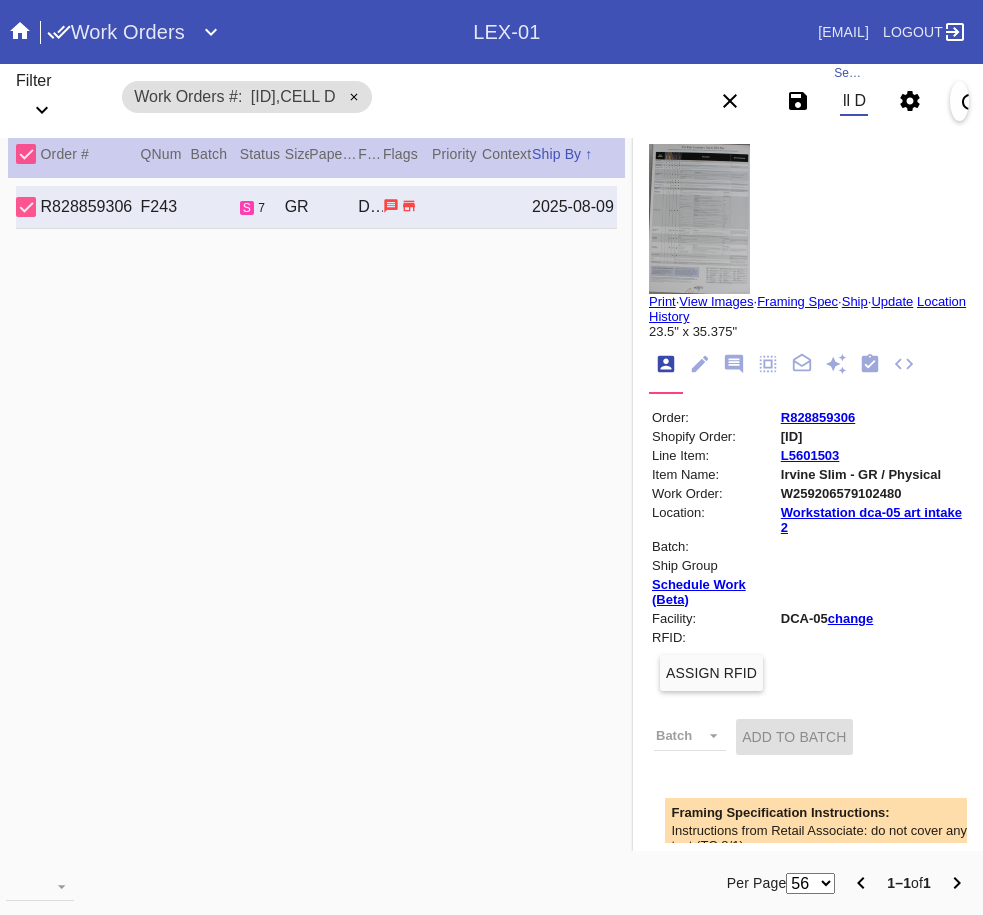 click 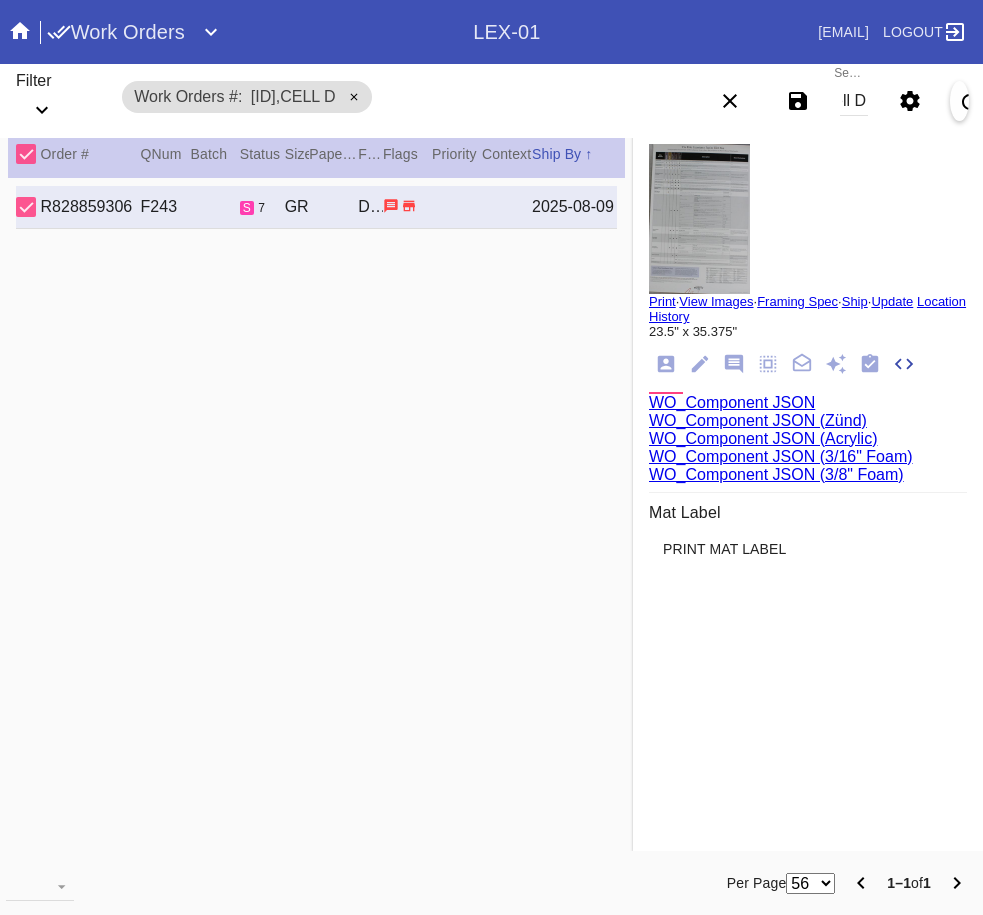 scroll, scrollTop: 0, scrollLeft: 0, axis: both 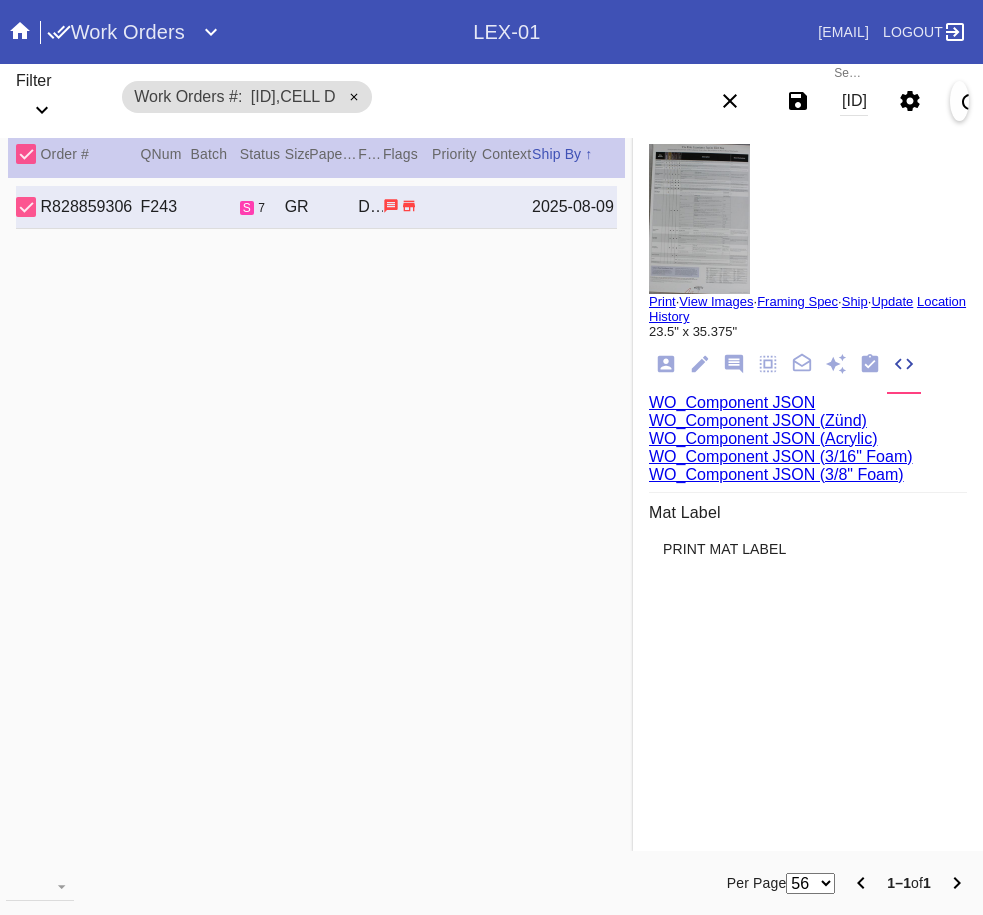 click on "WO_Component JSON (Acrylic)" at bounding box center [763, 438] 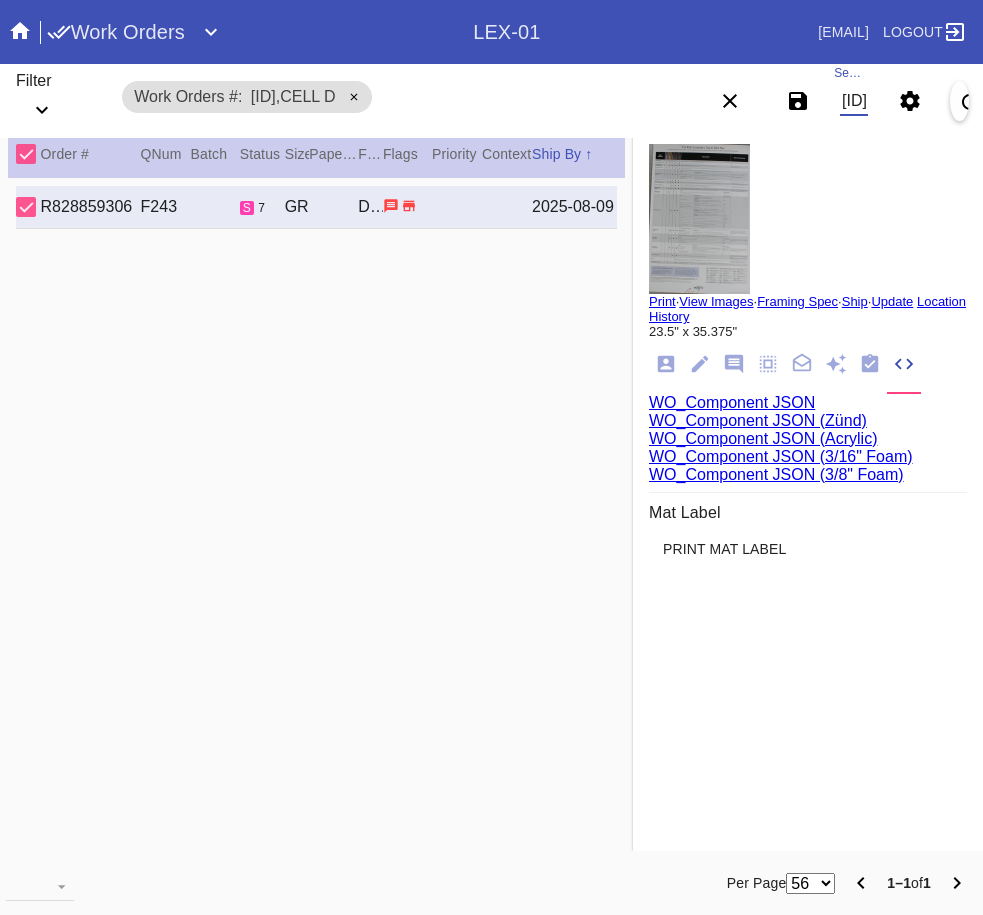 click on "[WORK ORDER],D" at bounding box center (854, 101) 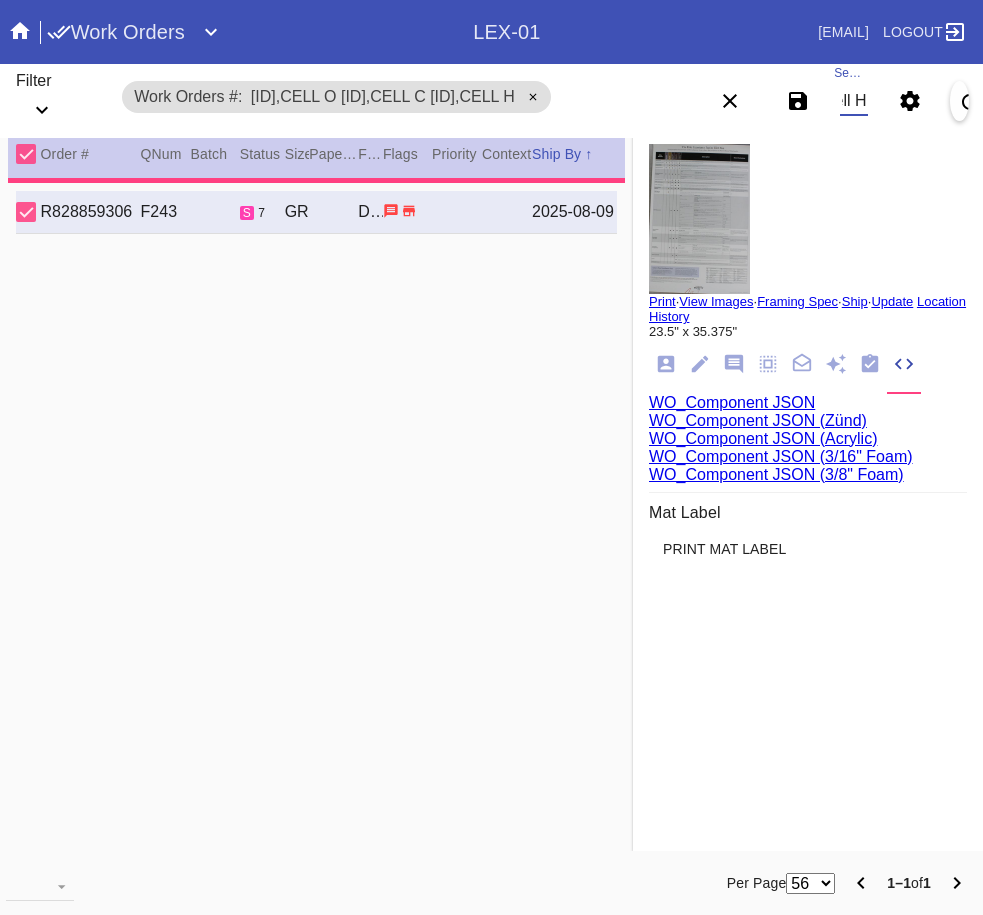 type 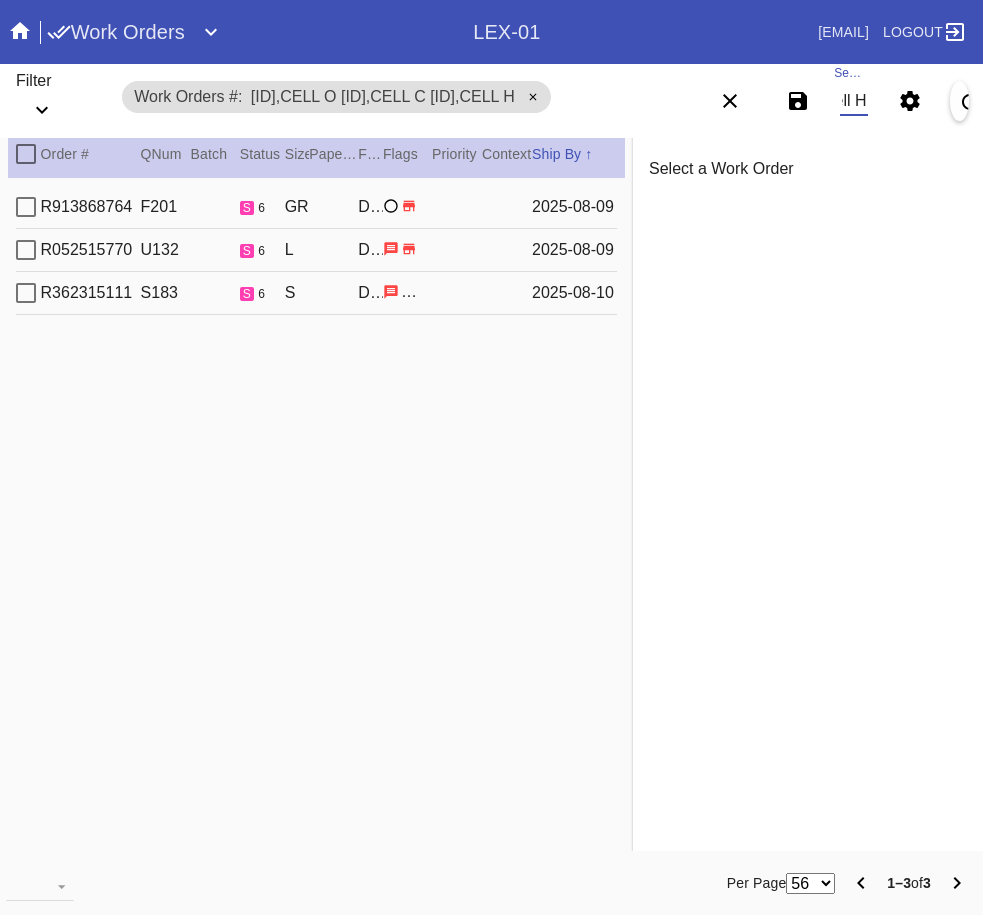 click at bounding box center [26, 154] 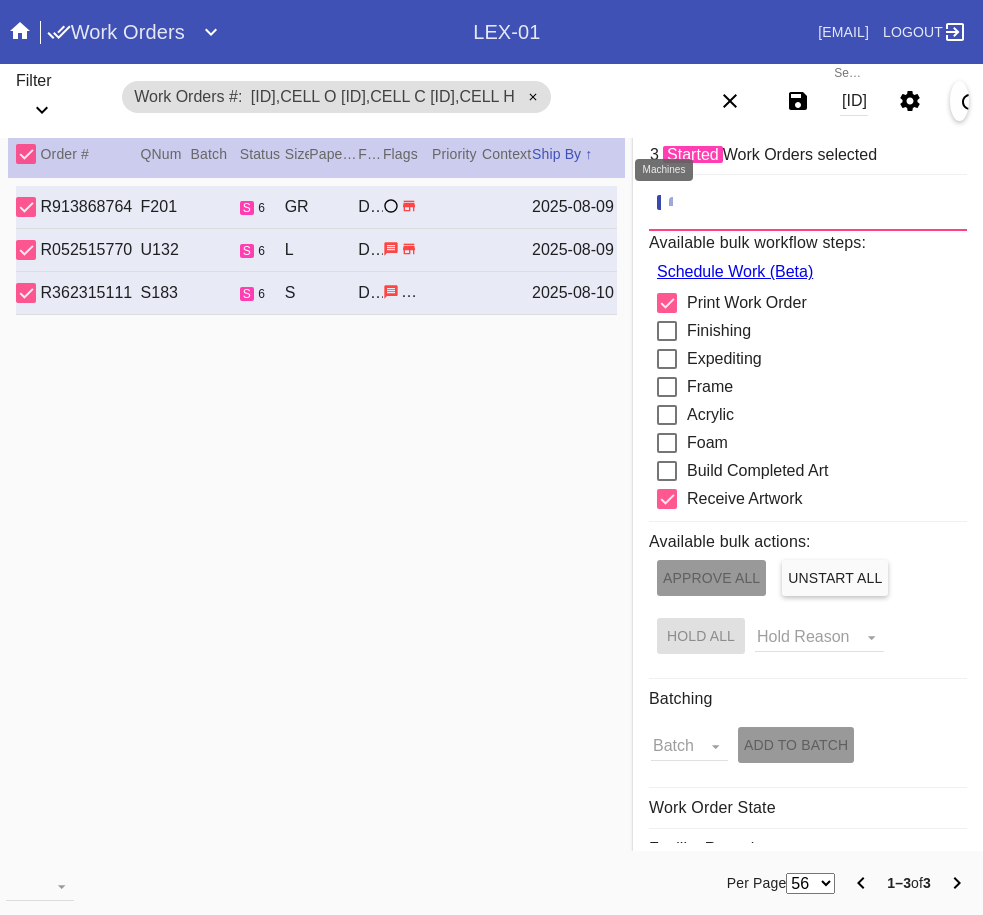 click 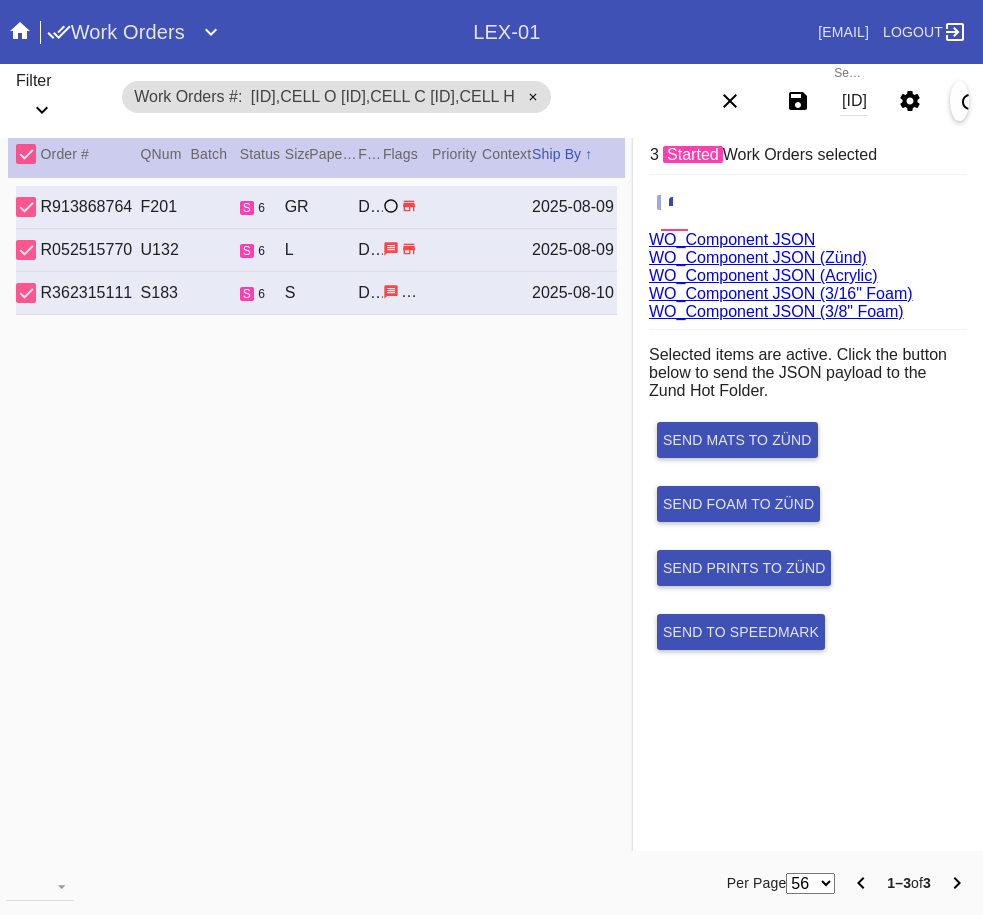 click on "WO_Component JSON (Acrylic)" at bounding box center (763, 275) 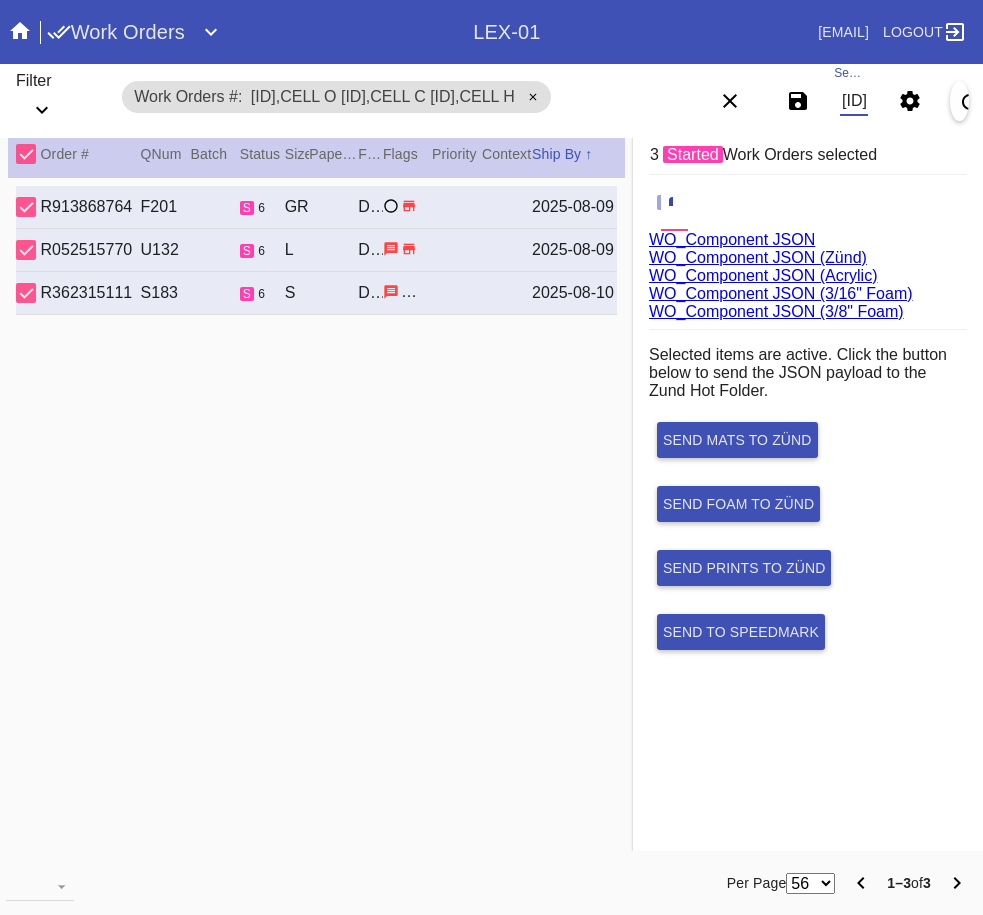 click on "W985651239320771,Cell O W964242877684696,Cell C W956742973574826,Cell H" at bounding box center (854, 101) 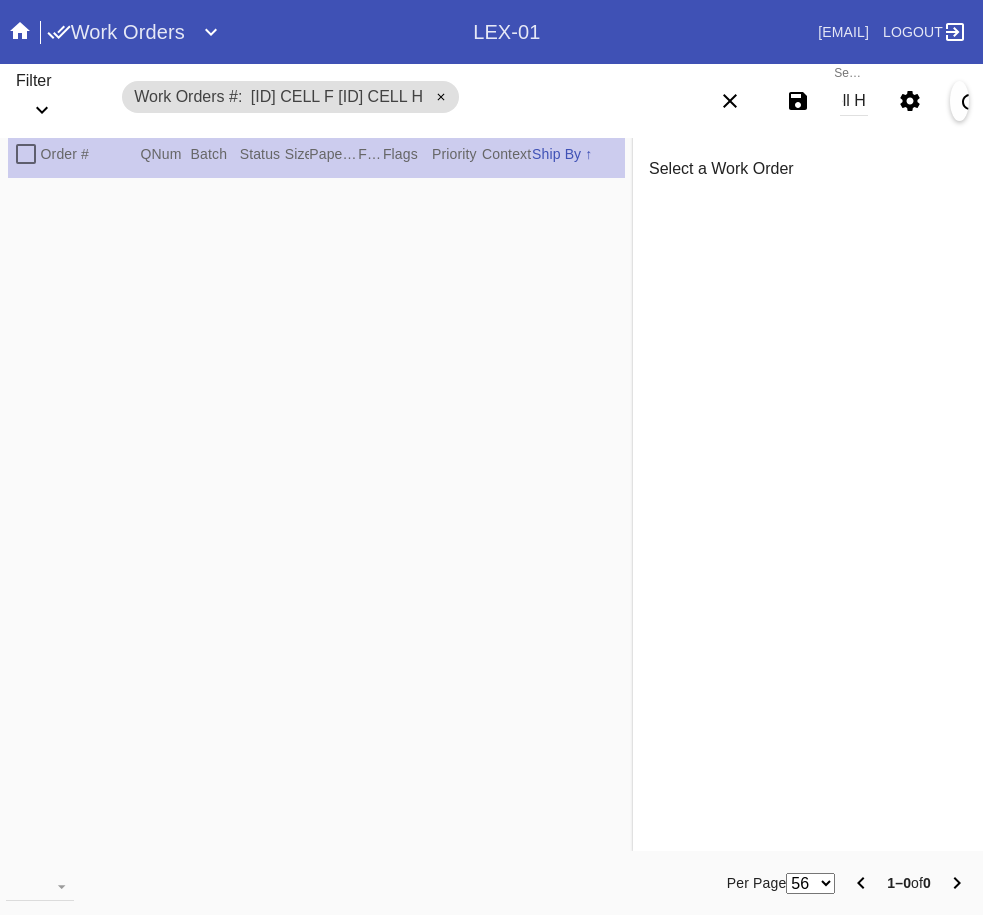 scroll, scrollTop: 0, scrollLeft: 0, axis: both 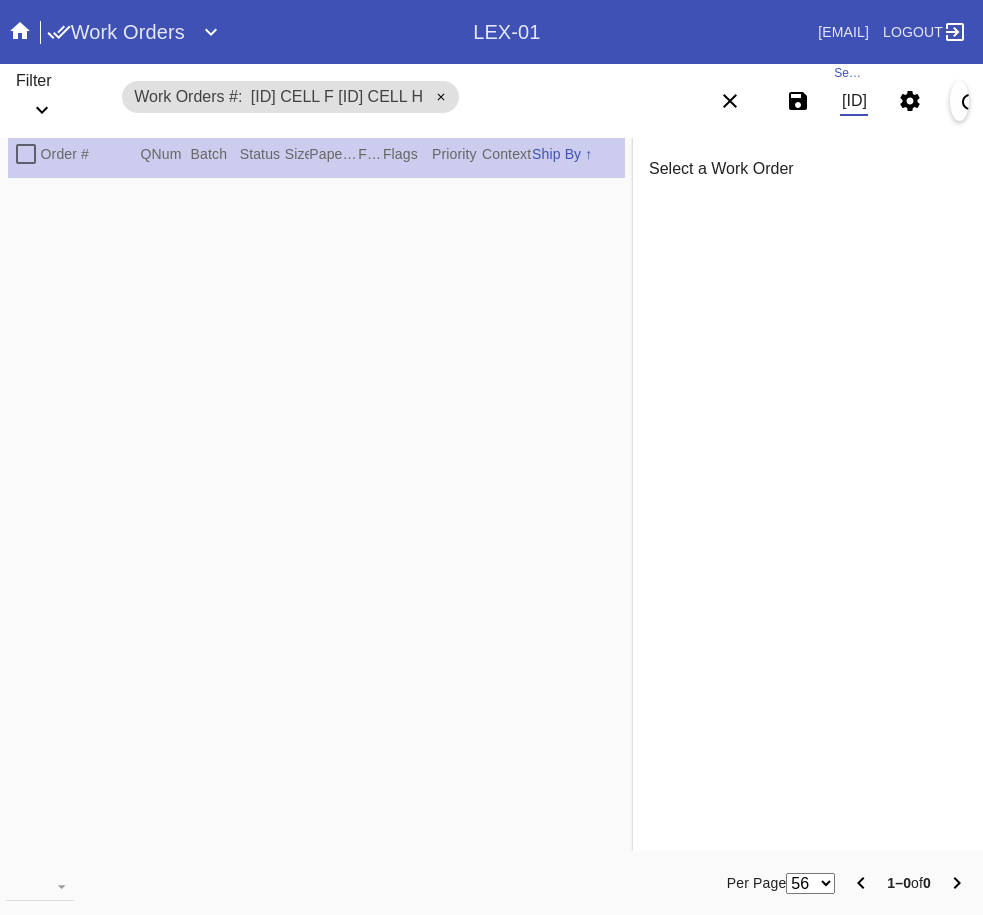 click on "W668163614443317	Cell F W802318885009080	Cell H" at bounding box center [854, 101] 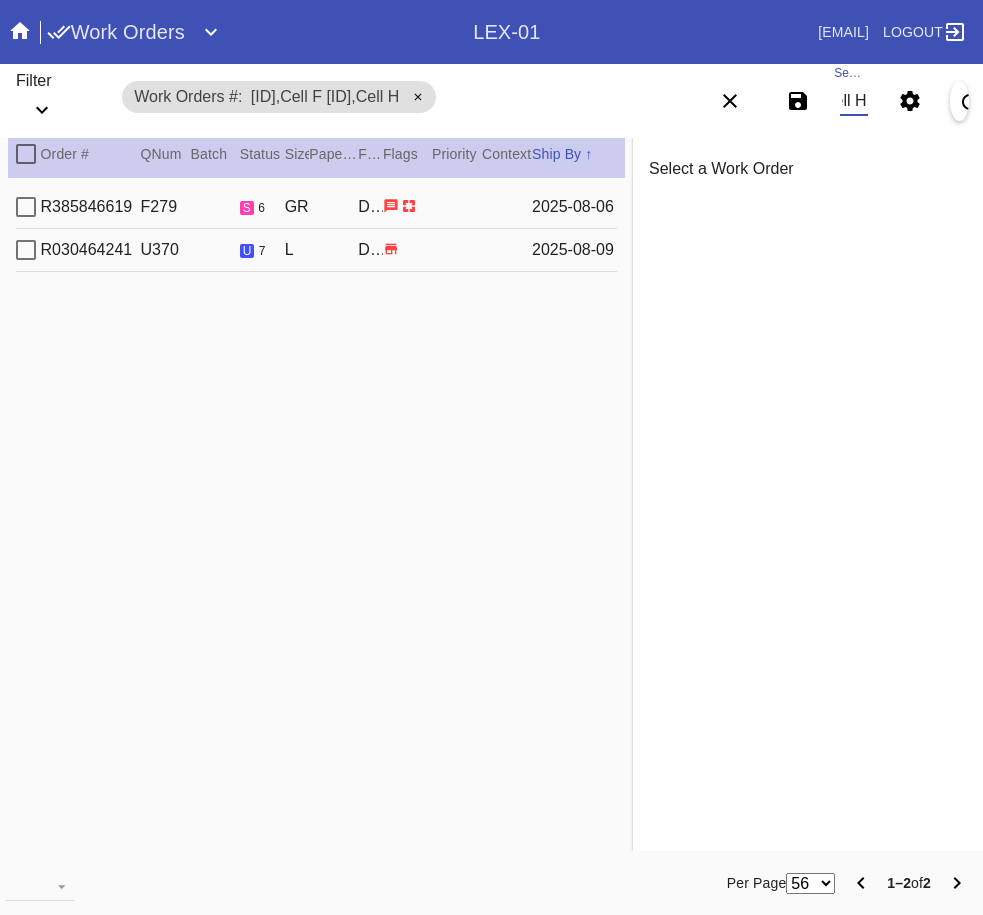 click at bounding box center [26, 154] 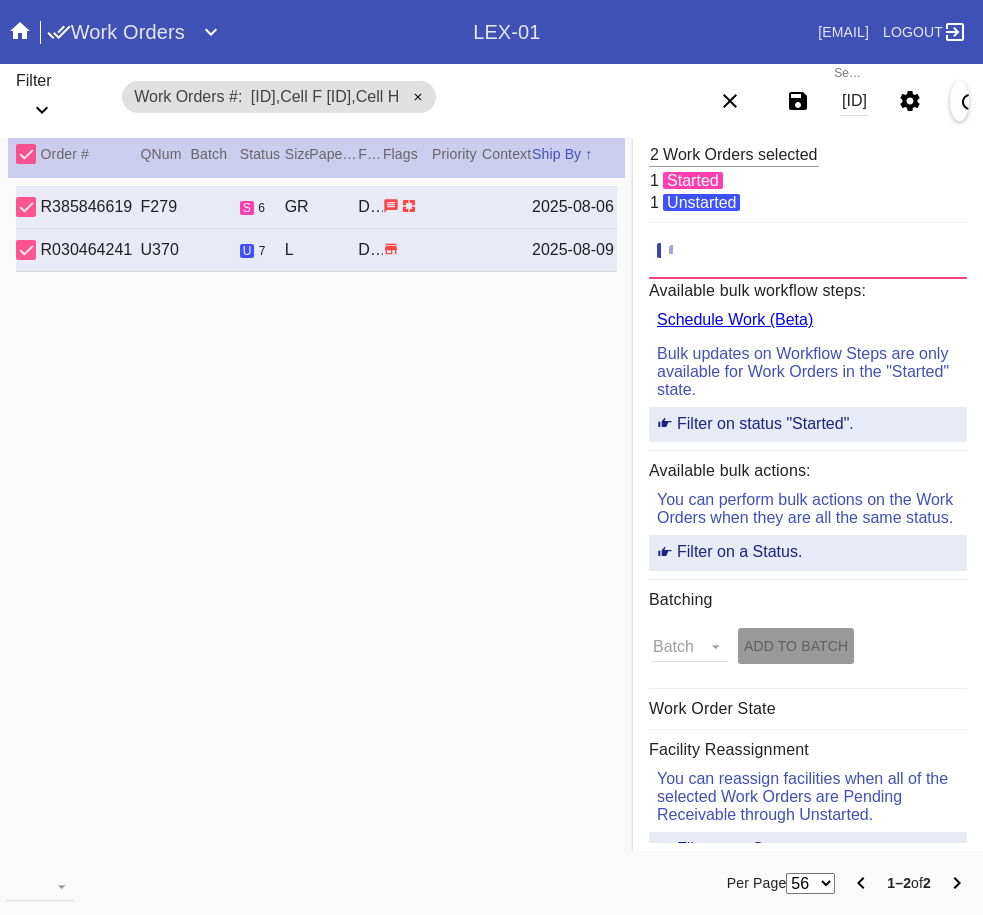 click 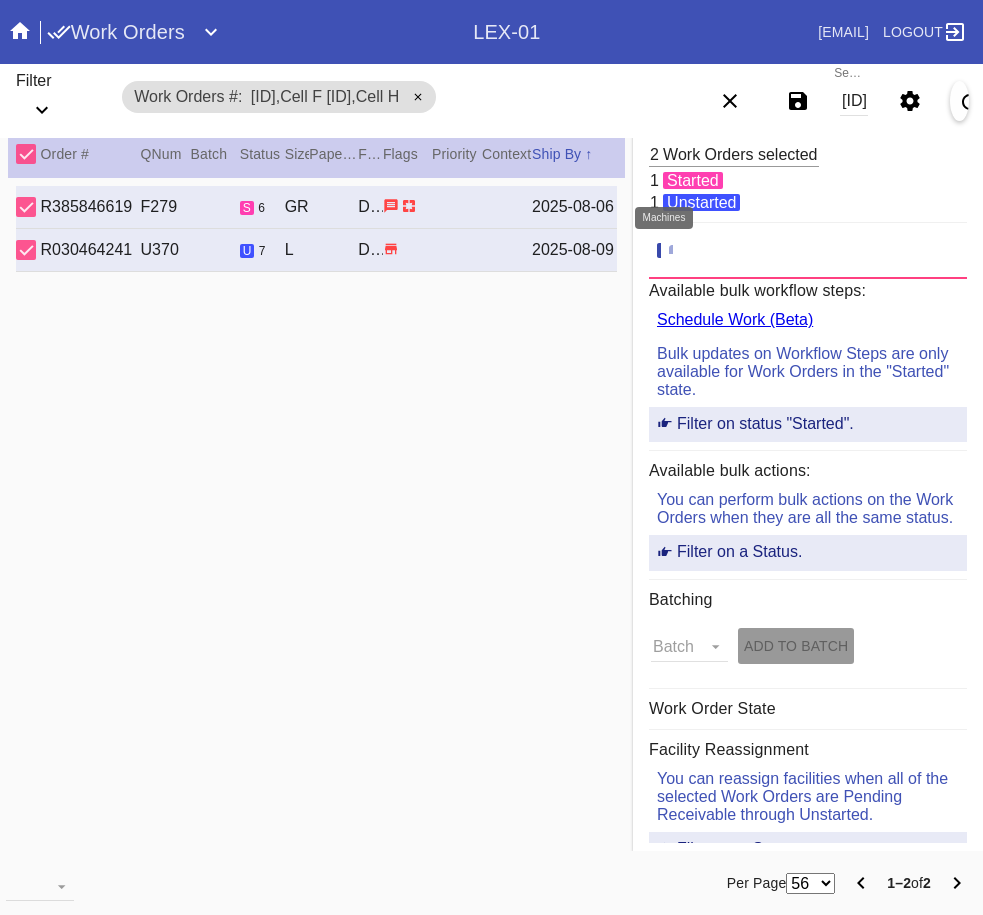 click 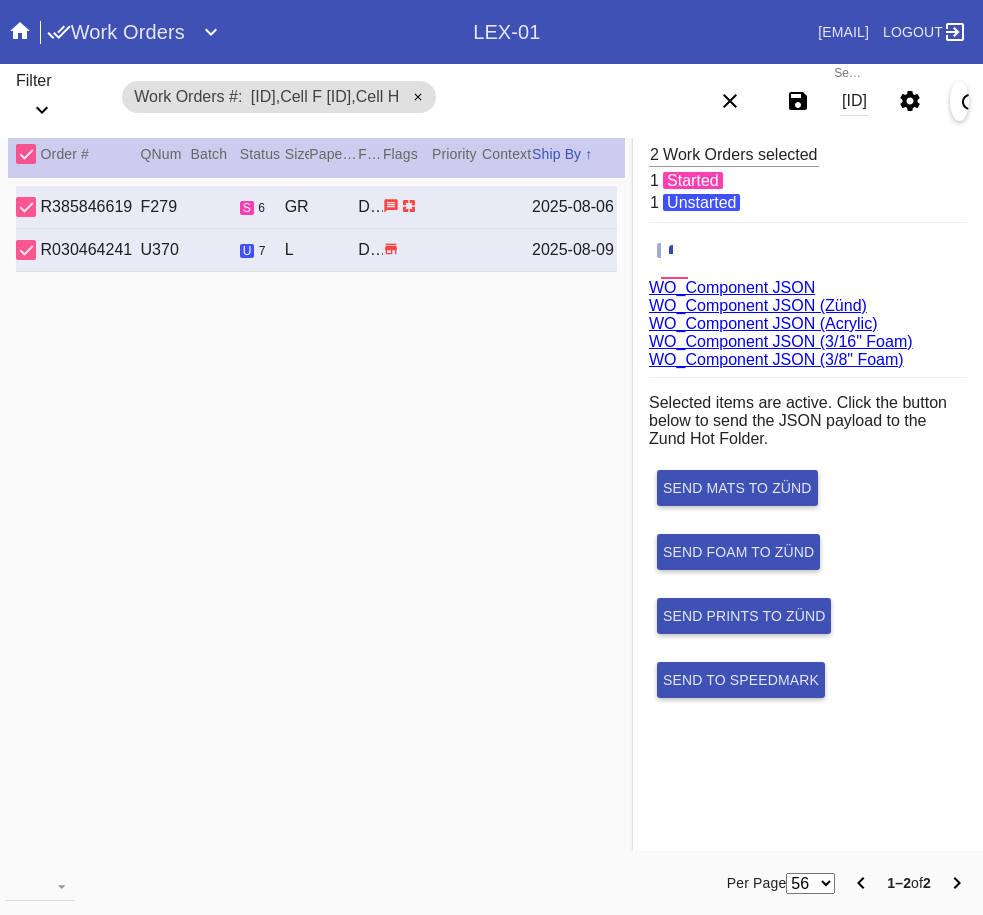 scroll, scrollTop: 75, scrollLeft: 0, axis: vertical 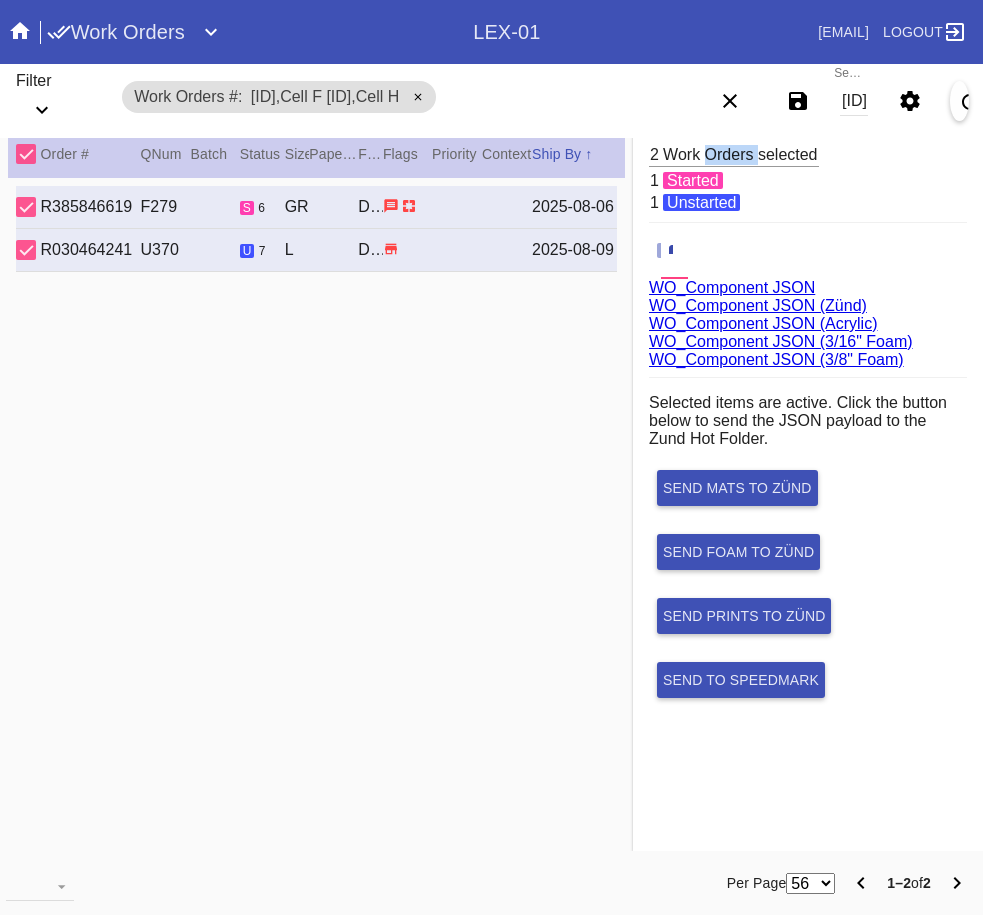 click on "Work Orders selected" at bounding box center [740, 154] 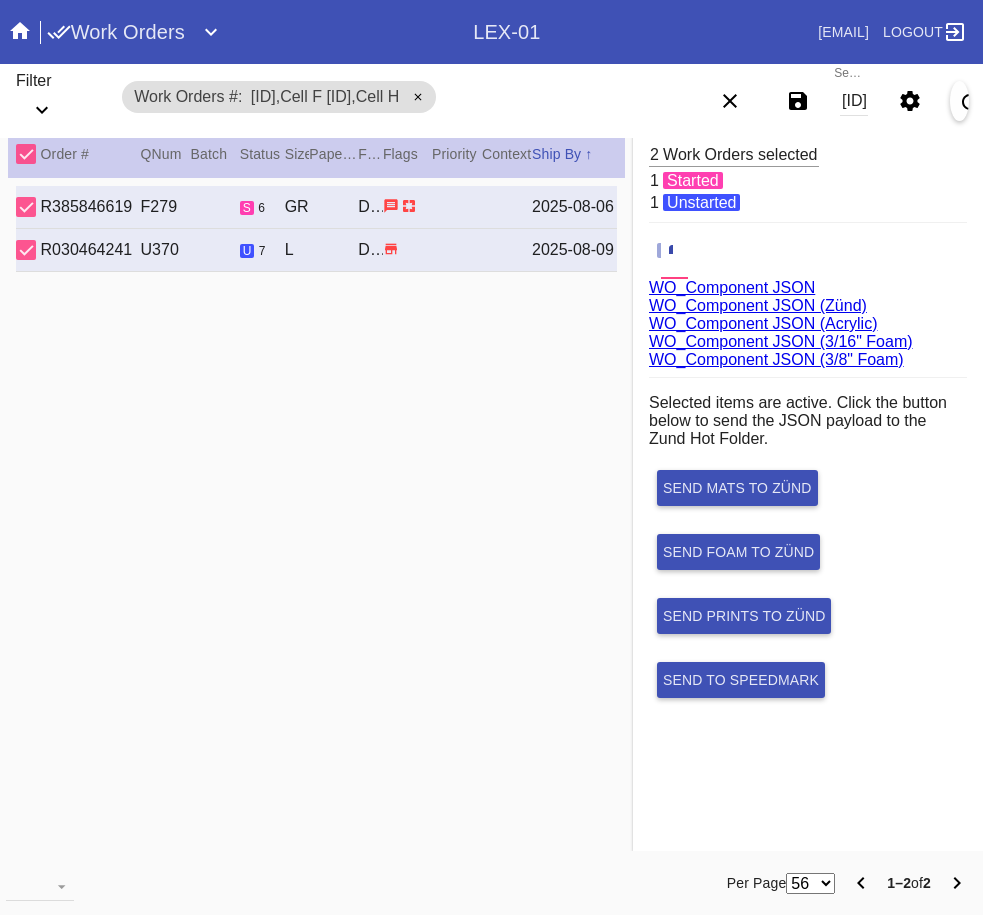 click on "W668163614443317,Cell F W802318885009080,Cell H" at bounding box center (854, 101) 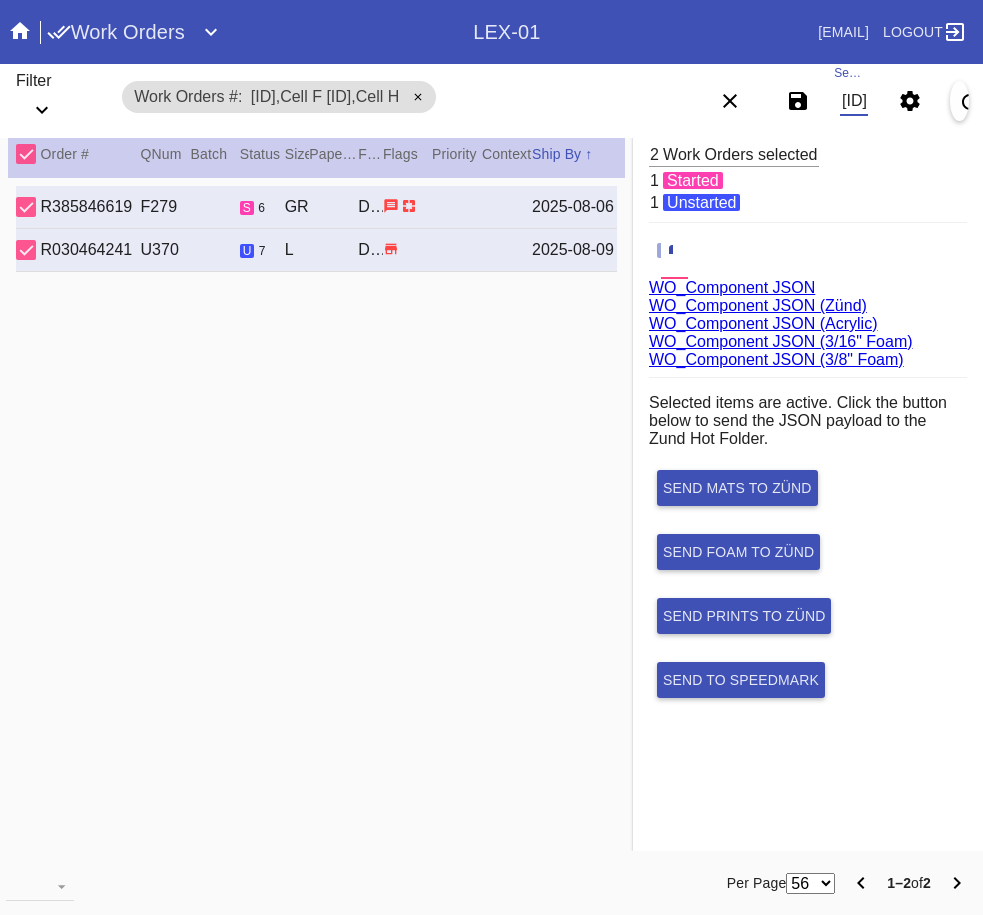 click on "W668163614443317,Cell F W802318885009080,Cell H" at bounding box center [854, 101] 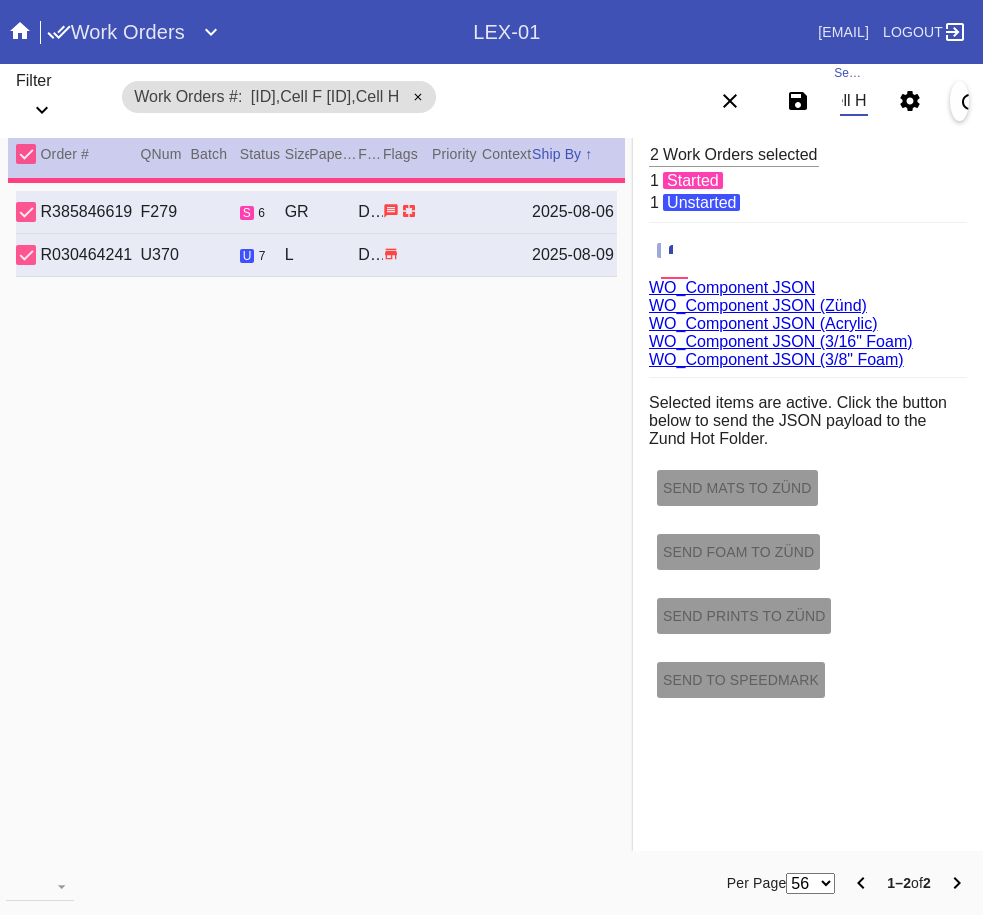 type on "0.0" 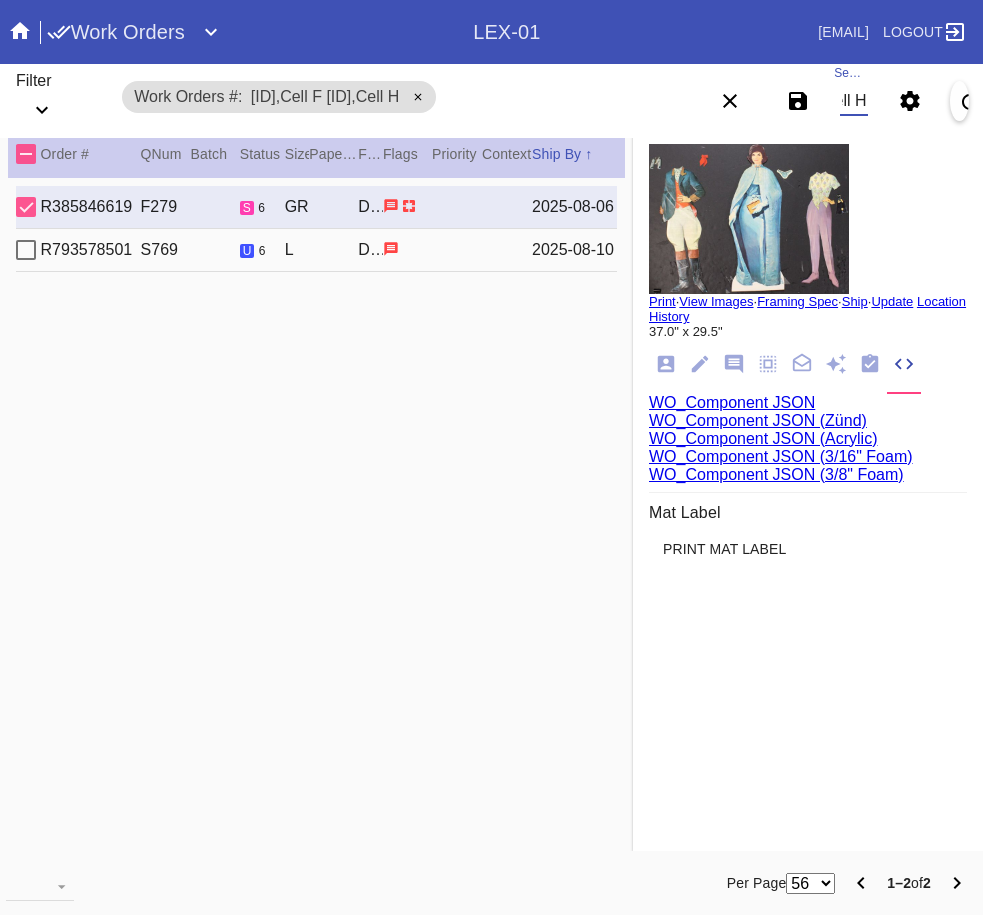 click at bounding box center [26, 154] 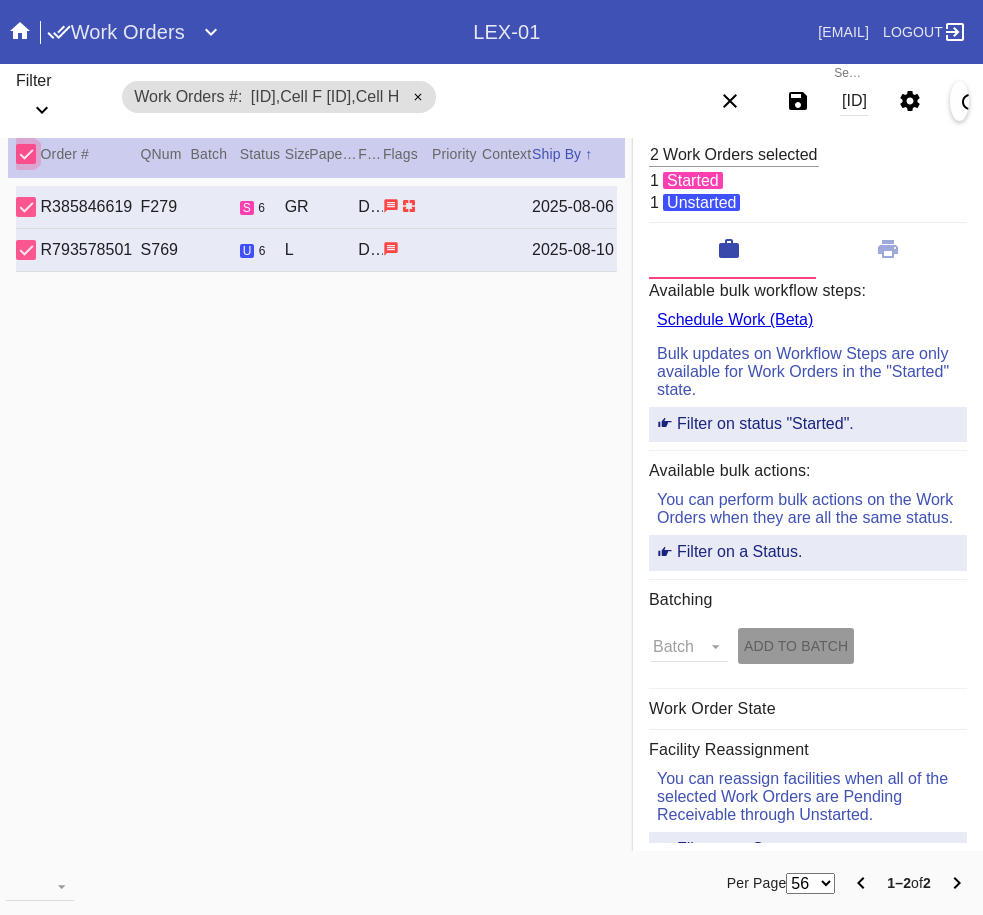 click 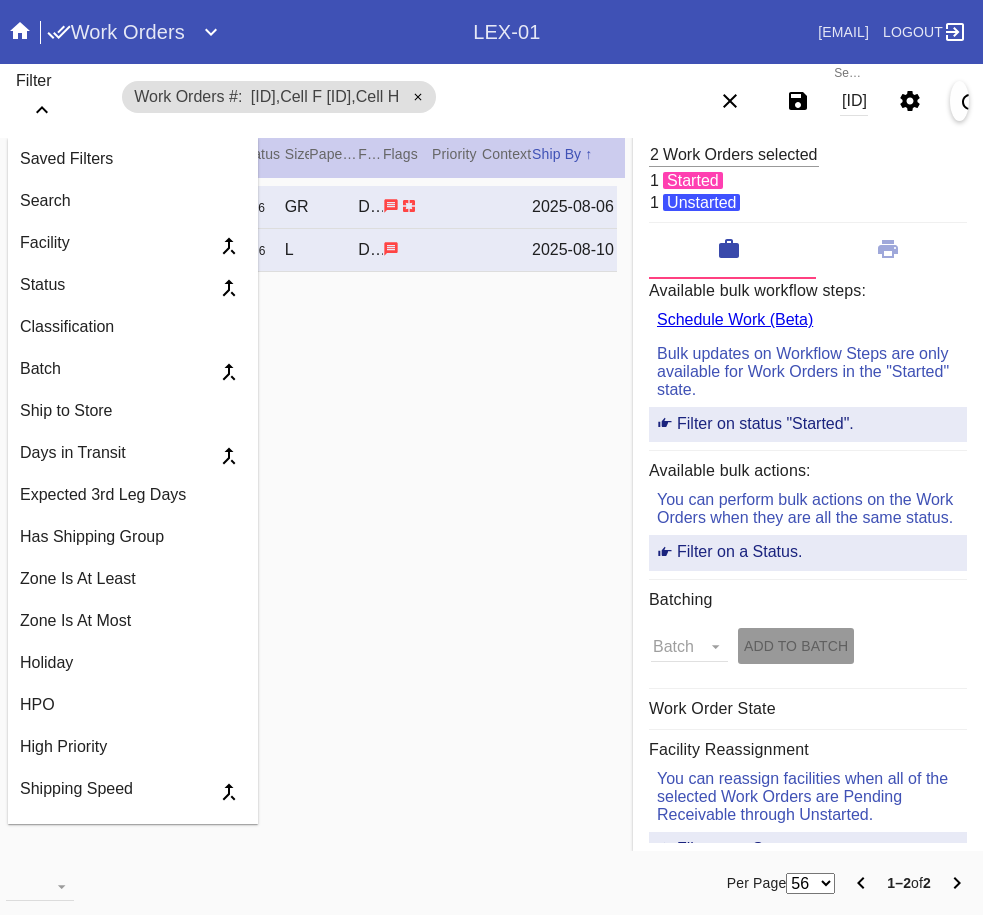 click 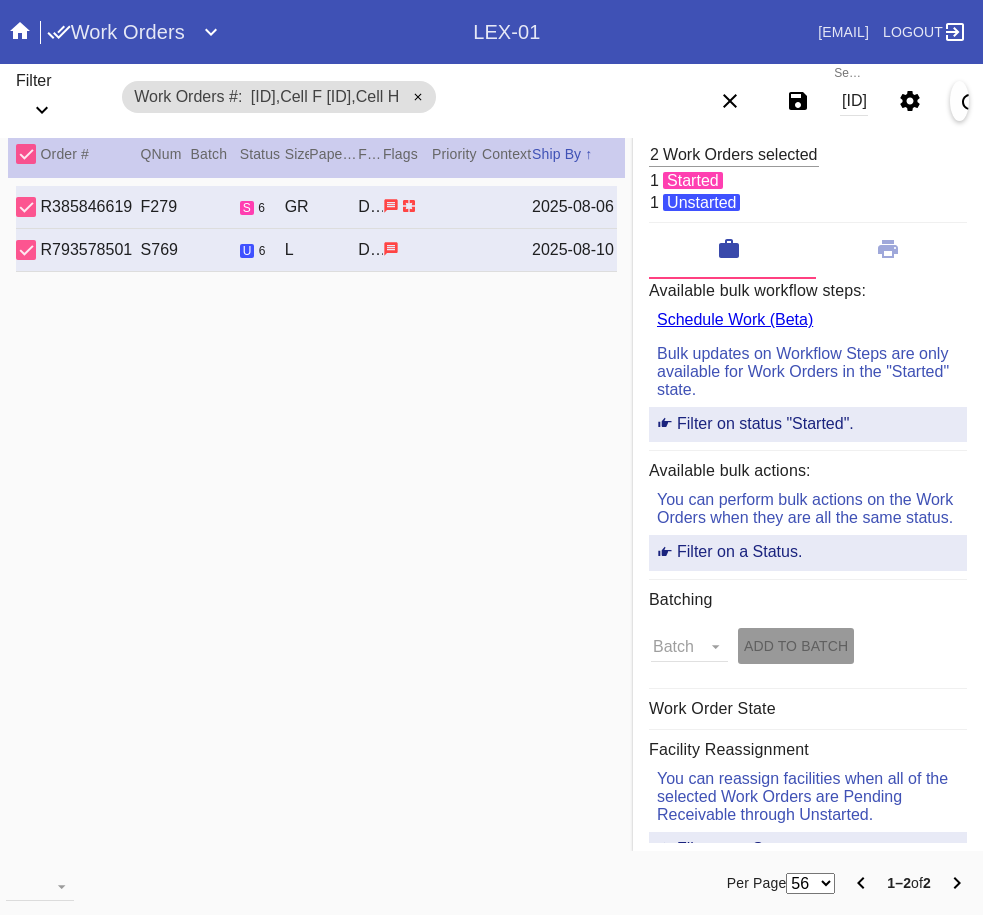click at bounding box center (26, 154) 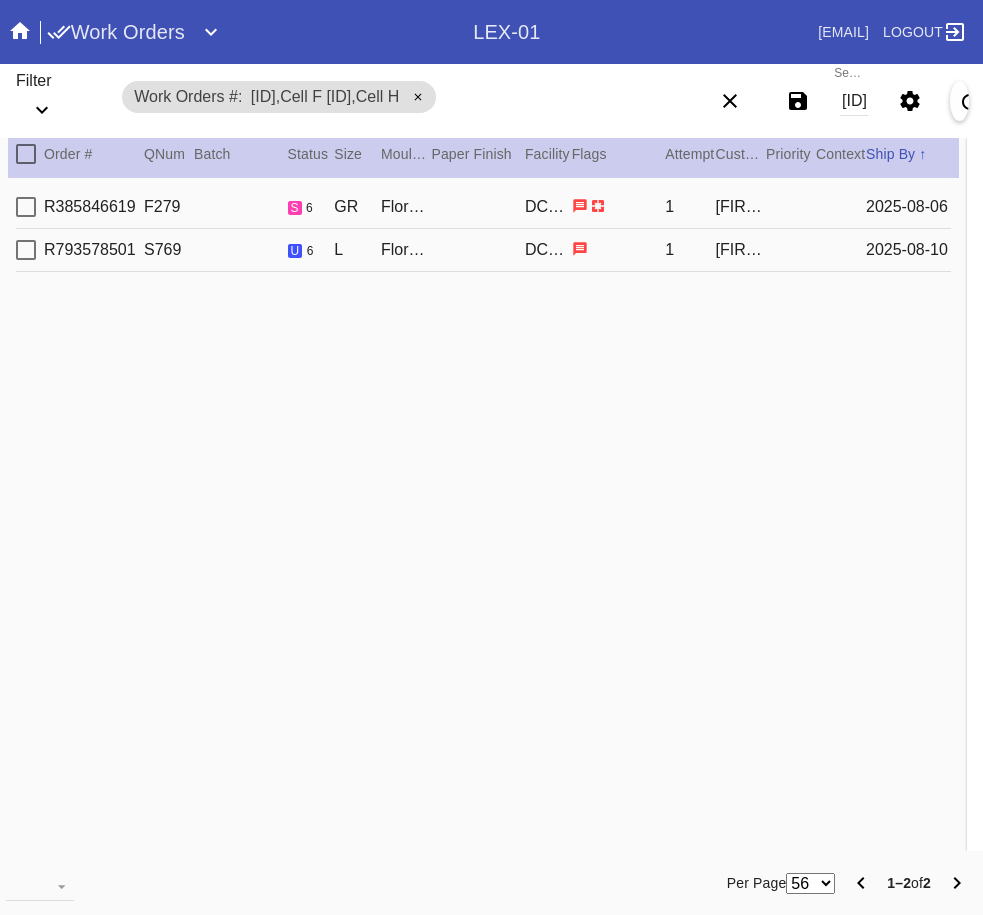 click at bounding box center [26, 154] 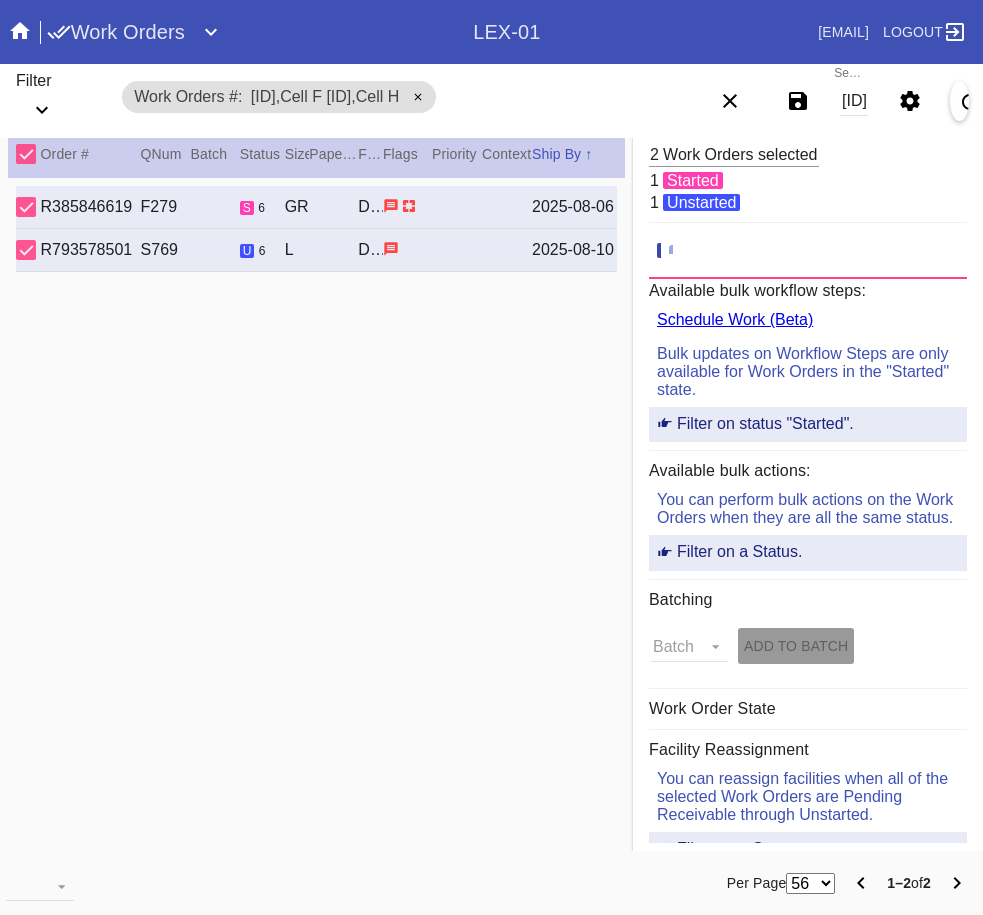 click 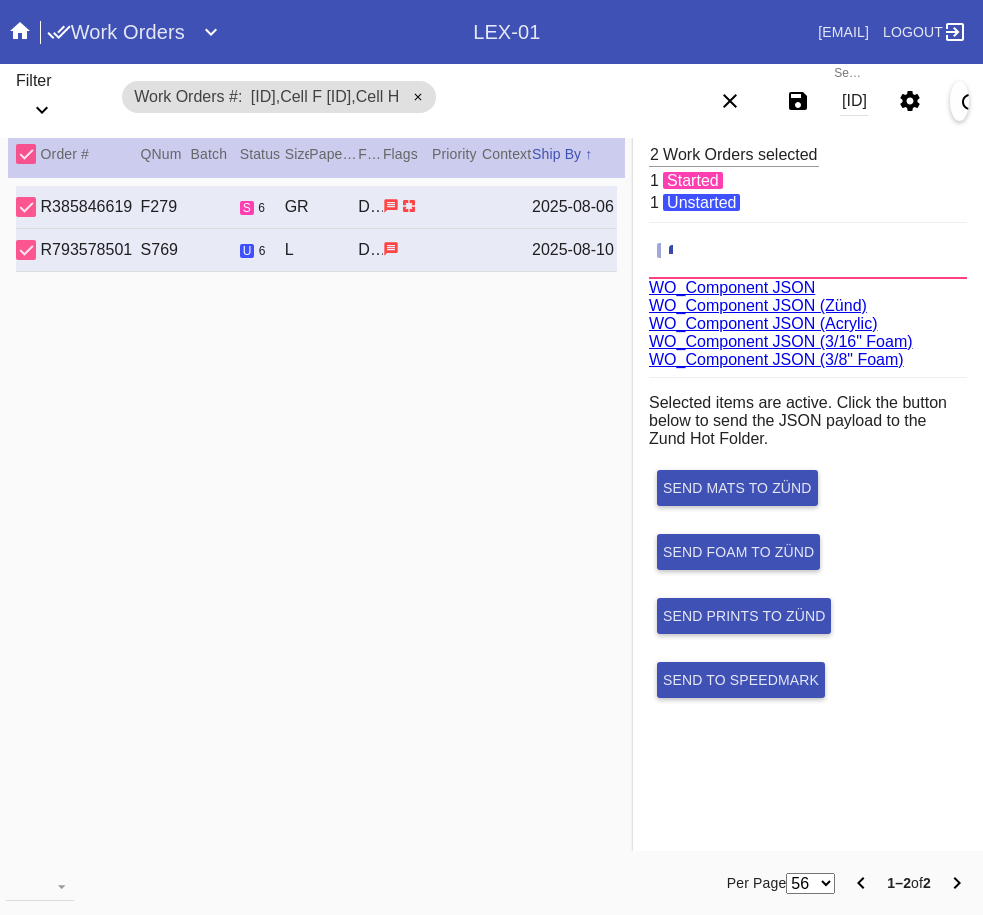 scroll, scrollTop: 75, scrollLeft: 0, axis: vertical 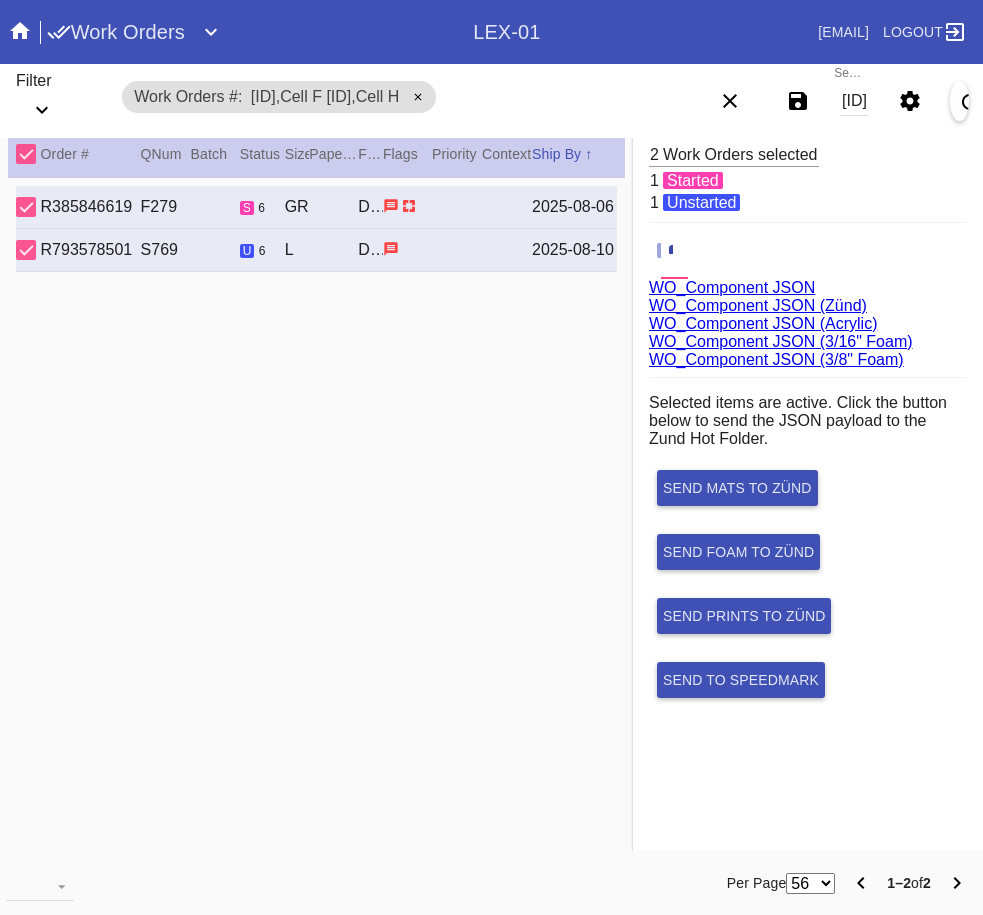 click on "WO_Component JSON (Acrylic)" at bounding box center [763, 323] 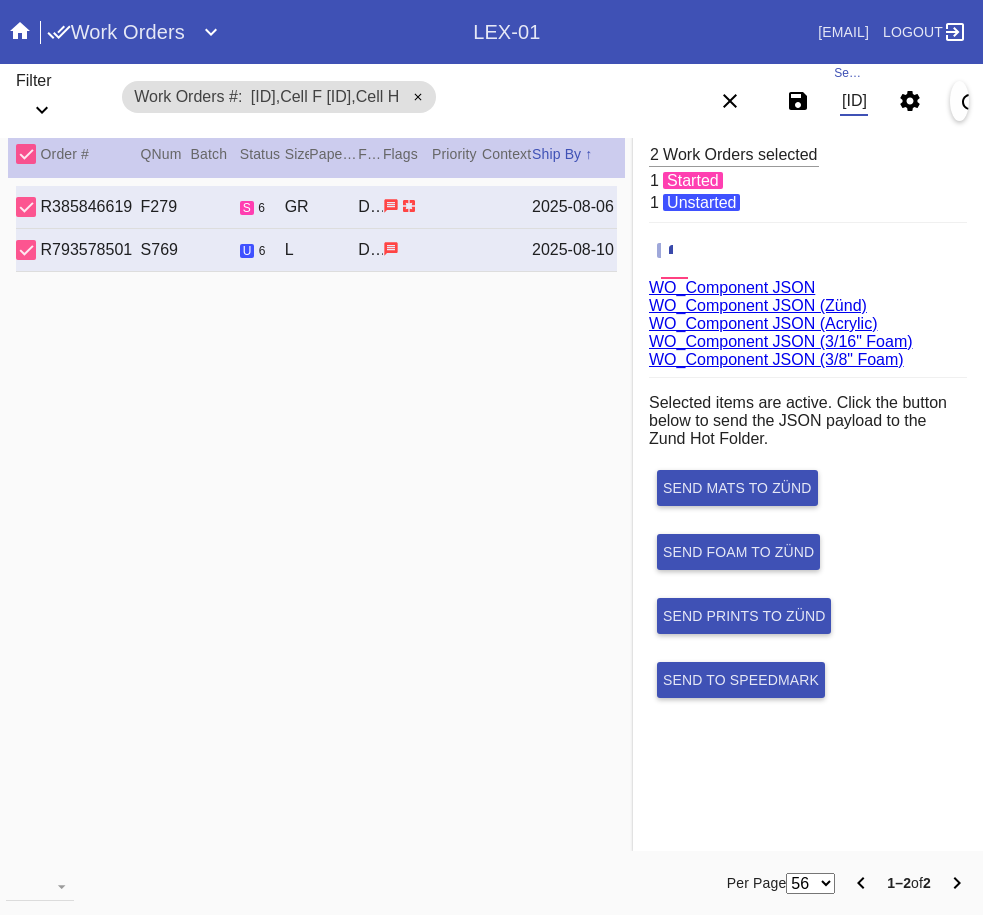 click on "W668163614443317,Cell F W714488664817089,Cell H" at bounding box center [854, 101] 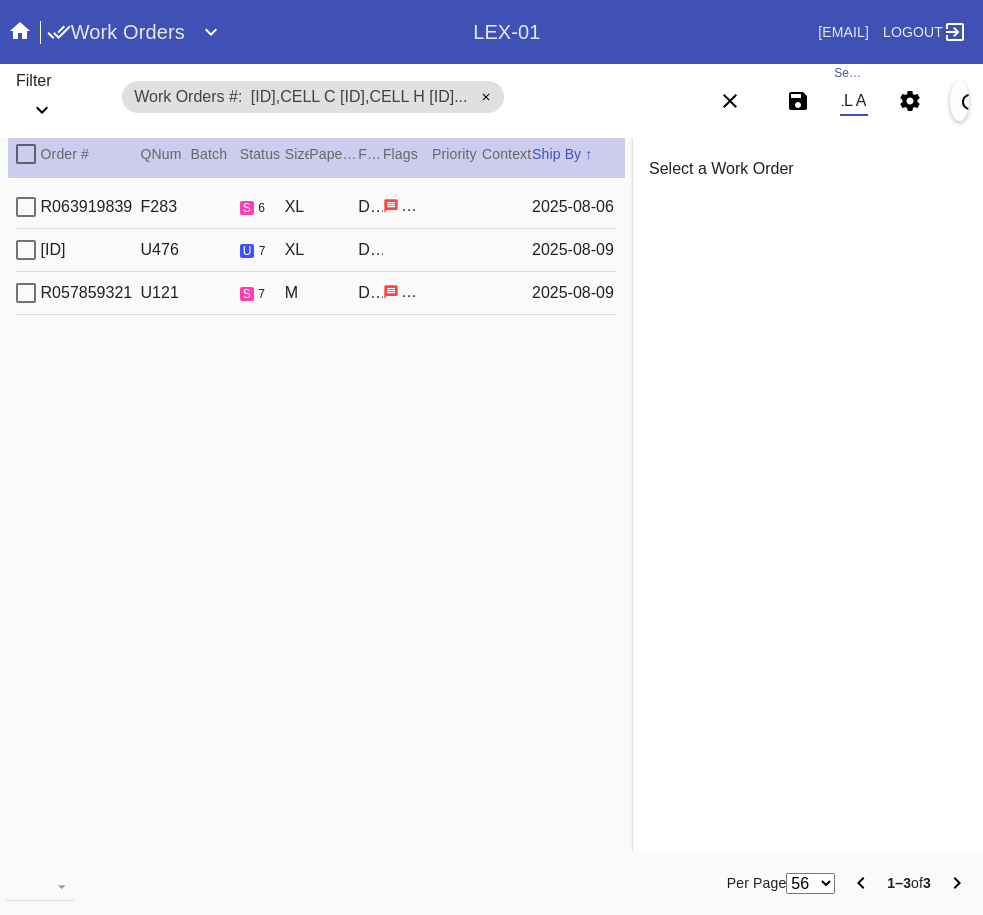 type on "W102354730461142,Cell C W946249489788319,Cell H W657950705351883,Cell A" 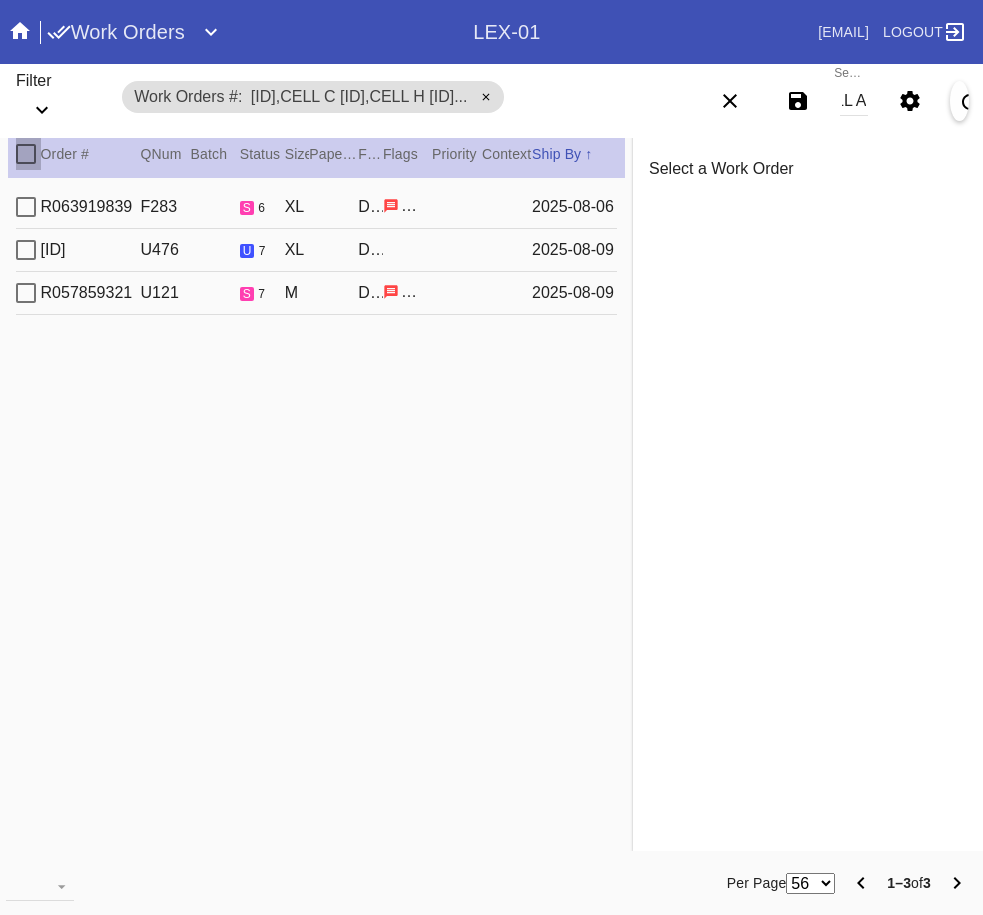 click at bounding box center [26, 154] 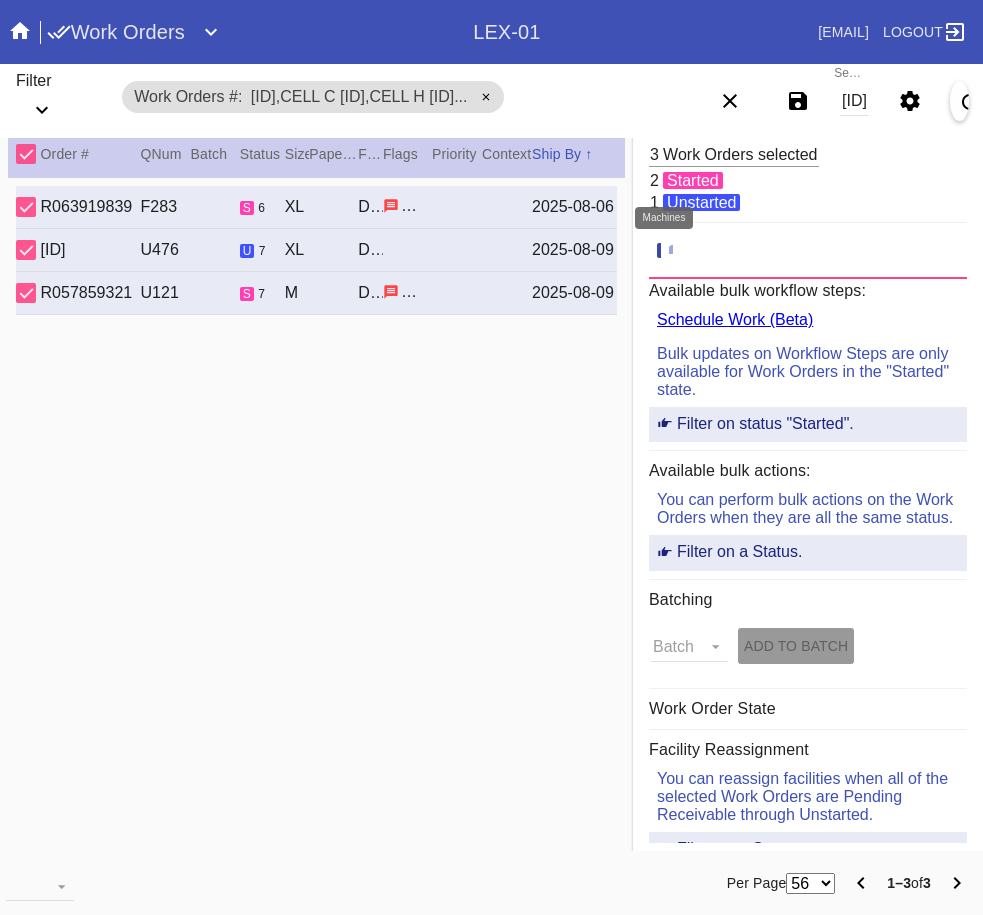 click 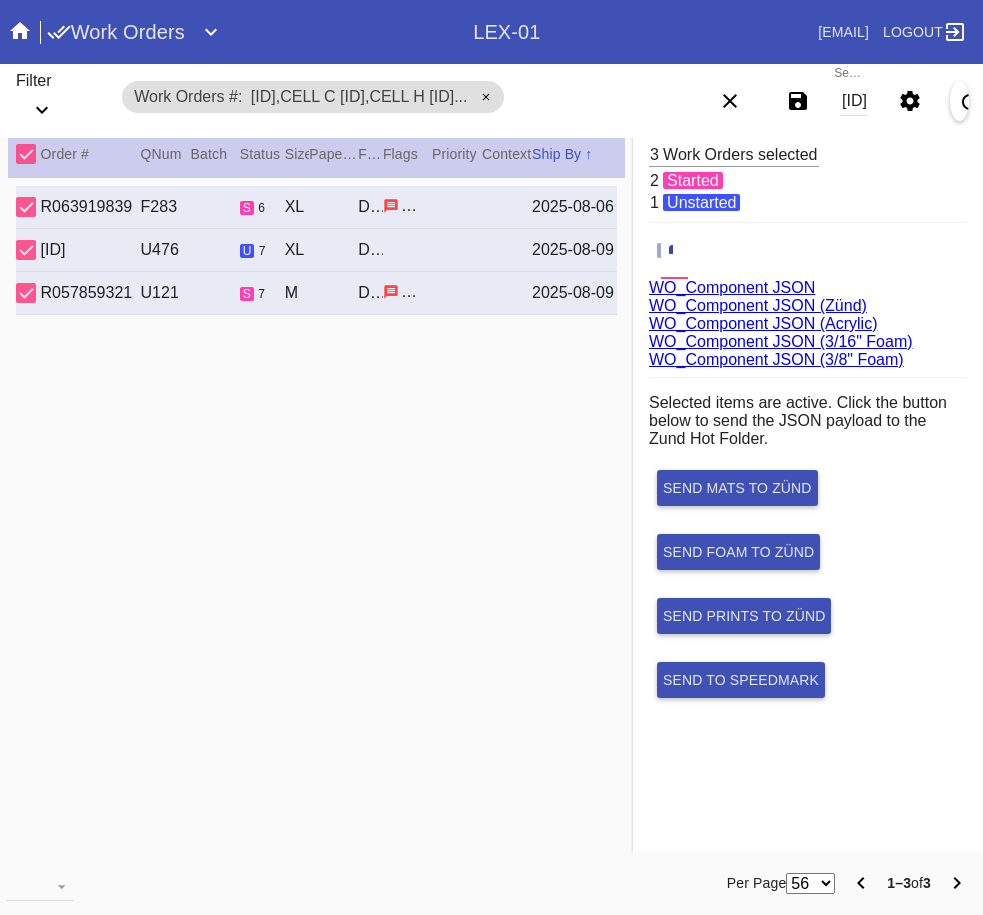 click on "WO_Component JSON (Acrylic)" at bounding box center [763, 323] 